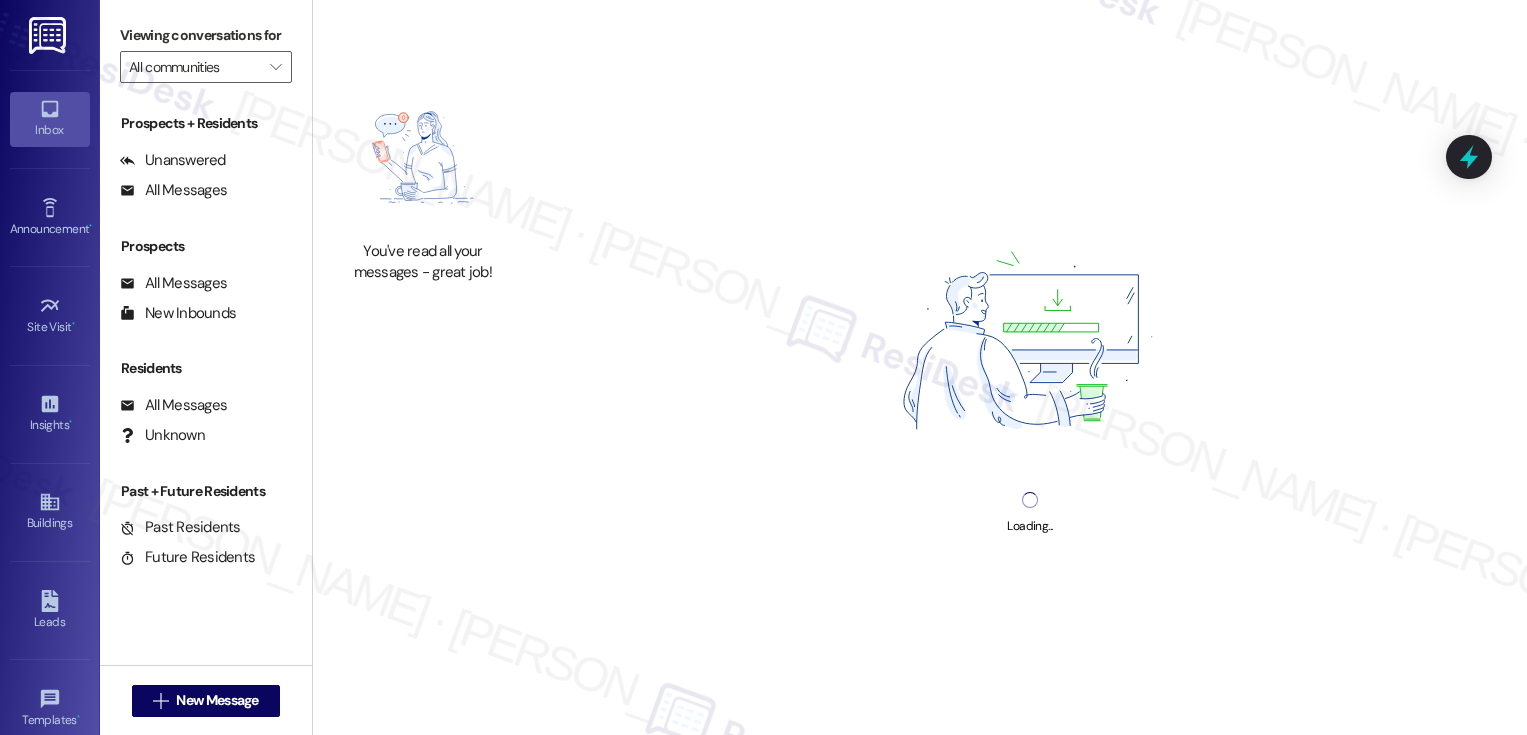 scroll, scrollTop: 0, scrollLeft: 0, axis: both 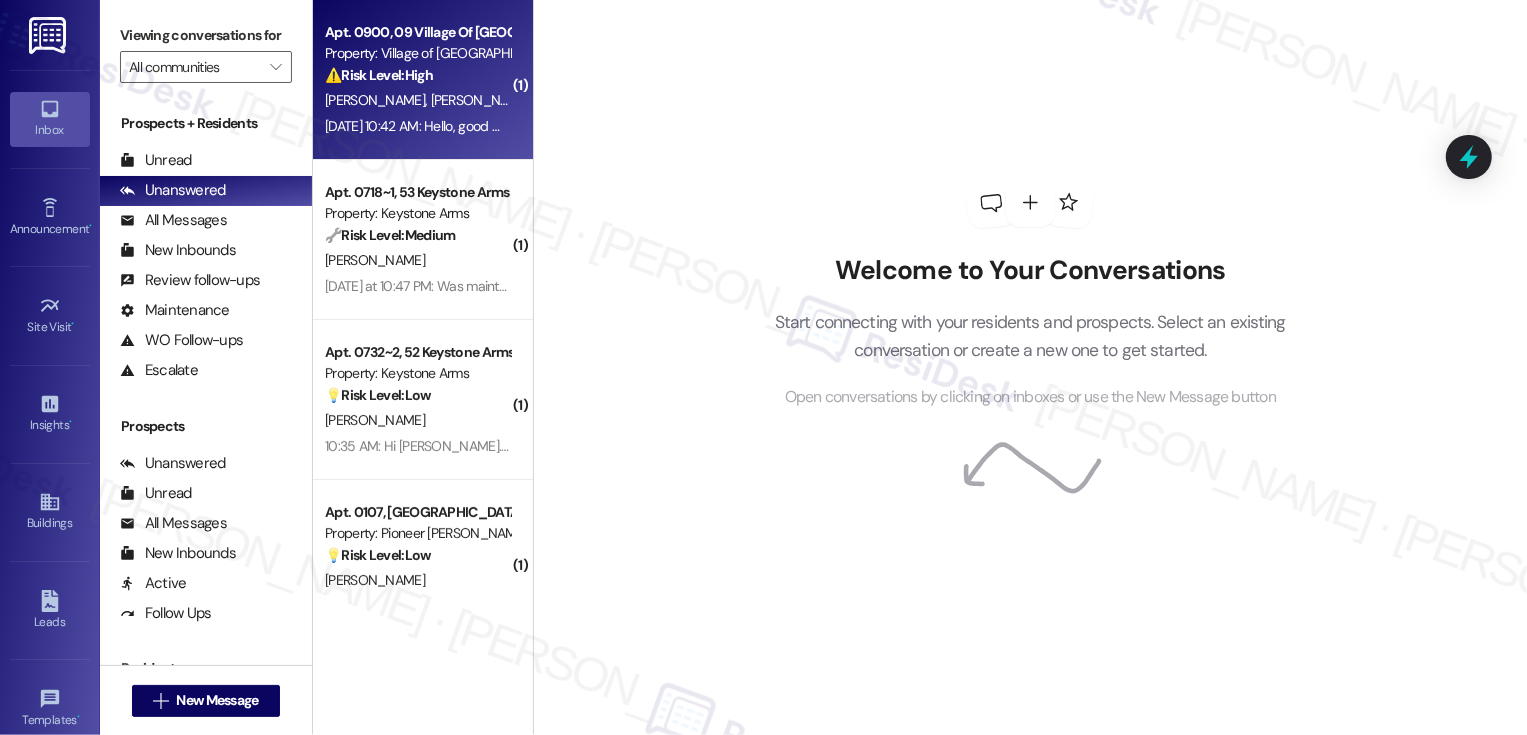 click on "[DATE] 10:42 AM: Hello, good morning. I wanted to inform you that the trash can in front of my apartment has a very bad smell and there are pieces of glass in front of the trash can. The apartment is 900 [DATE] 10:42 AM: Hello, good morning. I wanted to inform you that the trash can in front of my apartment has a very bad smell and there are pieces of glass in front of the trash can. The apartment is 900" at bounding box center (417, 126) 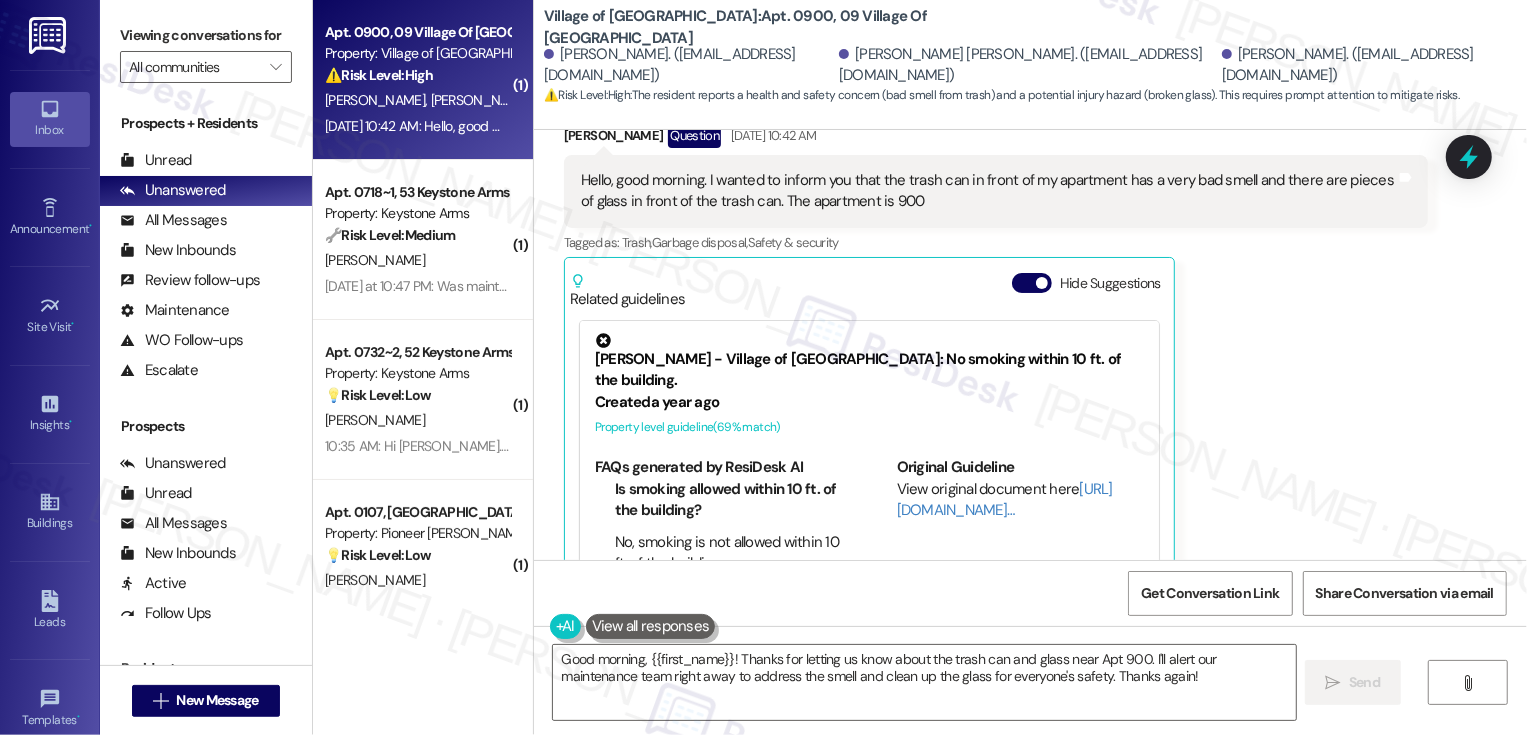 scroll, scrollTop: 7225, scrollLeft: 0, axis: vertical 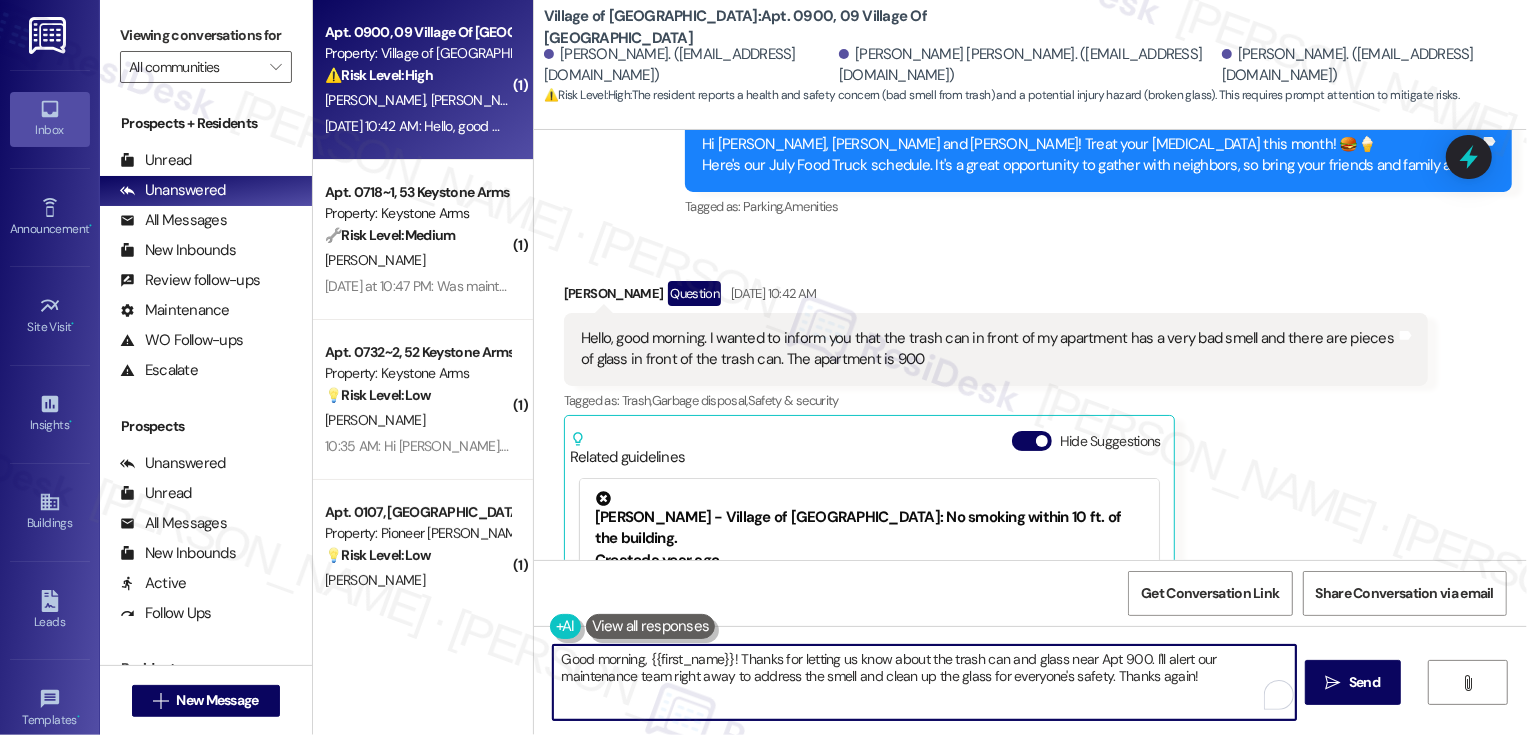 drag, startPoint x: 726, startPoint y: 660, endPoint x: 523, endPoint y: 639, distance: 204.08331 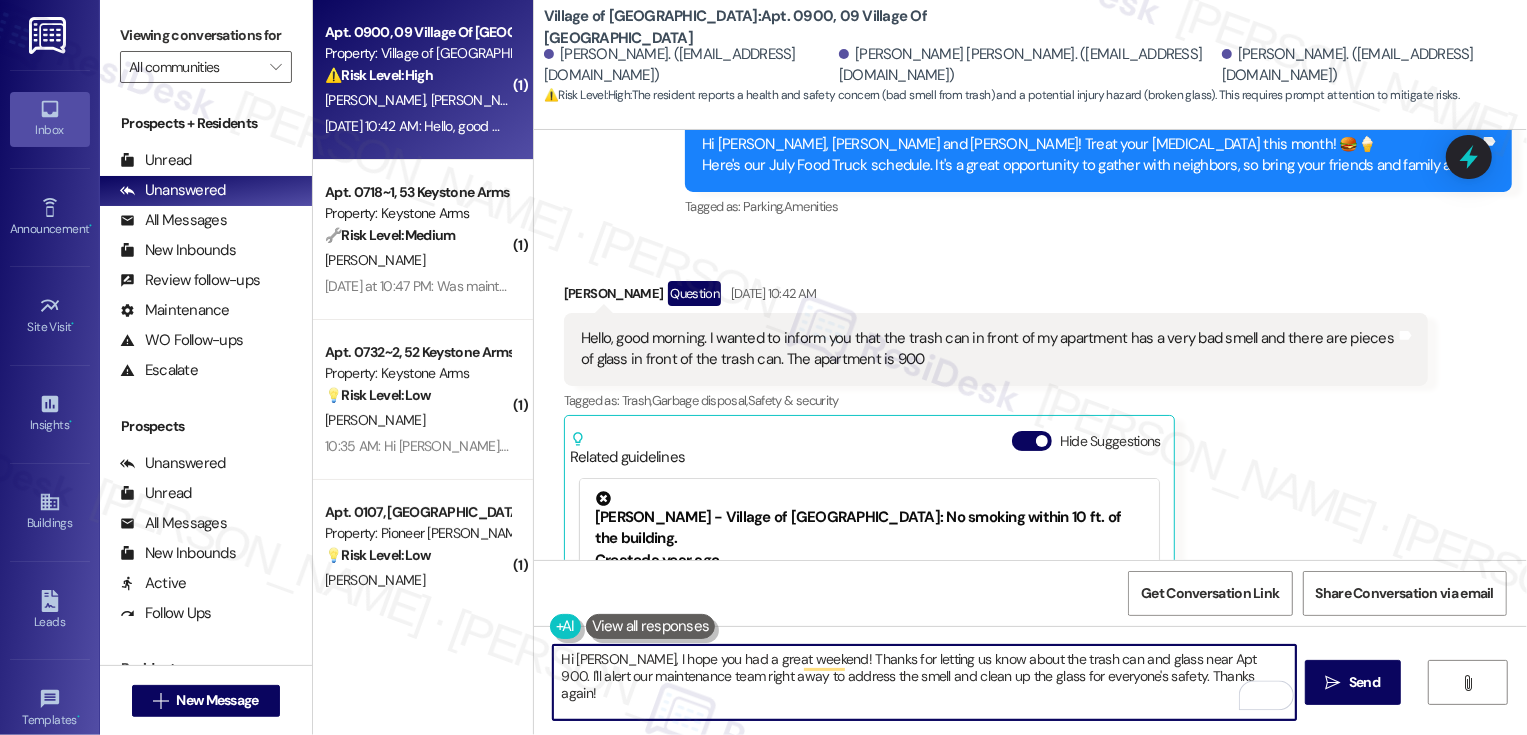 click on "Hi Diana, I hope you had a great weekend! Thanks for letting us know about the trash can and glass near Apt 900. I'll alert our maintenance team right away to address the smell and clean up the glass for everyone's safety. Thanks again!" at bounding box center [924, 682] 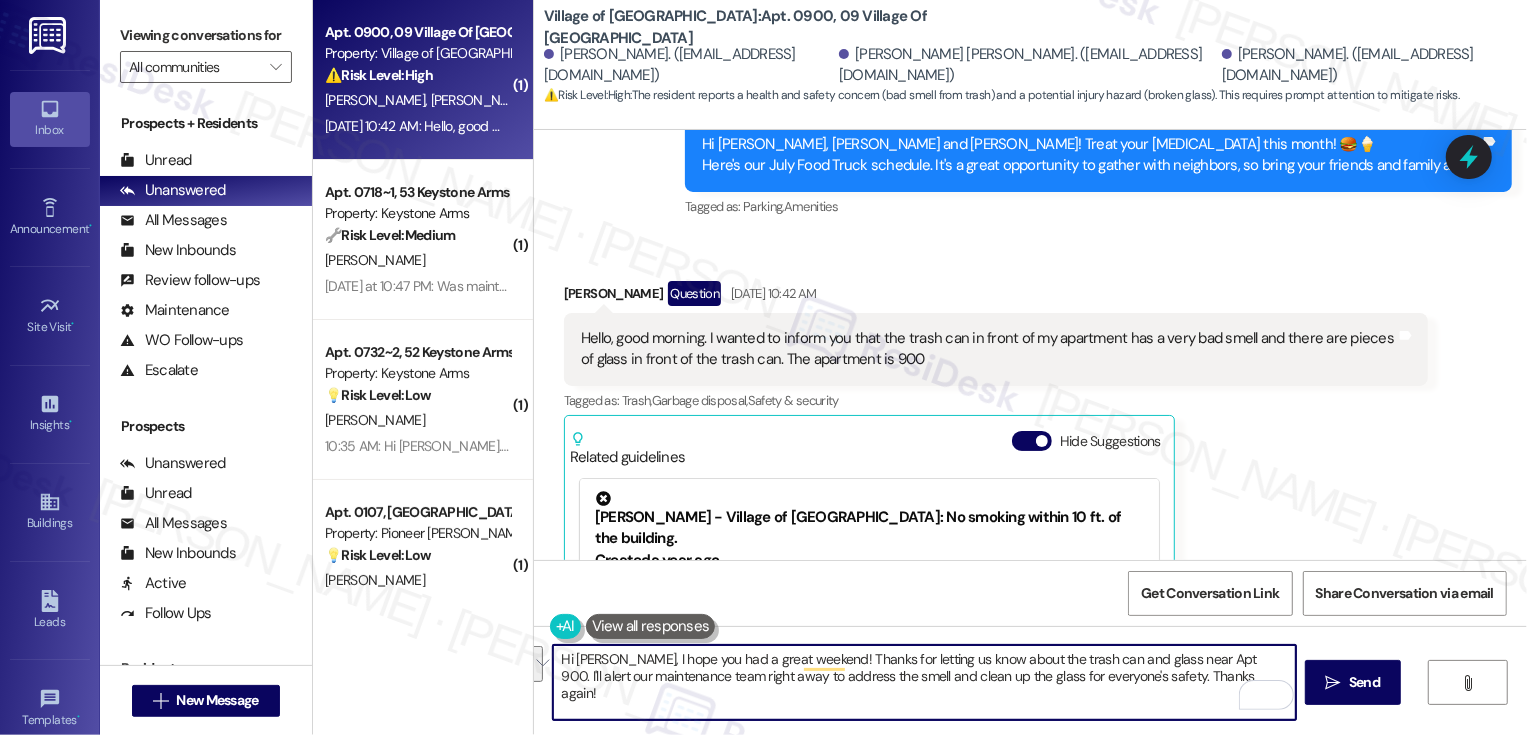 drag, startPoint x: 1065, startPoint y: 658, endPoint x: 1182, endPoint y: 720, distance: 132.41223 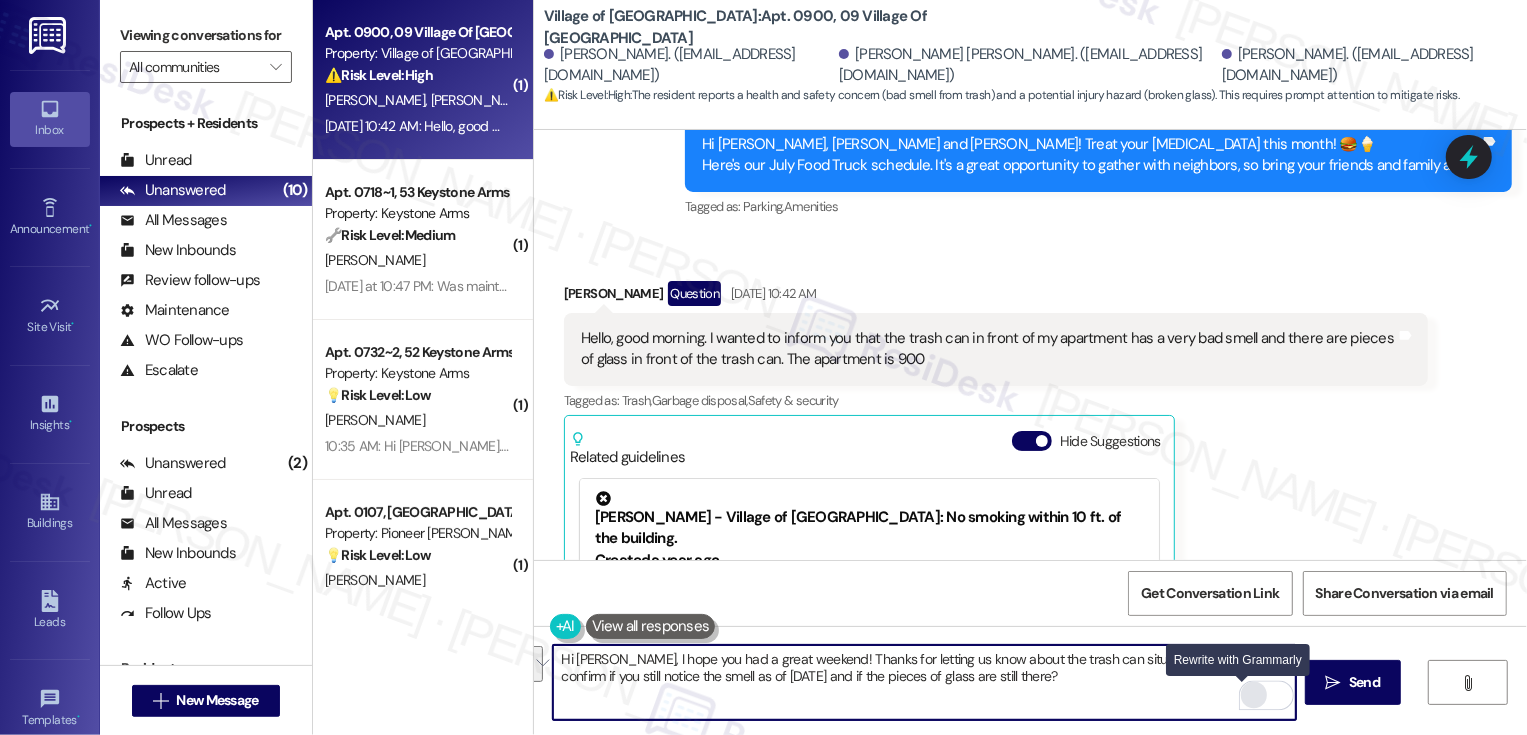 click at bounding box center [1254, 695] 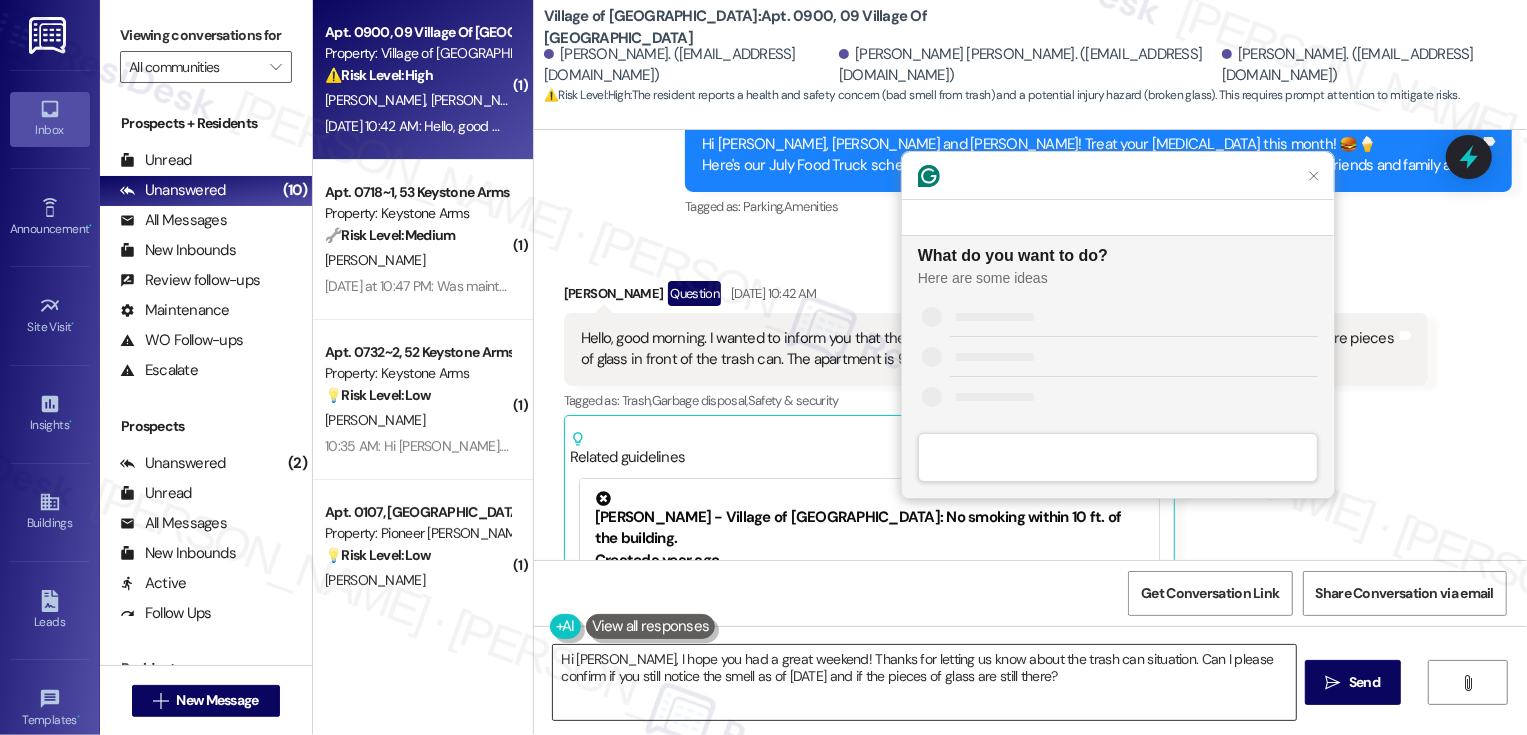 scroll, scrollTop: 0, scrollLeft: 0, axis: both 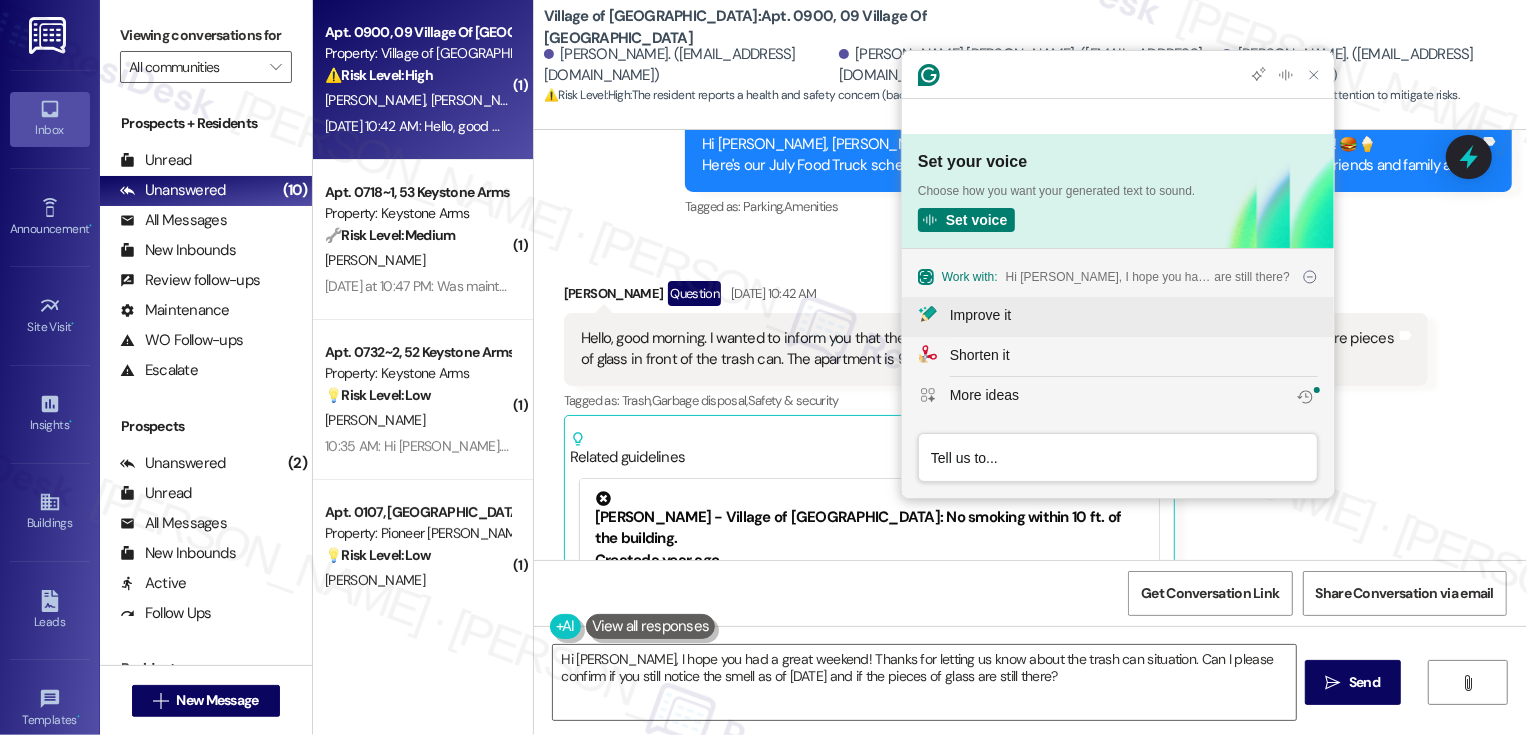 click on "Improve it" 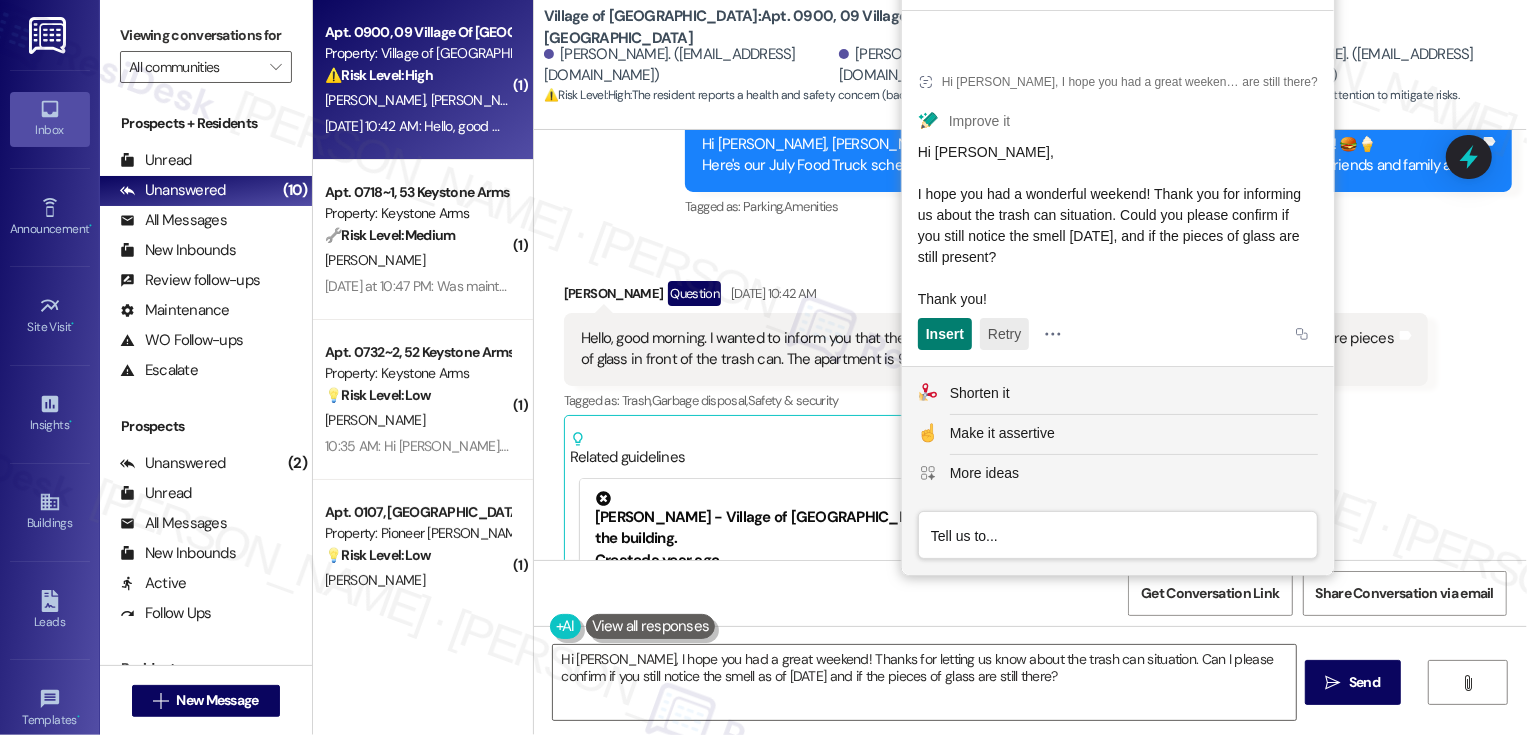 click on "Retry" 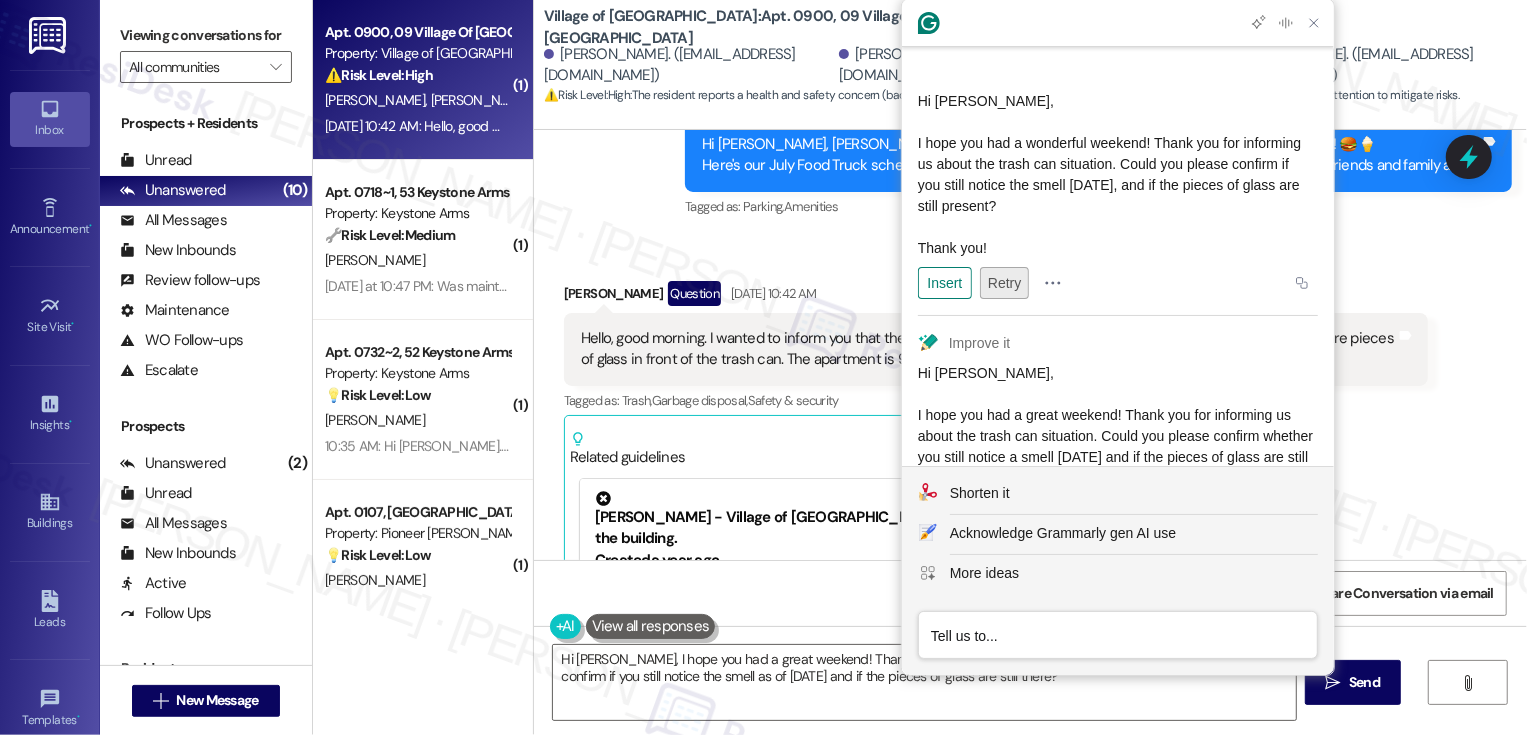 scroll, scrollTop: 130, scrollLeft: 0, axis: vertical 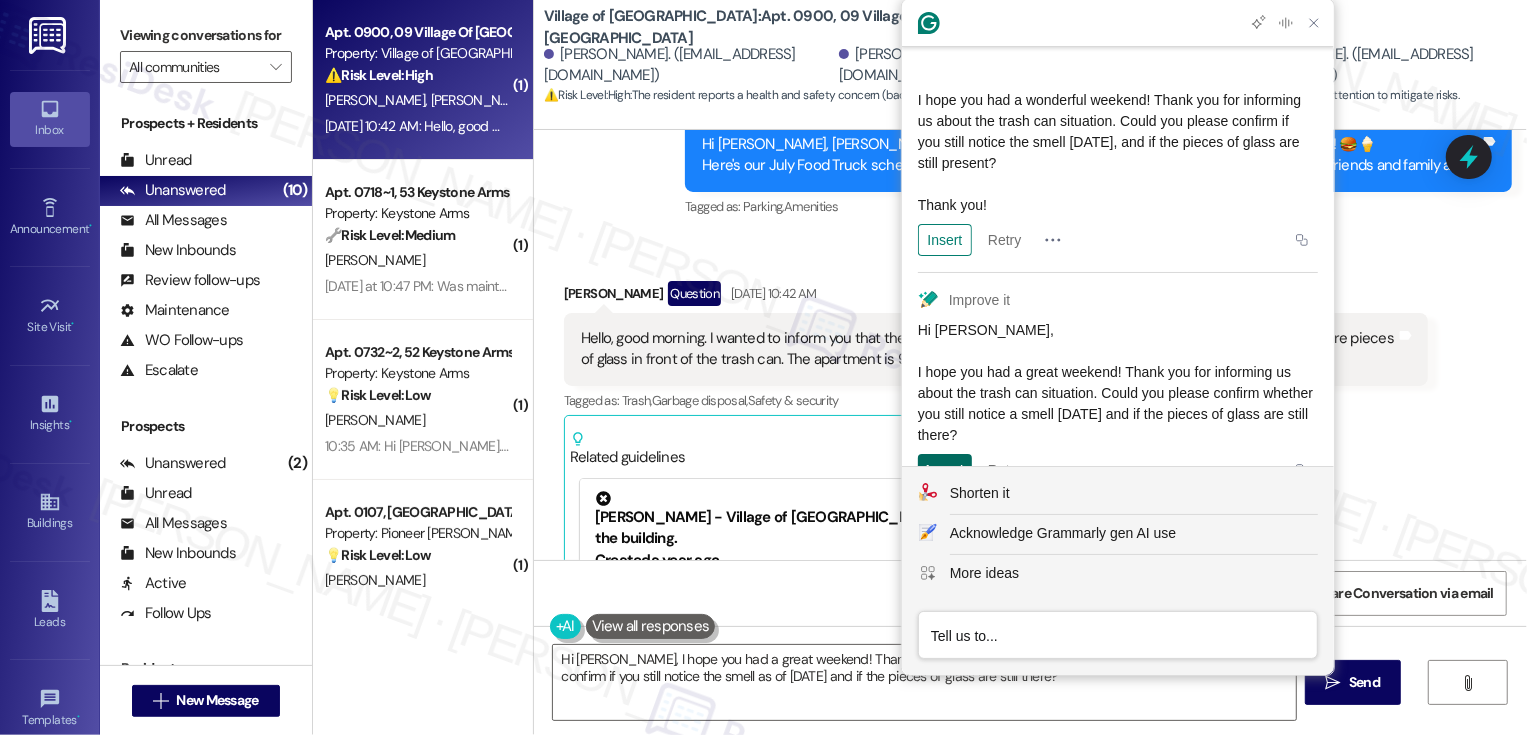 click on "Insert" 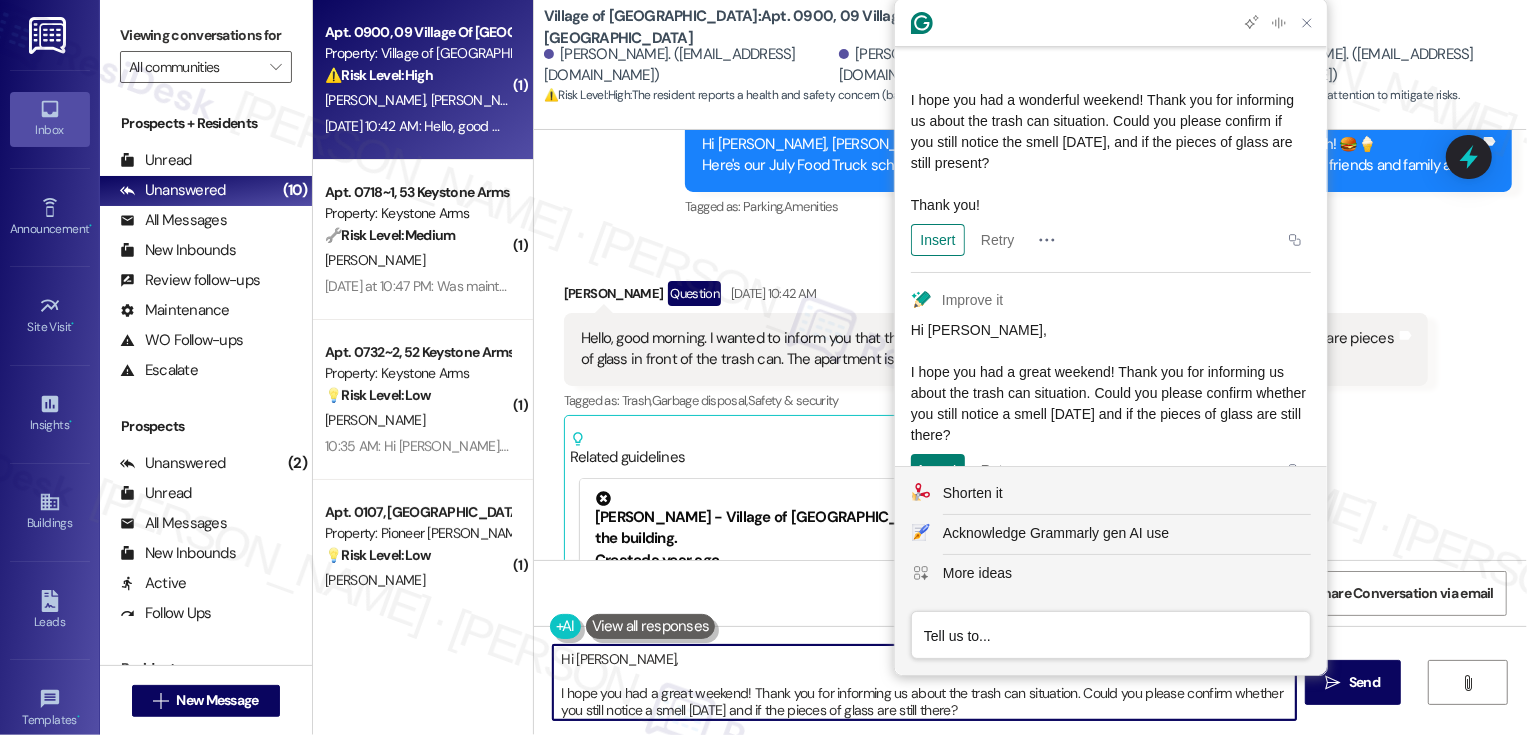 click on "Hi Diana,
I hope you had a great weekend! Thank you for informing us about the trash can situation. Could you please confirm whether you still notice a smell today and if the pieces of glass are still there?" at bounding box center (924, 682) 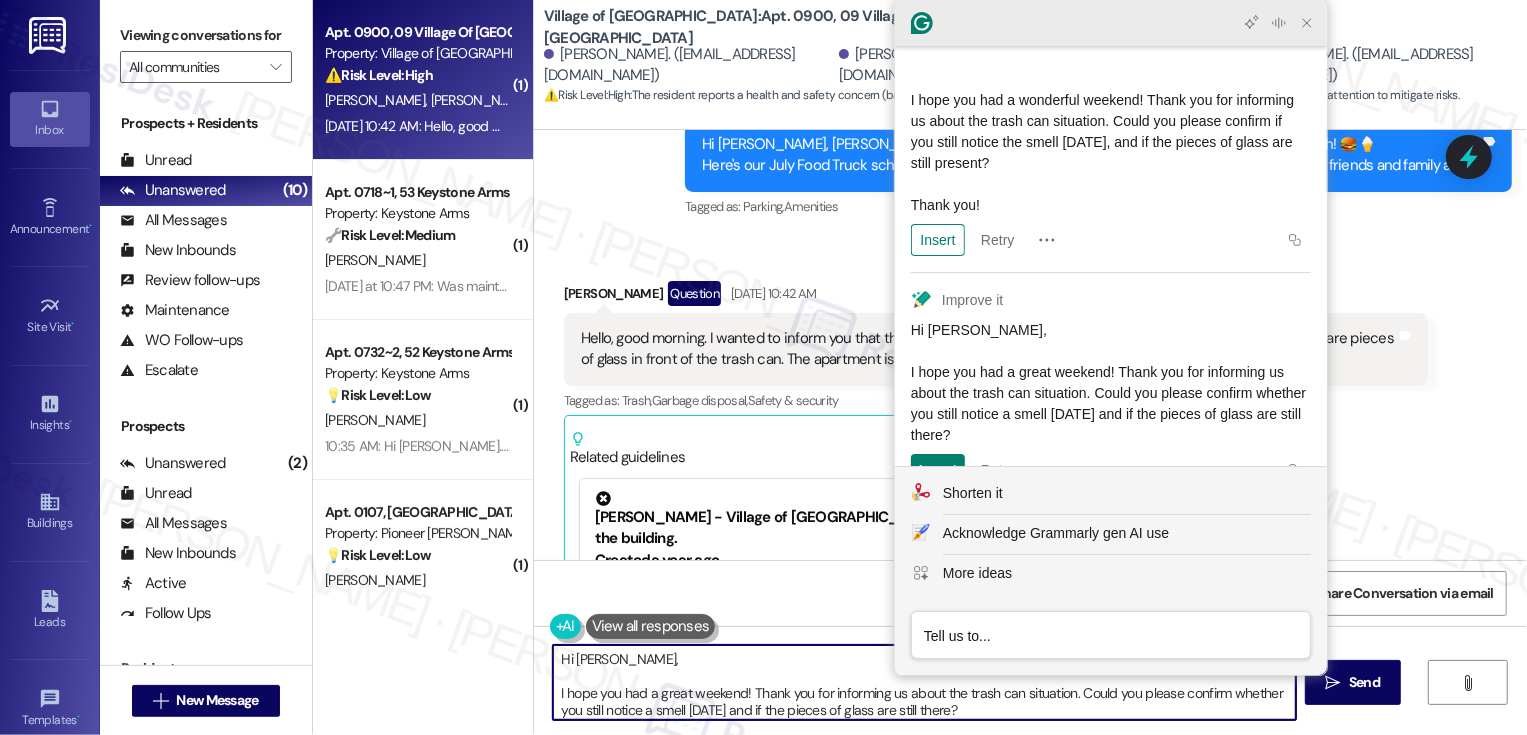 click 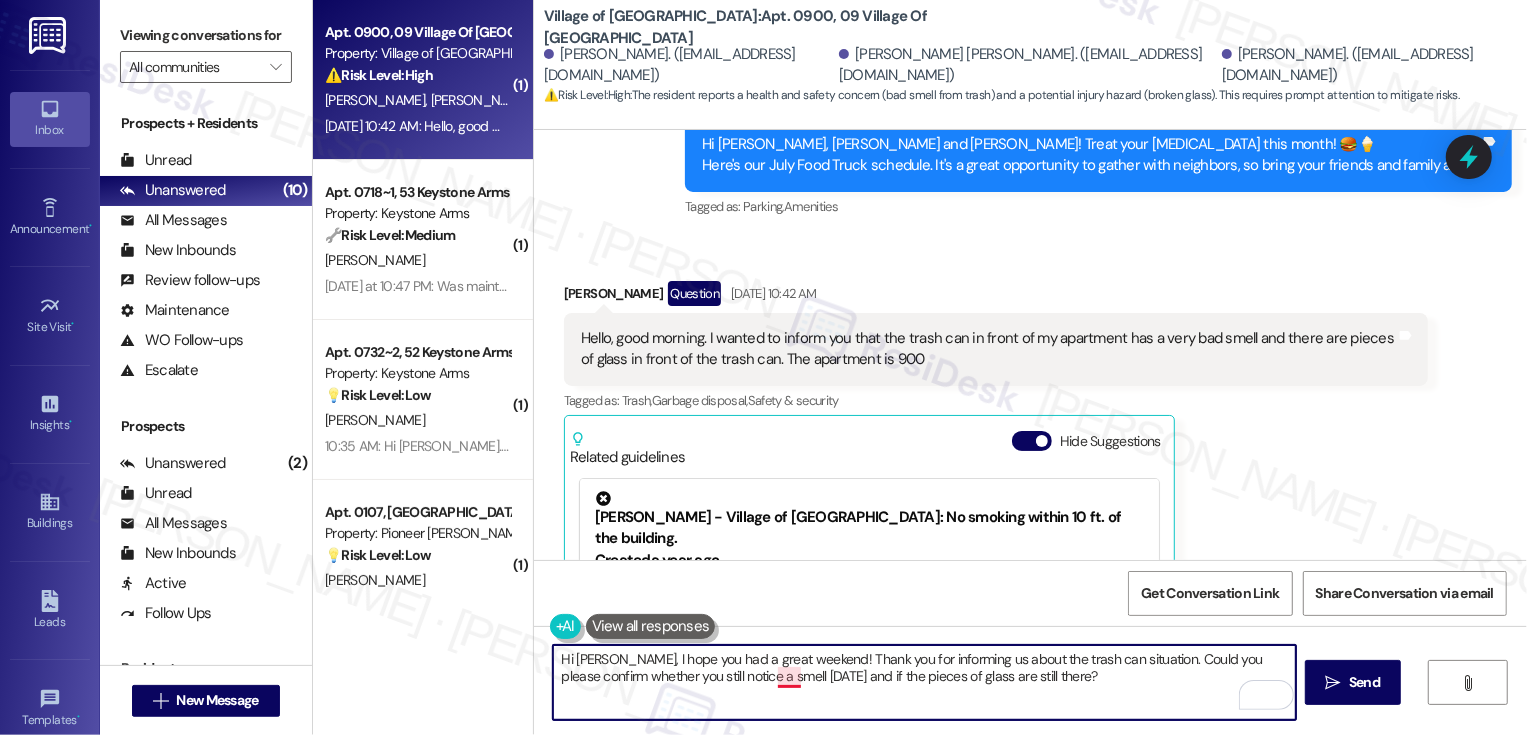 click on "Hi Diana, I hope you had a great weekend! Thank you for informing us about the trash can situation. Could you please confirm whether you still notice a smell today and if the pieces of glass are still there?" at bounding box center [924, 682] 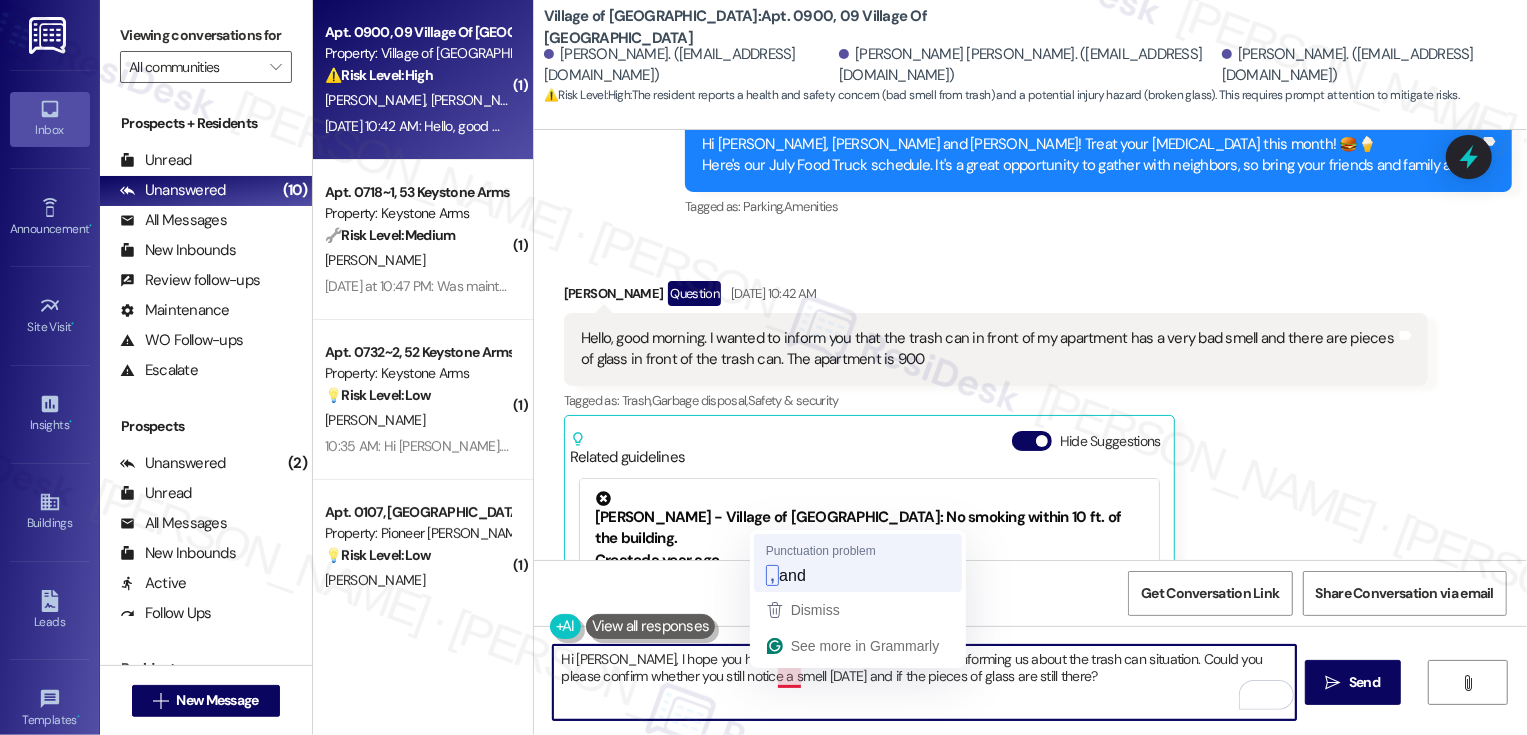 type on "Hi Diana, I hope you had a great weekend! Thank you for informing us about the trash can situation. Could you please confirm whether you still notice a smell today, and if the pieces of glass are still there?" 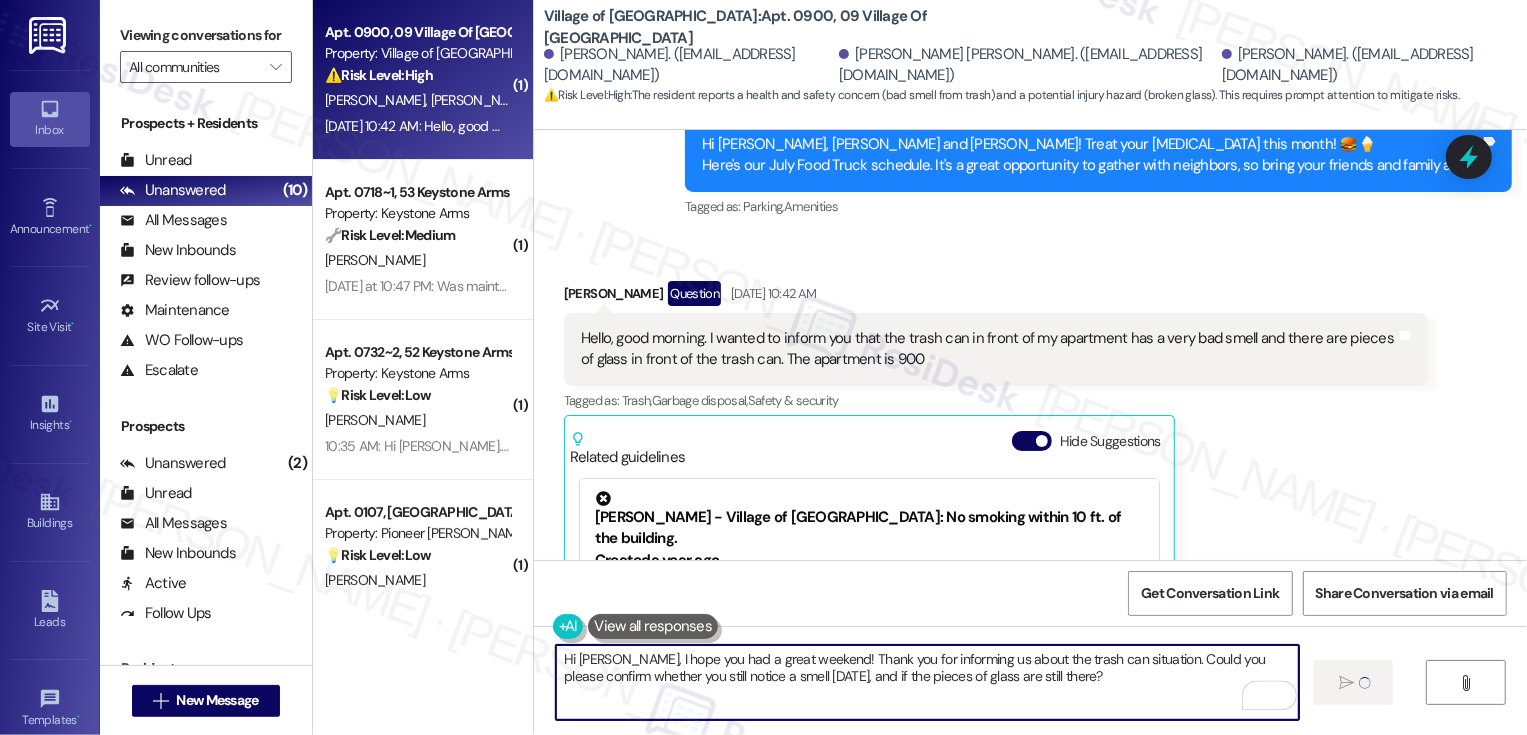 type 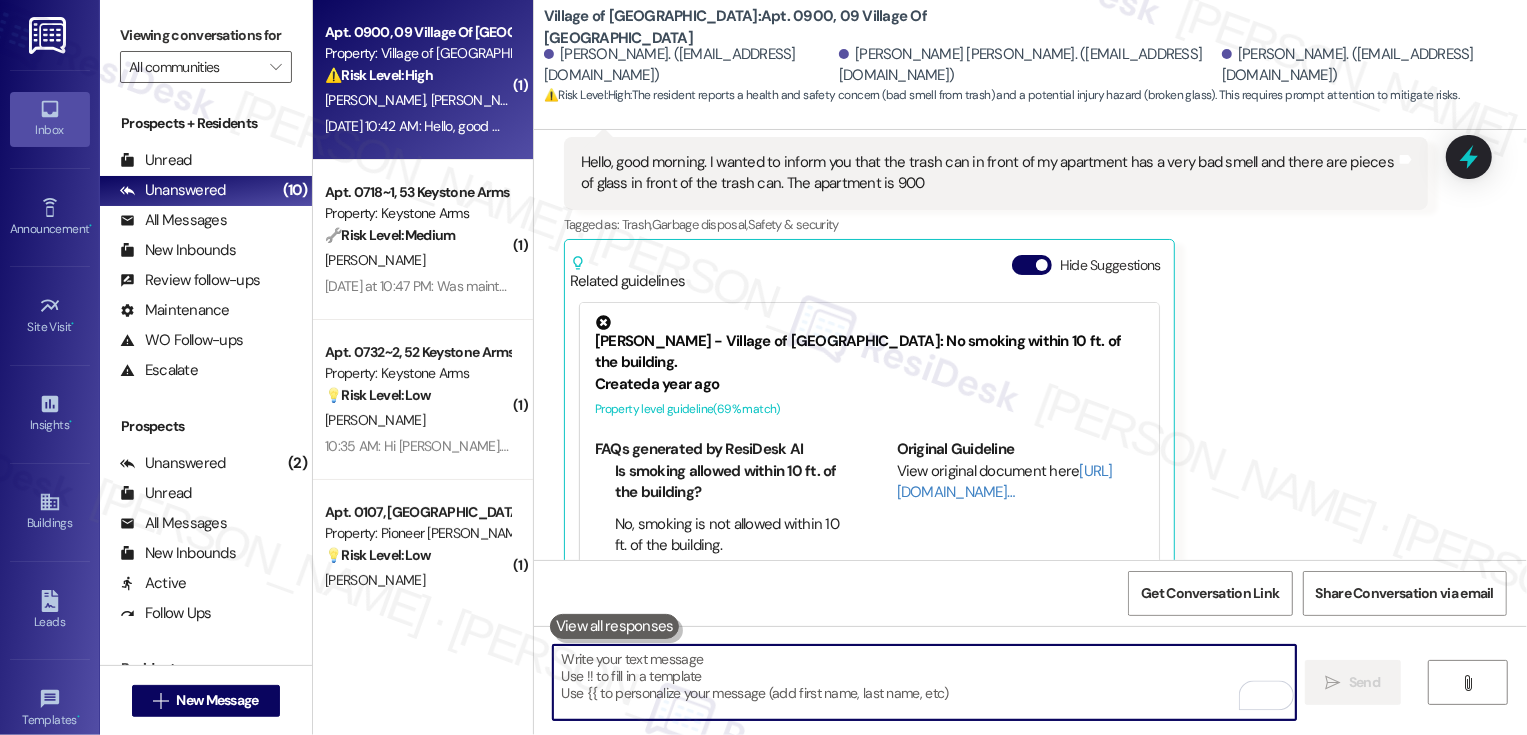 scroll, scrollTop: 7224, scrollLeft: 0, axis: vertical 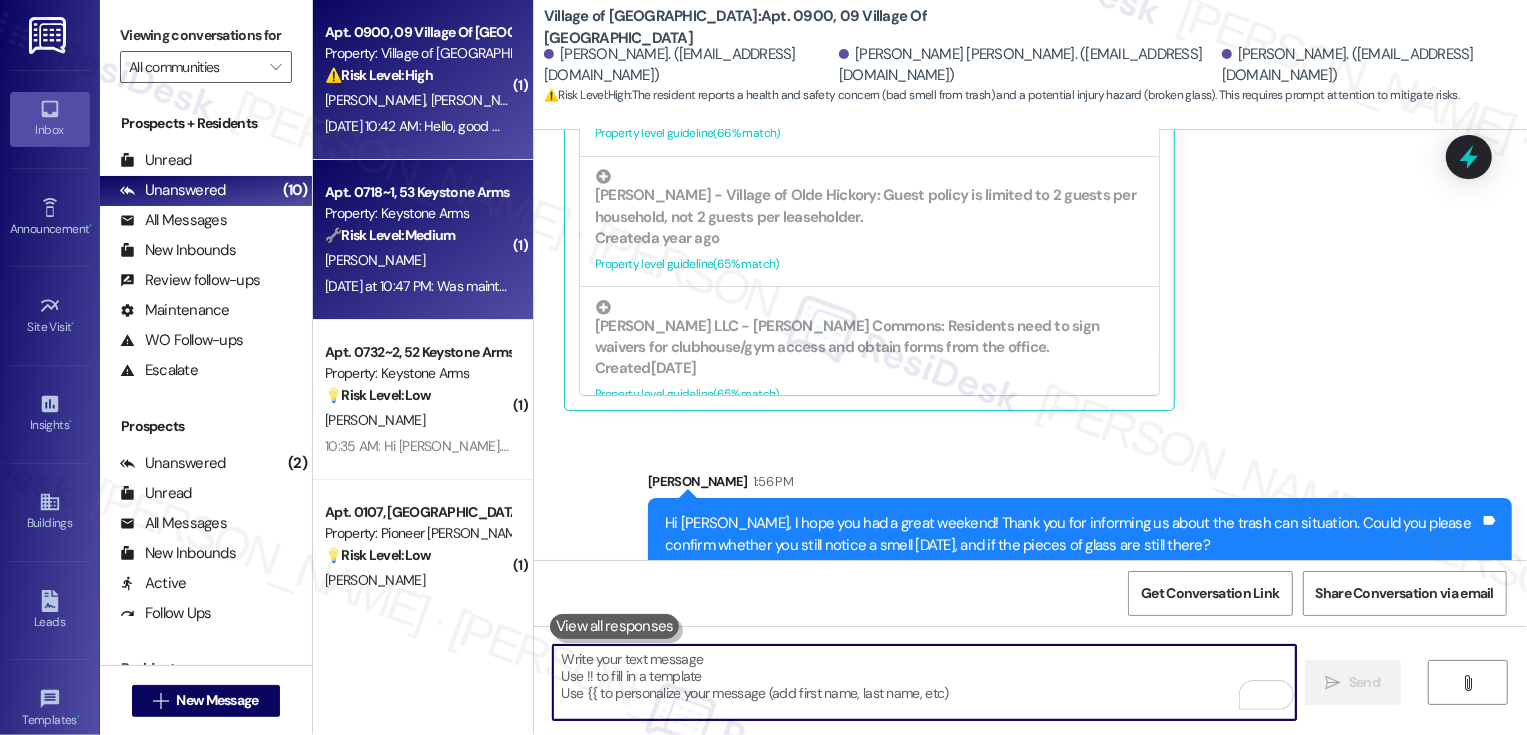 click on "Apt. 0718~1, 53 Keystone Arms Rental Community" at bounding box center [417, 192] 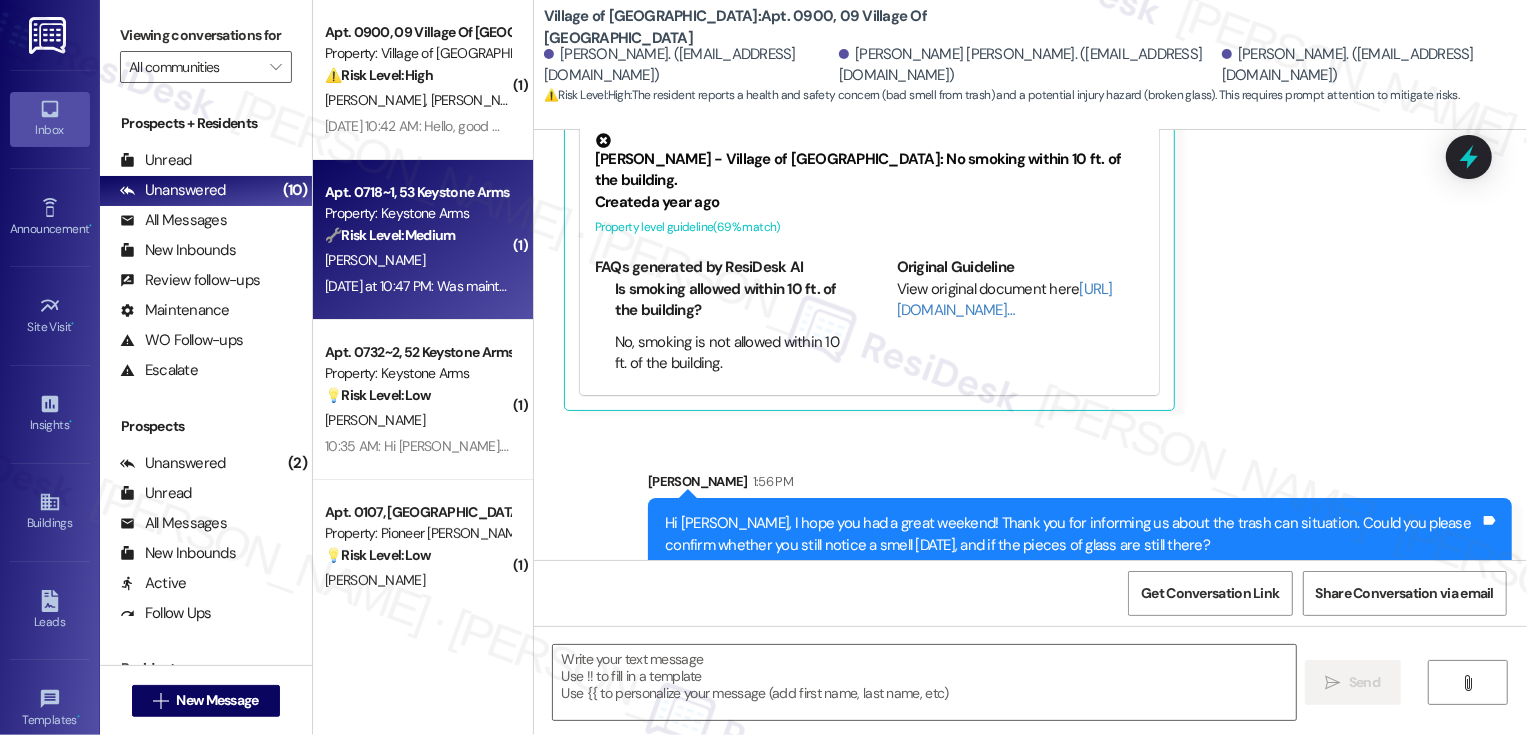 click on "Apt. 0718~1, 53 Keystone Arms Rental Community" at bounding box center [417, 192] 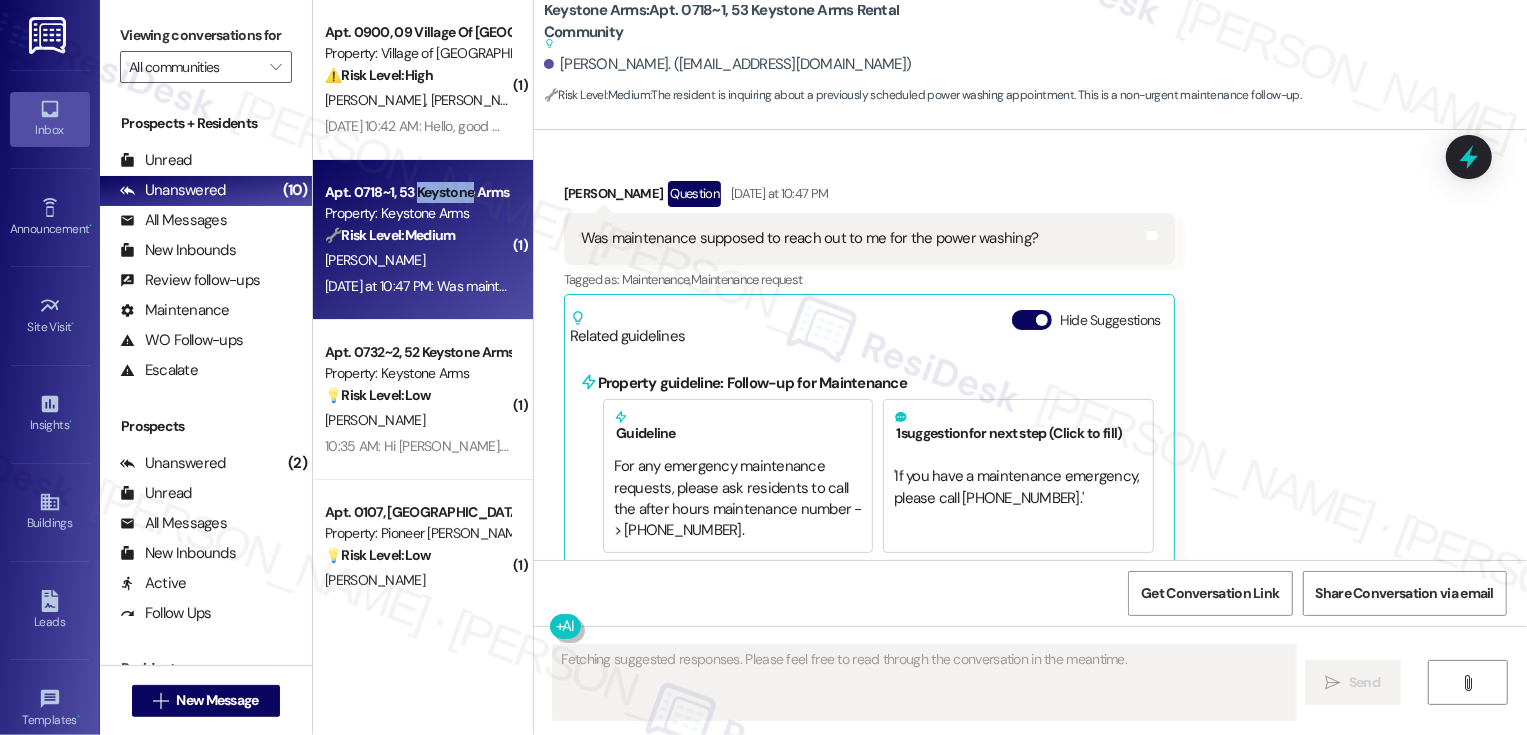 scroll, scrollTop: 5192, scrollLeft: 0, axis: vertical 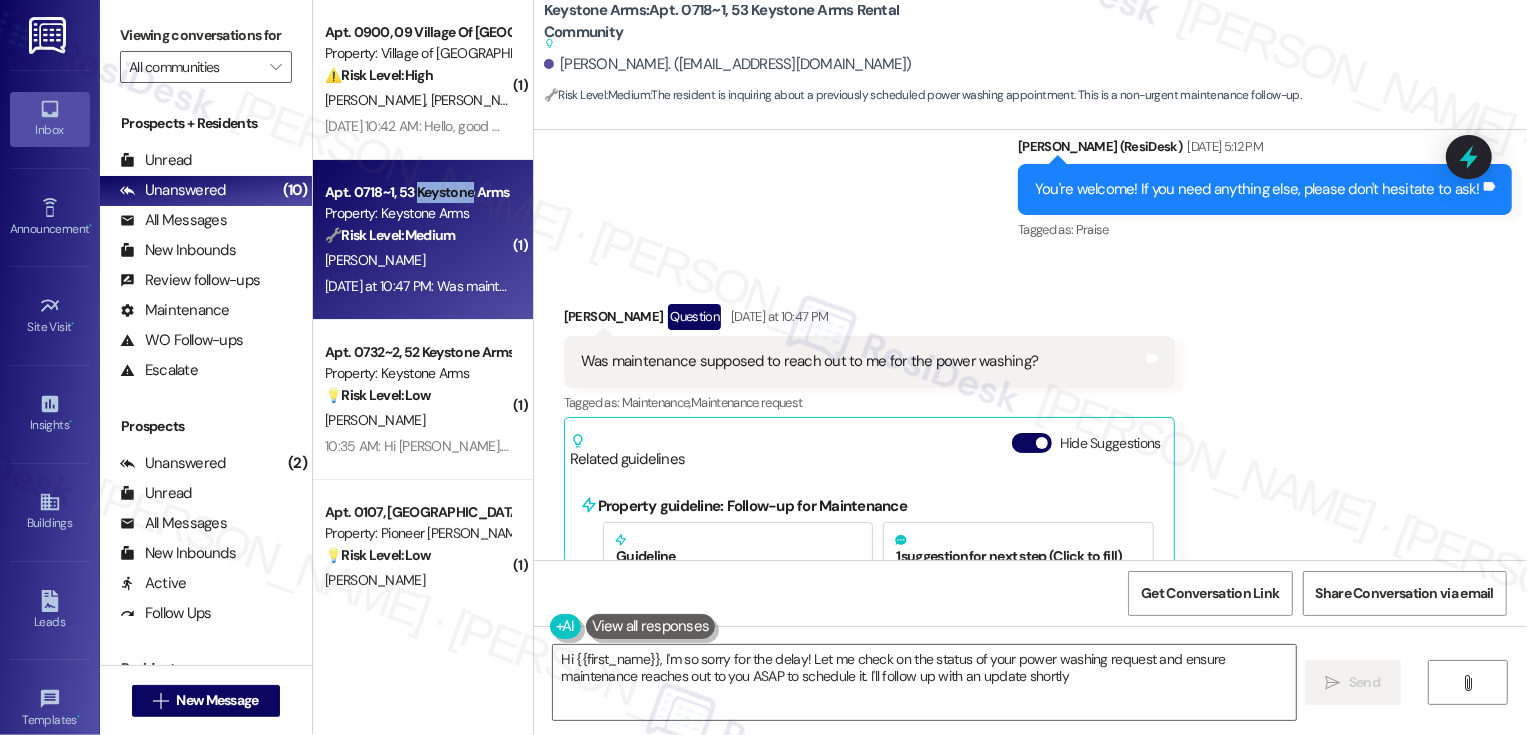 type on "Hi {{first_name}}, I'm so sorry for the delay! Let me check on the status of your power washing request and ensure maintenance reaches out to you ASAP to schedule it. I'll follow up with an update shortly!" 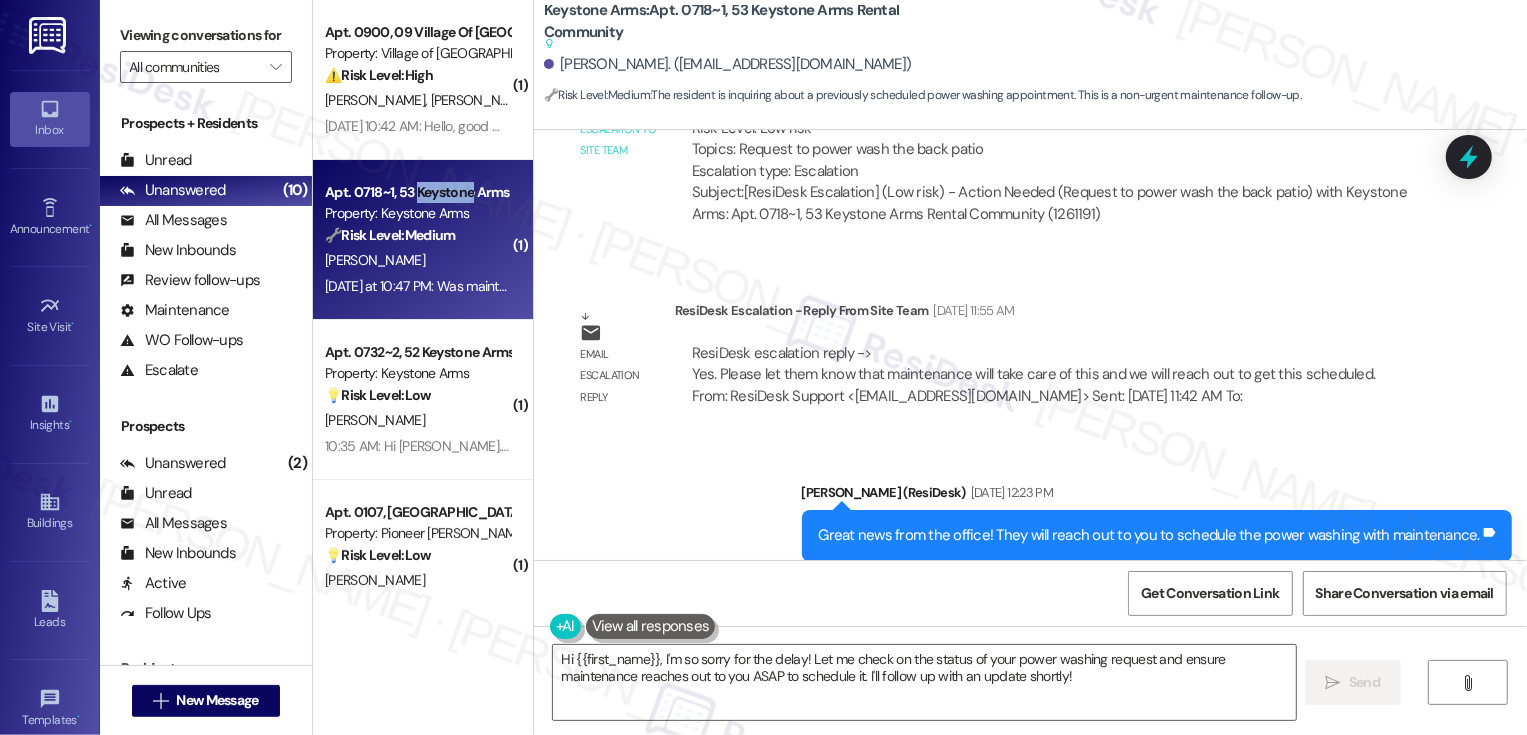 scroll, scrollTop: 4494, scrollLeft: 0, axis: vertical 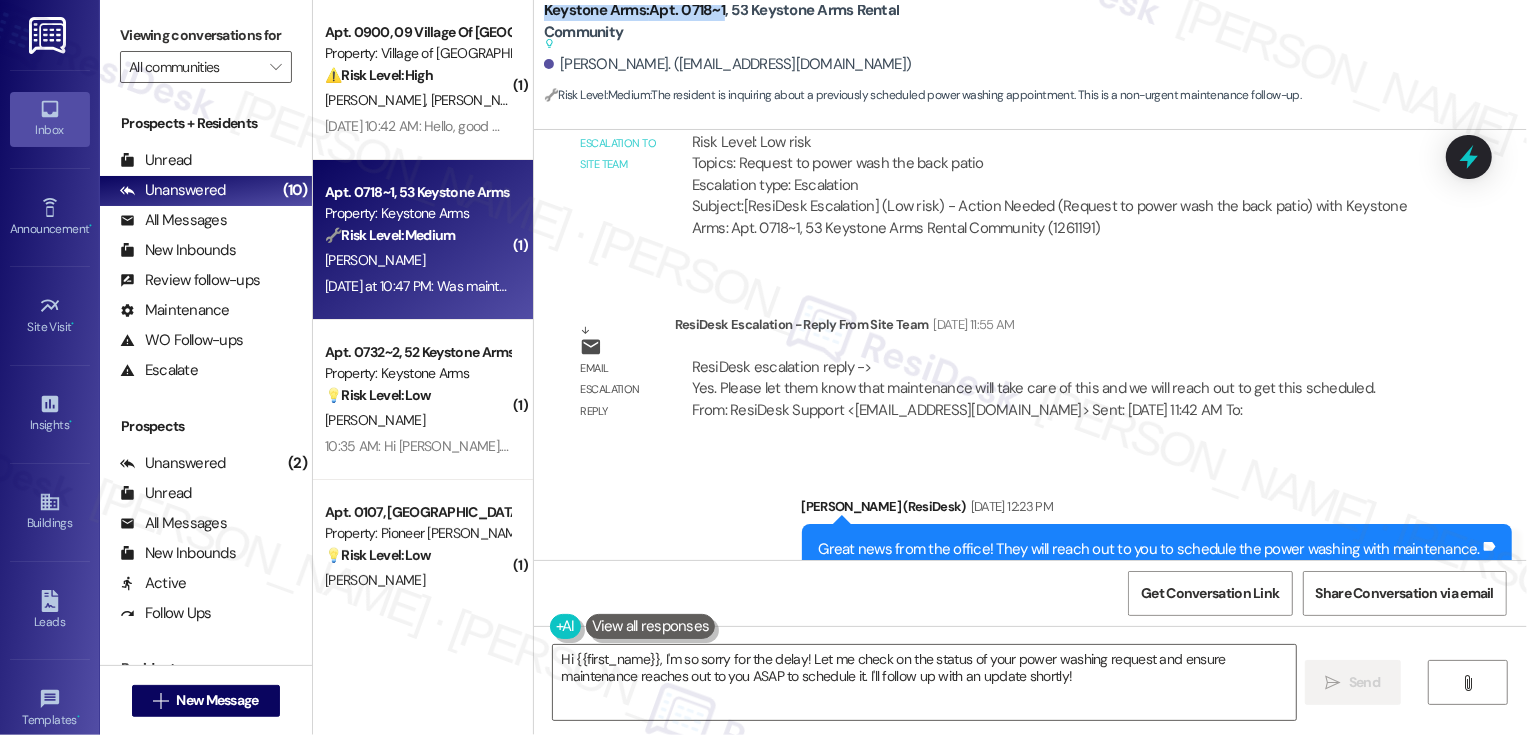 drag, startPoint x: 532, startPoint y: 14, endPoint x: 712, endPoint y: 11, distance: 180.025 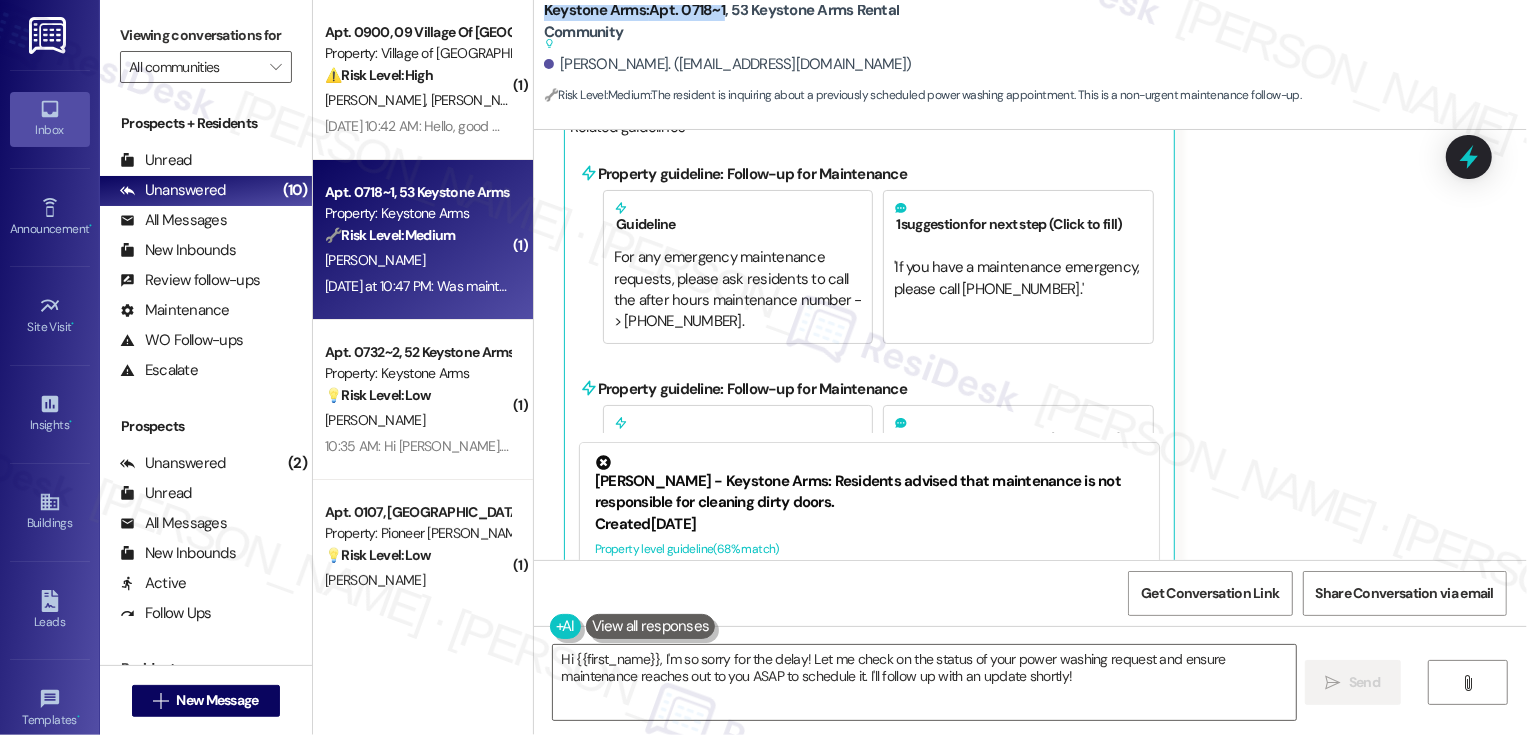 scroll, scrollTop: 5645, scrollLeft: 0, axis: vertical 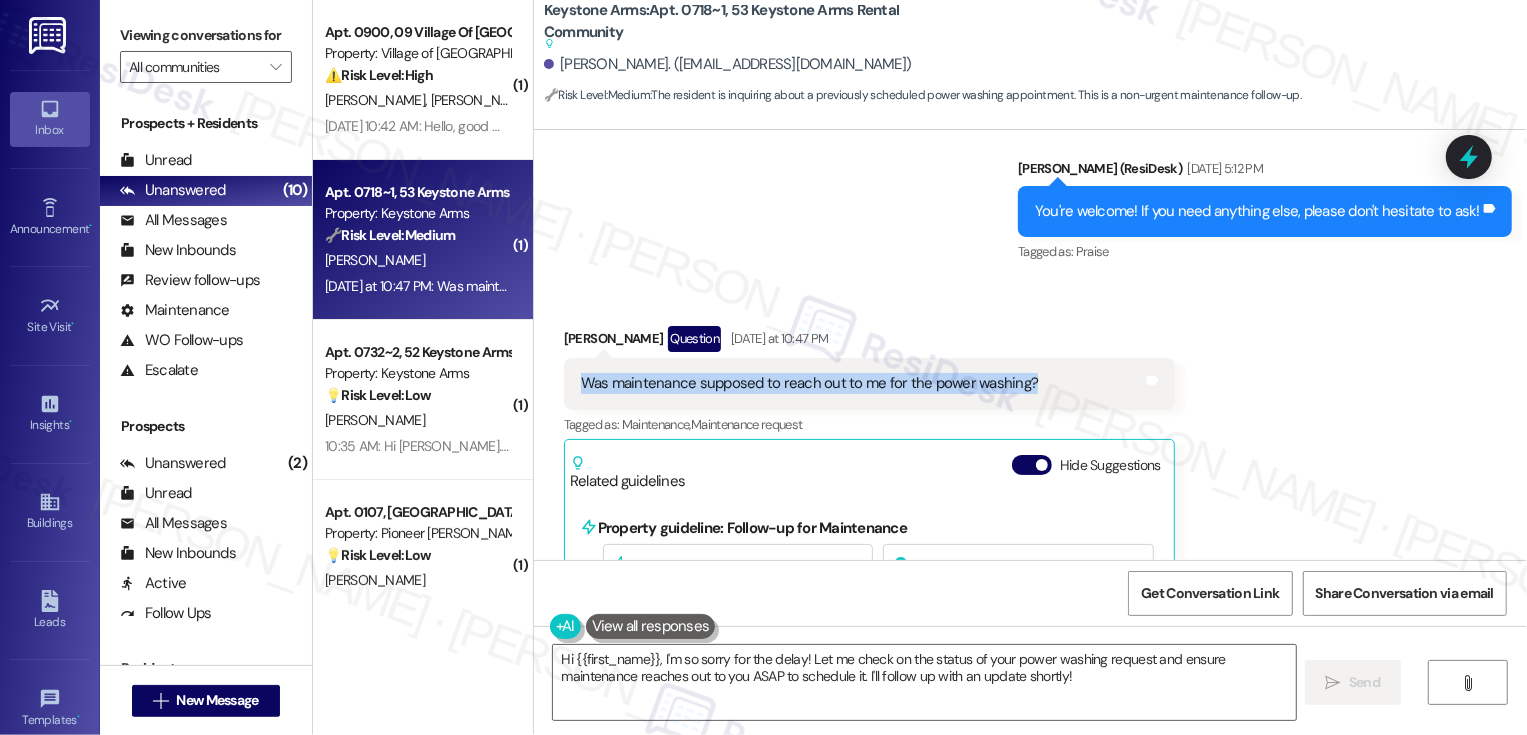 drag, startPoint x: 567, startPoint y: 313, endPoint x: 1055, endPoint y: 321, distance: 488.06558 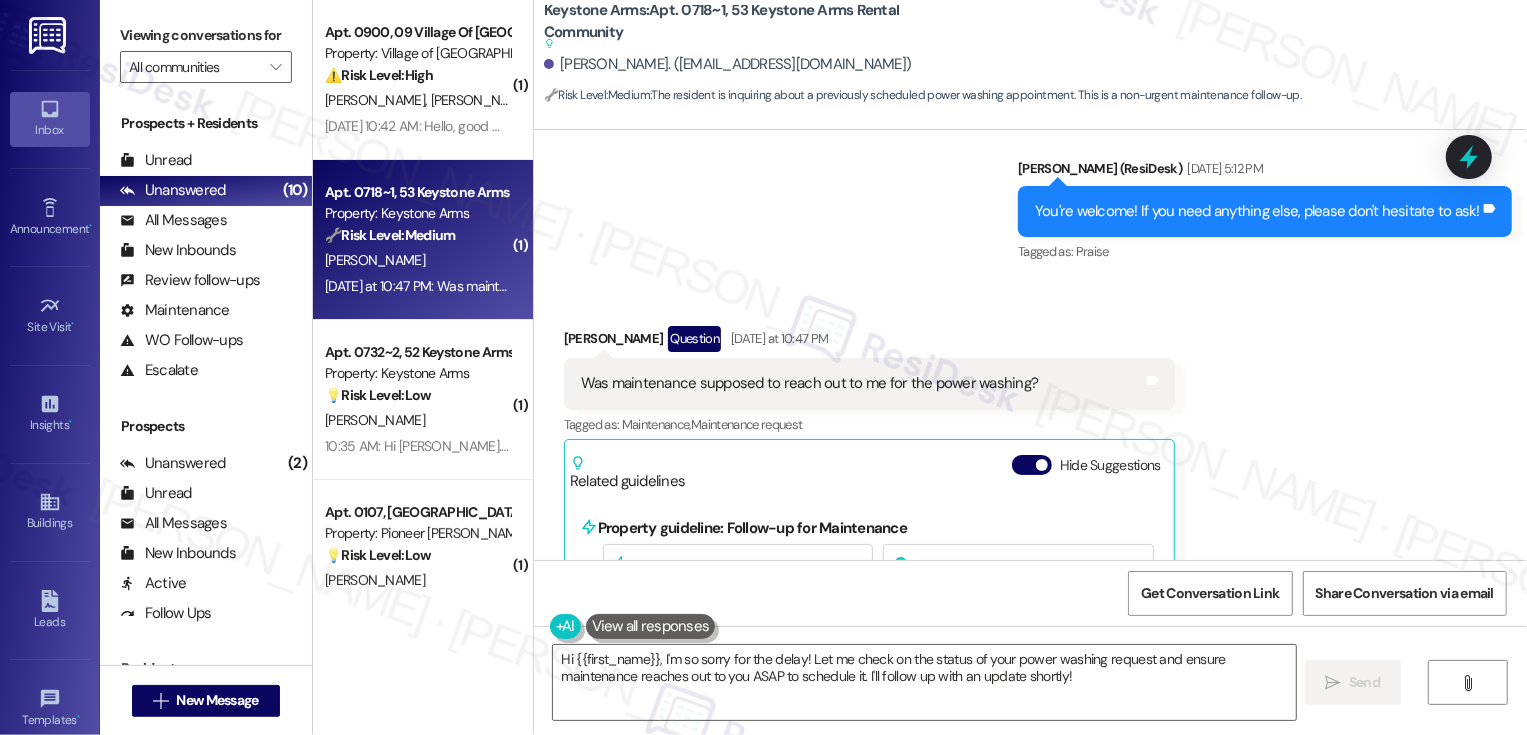 scroll, scrollTop: 5645, scrollLeft: 0, axis: vertical 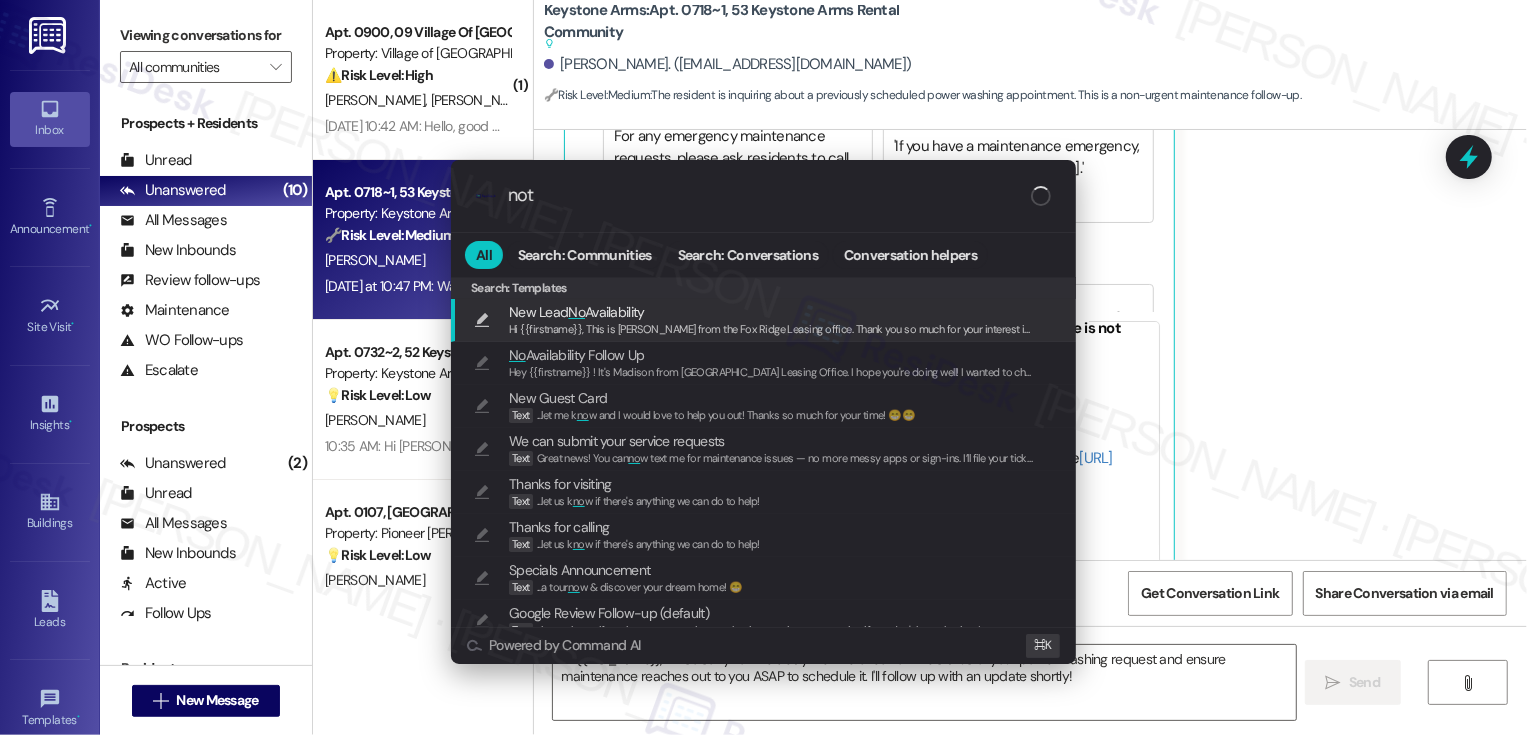 type on "note" 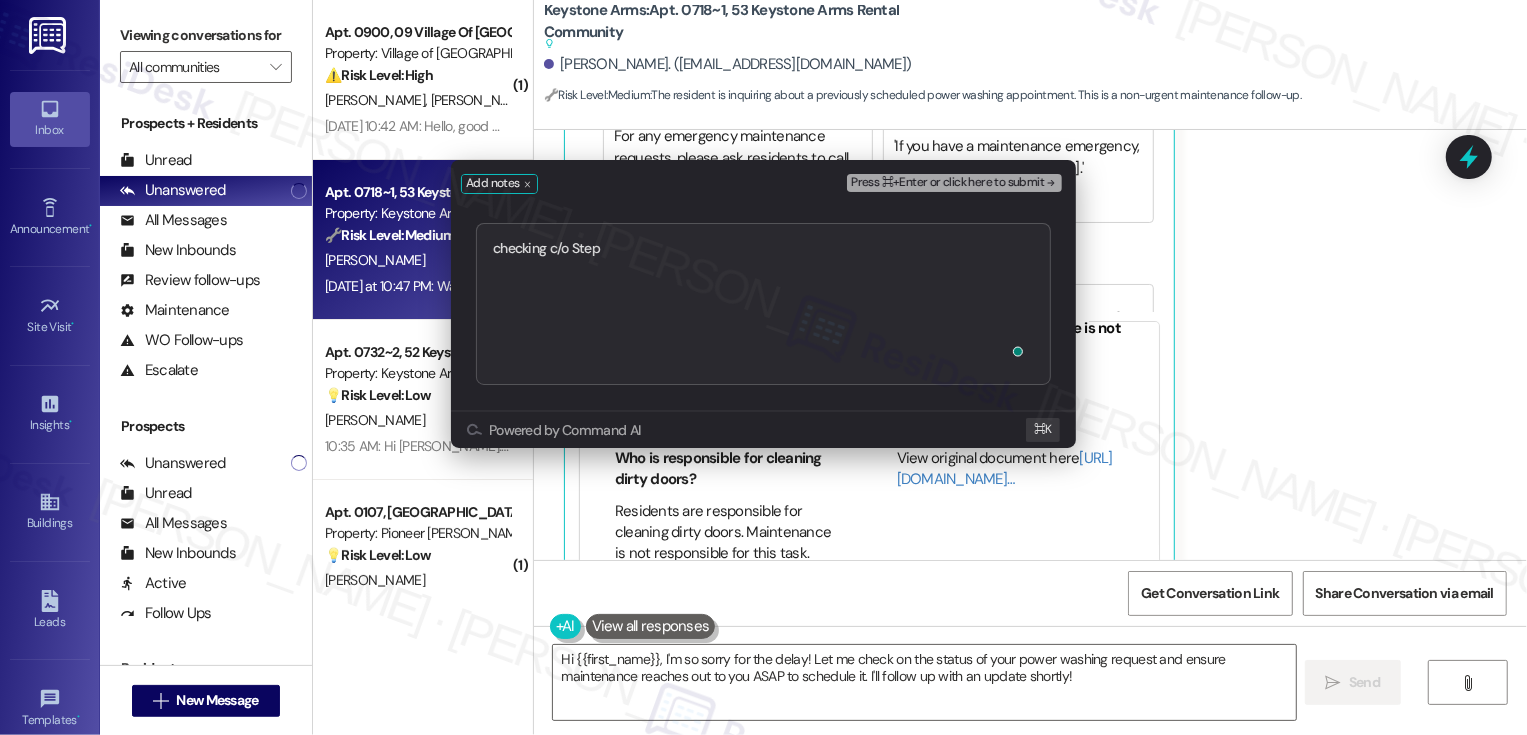 type on "checking c/o Steph" 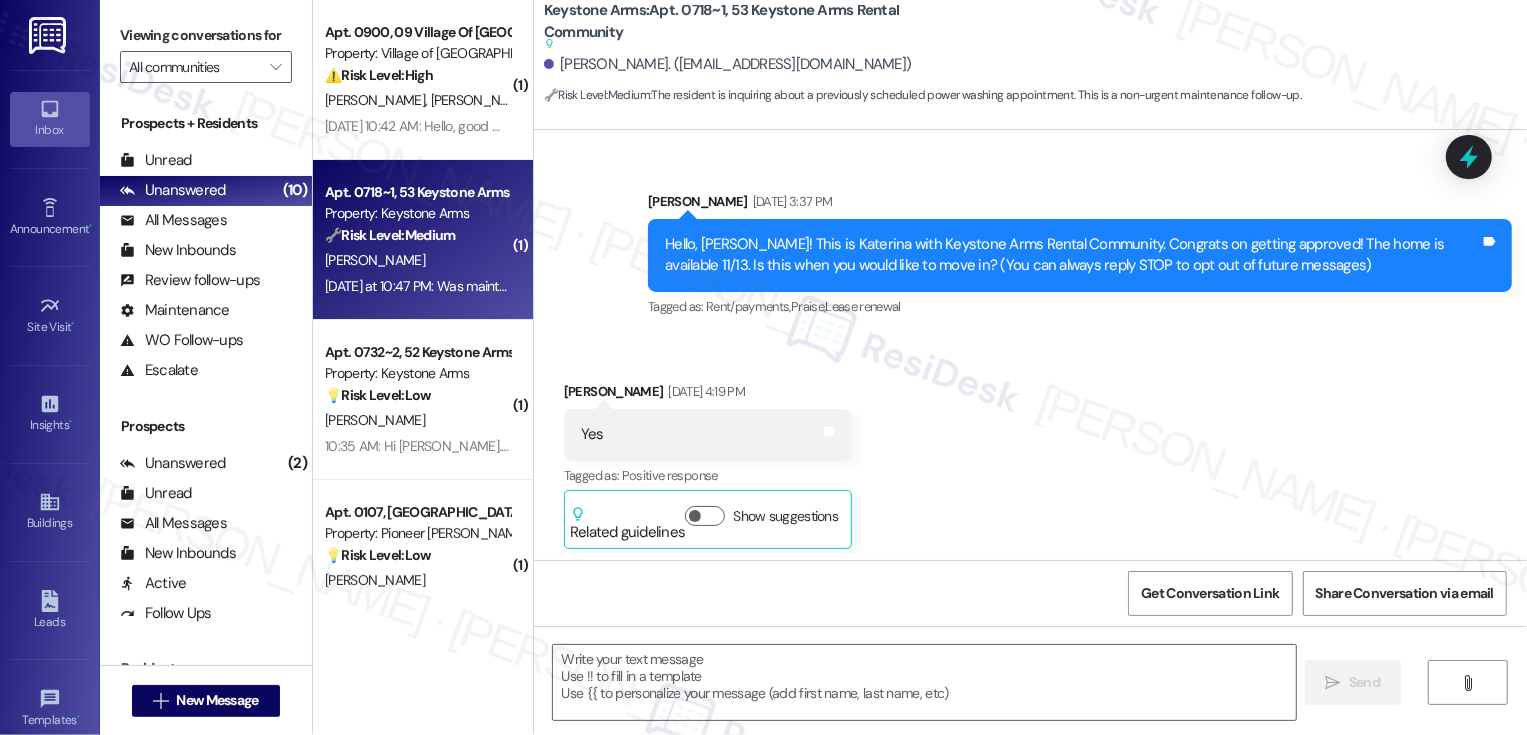 scroll, scrollTop: 228, scrollLeft: 0, axis: vertical 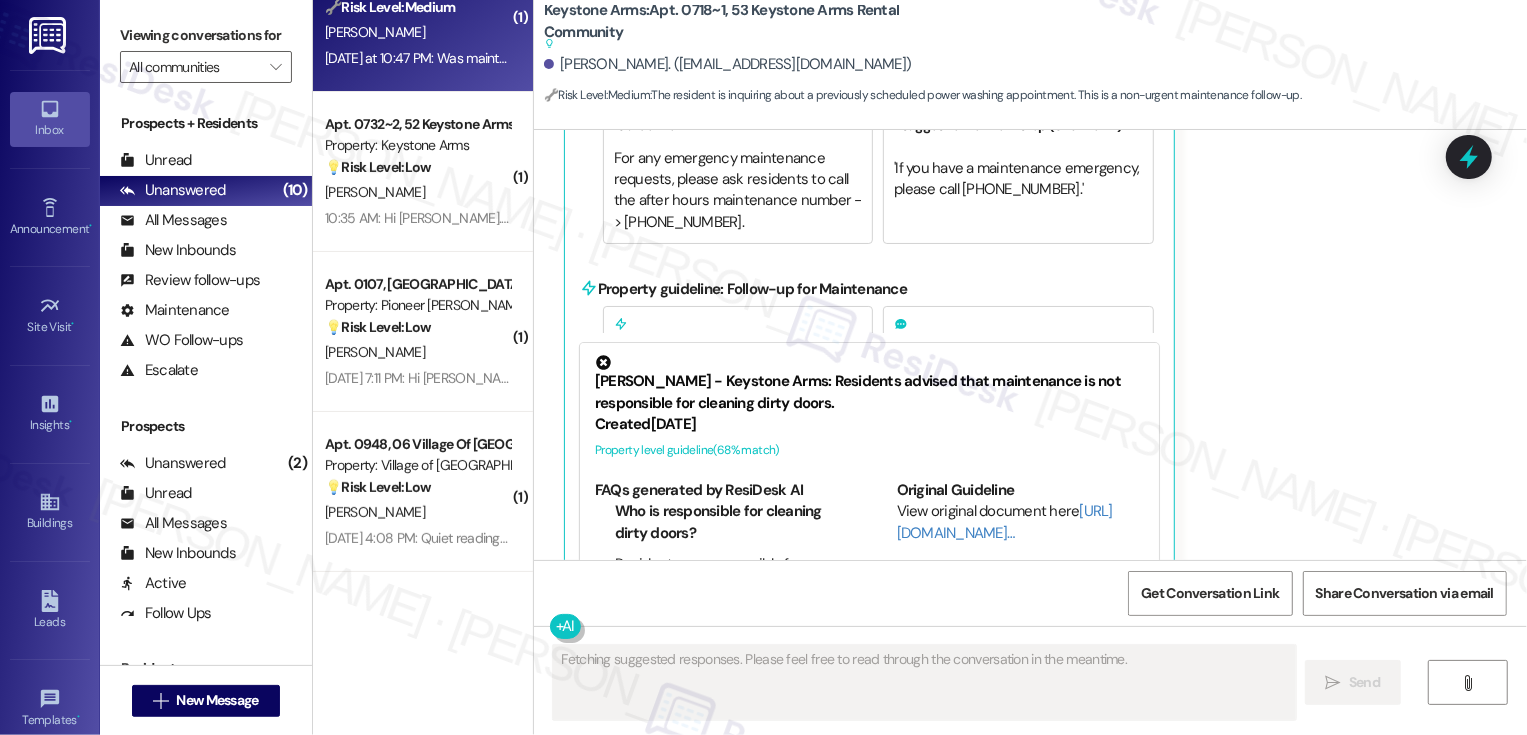 type on "Fetching suggested responses. Please feel free to read through the conversation in the meantime." 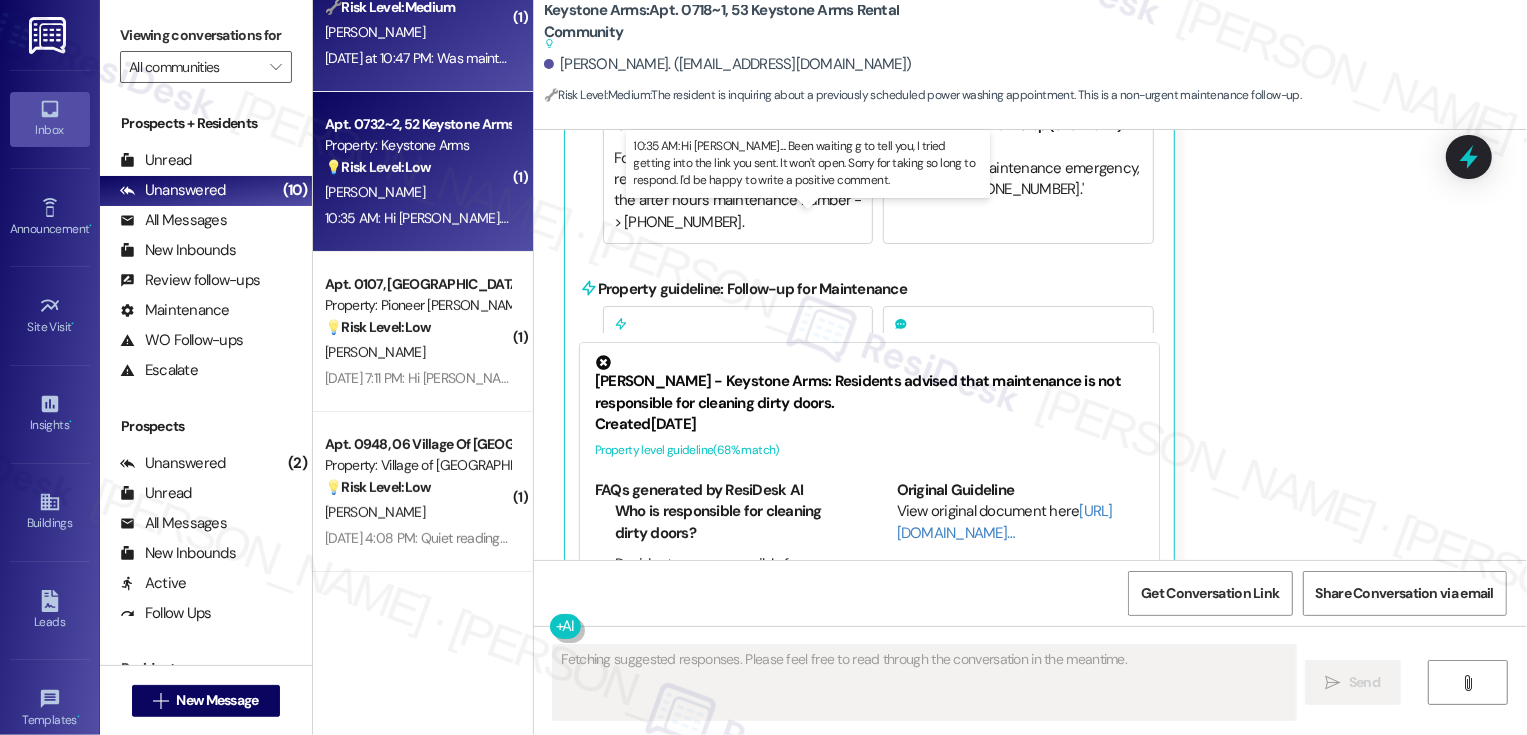 click on "10:35 AM: Hi Sarah....
Been waiting g to tell you, I tried getting into the link you sent. It won't open.
Sorry for taking so long to respond.
I'd be happy to write a positive comment. 10:35 AM: Hi Sarah....
Been waiting g to tell you, I tried getting into the link you sent. It won't open.
Sorry for taking so long to respond.
I'd be happy to write a positive comment." at bounding box center (854, 218) 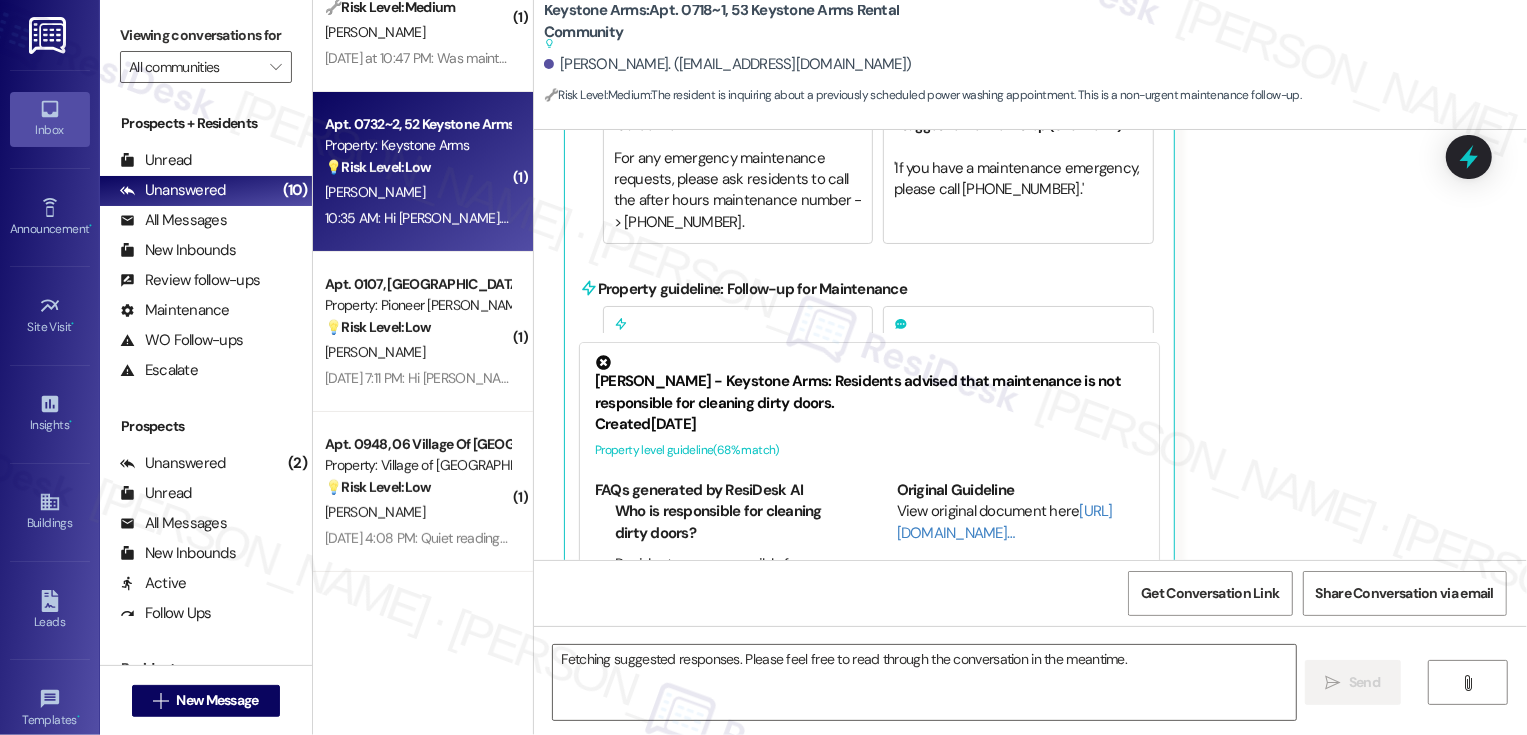 click on "10:35 AM: Hi Sarah....
Been waiting g to tell you, I tried getting into the link you sent. It won't open.
Sorry for taking so long to respond.
I'd be happy to write a positive comment. 10:35 AM: Hi Sarah....
Been waiting g to tell you, I tried getting into the link you sent. It won't open.
Sorry for taking so long to respond.
I'd be happy to write a positive comment." at bounding box center (854, 218) 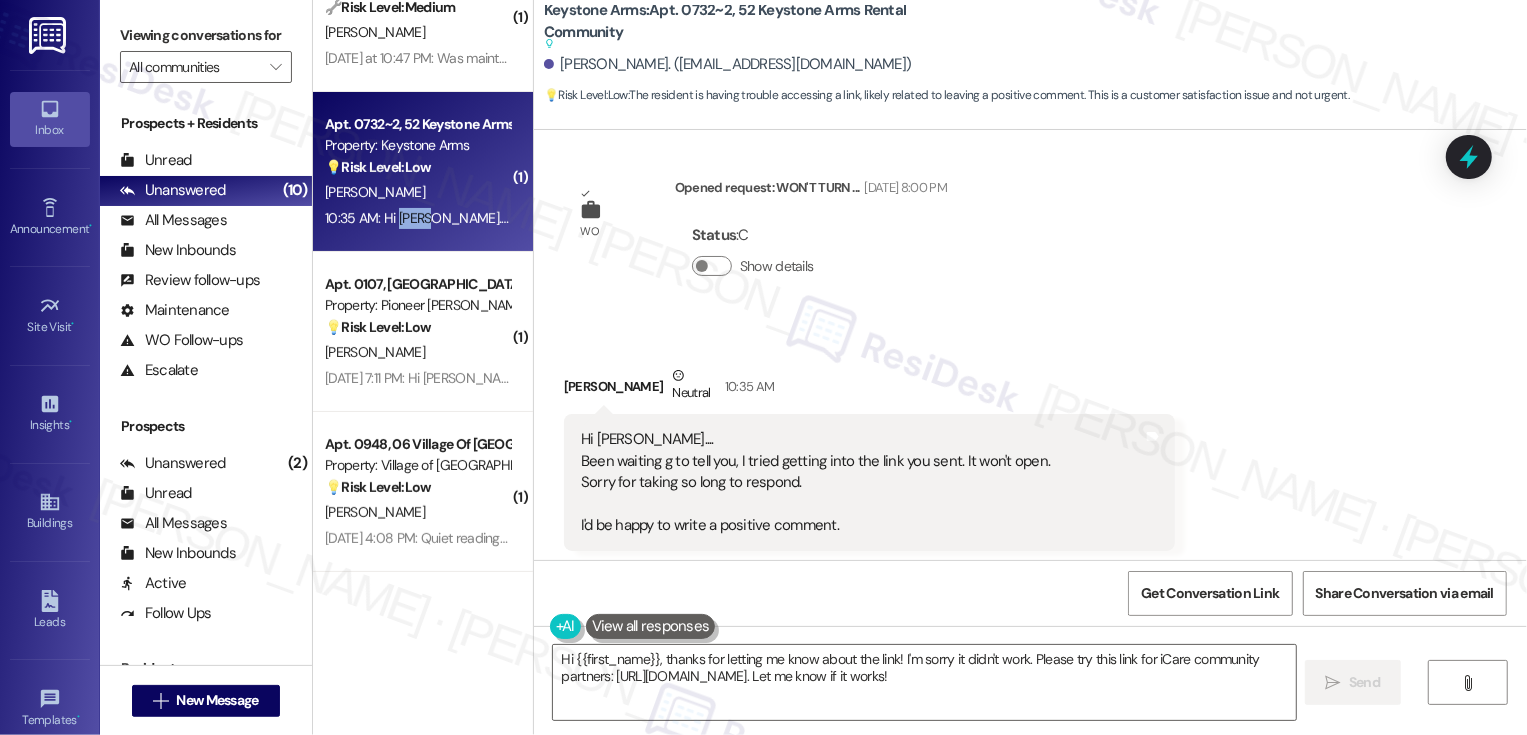 scroll, scrollTop: 25078, scrollLeft: 0, axis: vertical 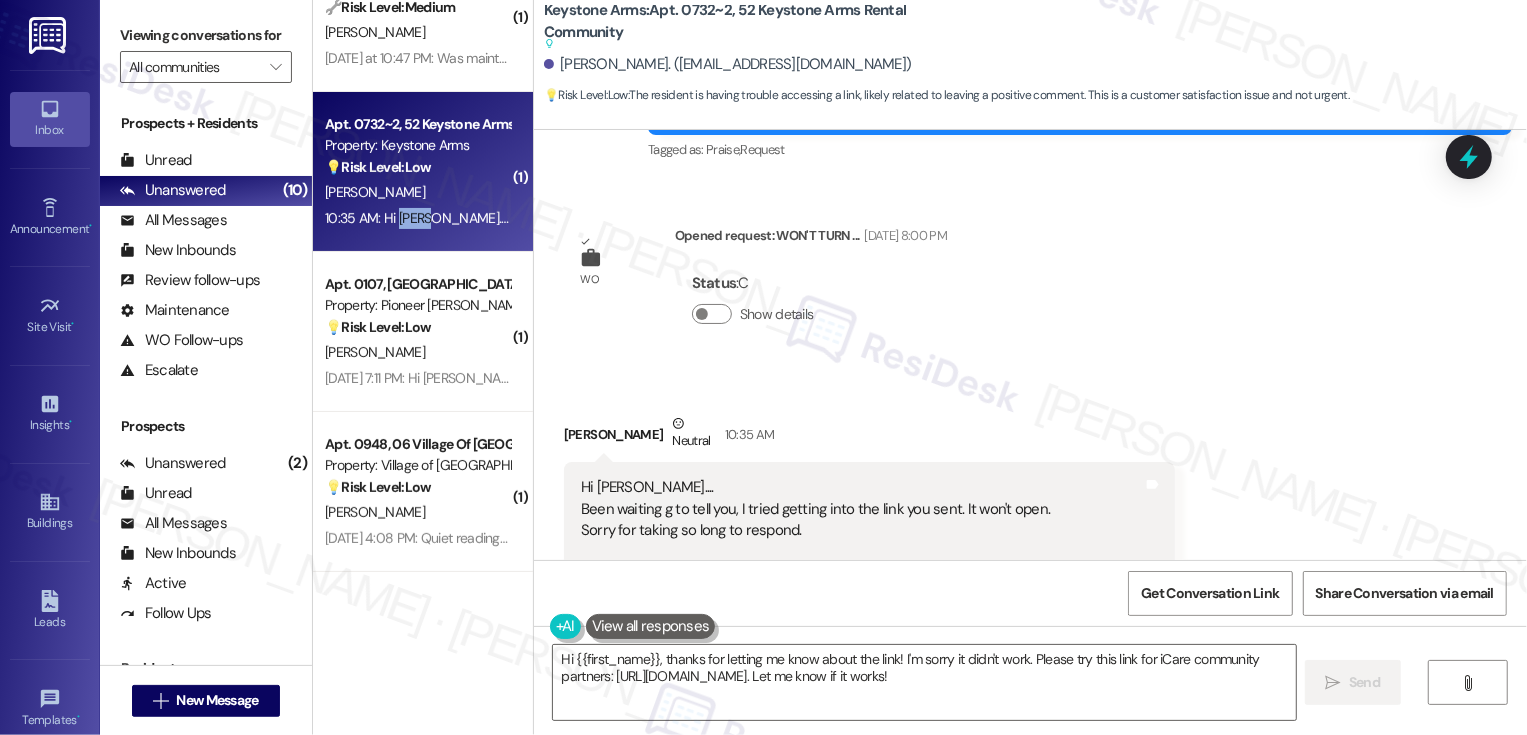 click on "Received via SMS Athan Katsaounis   Neutral 10:35 AM Hi Sarah....
Been waiting g to tell you, I tried getting into the link you sent. It won't open.
Sorry for taking so long to respond.
I'd be happy to write a positive comment. Tags and notes Tagged as:   Call request ,  Click to highlight conversations about Call request Praise Click to highlight conversations about Praise  Related guidelines Hide Suggestions 'Boyd Wilson - Keystone Arms: If a package is too large to fit in the resident's mailbox, the post office will place the key inside the box, labeled as "p-1" or "p-2", which will open one of the larger boxes on the bottom and the package will be located there.' Created  a year ago Property level guideline  ( 67 % match) FAQs generated by ResiDesk AI Where can I find my package if it's too large for my mailbox? What should I look for on the key left by the post office? Look for a key with a label that says something like 'p-1' or 'p-2'. This key is for accessing the larger package boxes.  ( 67" at bounding box center [869, 697] 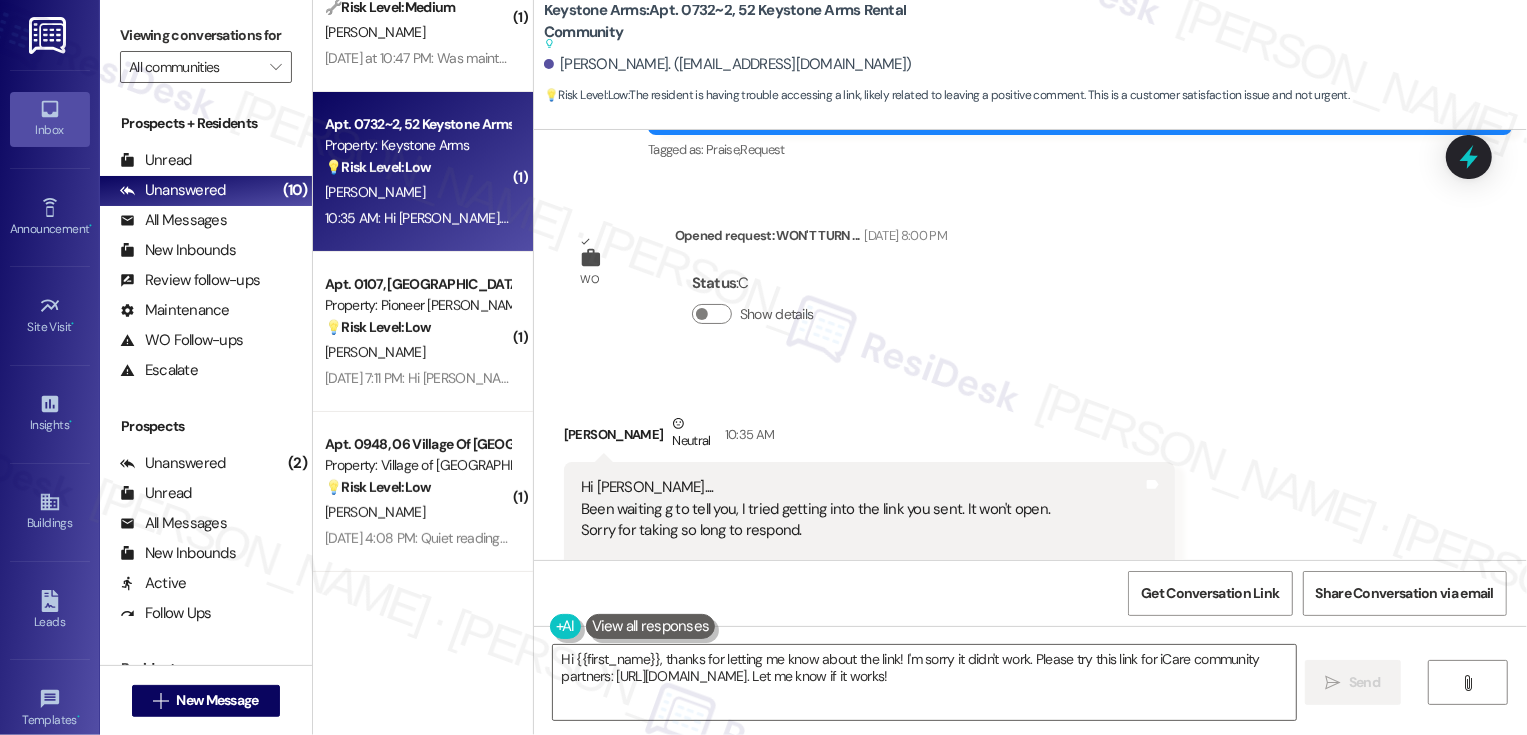 click on "Received via SMS Athan Katsaounis   Neutral 10:35 AM Hi Sarah....
Been waiting g to tell you, I tried getting into the link you sent. It won't open.
Sorry for taking so long to respond.
I'd be happy to write a positive comment. Tags and notes Tagged as:   Call request ,  Click to highlight conversations about Call request Praise Click to highlight conversations about Praise  Related guidelines Hide Suggestions 'Boyd Wilson - Keystone Arms: If a package is too large to fit in the resident's mailbox, the post office will place the key inside the box, labeled as "p-1" or "p-2", which will open one of the larger boxes on the bottom and the package will be located there.' Created  a year ago Property level guideline  ( 67 % match) FAQs generated by ResiDesk AI Where can I find my package if it's too large for my mailbox? What should I look for on the key left by the post office? Look for a key with a label that says something like 'p-1' or 'p-2'. This key is for accessing the larger package boxes.  ( 67" at bounding box center (1030, 682) 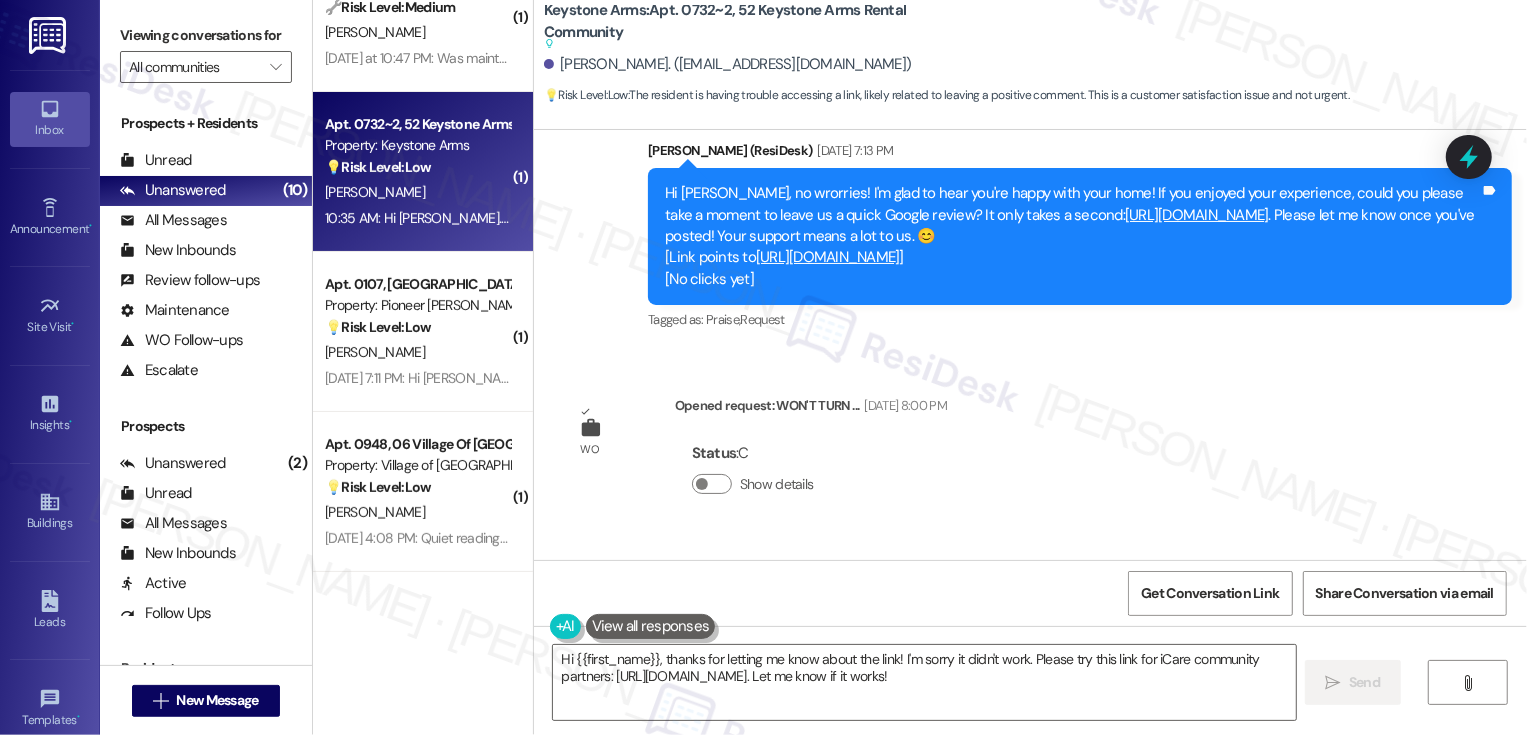 scroll, scrollTop: 24997, scrollLeft: 0, axis: vertical 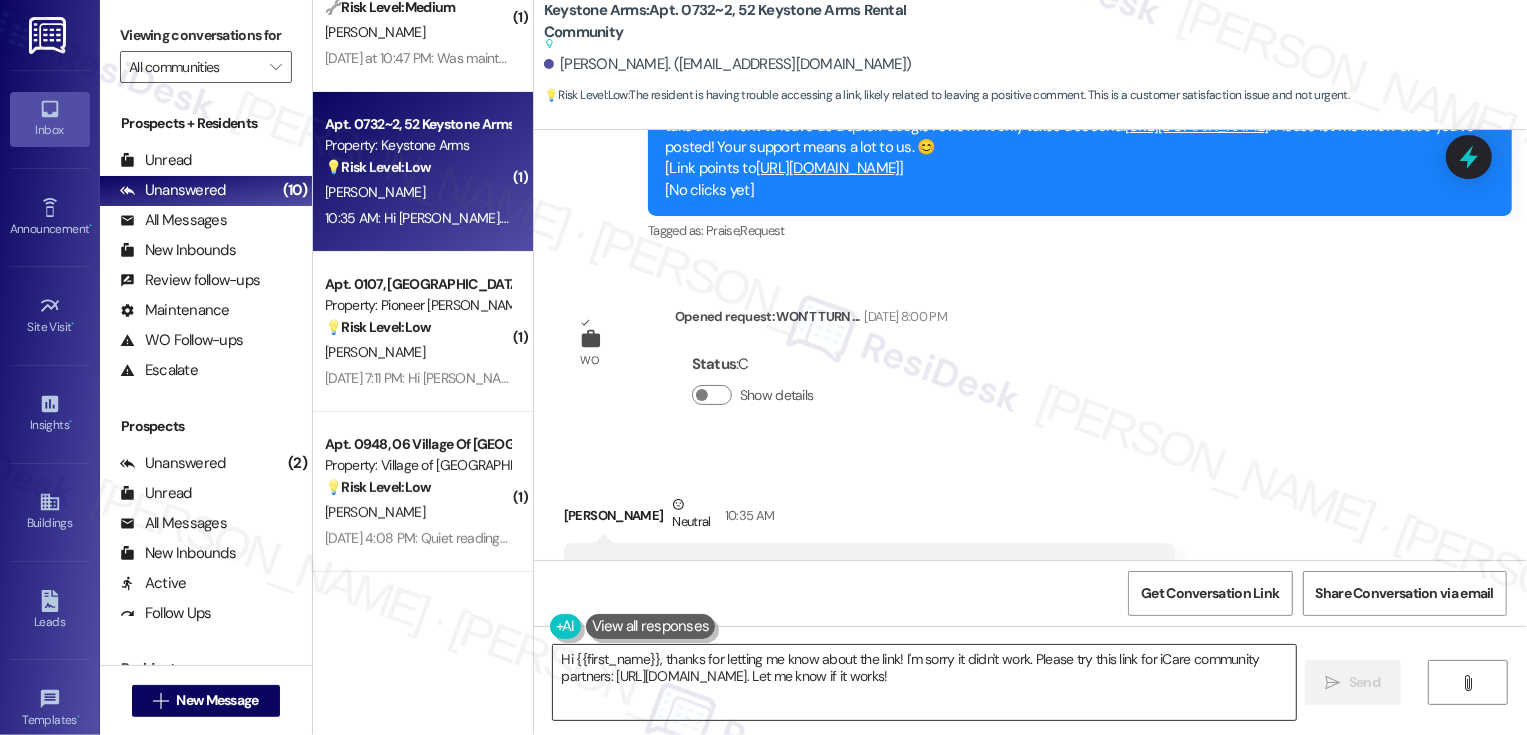 click on "Hi {{first_name}}, thanks for letting me know about the link! I'm sorry it didn't work. Please try this link for iCare community partners: https://www.boydwilson.com/icare-category/cumberland-county/. Let me know if it works!" at bounding box center (924, 682) 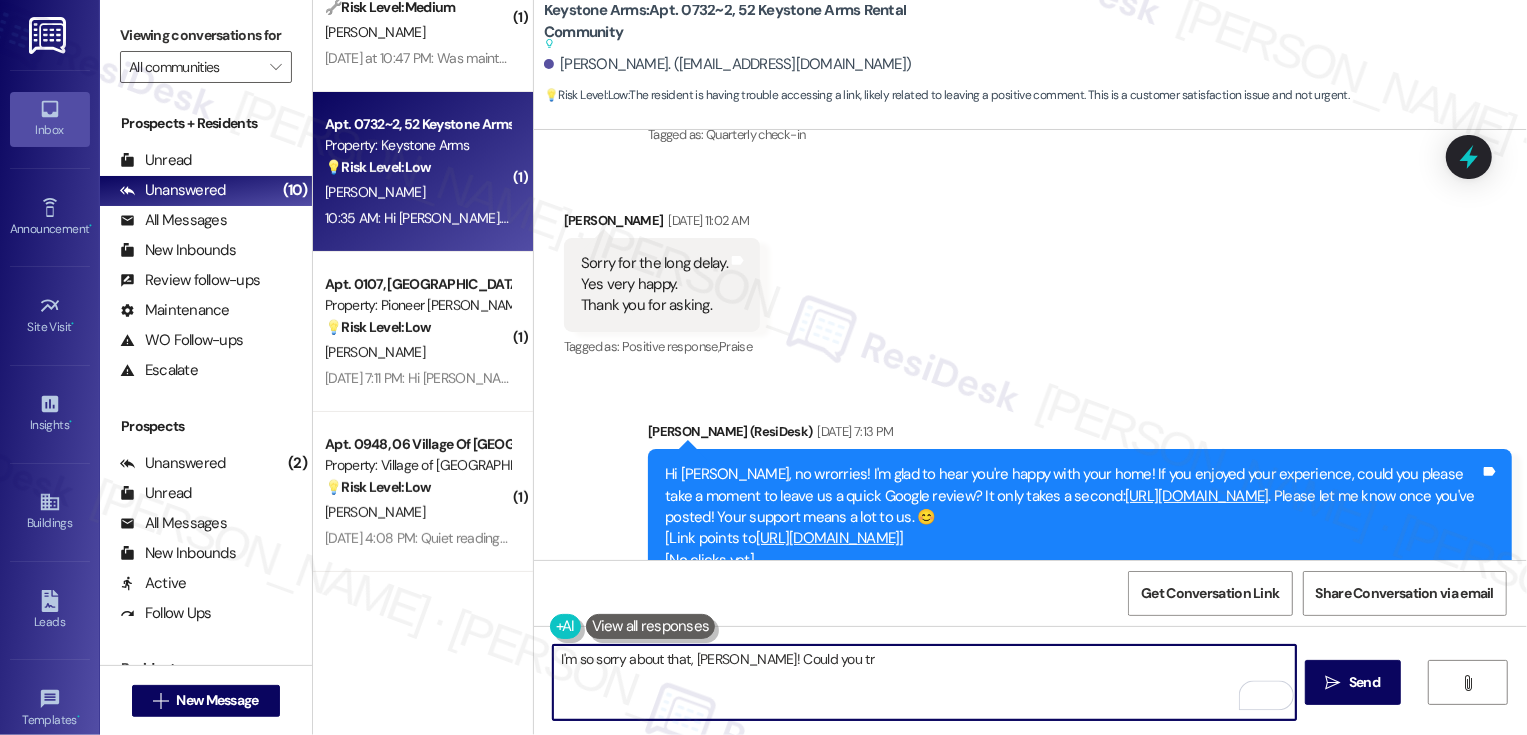 scroll, scrollTop: 24572, scrollLeft: 0, axis: vertical 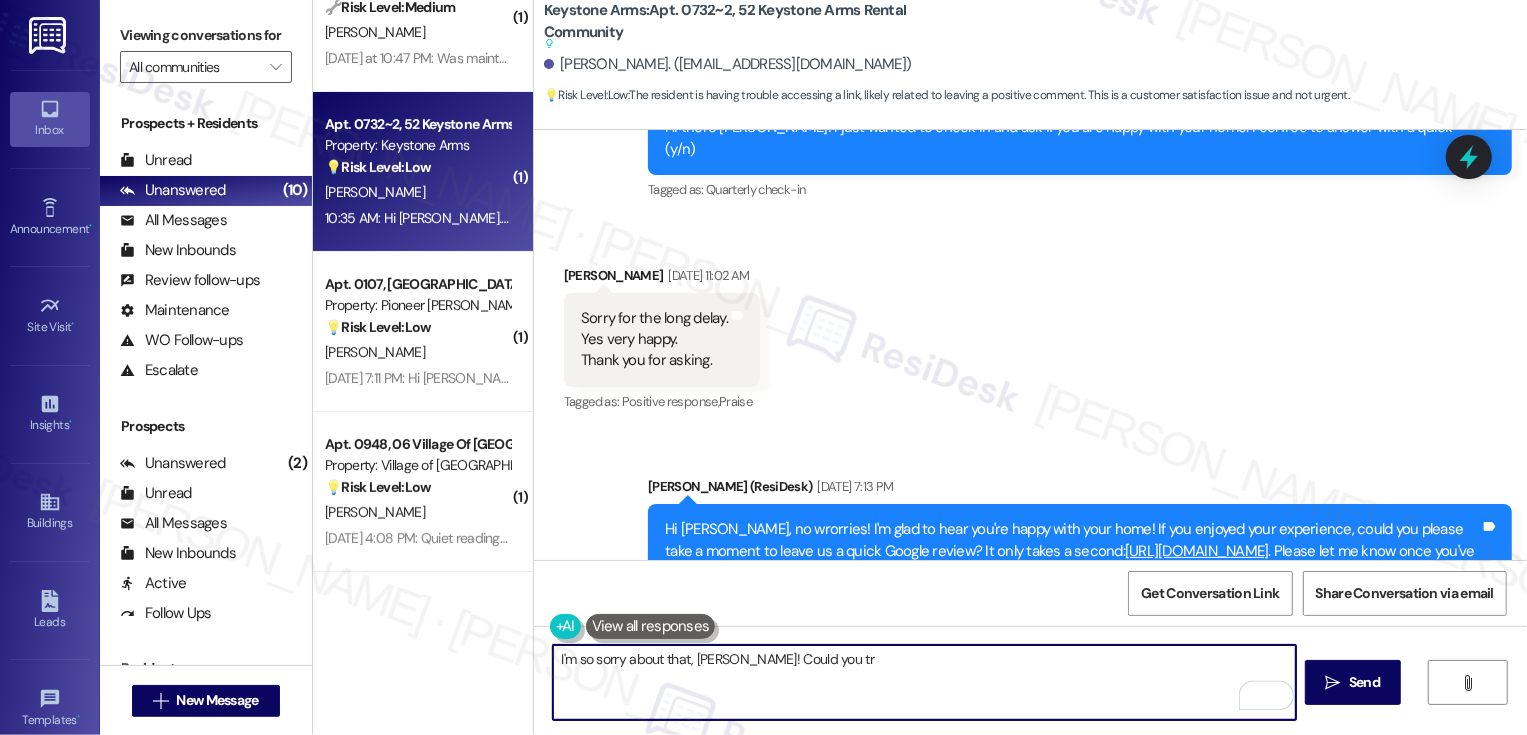 click on "https://www.theresidesk.com/links/review-Kqb0QN1u5" at bounding box center (1197, 551) 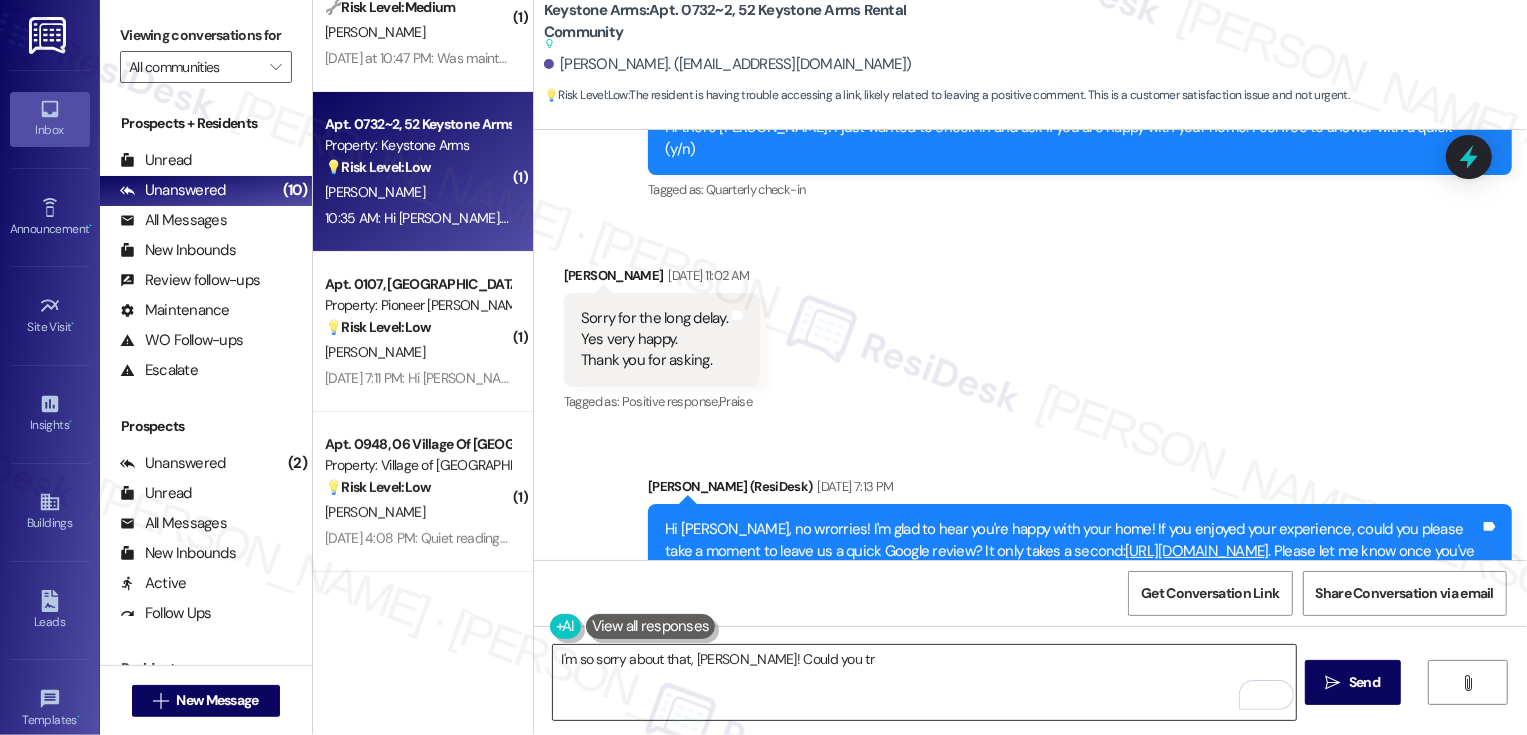 click on "I'm so sorry about that, Athan! Could you tr" at bounding box center (924, 682) 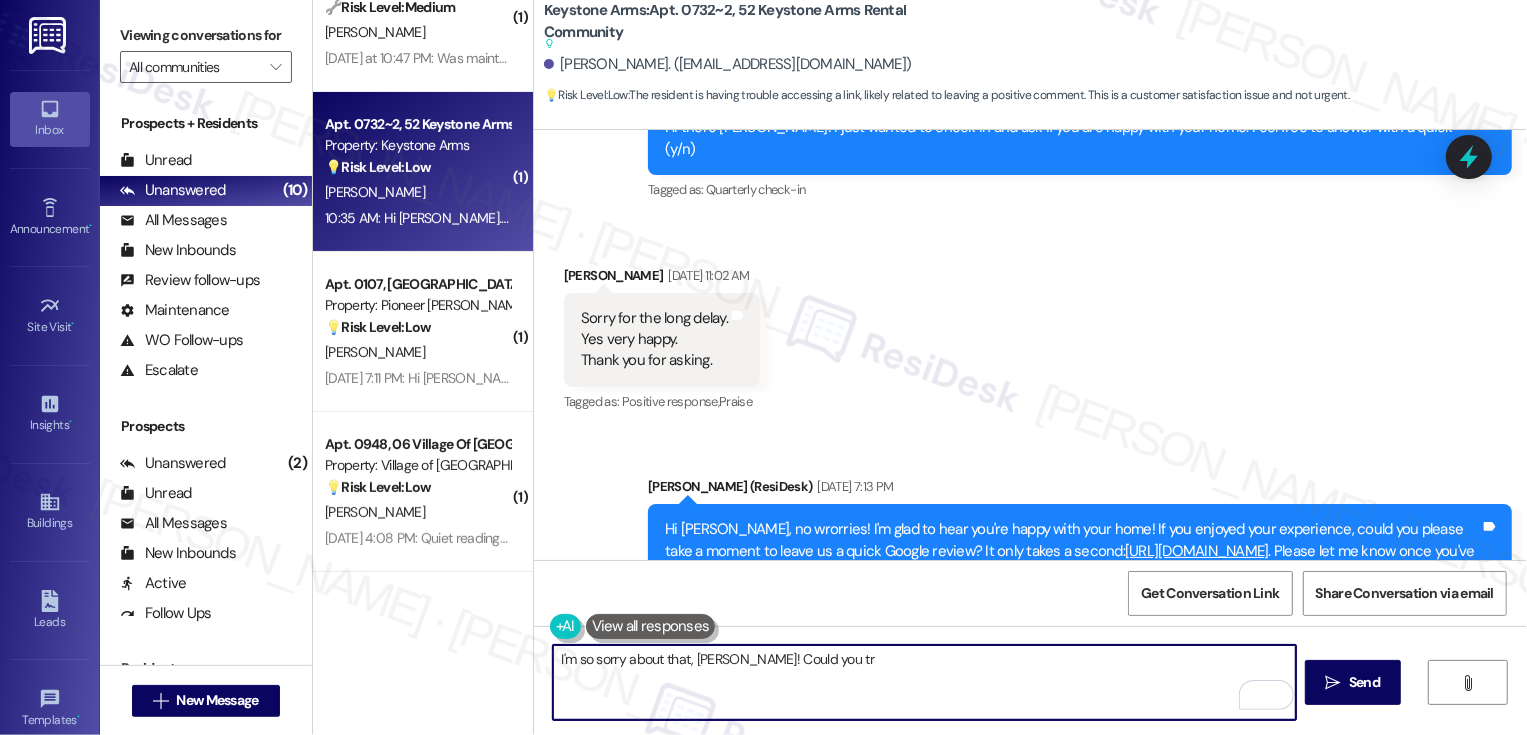 click on "I'm so sorry about that, Athan! Could you tr" at bounding box center (924, 682) 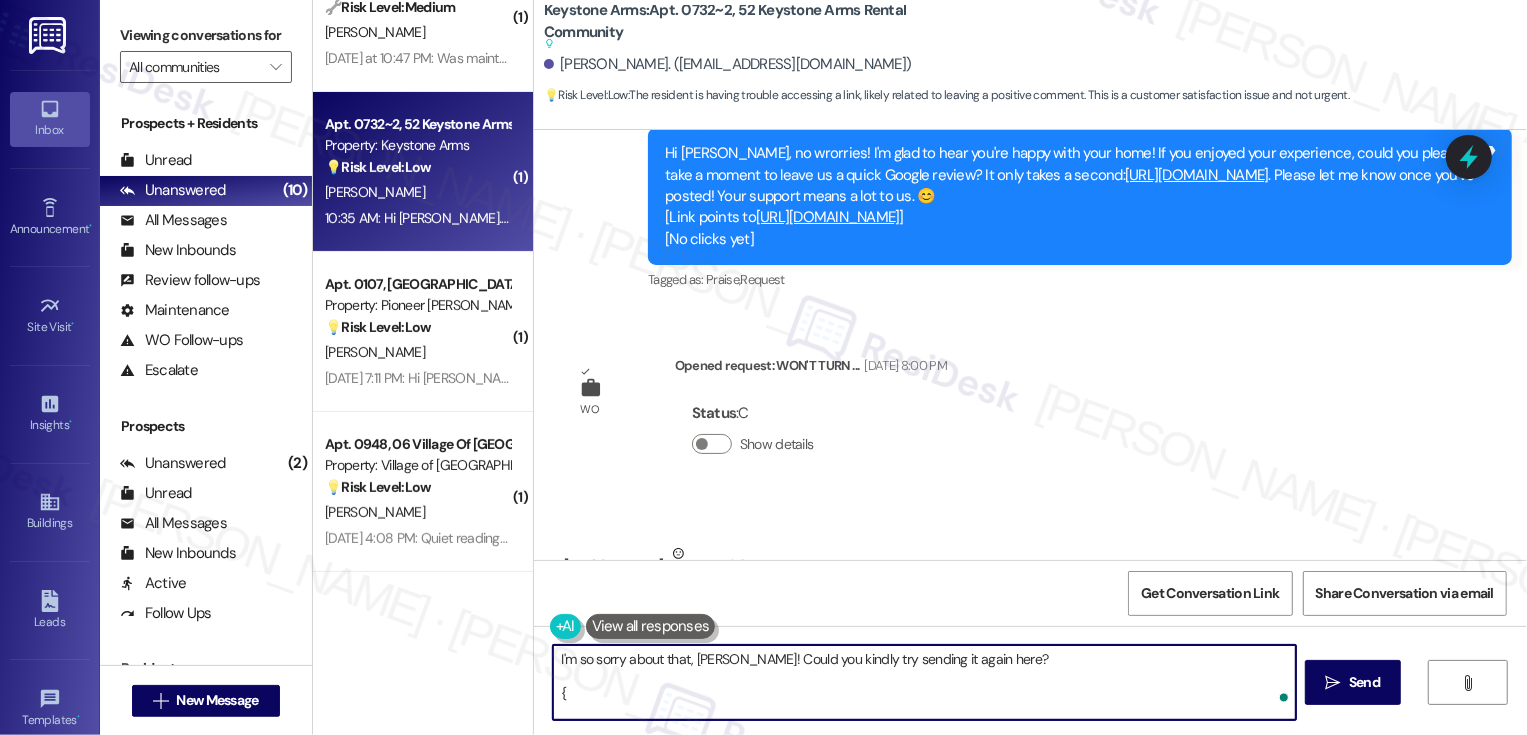 type on "I'm so sorry about that, Athan! Could you kindly try sending it again here?
{{" 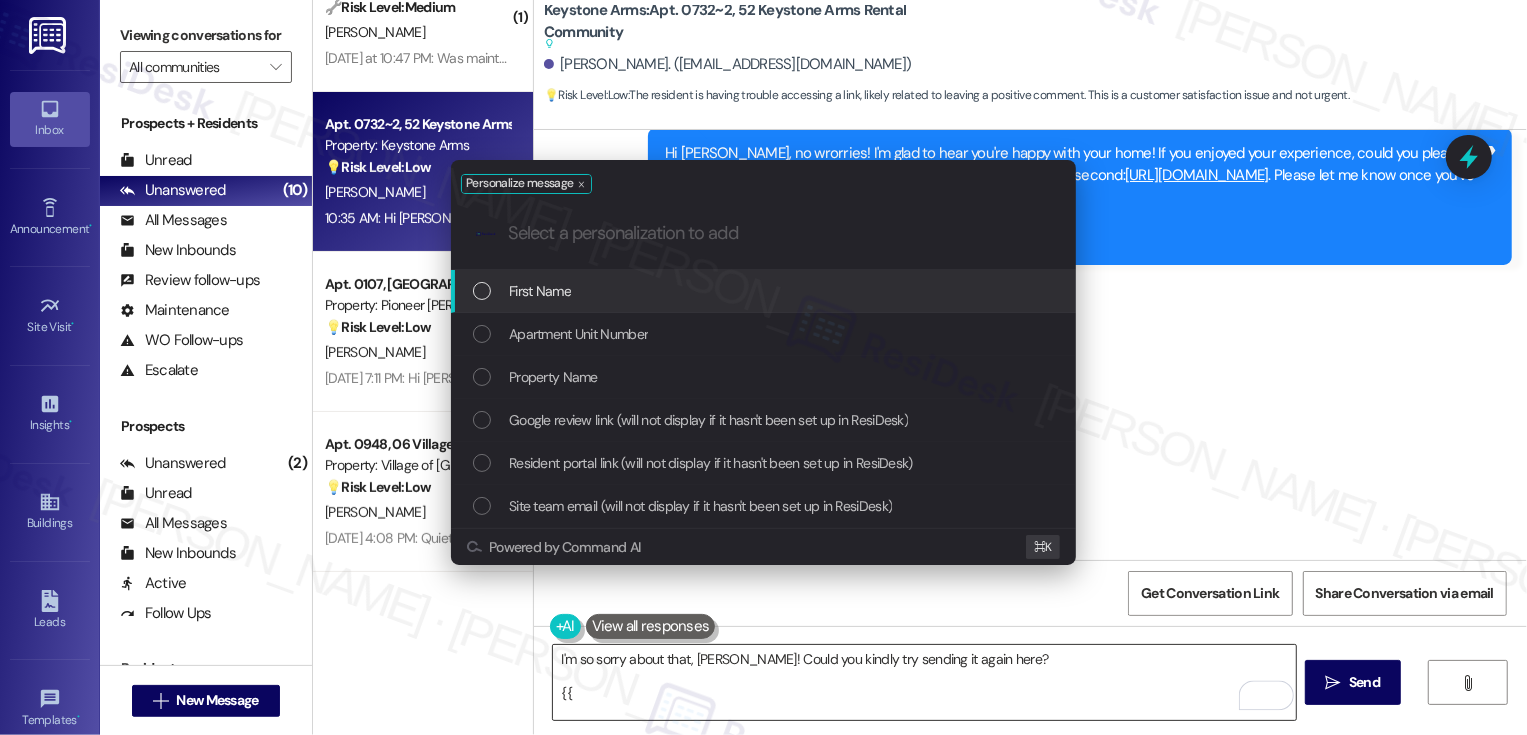type on "g" 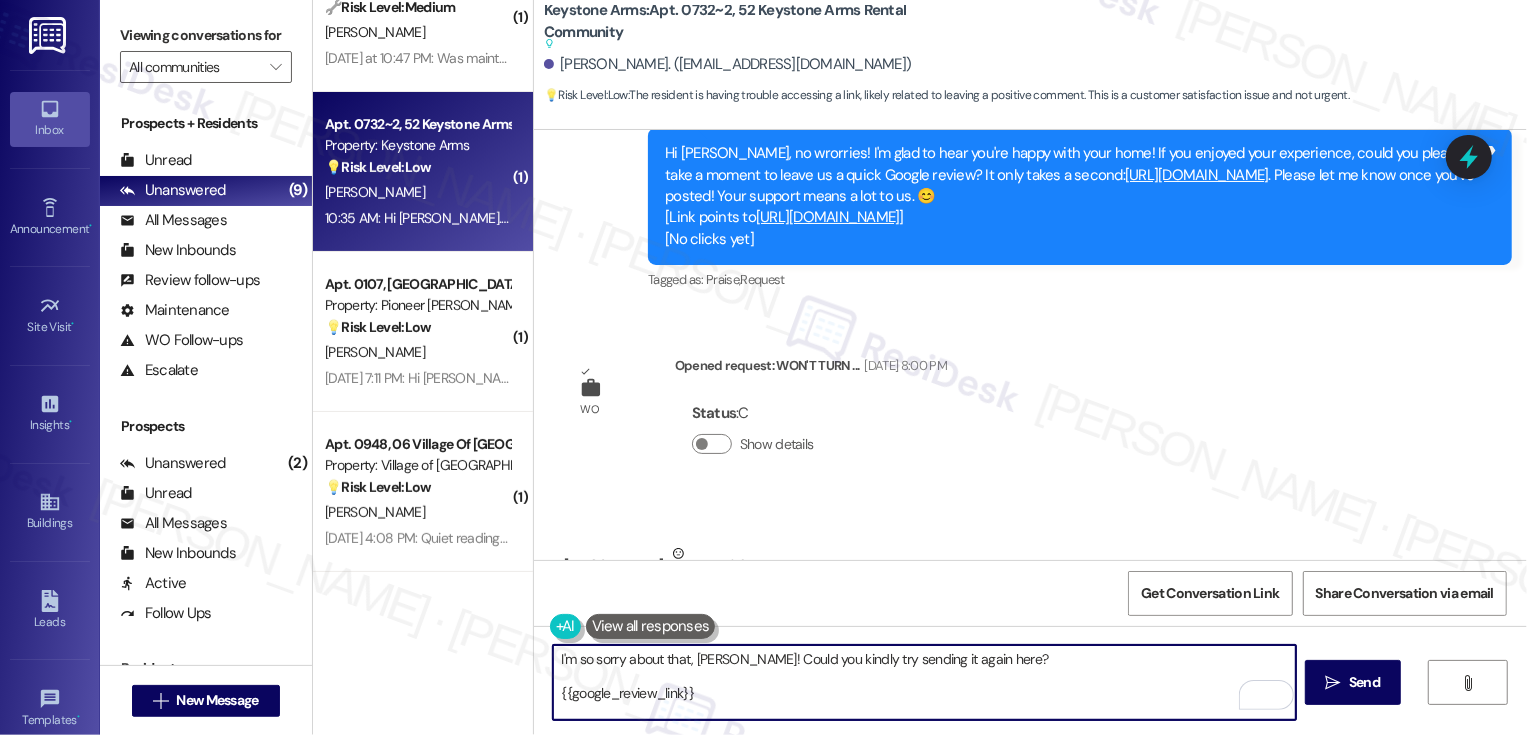 click on "I'm so sorry about that, Athan! Could you kindly try sending it again here?
{{google_review_link}}" at bounding box center [924, 682] 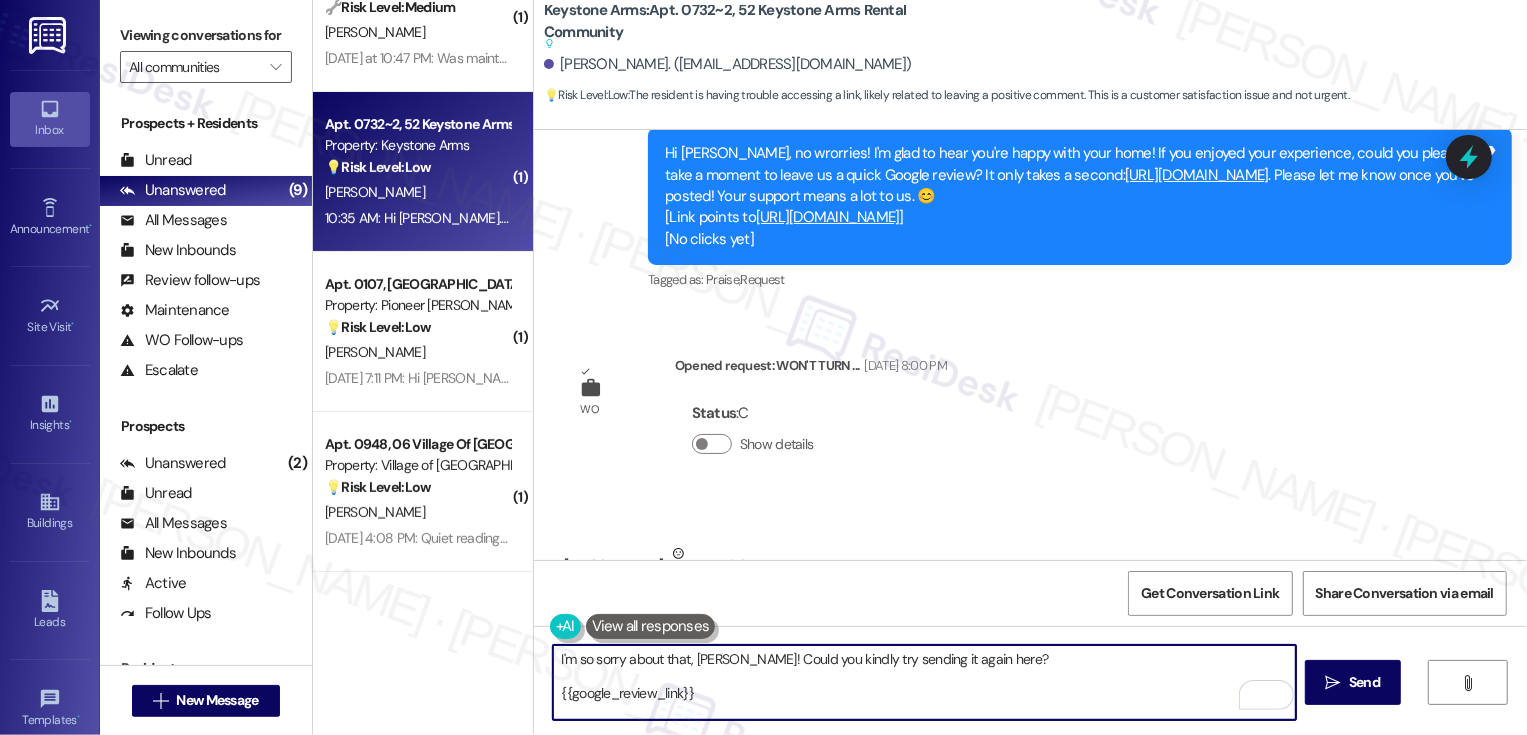 drag, startPoint x: 843, startPoint y: 662, endPoint x: 1208, endPoint y: 687, distance: 365.85516 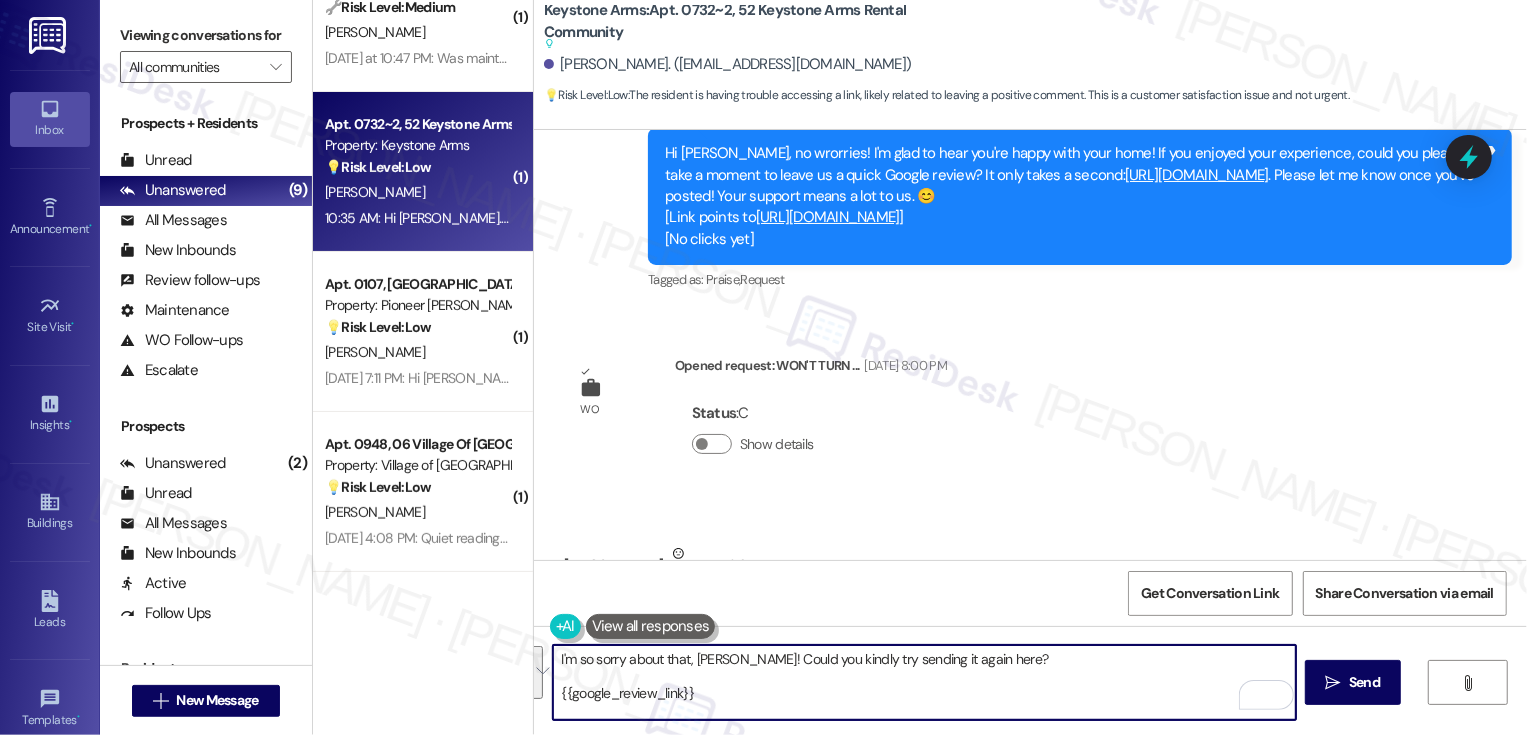 click on "I'm so sorry about that, Athan! Could you kindly try sending it again here?
{{google_review_link}}" at bounding box center [924, 682] 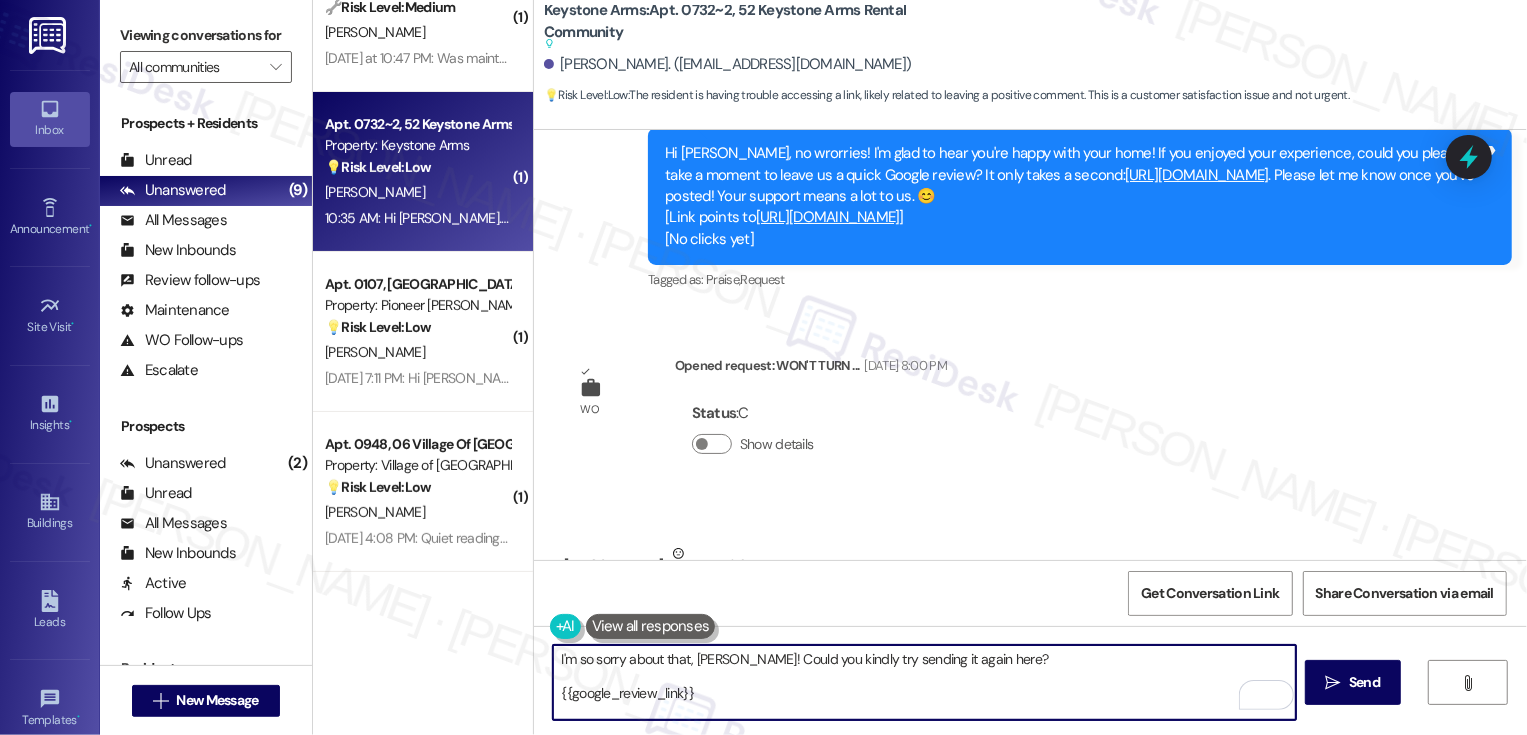 drag, startPoint x: 843, startPoint y: 657, endPoint x: 1057, endPoint y: 661, distance: 214.03738 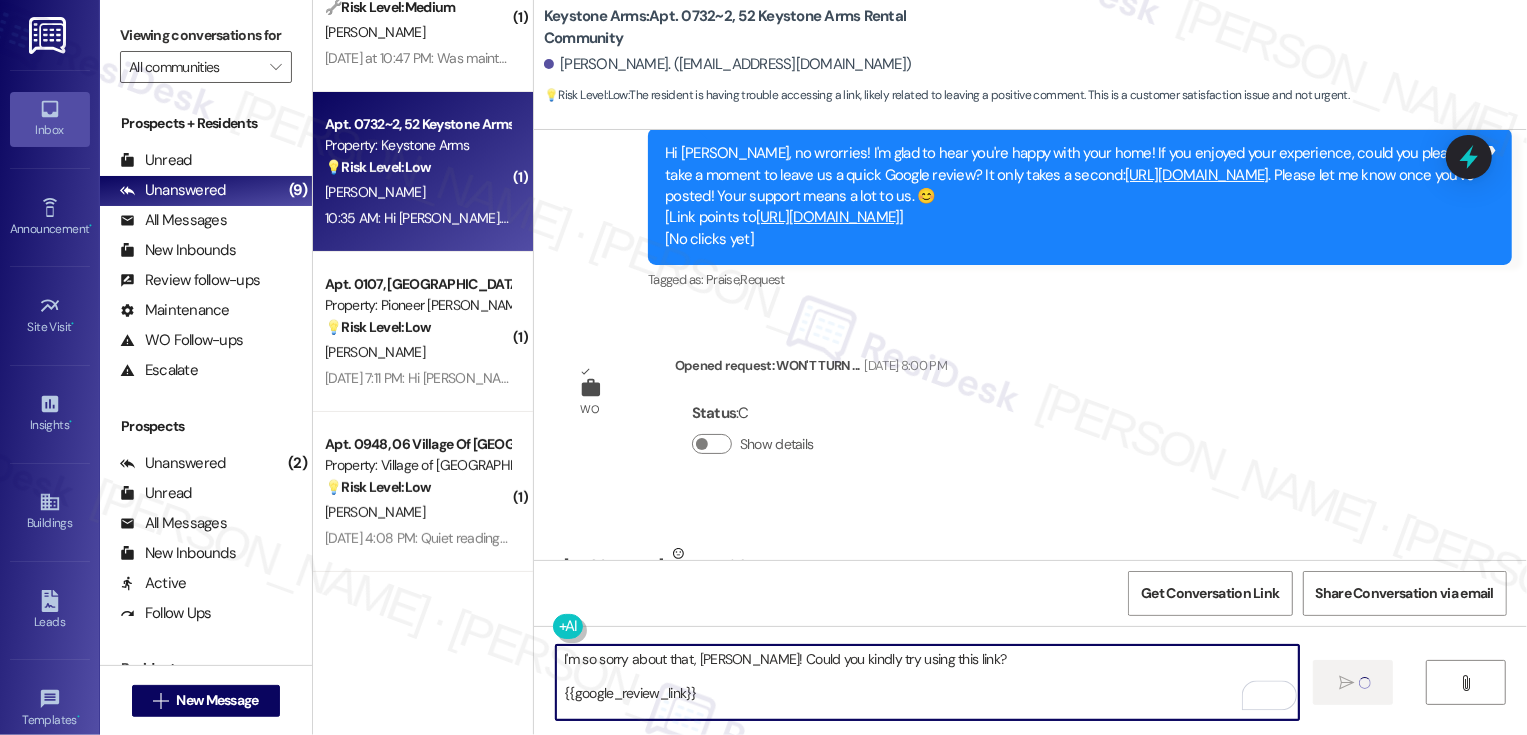 type on "Fetching suggested responses. Please feel free to read through the conversation in the meantime." 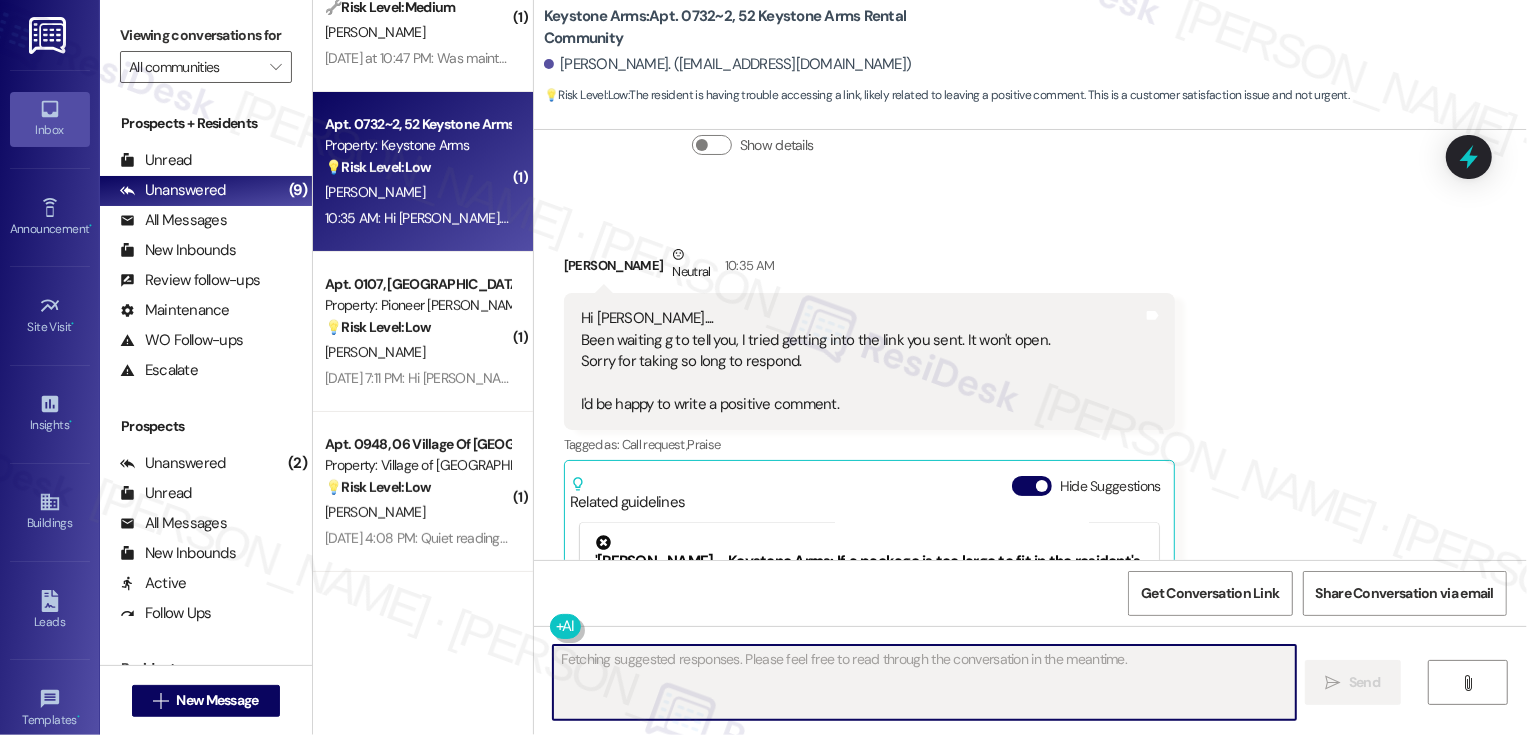 scroll, scrollTop: 25429, scrollLeft: 0, axis: vertical 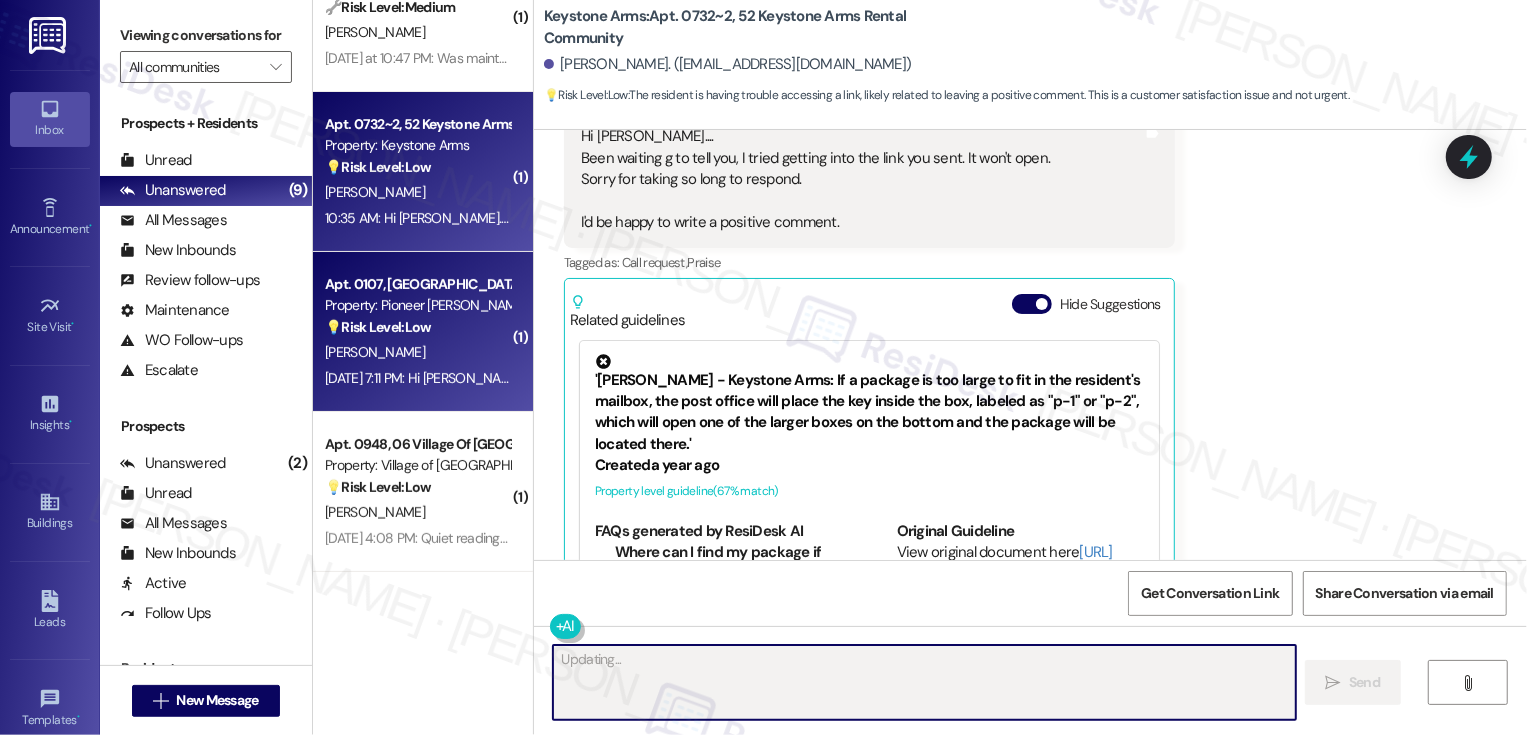 click on "Property: Pioneer Woods" at bounding box center (417, 305) 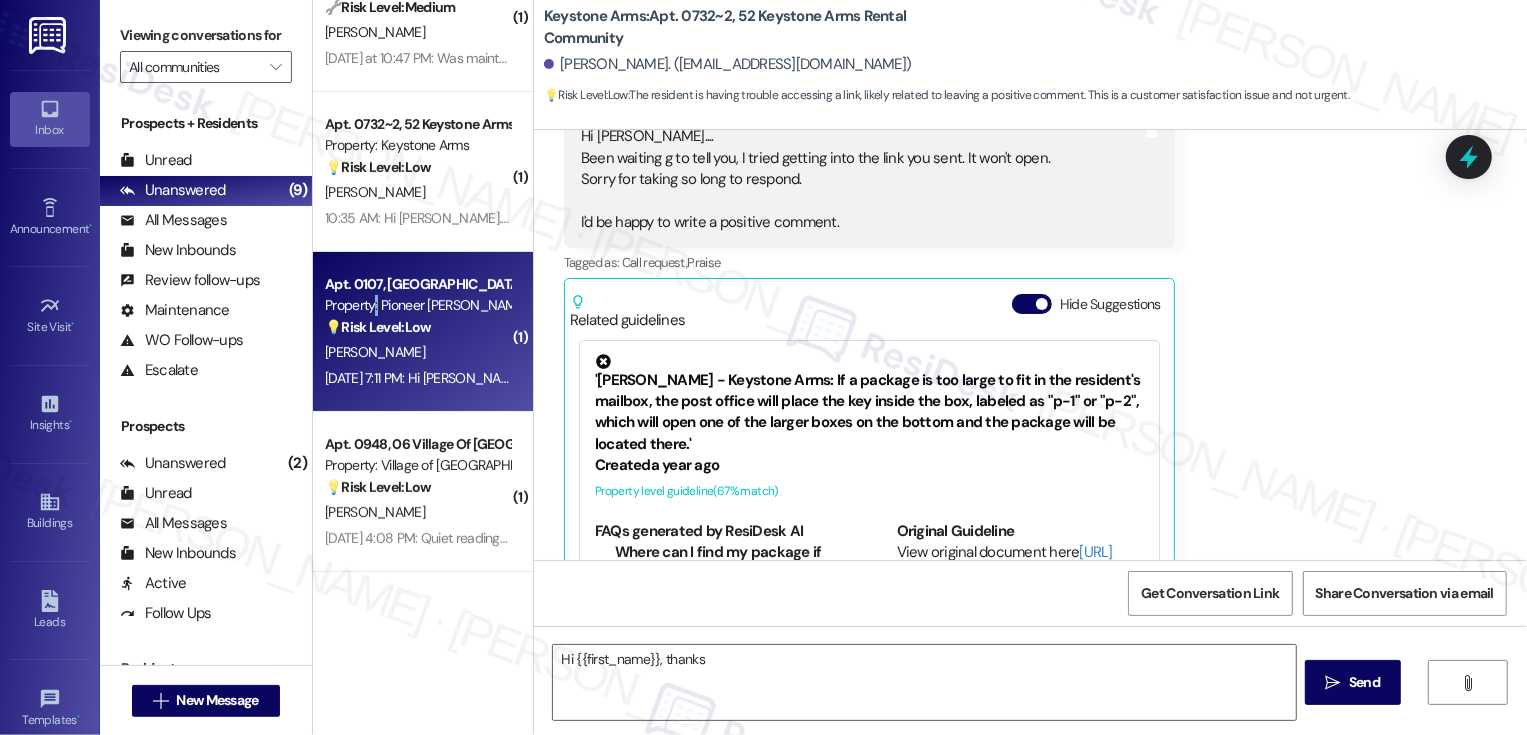 type on "Hi {{first_name}}, thanks for" 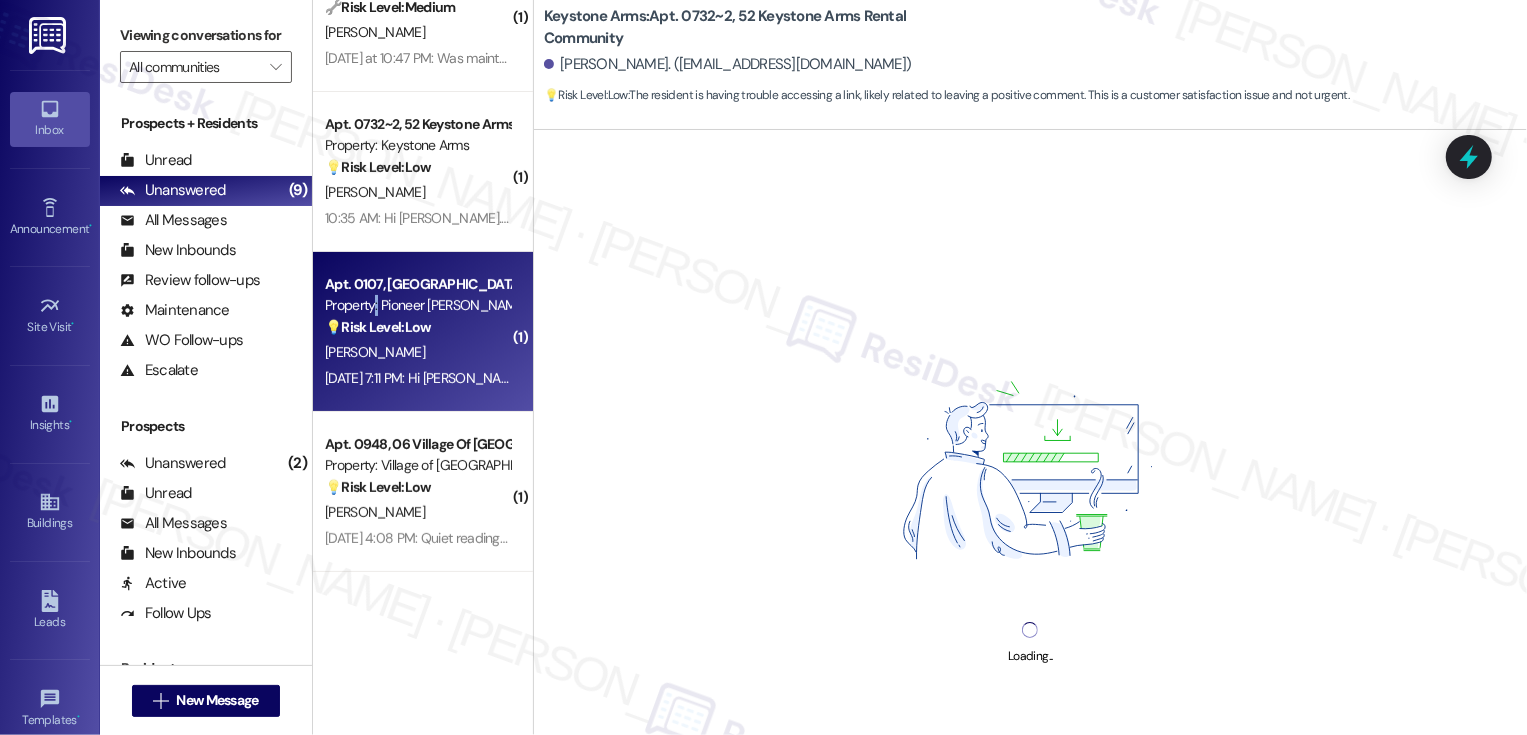 click on "Property: Pioneer Woods" at bounding box center (417, 305) 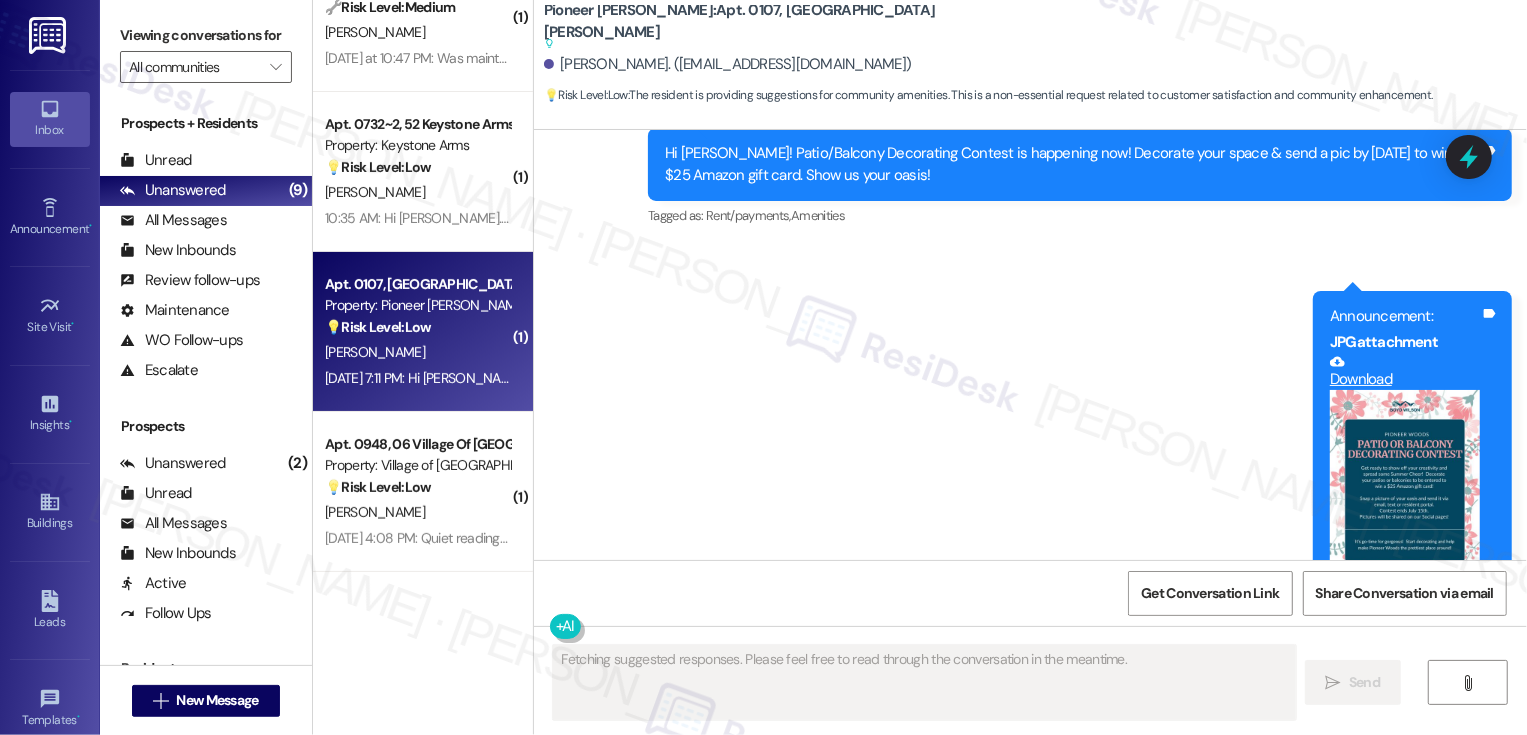 scroll, scrollTop: 18689, scrollLeft: 0, axis: vertical 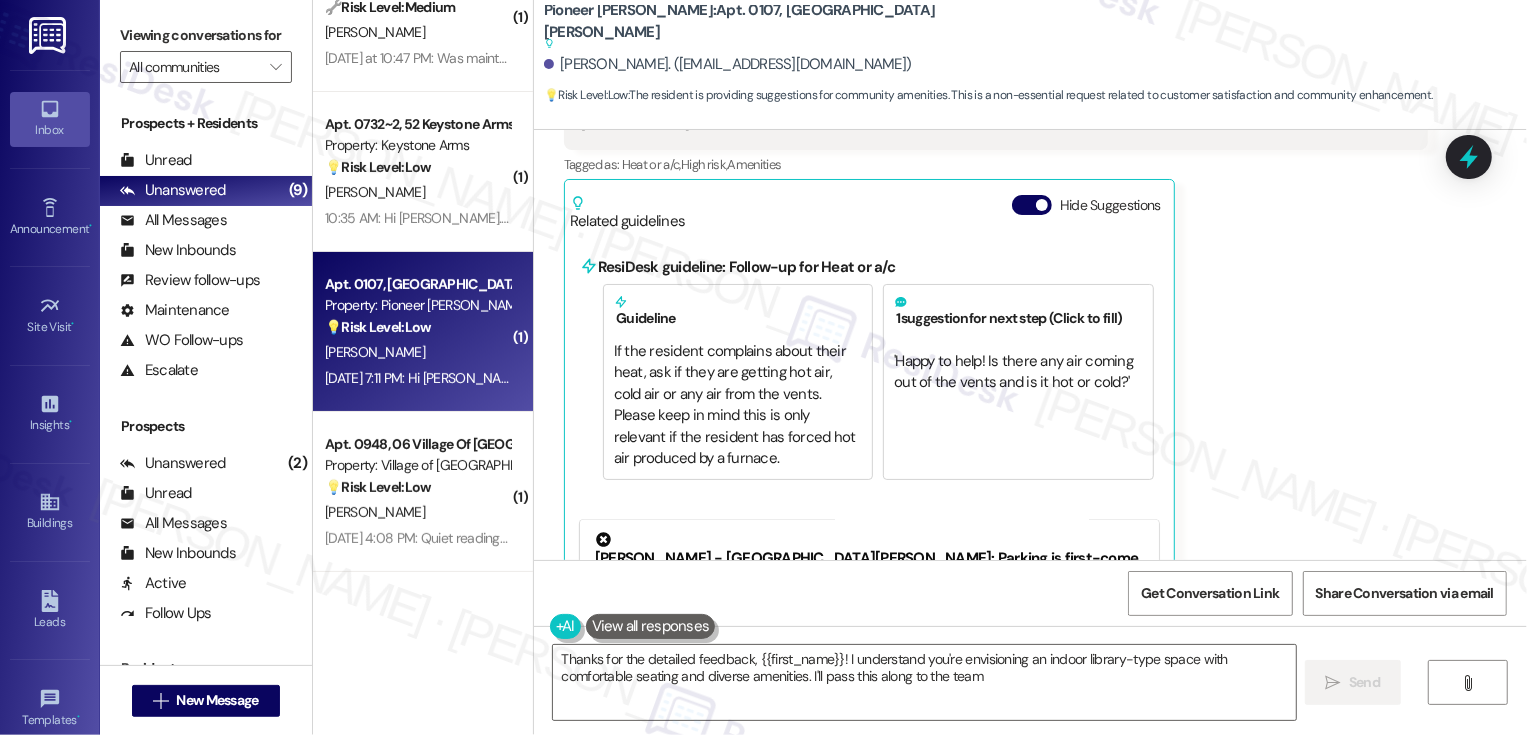 type on "Thanks for the detailed feedback, {{first_name}}! I understand you're envisioning an indoor library-type space with comfortable seating and diverse amenities. I'll pass this along to the team!" 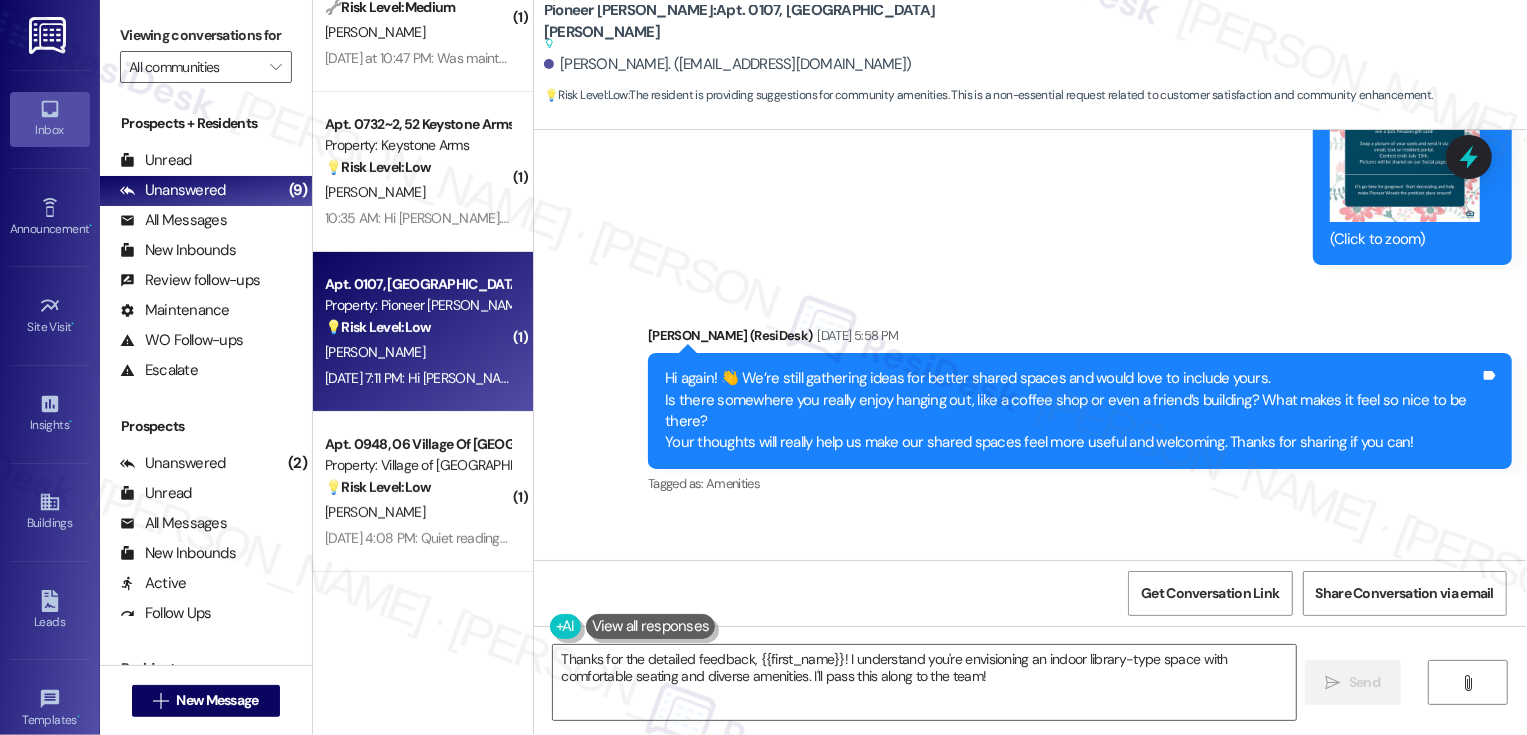 scroll, scrollTop: 18607, scrollLeft: 0, axis: vertical 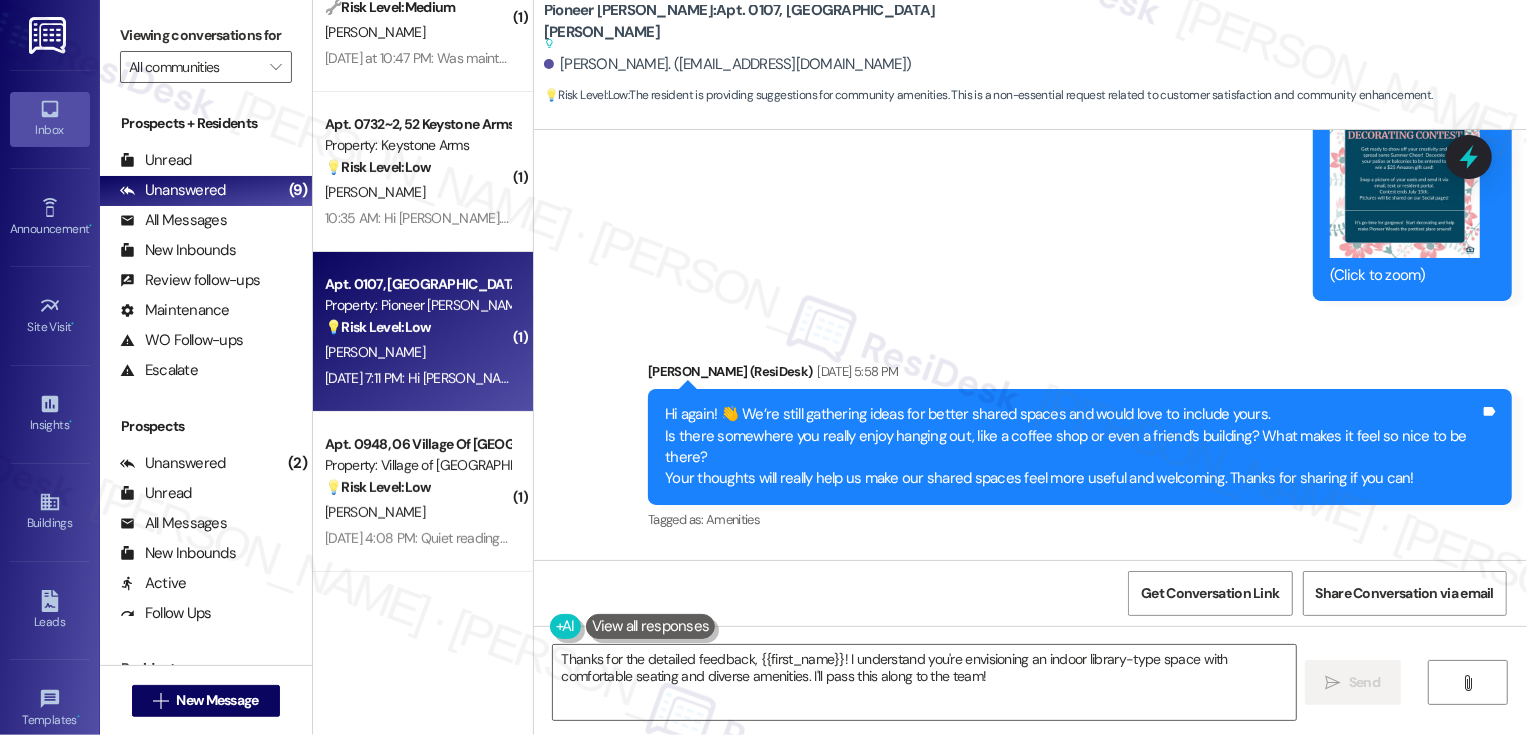 click on "Get Conversation Link Share Conversation via email" at bounding box center [1030, 593] 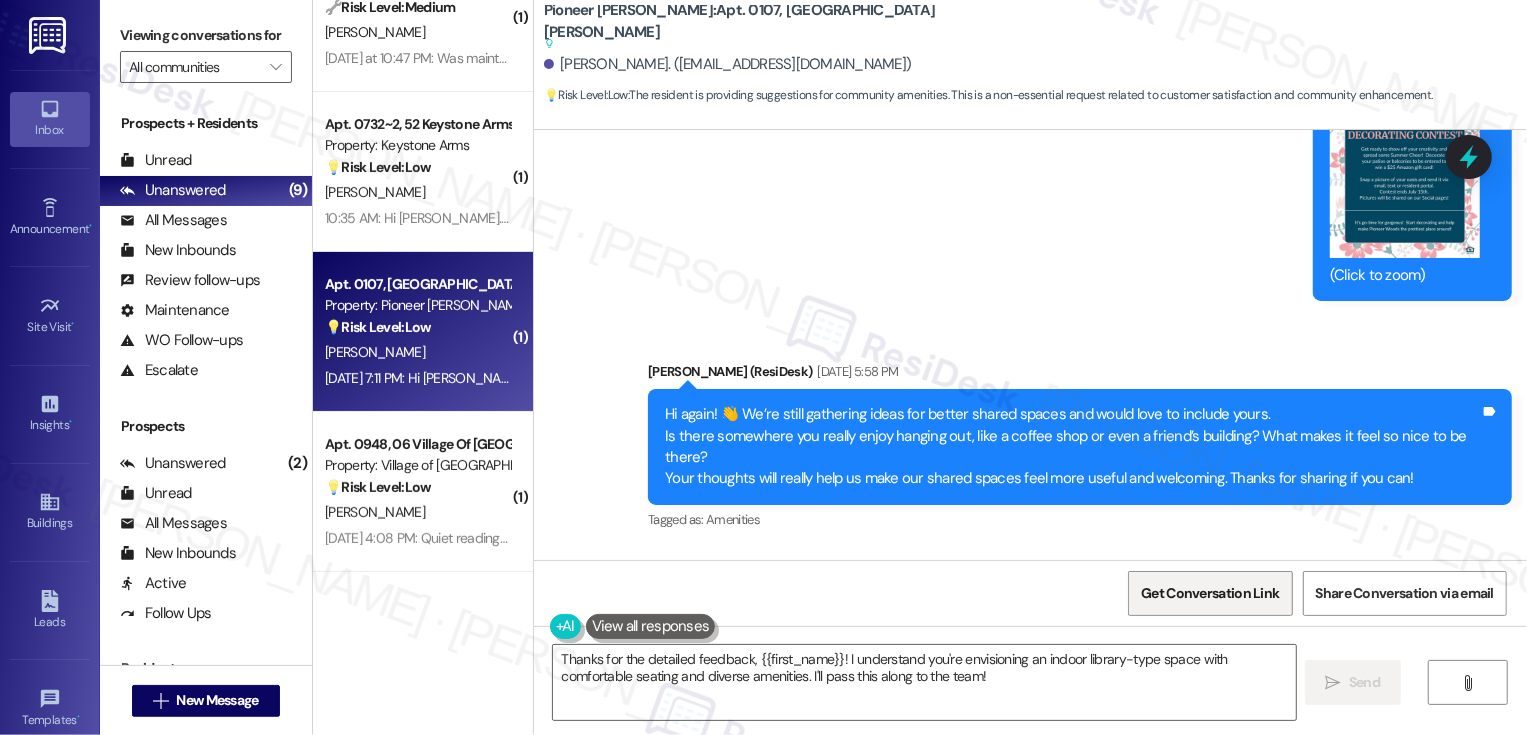 click on "Get Conversation Link" at bounding box center (1210, 593) 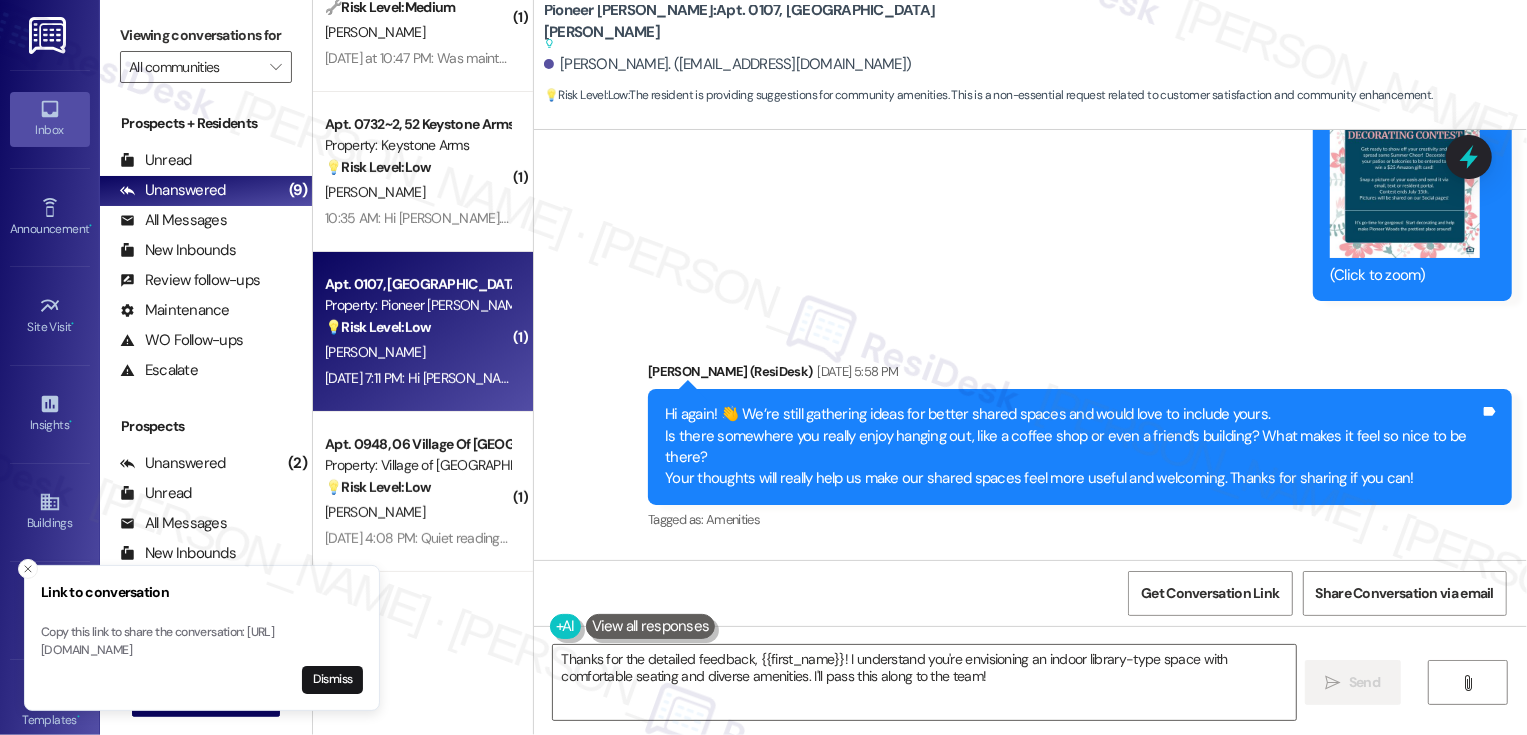 click on "Received via SMS Reinhard Kuffel   Neutral Jul 19, 2025 at 7:11 PM Hi Sarah, I am not sure that I have much to contribute. Well, let me try. I rule out anything outside. I mean a shady gazebo type thing would be nice. But is
ts use would be limited because of weather. You go once or twice but if it is too hot humid or too cold that would likely be the end. Personally I like a library type setting with comfortable seating or reading or just hanging out. I wouldn't be suprised if there are quite a few people in Pioneer Woods with to may books glad to find a home for them. And the choices to equip the place is really unlimited, Vending, Music, special arrangements. I personally don't care for bingo, card games etc but if enough people do, why not. A place with plenty of variety to offer is more likey to be worthwhile
Reinhard Tags and notes Tagged as:   Heat or a/c ,  Click to highlight conversations about Heat or a/c High risk ,  Click to highlight conversations about High risk Amenities  Related guidelines" at bounding box center (1030, 1034) 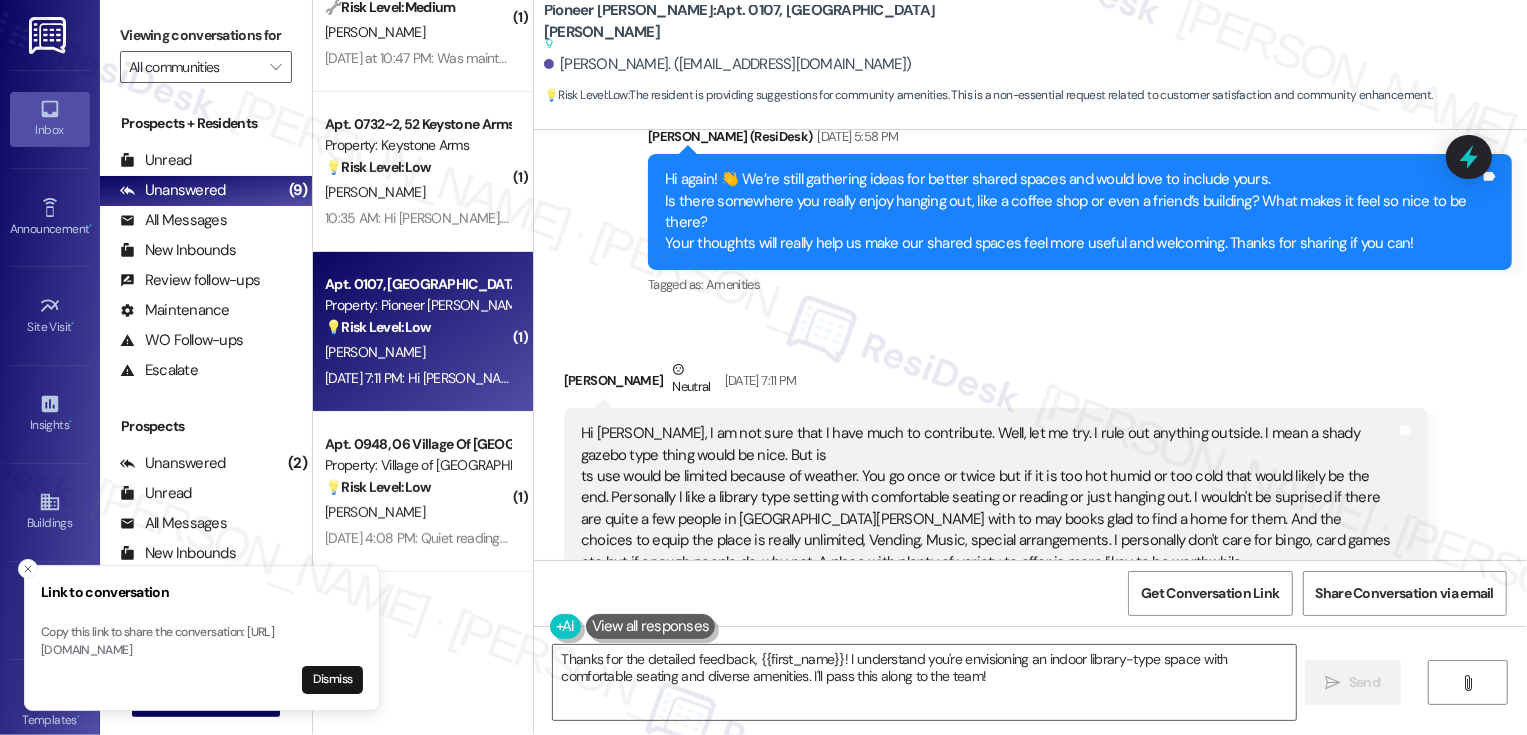 scroll, scrollTop: 18676, scrollLeft: 0, axis: vertical 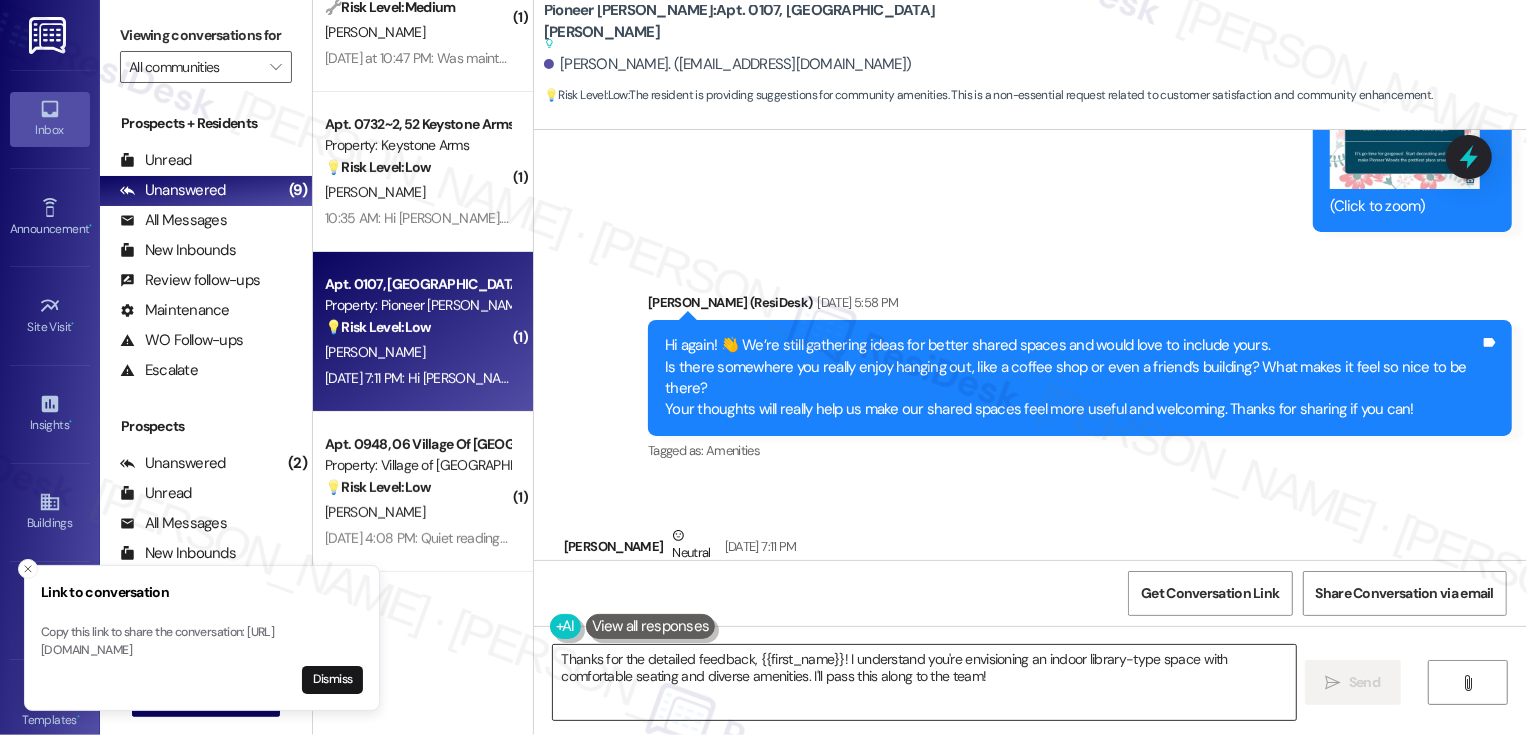 click on "Thanks for the detailed feedback, {{first_name}}! I understand you're envisioning an indoor library-type space with comfortable seating and diverse amenities. I'll pass this along to the team!" at bounding box center [924, 682] 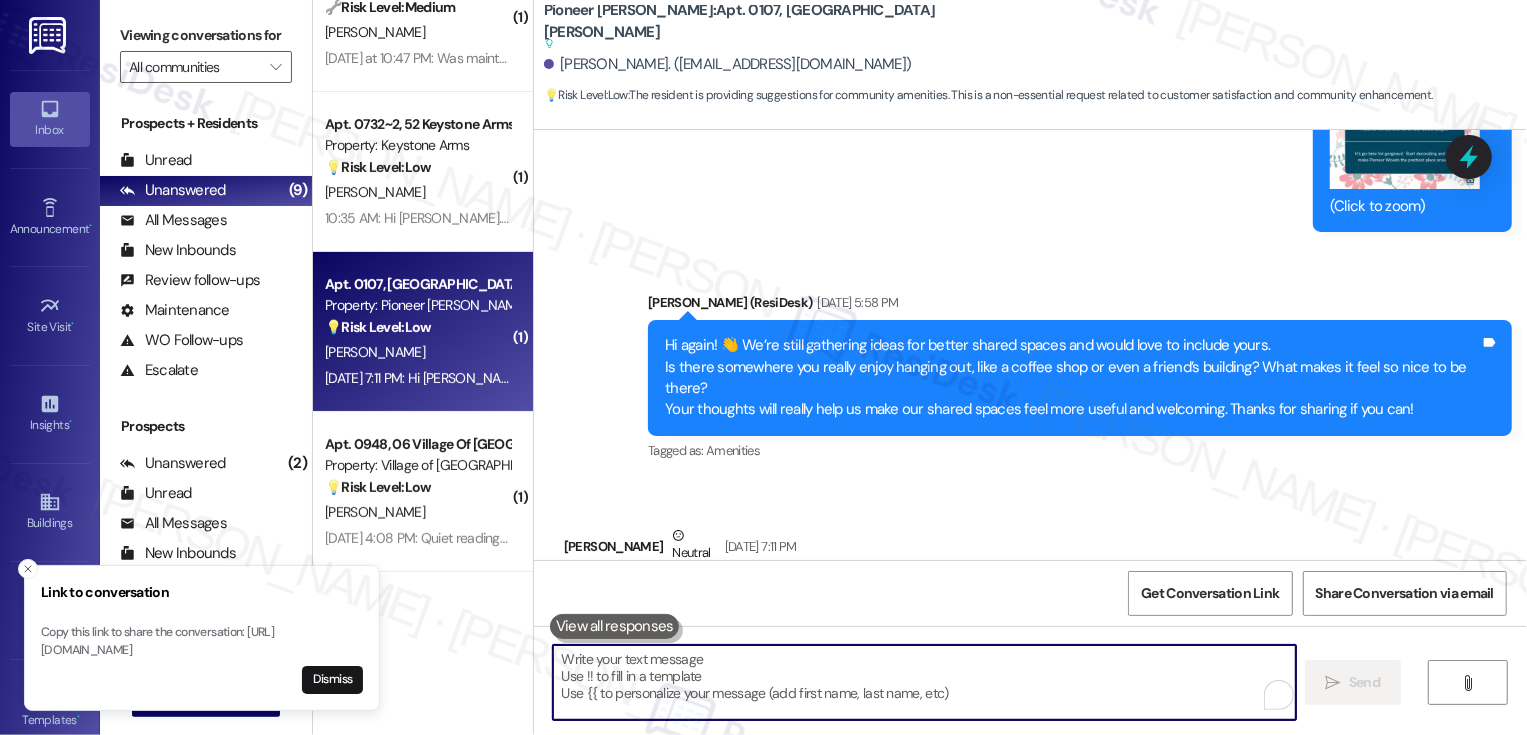 paste on "Love that—thank you for sharing 🙏
We’re trying to design this with actual residents in mind, so every little detail helps." 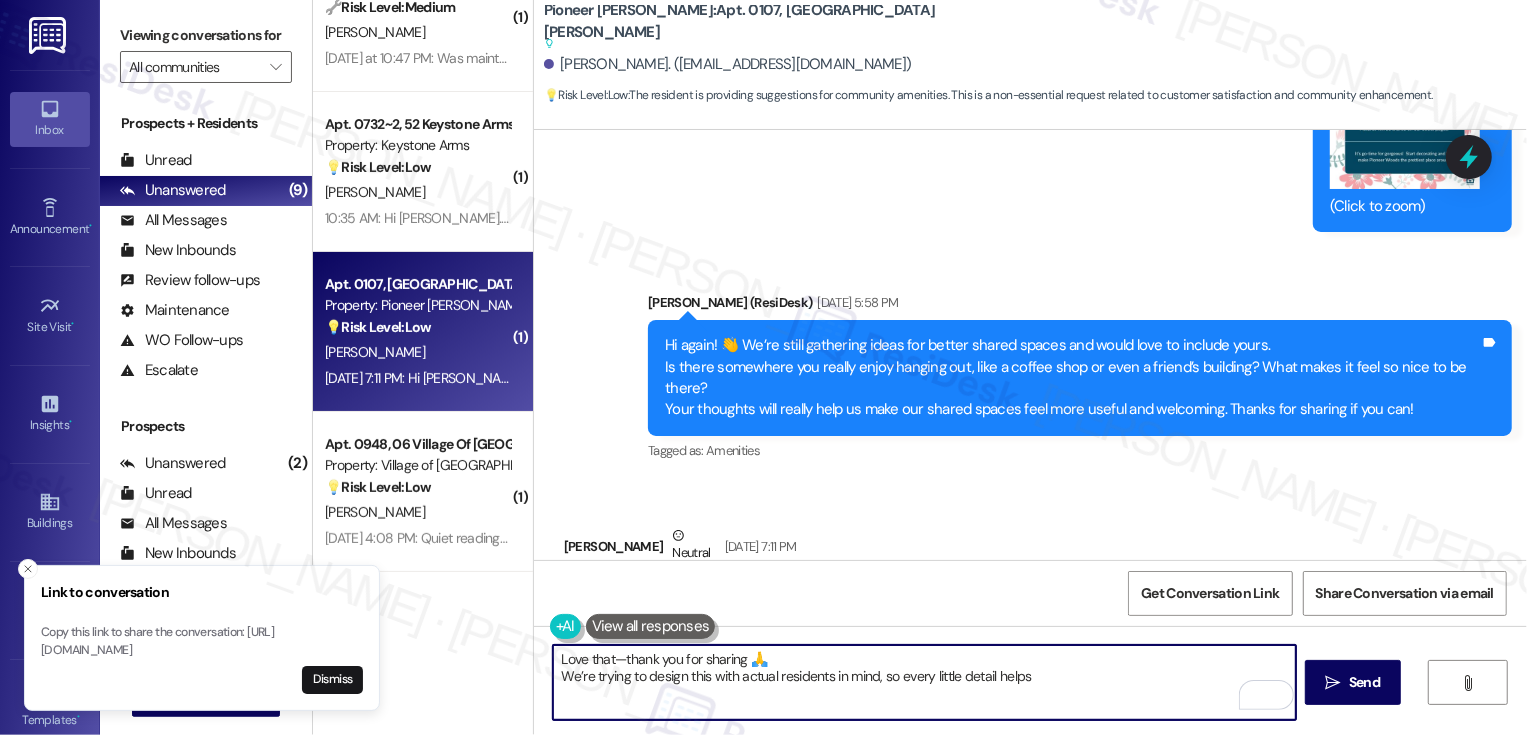 type on "Love that—thank you for sharing 🙏
We’re trying to design this with actual residents in mind, so every little detail helps!" 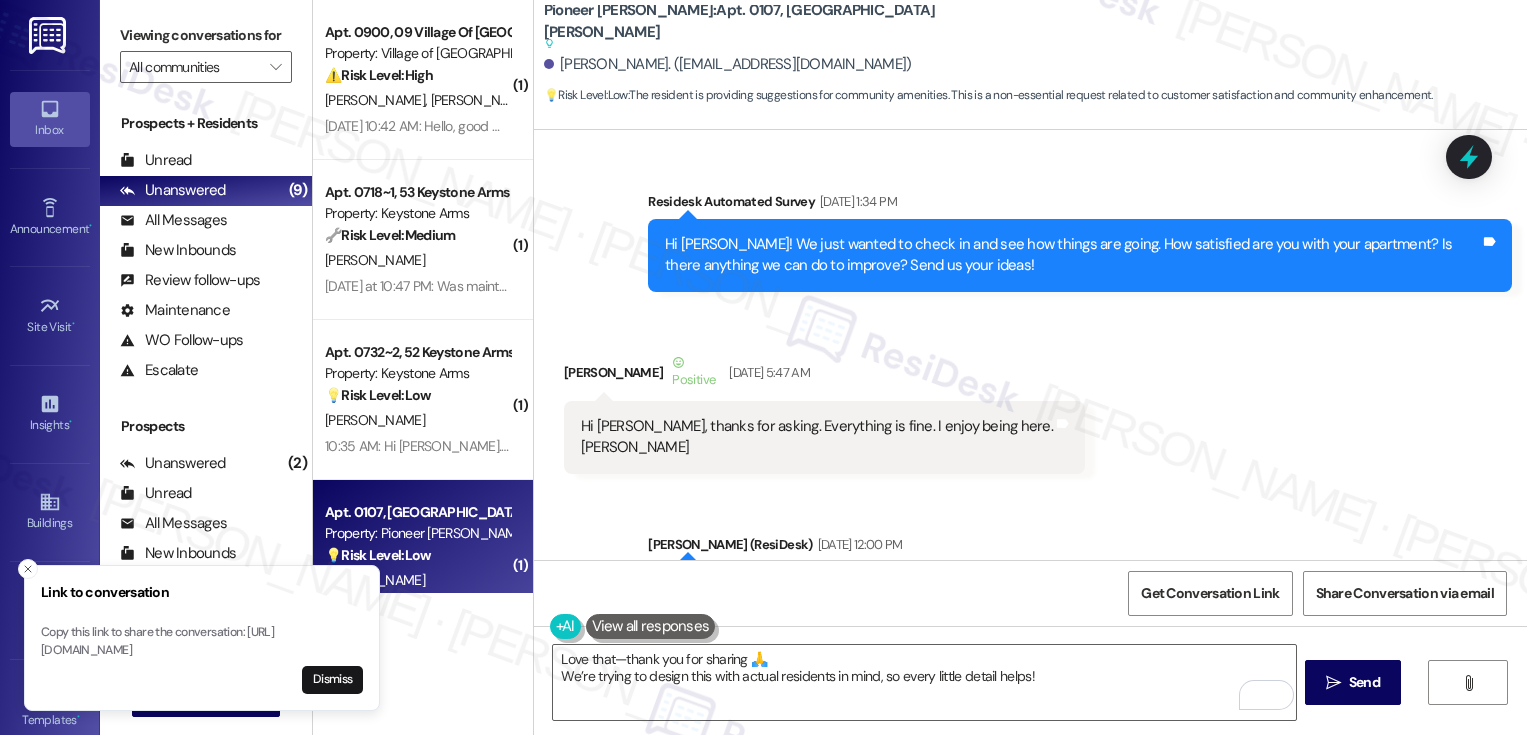 scroll, scrollTop: 0, scrollLeft: 0, axis: both 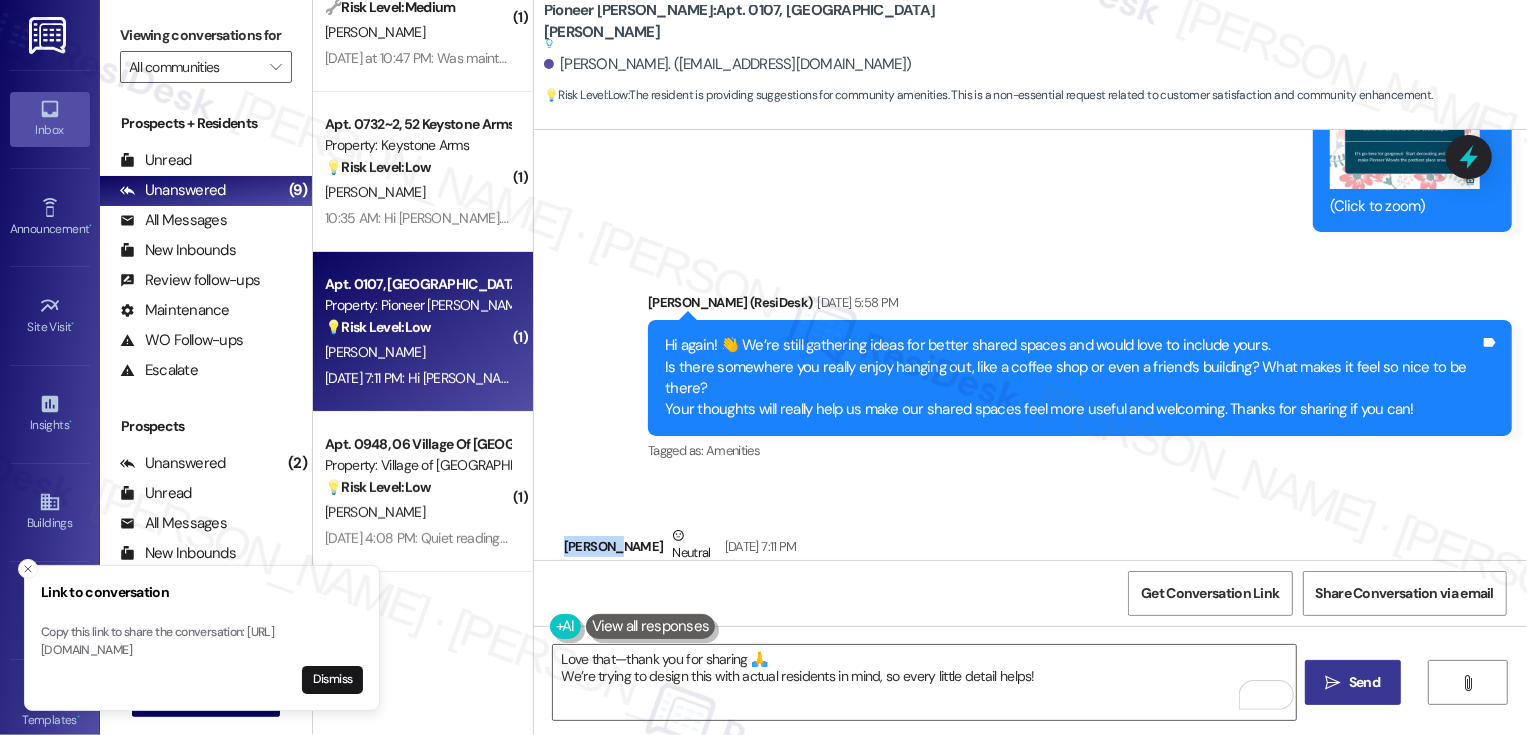 click on "Send" at bounding box center [1364, 682] 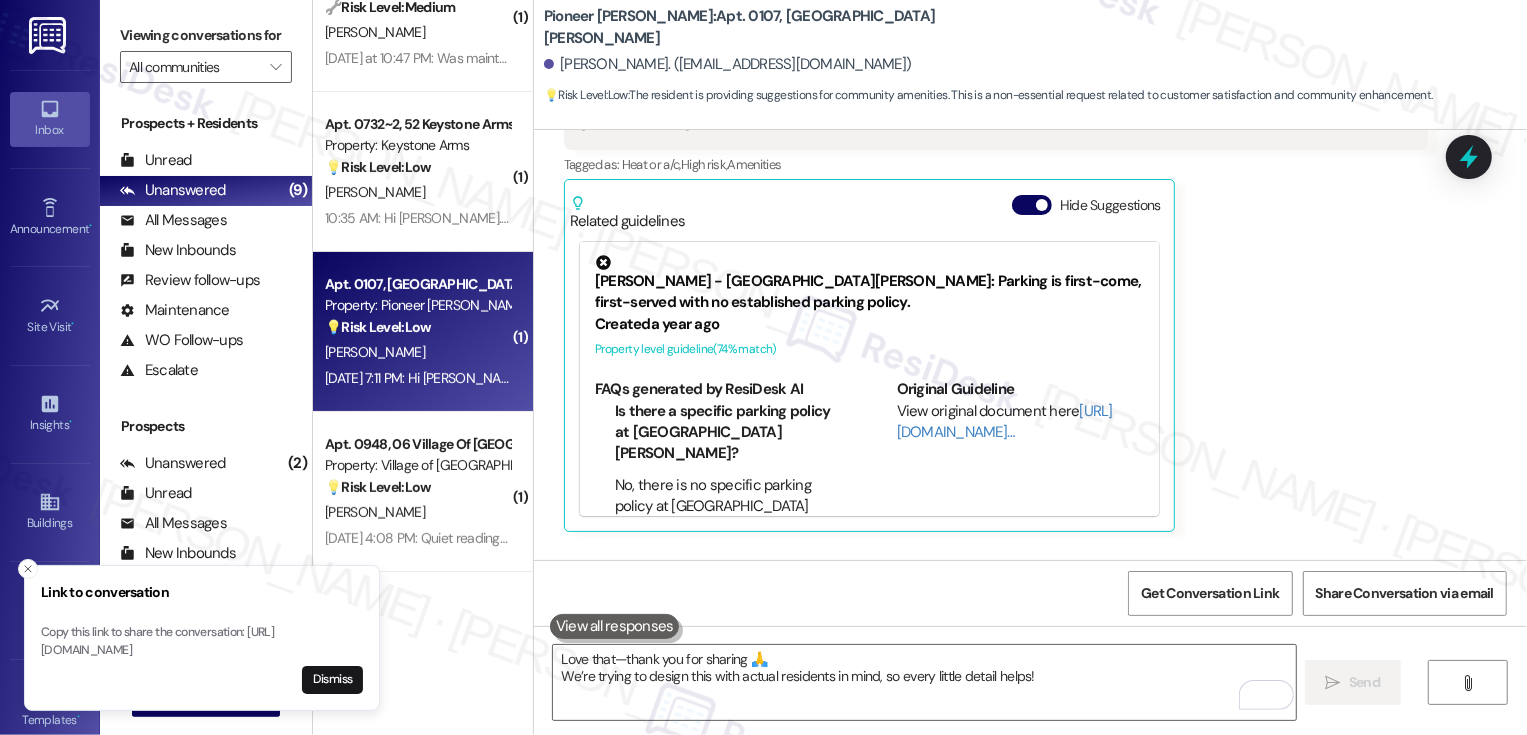 scroll, scrollTop: 19023, scrollLeft: 0, axis: vertical 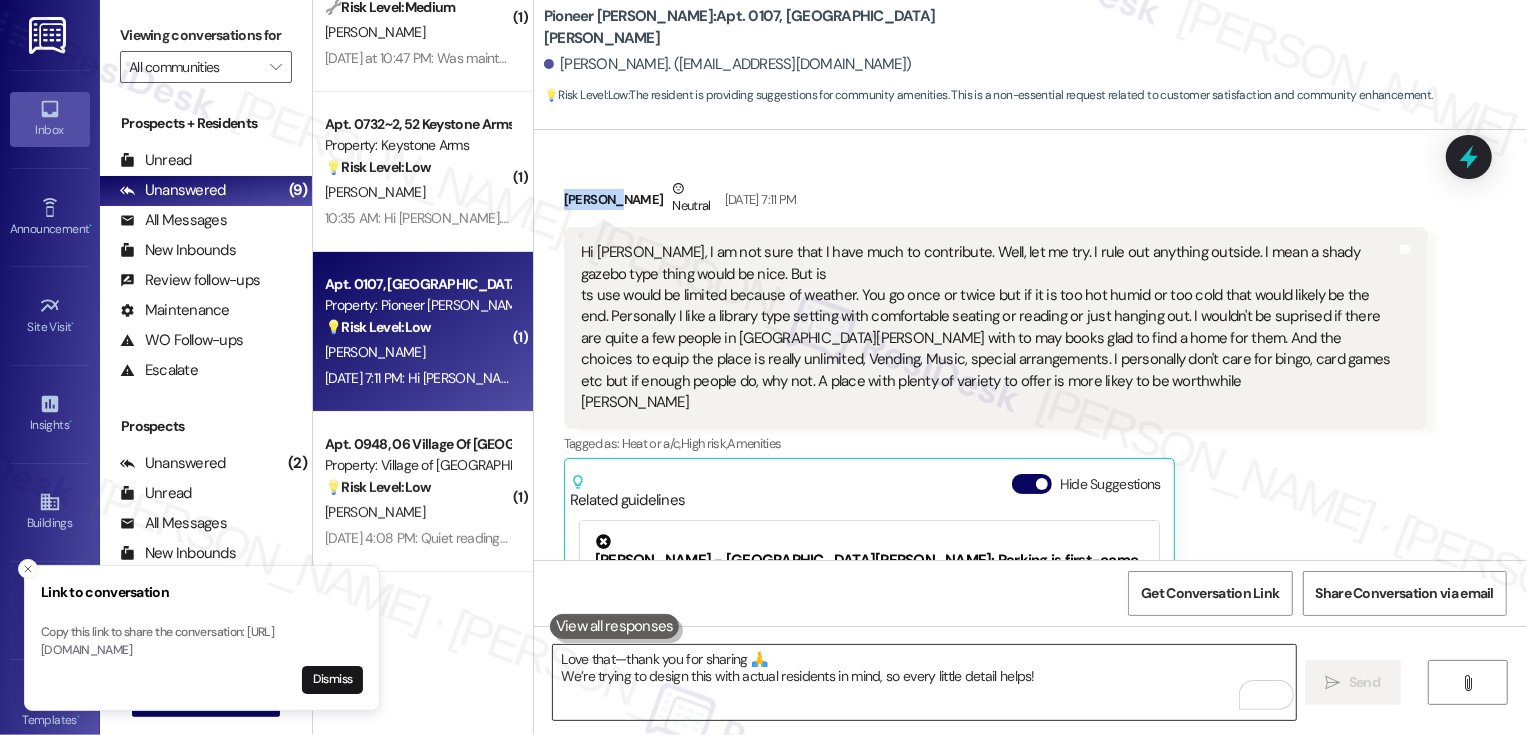 click on "Love that—thank you for sharing 🙏
We’re trying to design this with actual residents in mind, so every little detail helps!" at bounding box center (924, 682) 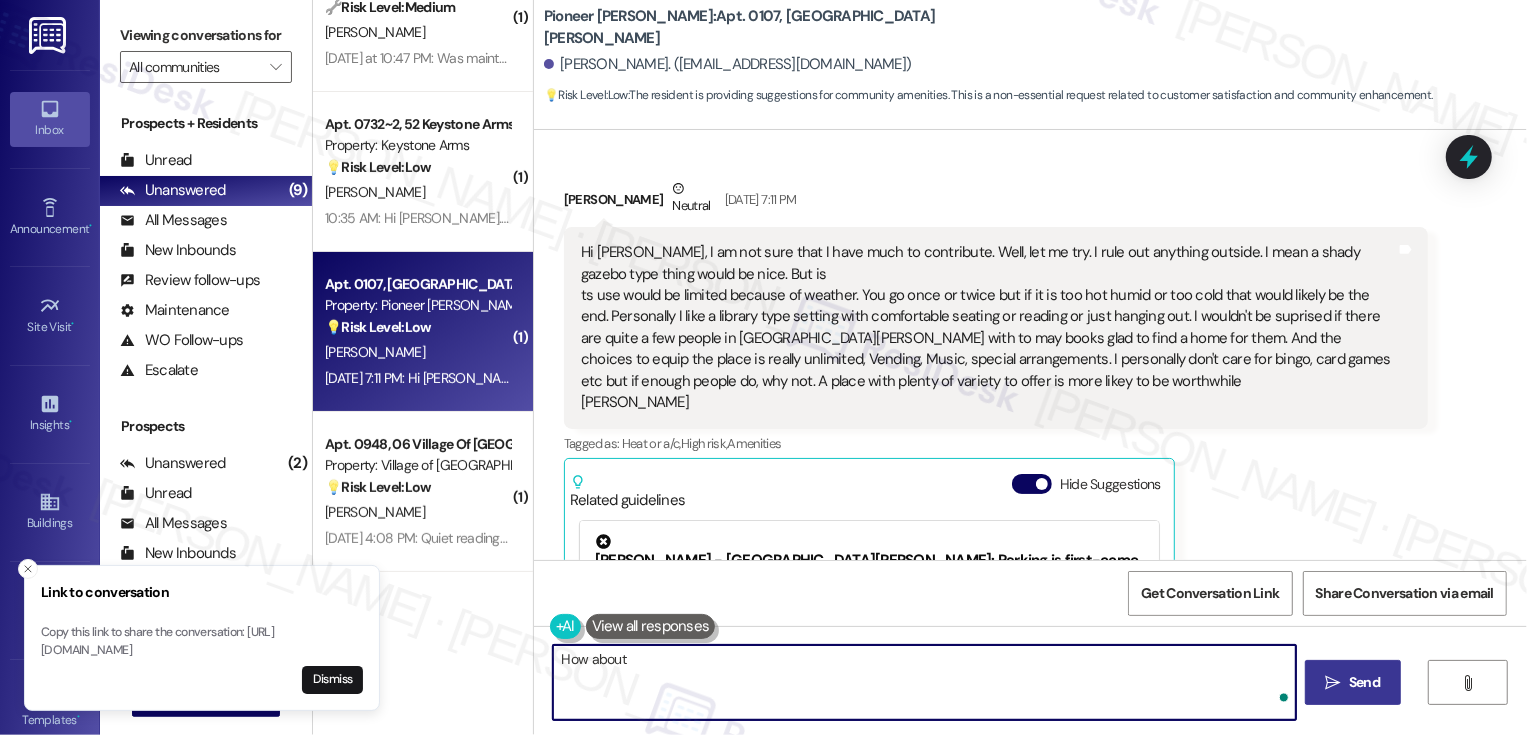 paste on "When you’ve got stuff to do—work, study, emails—what’s your go-to spot?
And what would it take to make you work from a shared space here instead?" 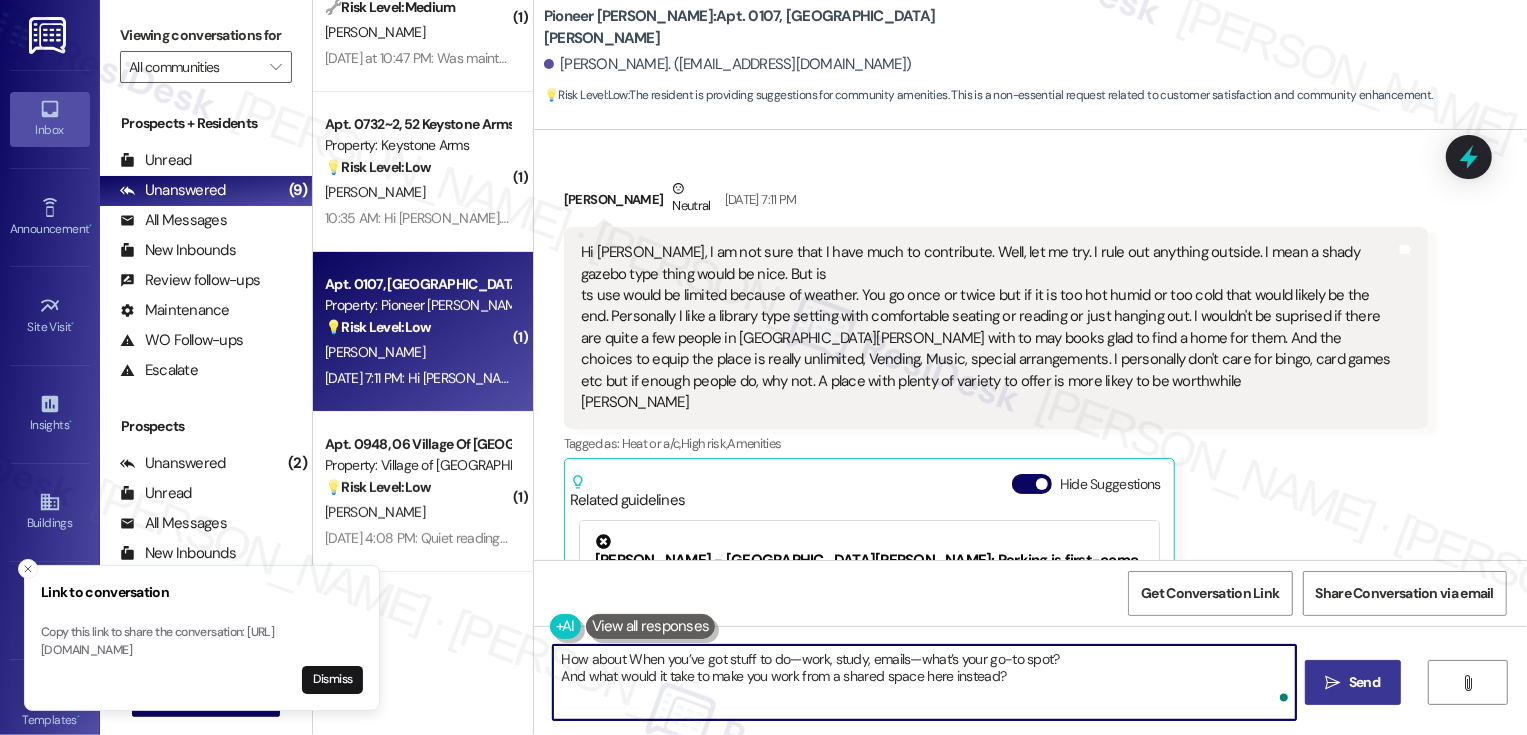 click on "How about When you’ve got stuff to do—work, study, emails—what’s your go-to spot?
And what would it take to make you work from a shared space here instead?" at bounding box center (924, 682) 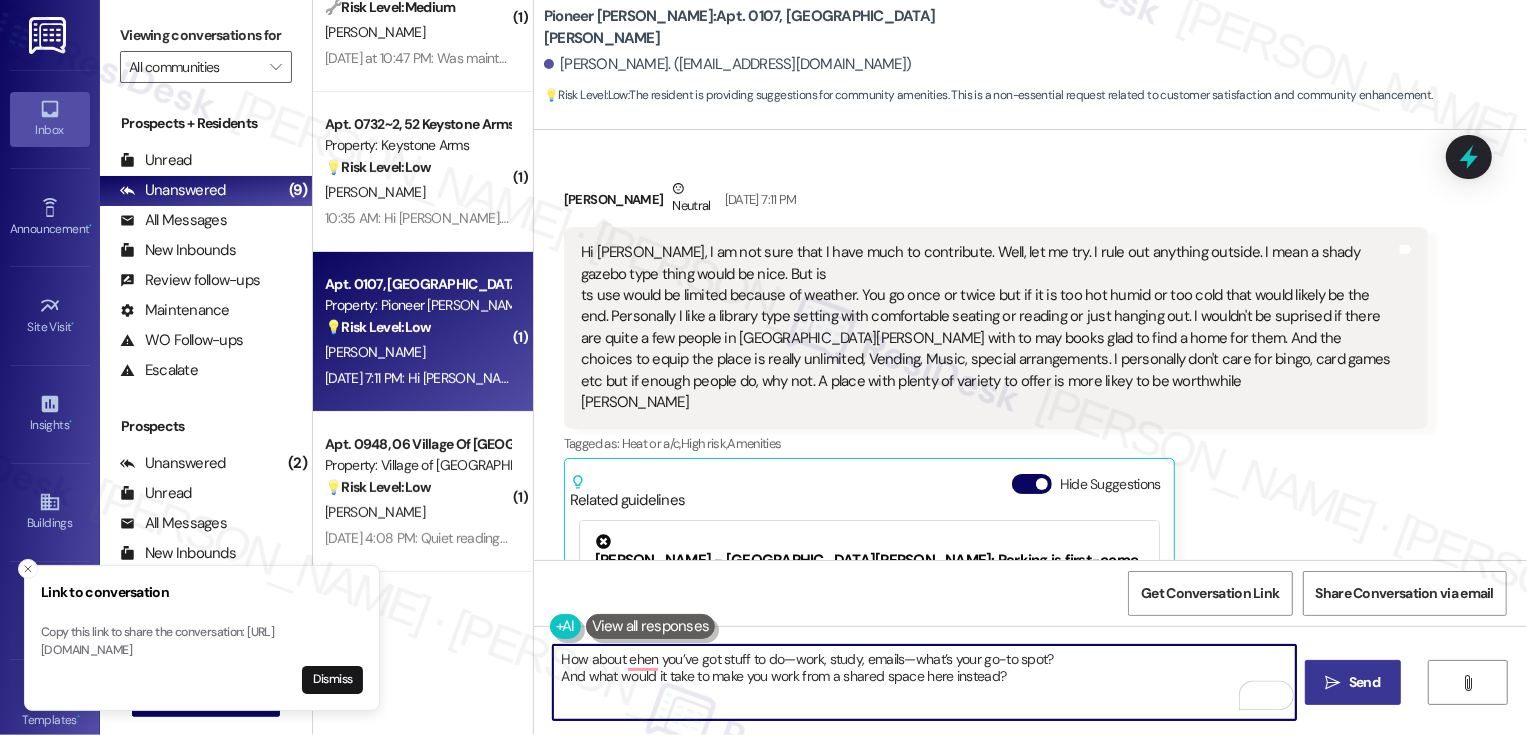 click on "How about ehen you’ve got stuff to do—work, study, emails—what’s your go-to spot?
And what would it take to make you work from a shared space here instead?" at bounding box center (924, 682) 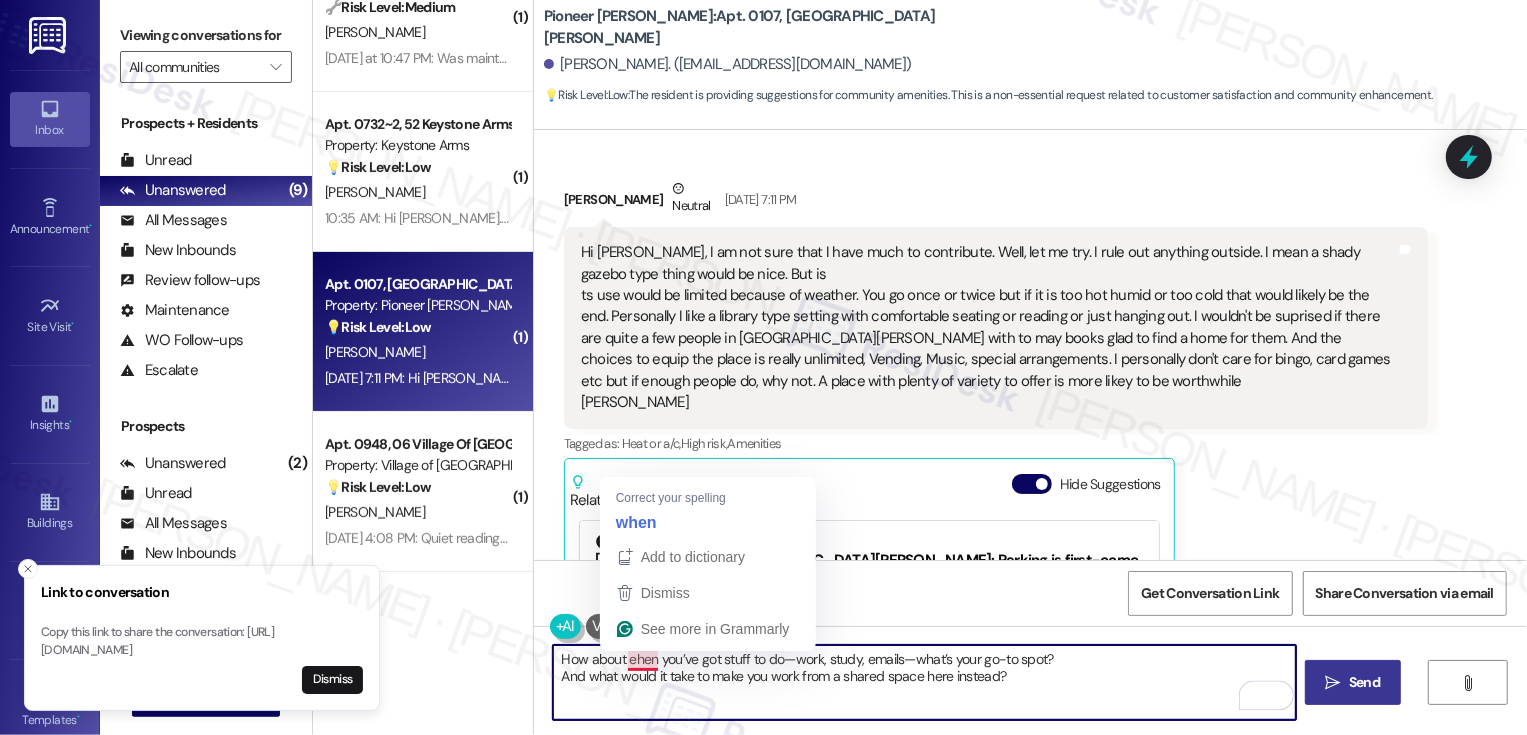 click on "How about ehen you’ve got stuff to do—work, study, emails—what’s your go-to spot?
And what would it take to make you work from a shared space here instead?" at bounding box center [924, 682] 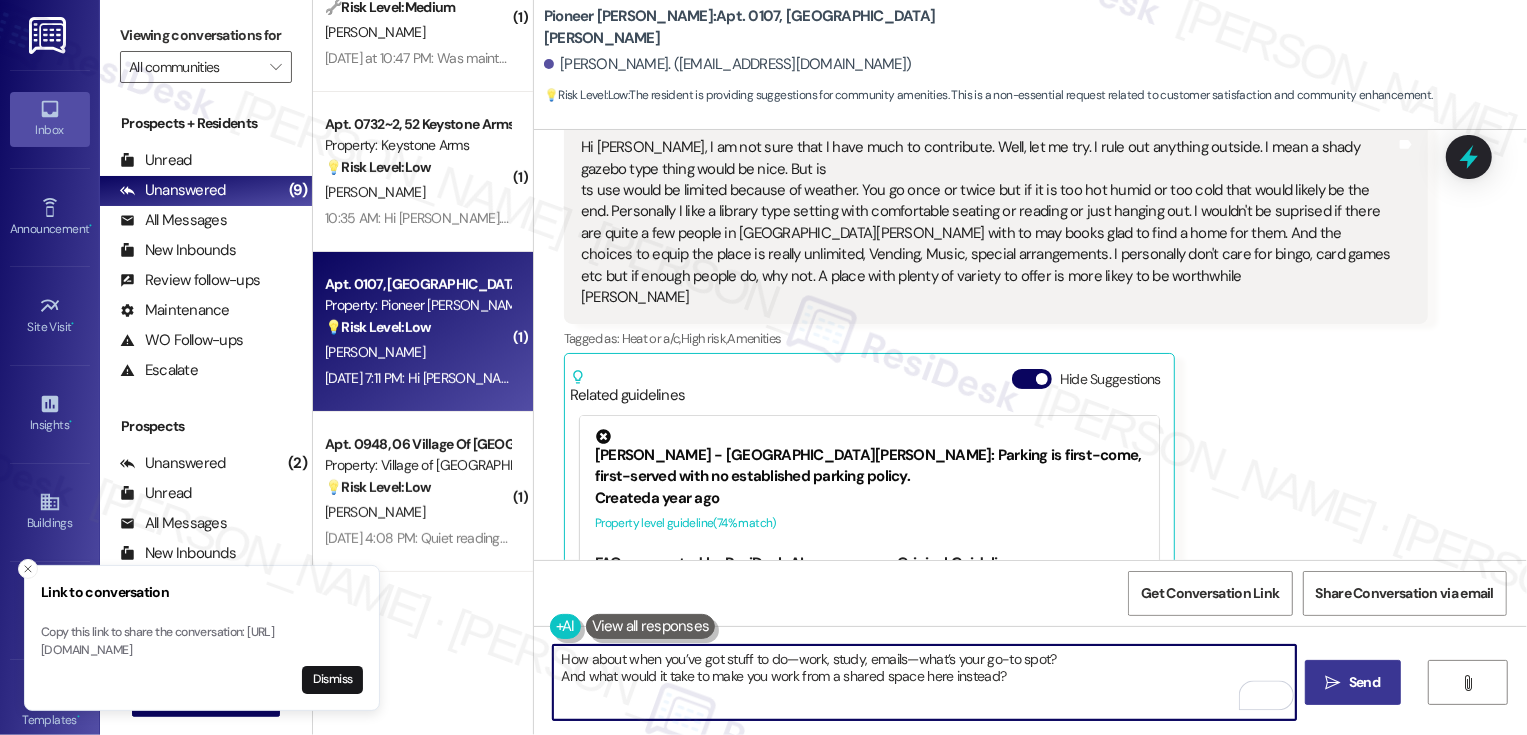 scroll, scrollTop: 19185, scrollLeft: 0, axis: vertical 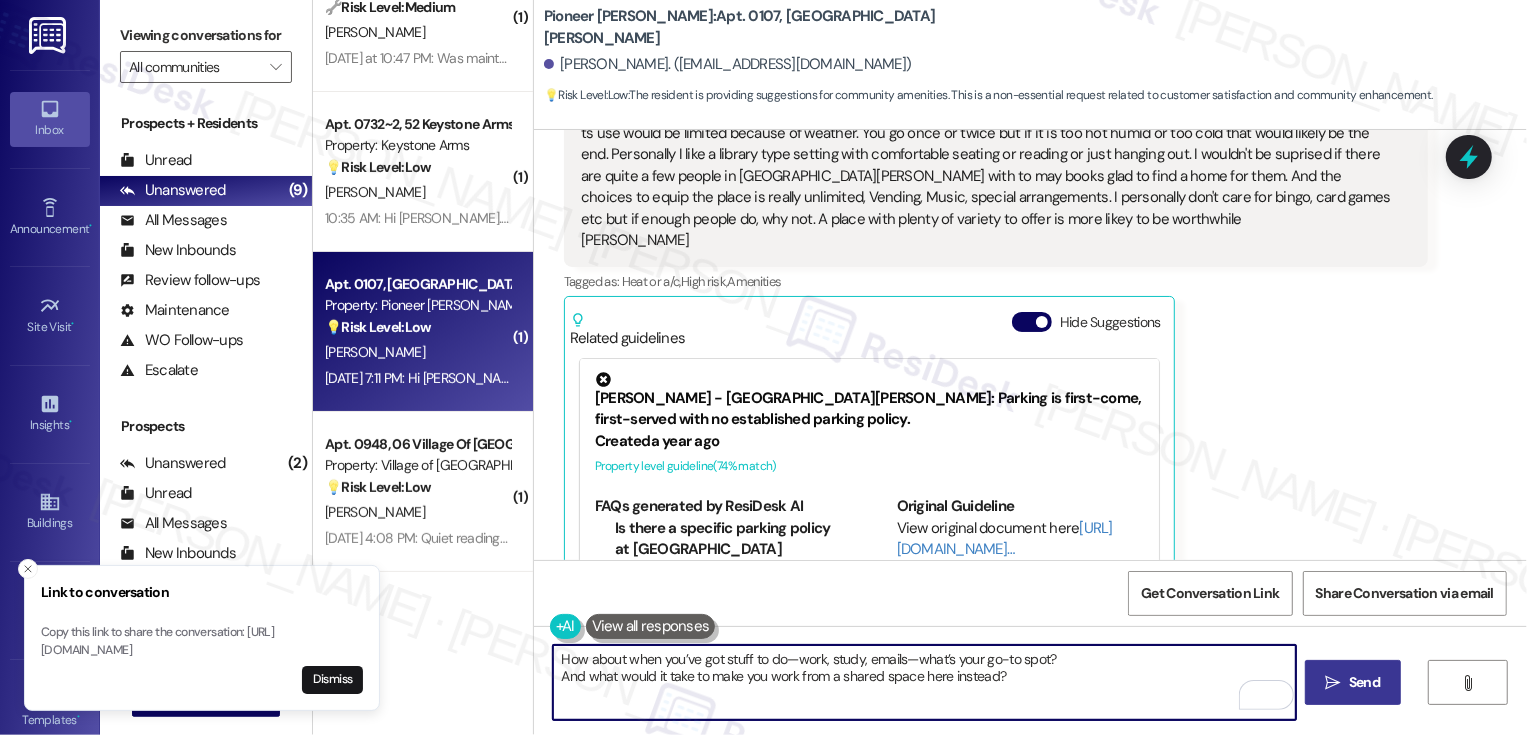 type on "How about when you’ve got stuff to do—work, study, emails—what’s your go-to spot?
And what would it take to make you work from a shared space here instead?" 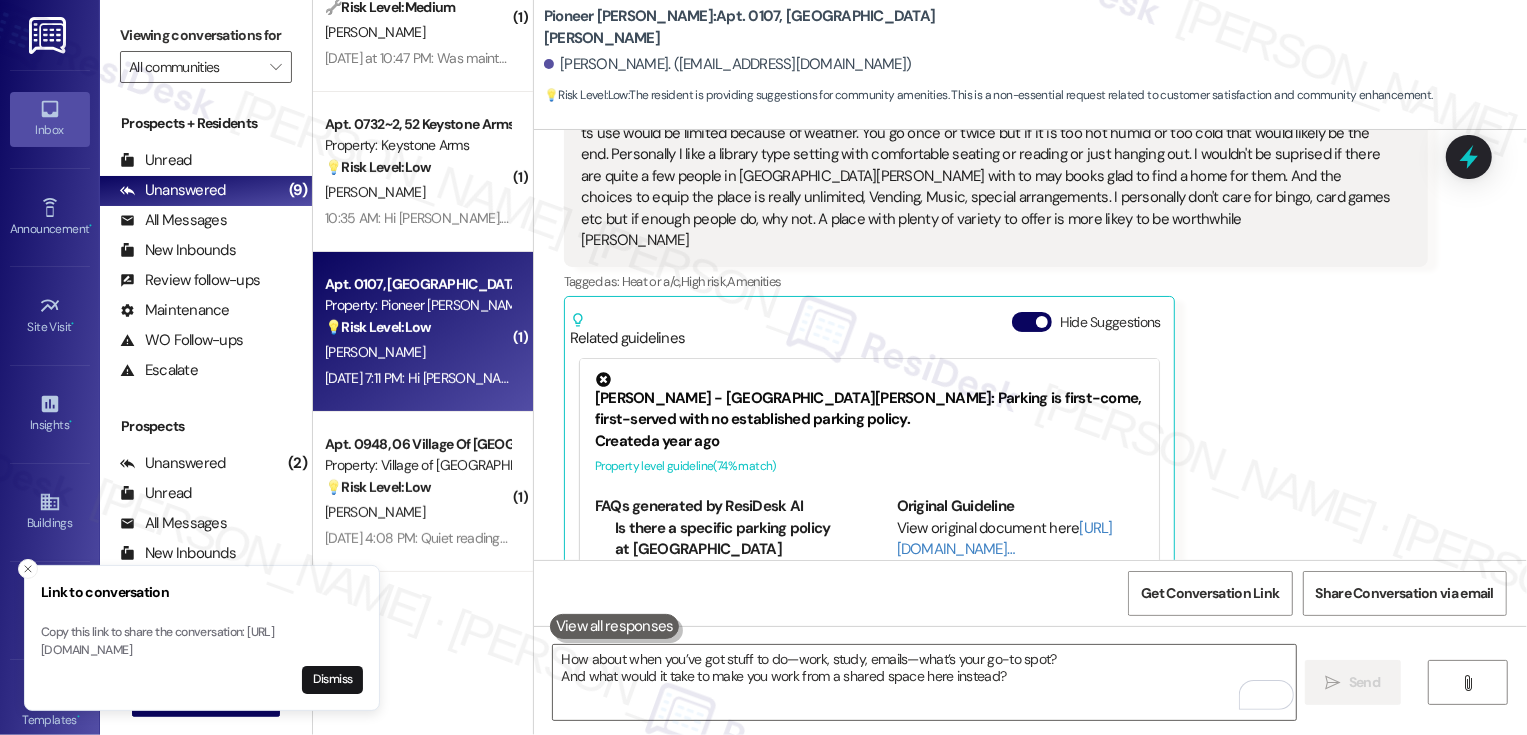 scroll, scrollTop: 19023, scrollLeft: 0, axis: vertical 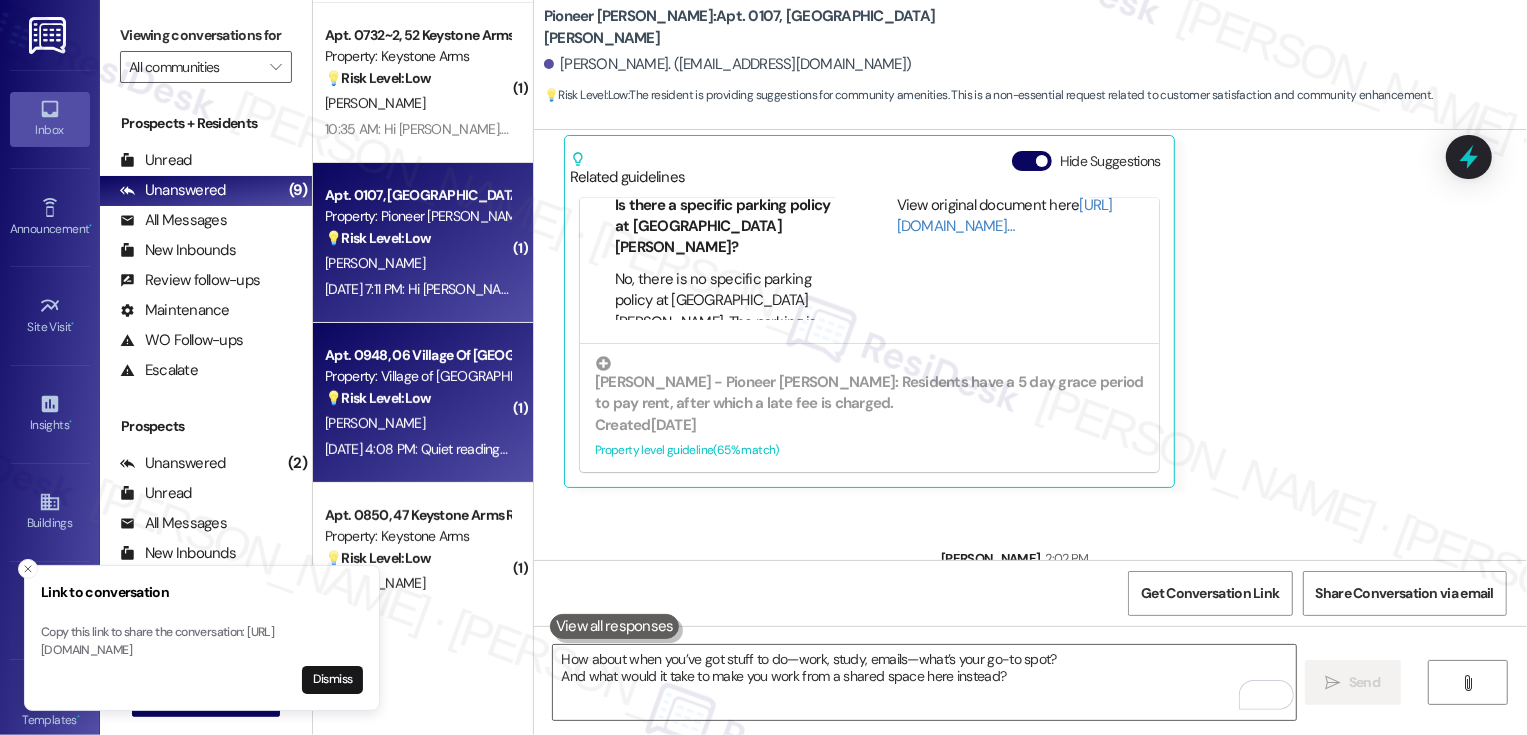 click on "[PERSON_NAME]" at bounding box center [417, 423] 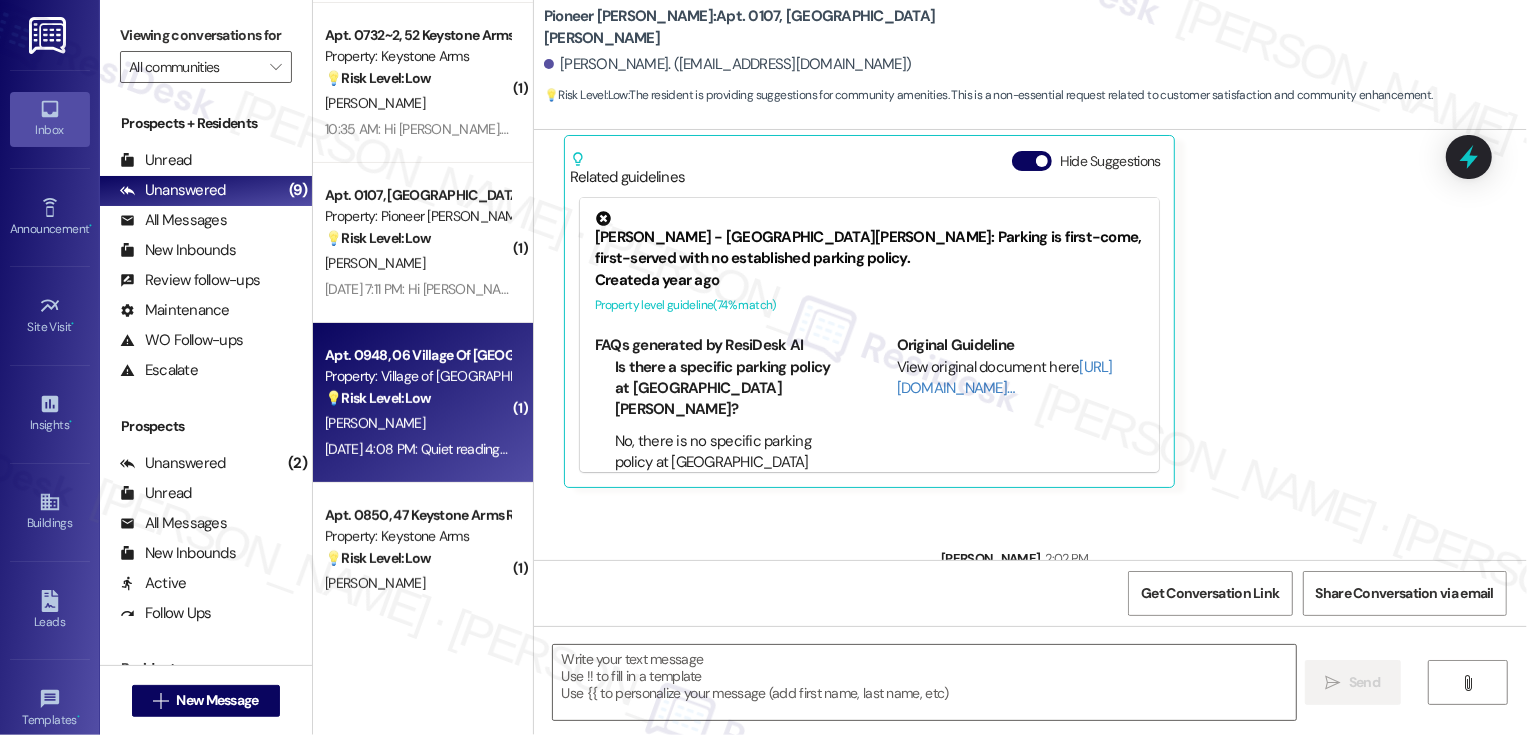 click on "[PERSON_NAME]" at bounding box center [417, 423] 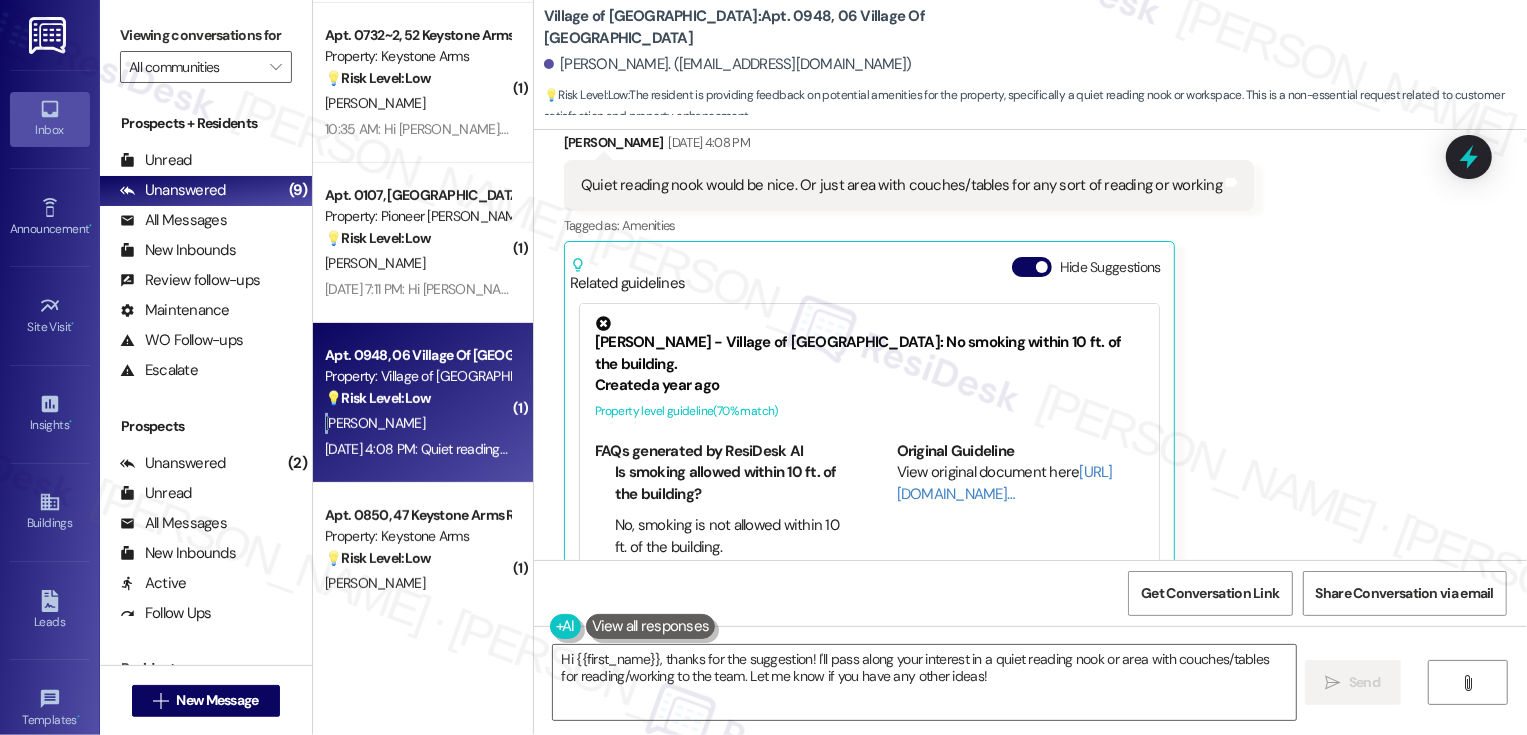scroll, scrollTop: 1213, scrollLeft: 0, axis: vertical 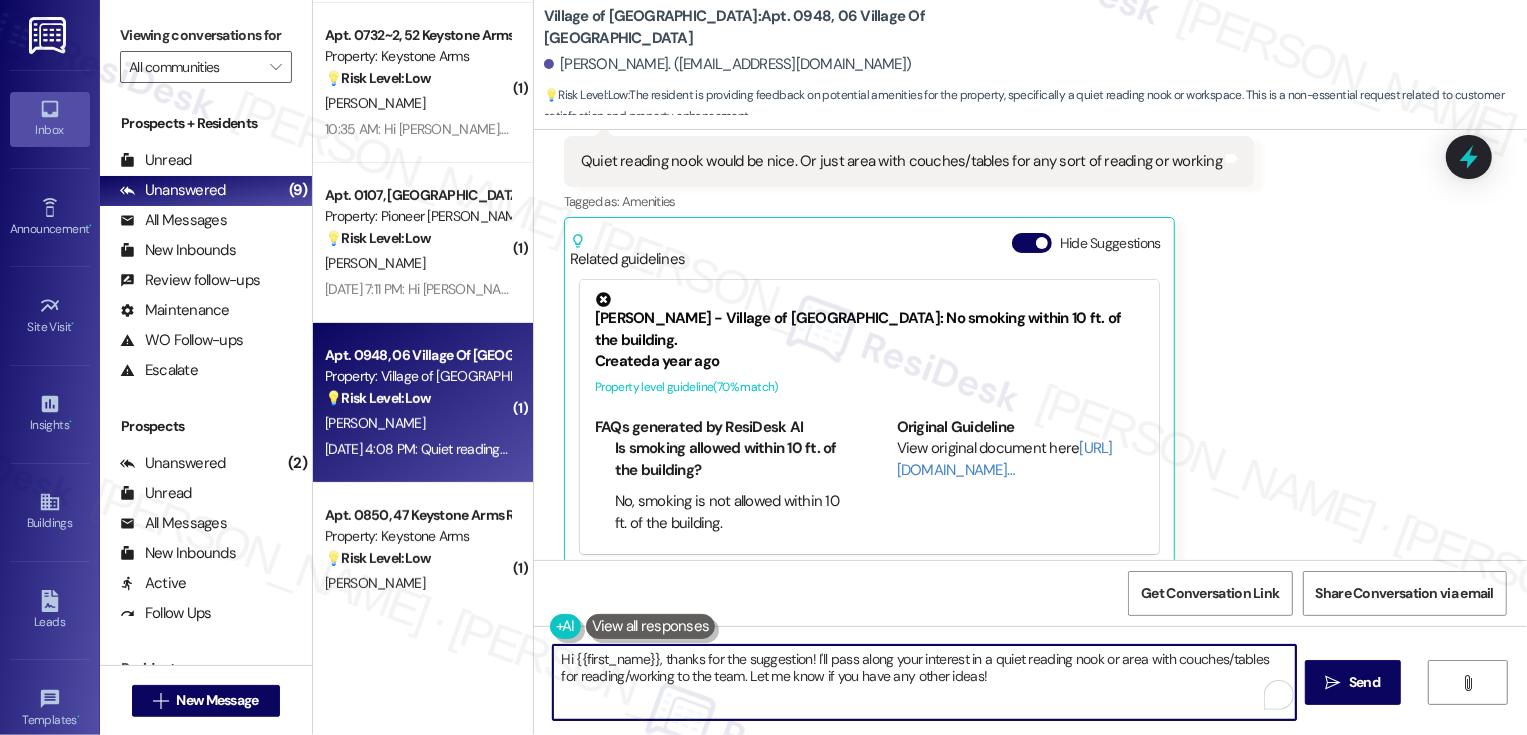 drag, startPoint x: 659, startPoint y: 659, endPoint x: 490, endPoint y: 678, distance: 170.0647 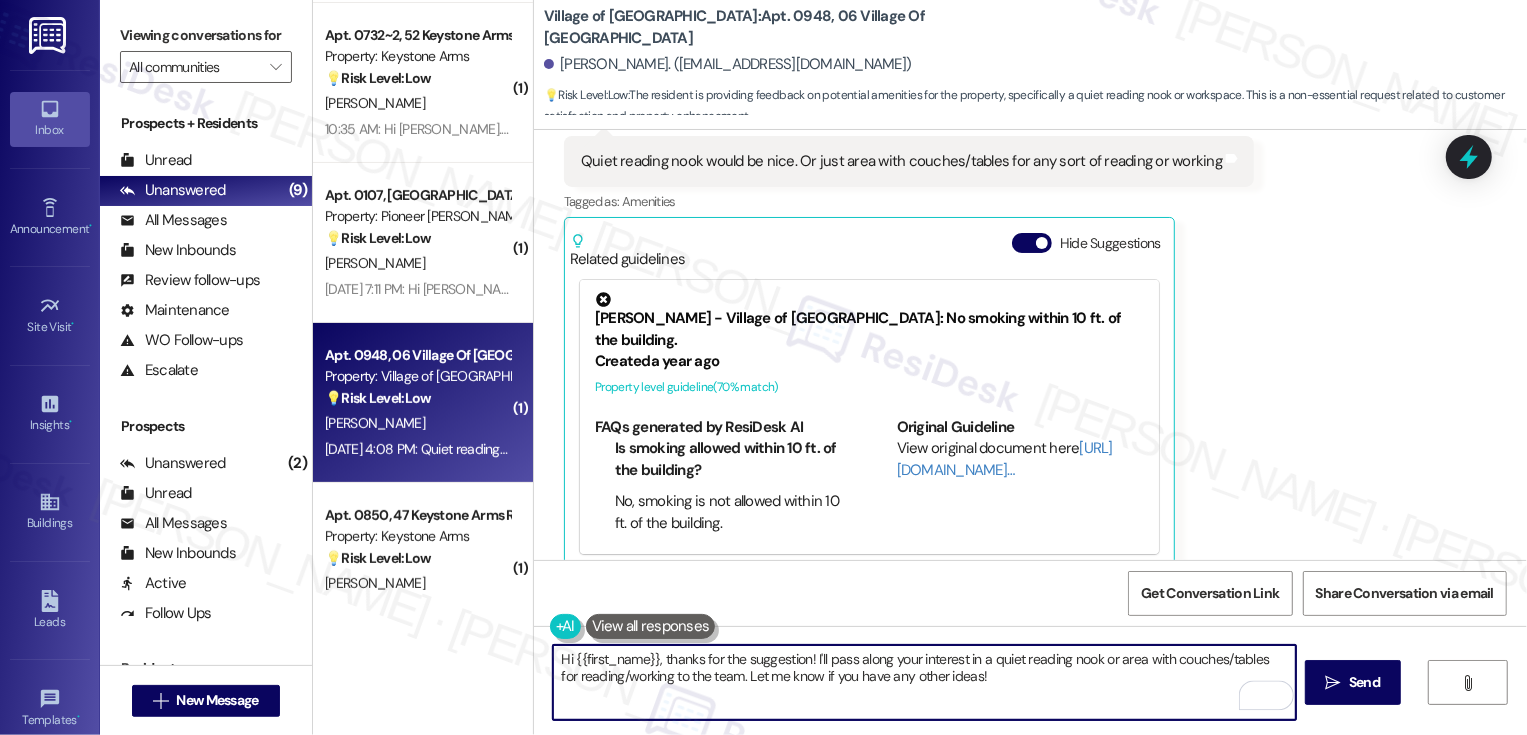 click on "Hi {{first_name}}, thanks for the suggestion! I'll pass along your interest in a quiet reading nook or area with couches/tables for reading/working to the team. Let me know if you have any other ideas!" at bounding box center [924, 682] 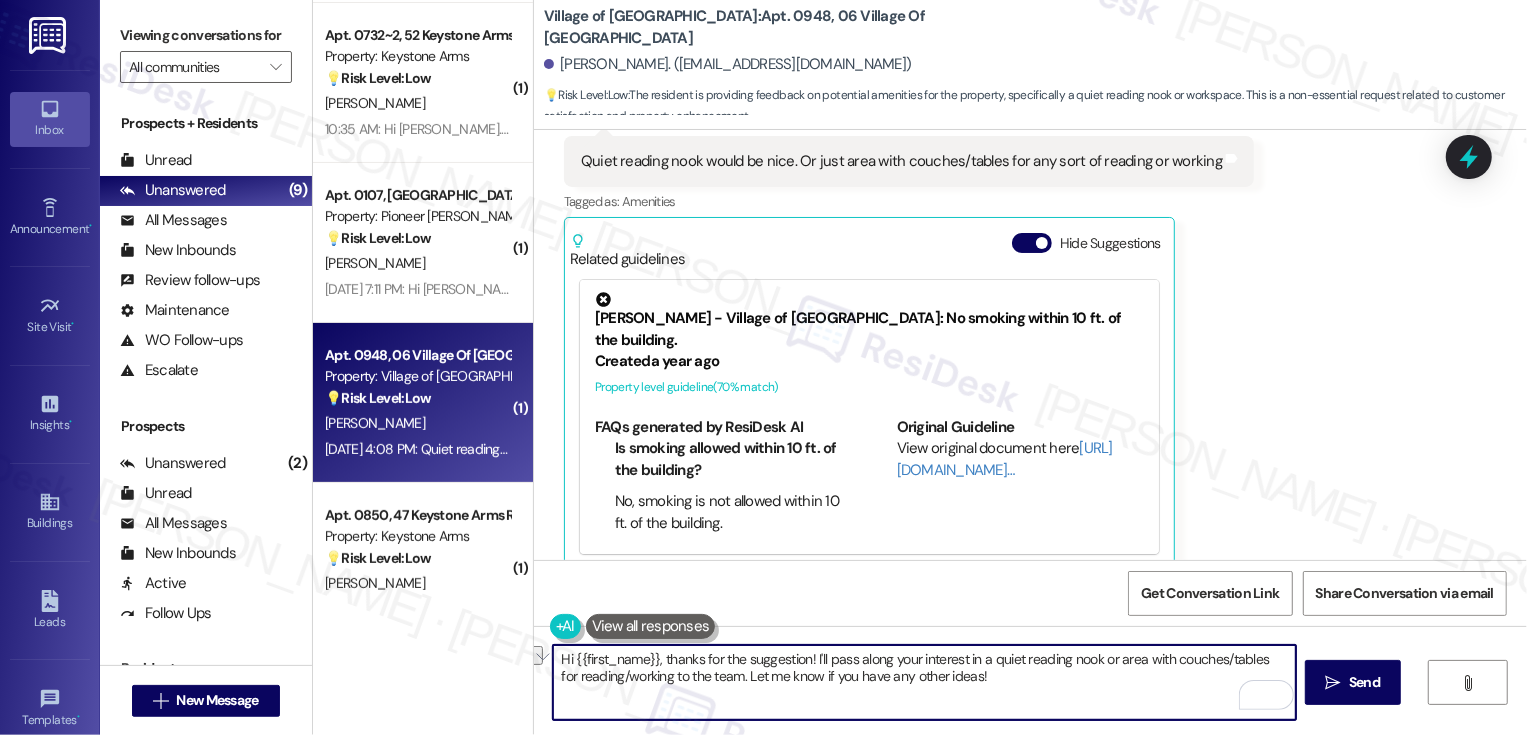 drag, startPoint x: 659, startPoint y: 660, endPoint x: 479, endPoint y: 660, distance: 180 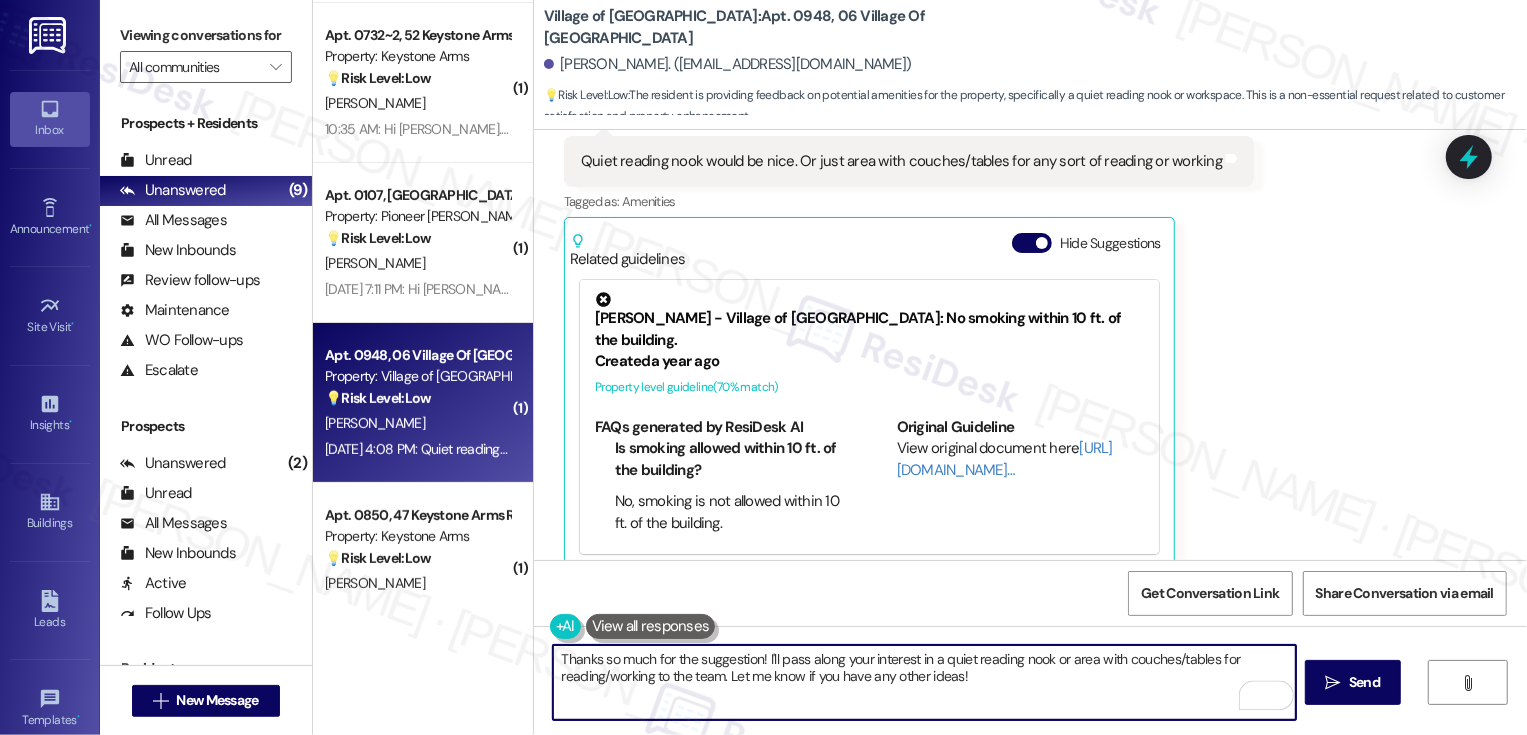 click on "Thanks so much for the suggestion! I'll pass along your interest in a quiet reading nook or area with couches/tables for reading/working to the team. Let me know if you have any other ideas!" at bounding box center (924, 682) 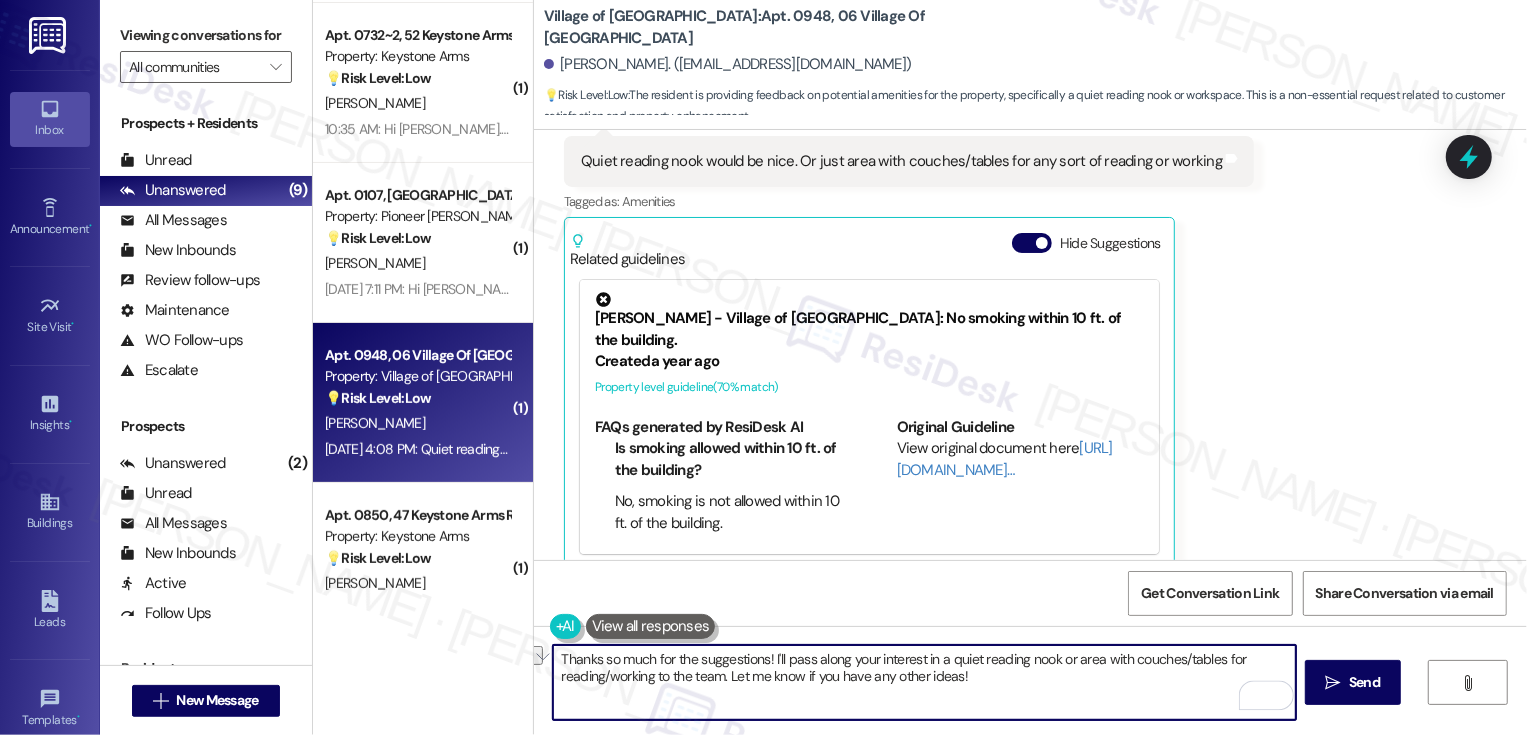 drag, startPoint x: 765, startPoint y: 658, endPoint x: 1051, endPoint y: 697, distance: 288.64685 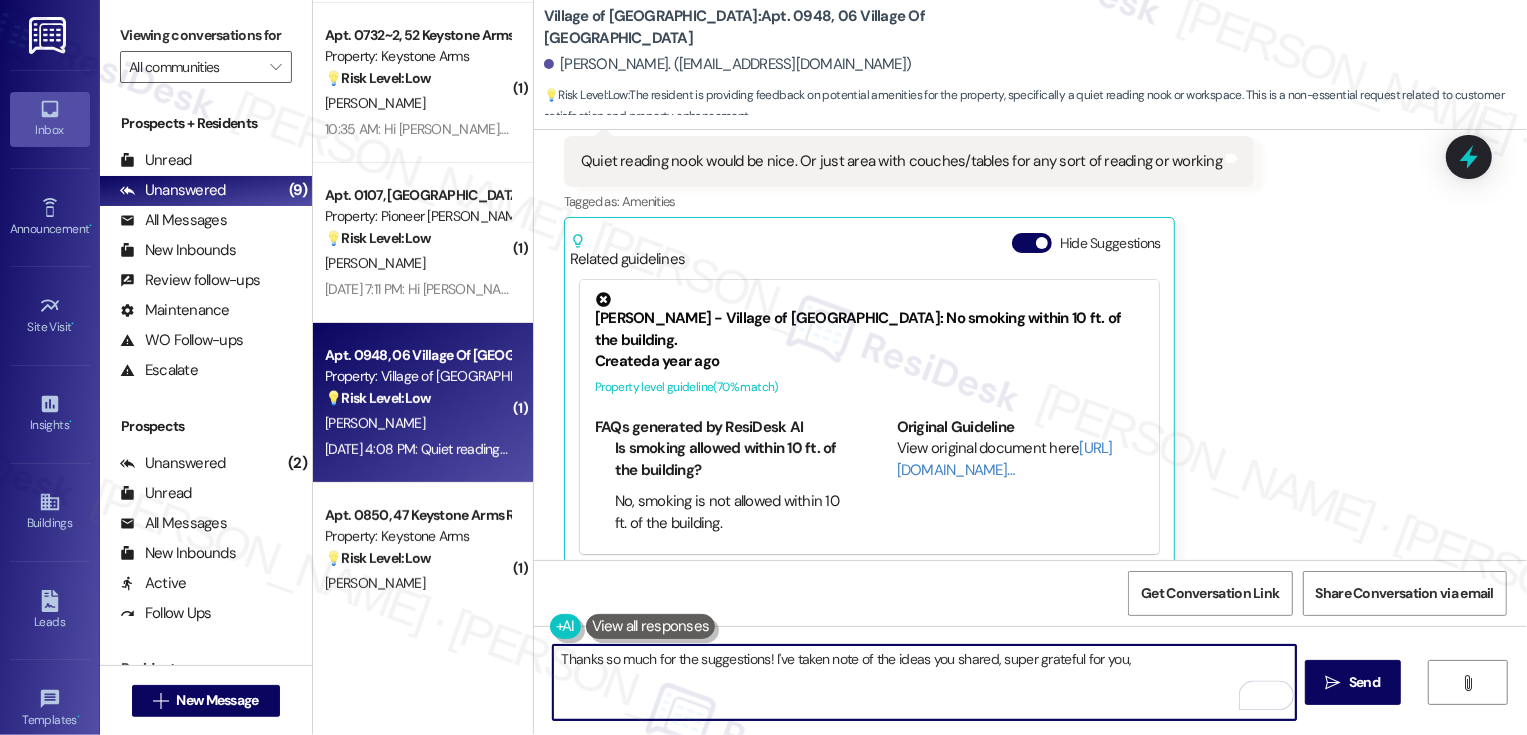 click on "Stephanie Horst. (sghorst2625@gmail.com)" at bounding box center [728, 64] 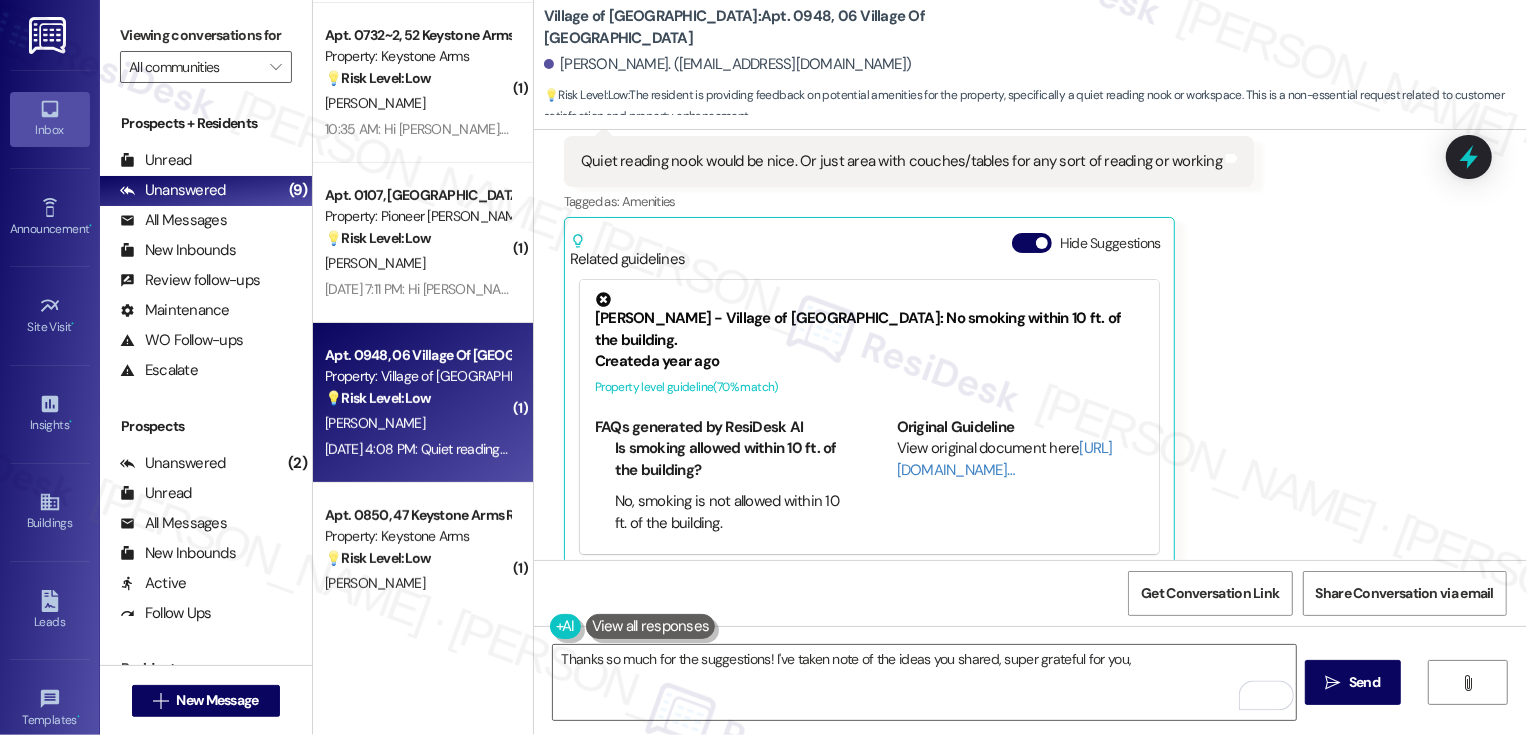 click on "Stephanie Horst. (sghorst2625@gmail.com)" at bounding box center (728, 64) 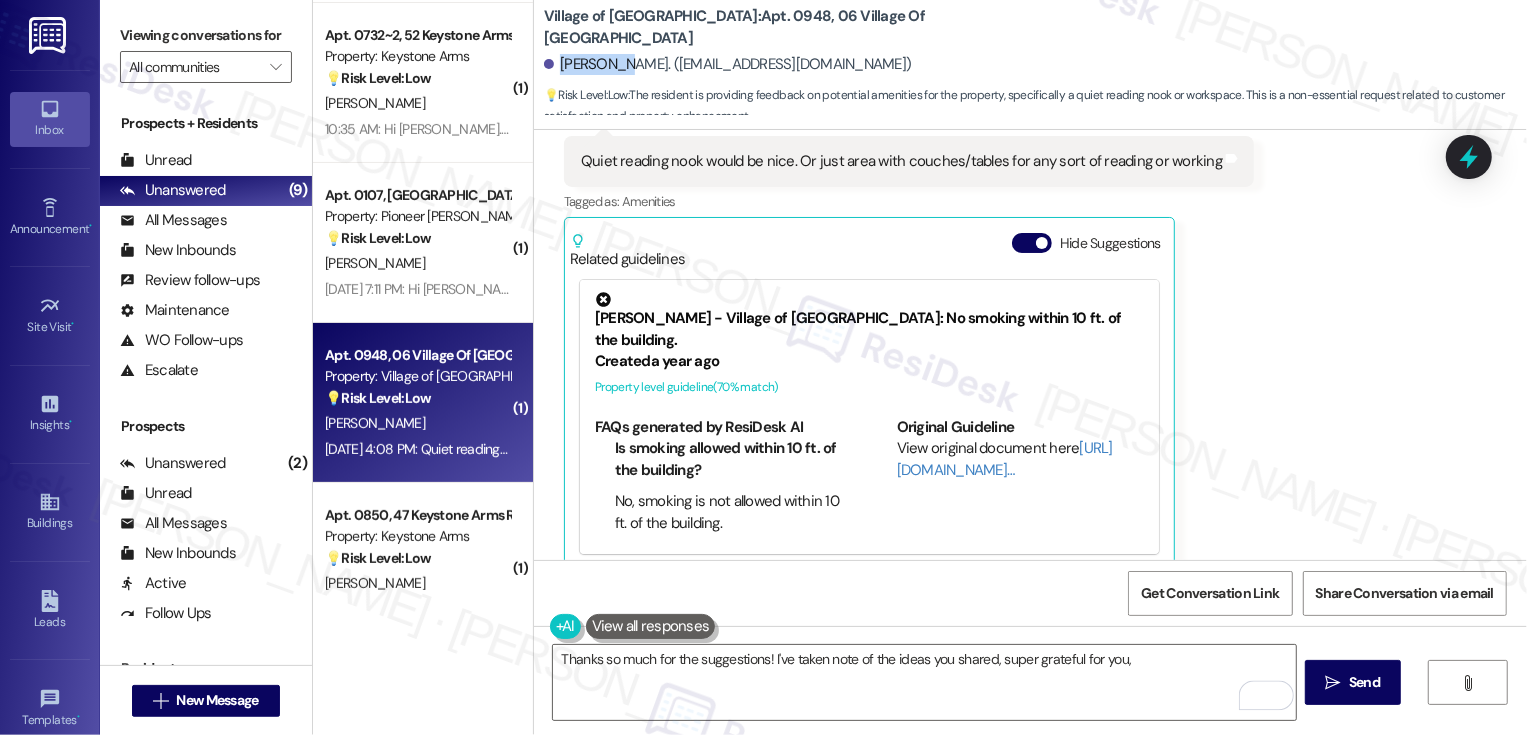 copy on "Stephanie" 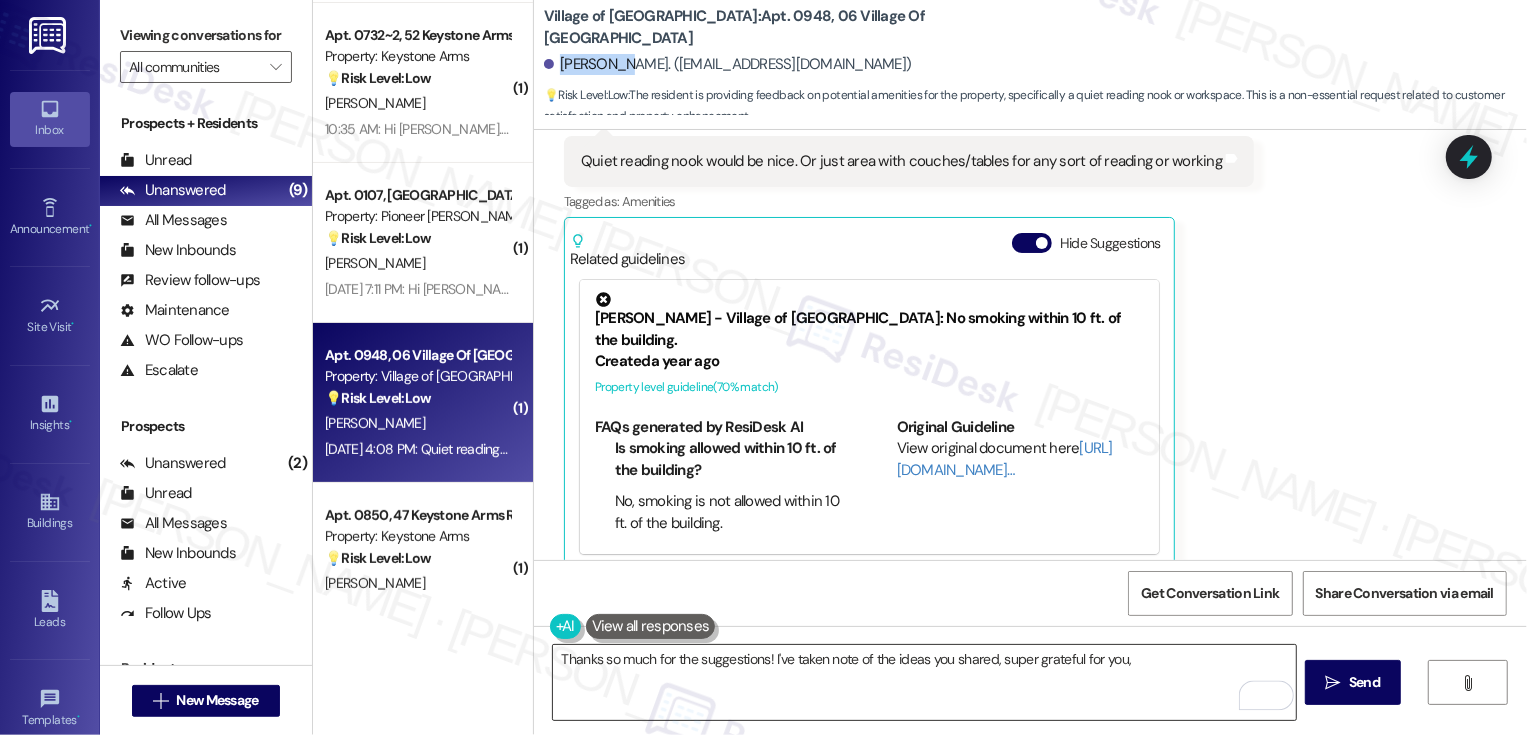 click on "Thanks so much for the suggestions! I've taken note of the ideas you shared, super grateful for you," at bounding box center [924, 682] 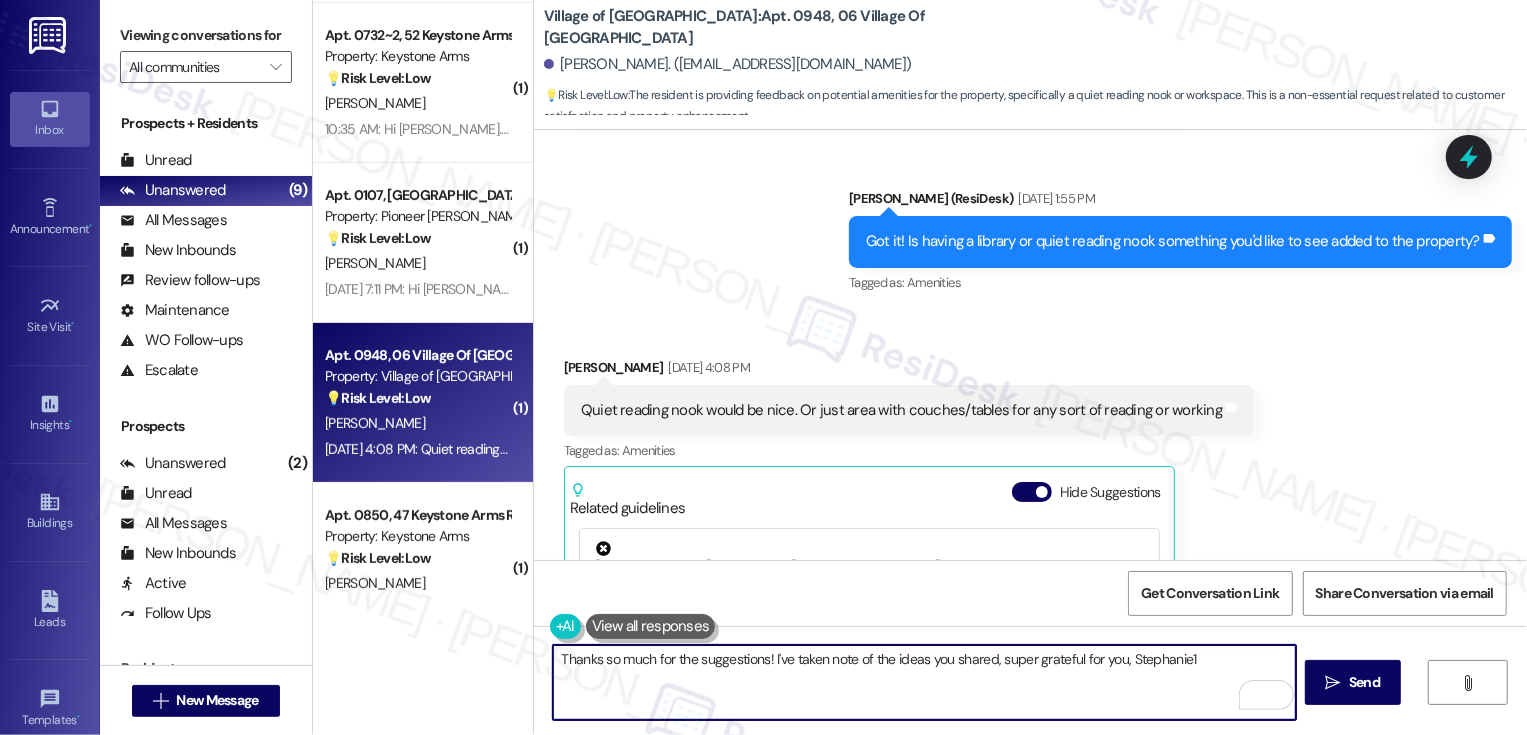 scroll, scrollTop: 1030, scrollLeft: 0, axis: vertical 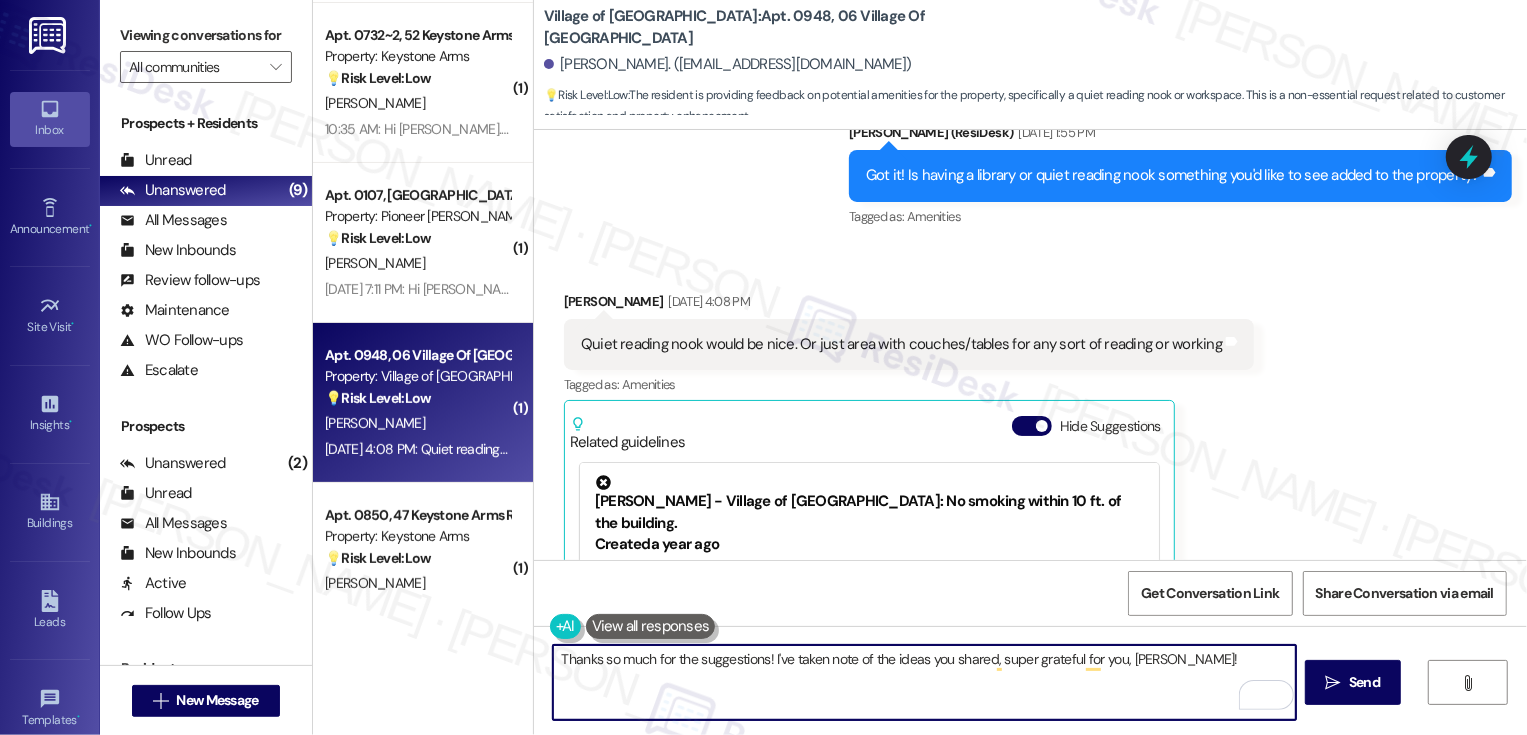 click on "Thanks so much for the suggestions! I've taken note of the ideas you shared, super grateful for you, Stephanie!" at bounding box center [924, 682] 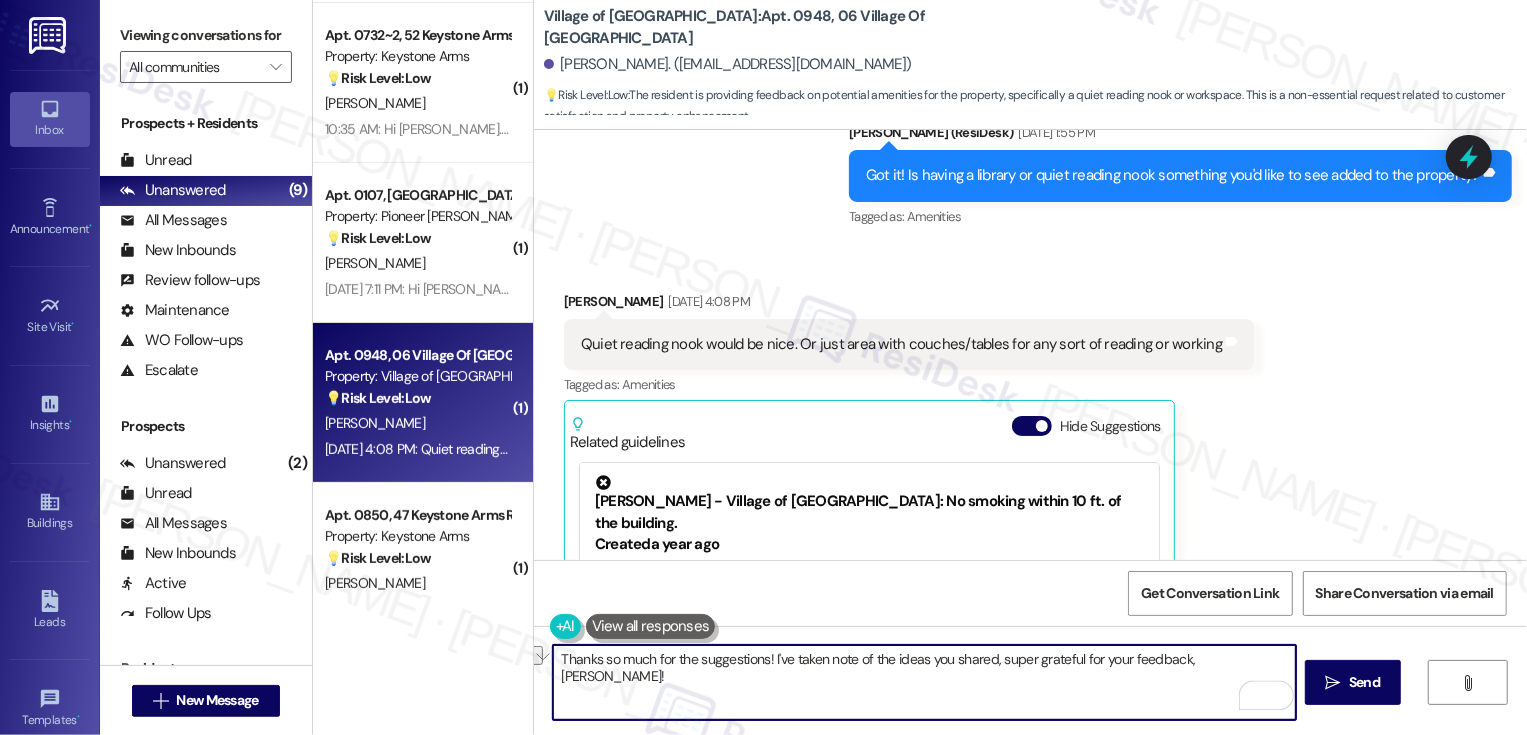 click at bounding box center (535, 655) 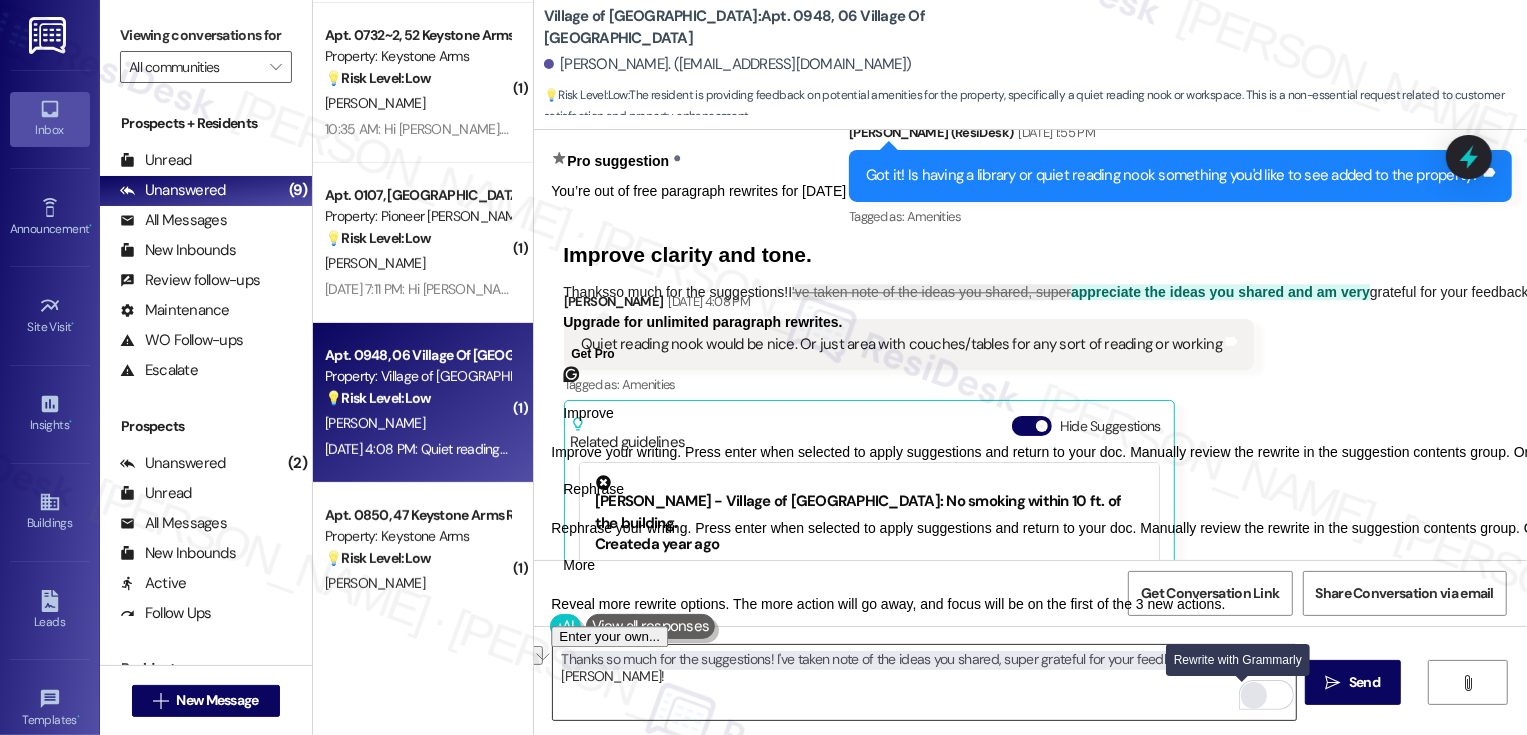 click at bounding box center (1254, 695) 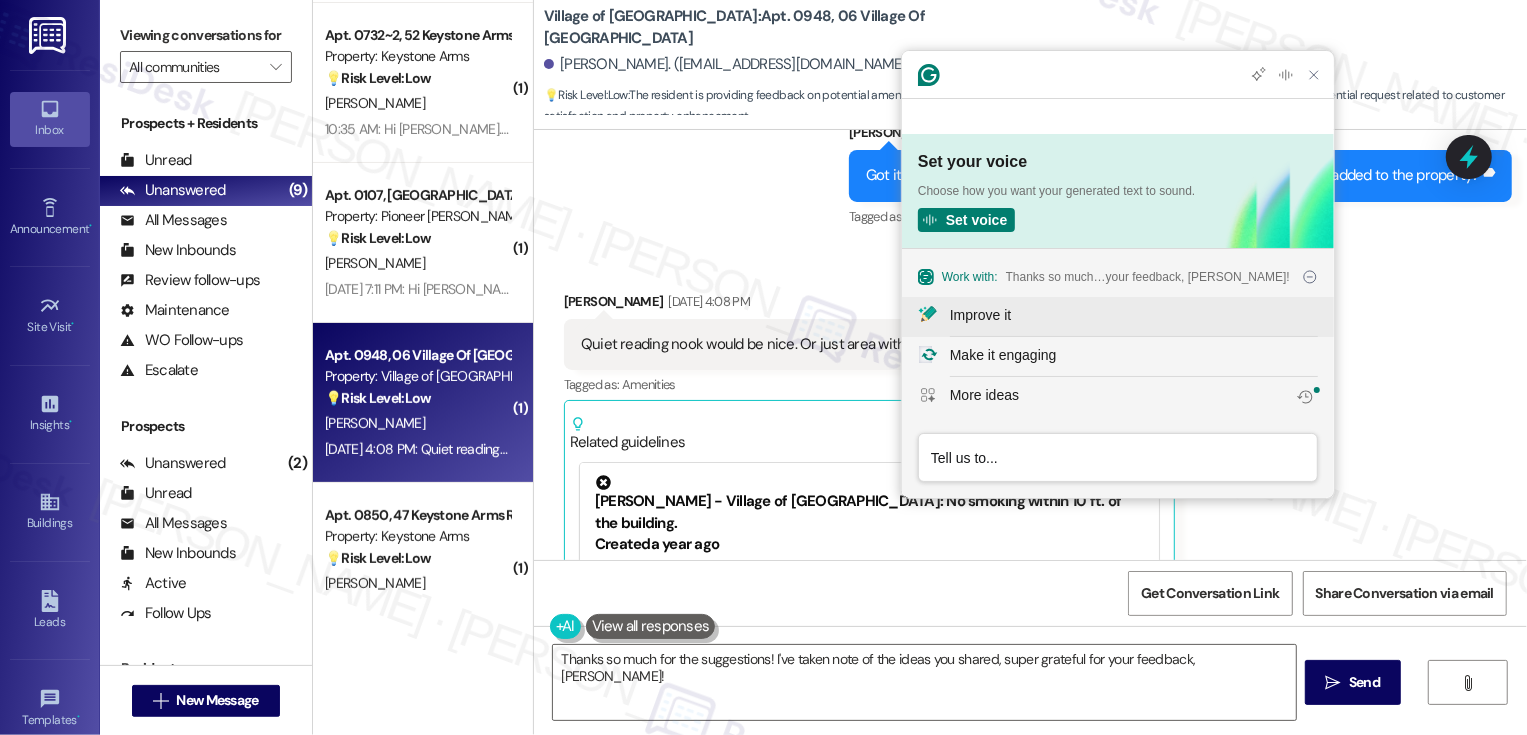 scroll, scrollTop: 0, scrollLeft: 0, axis: both 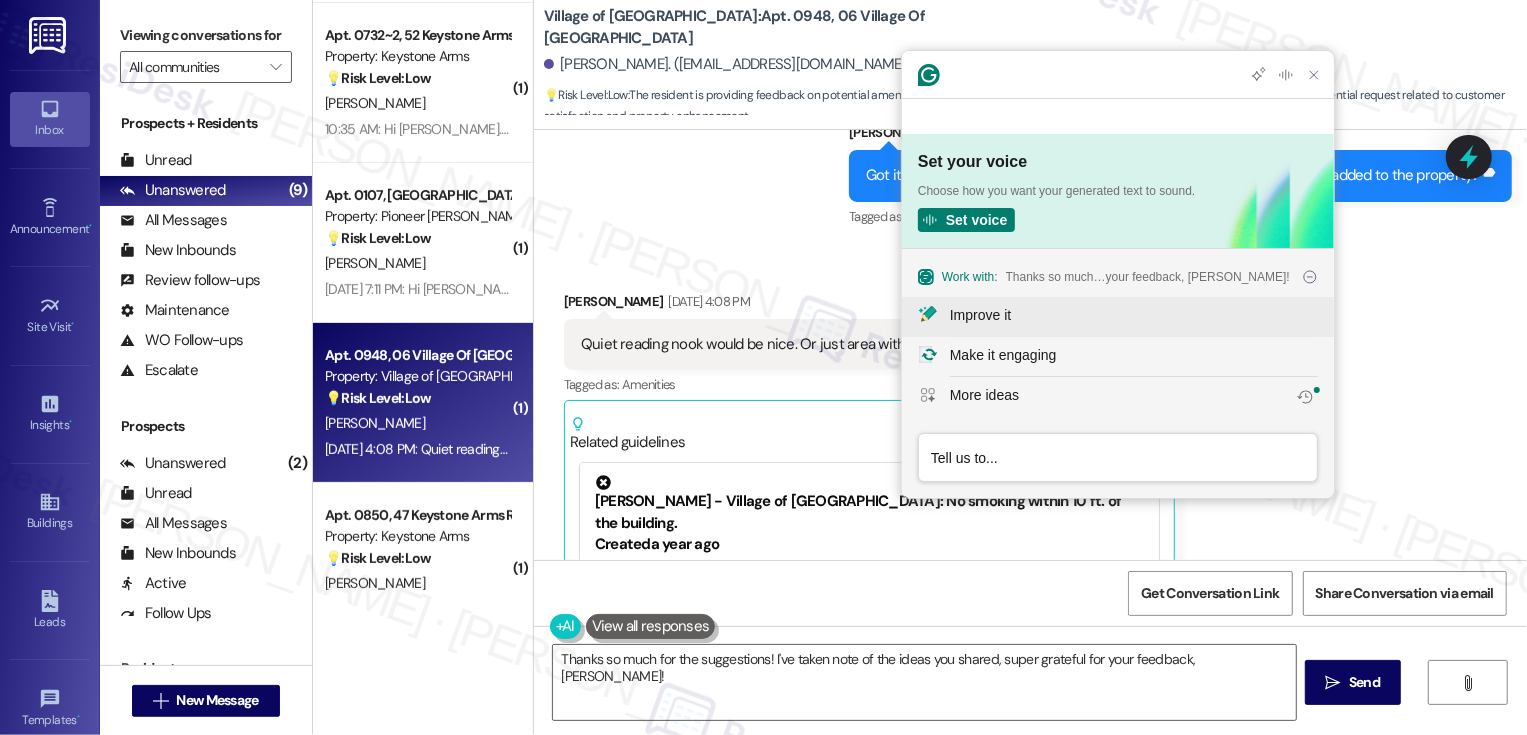click on "Improve it" 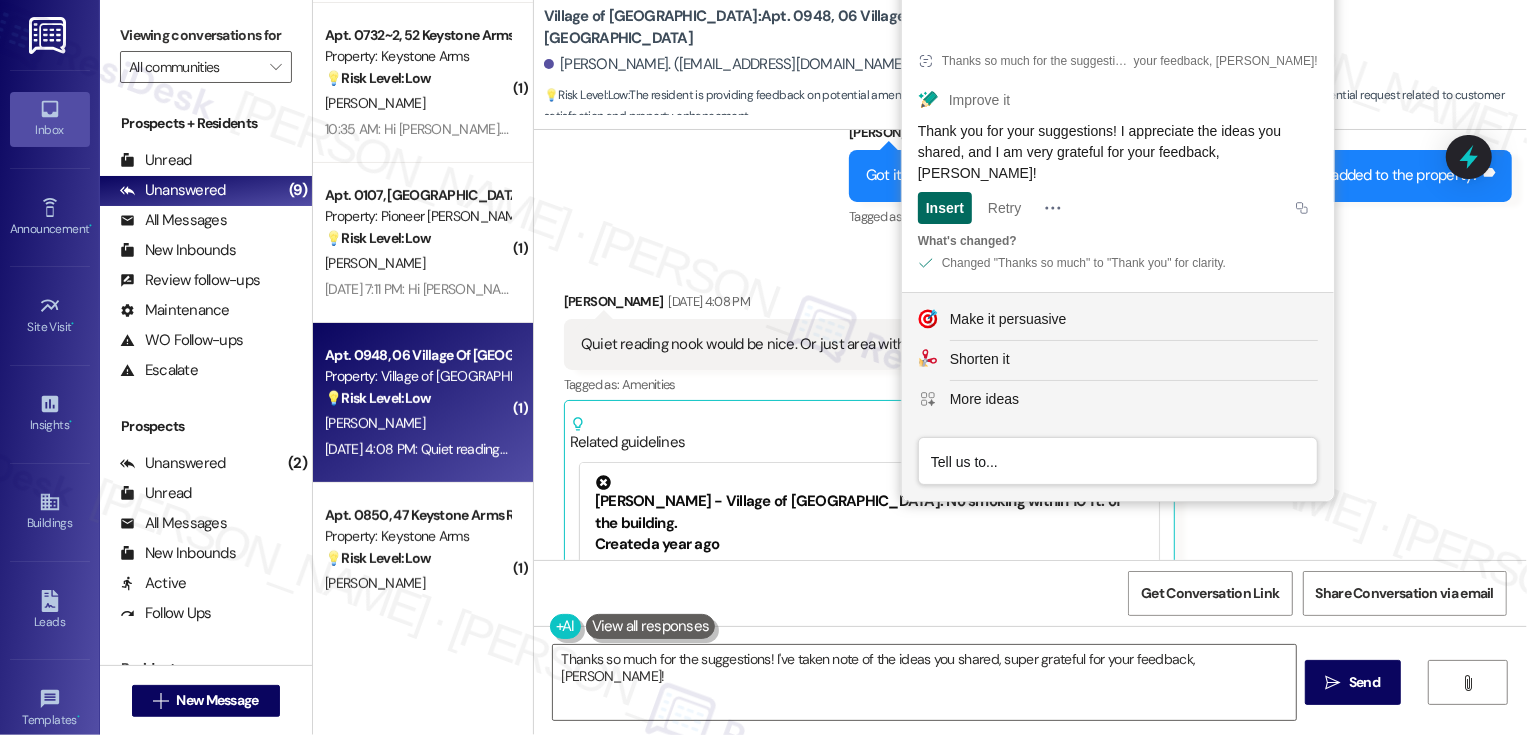 click on "Insert" 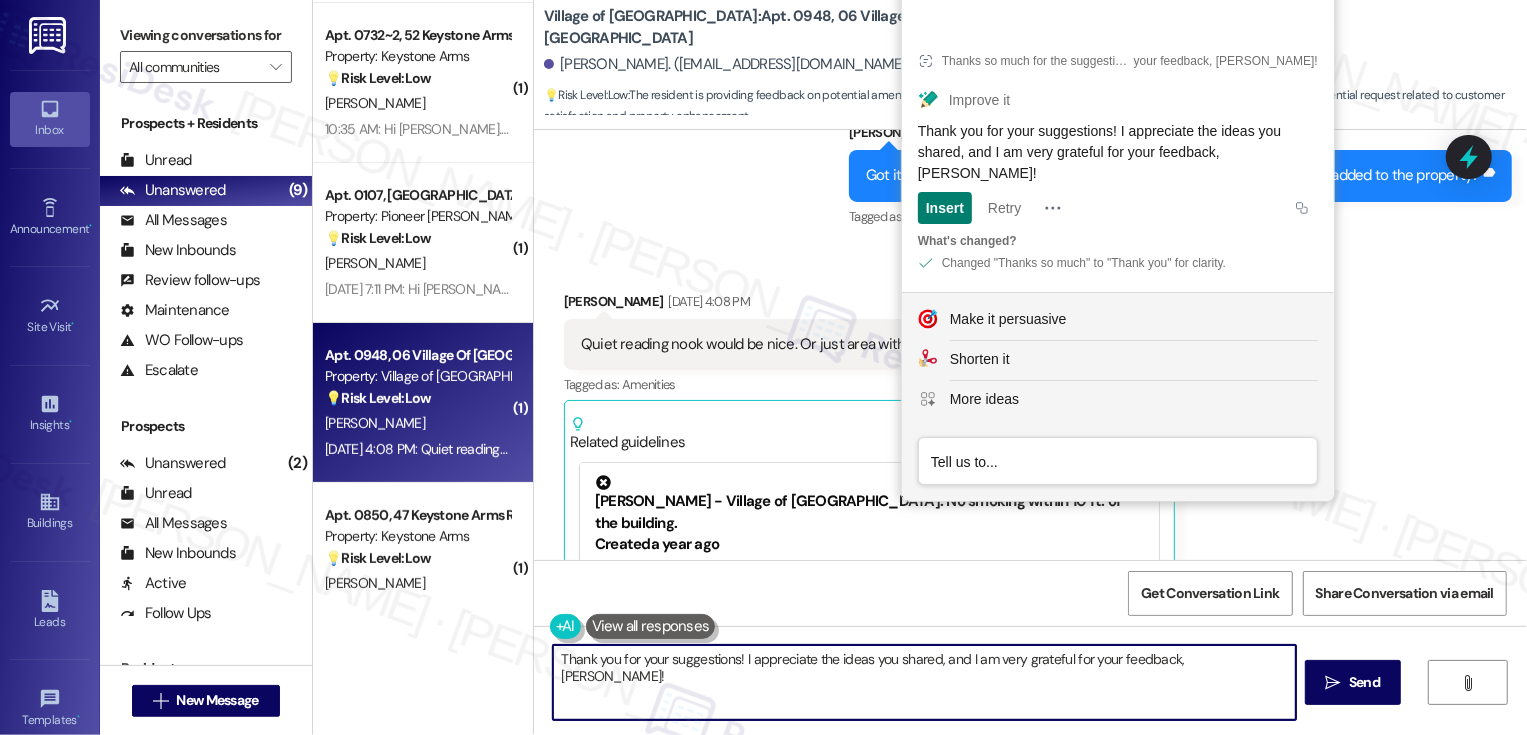 type on "Thank you for your suggestions! I appreciate the ideas you shared, and I am very grateful for your feedback, Stephanie!" 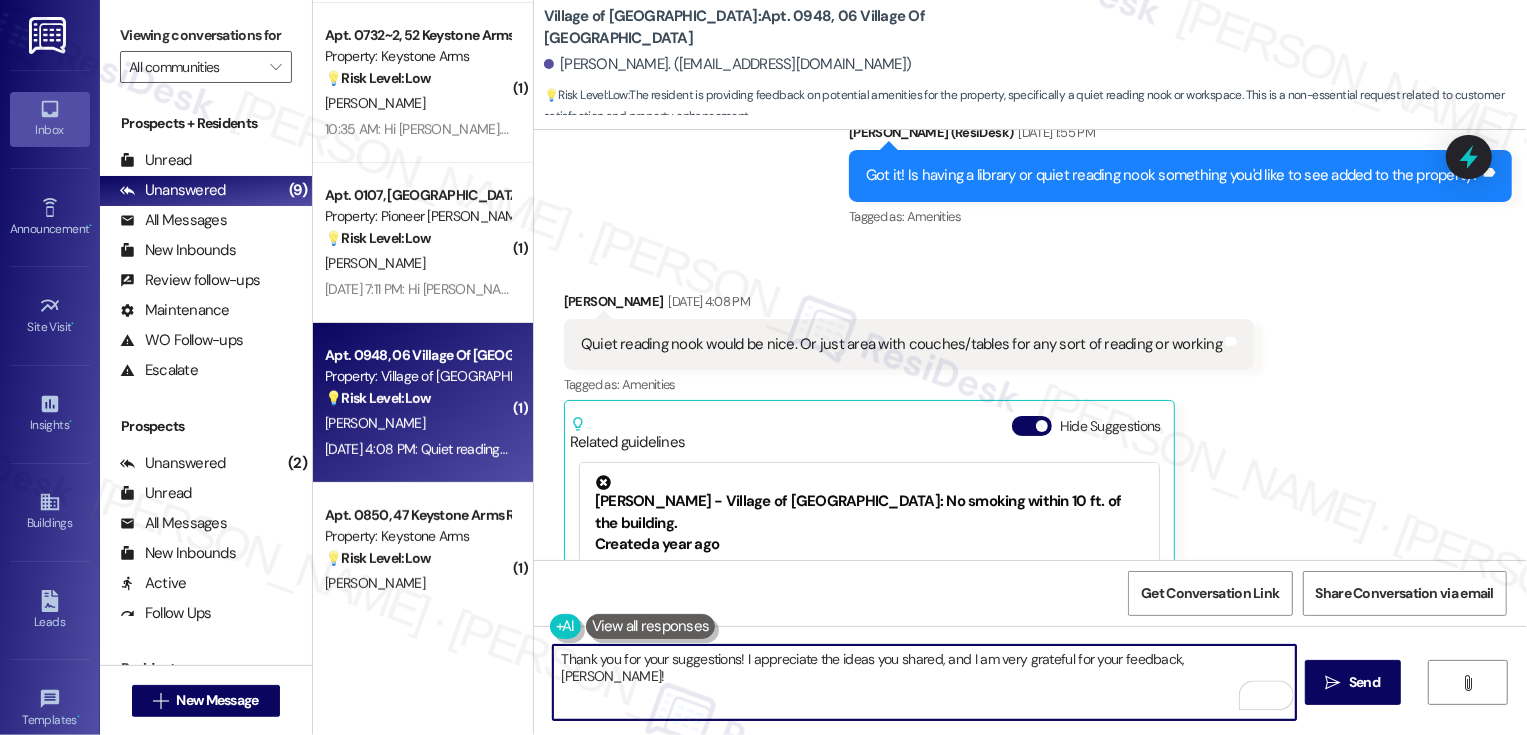 scroll, scrollTop: 1238, scrollLeft: 0, axis: vertical 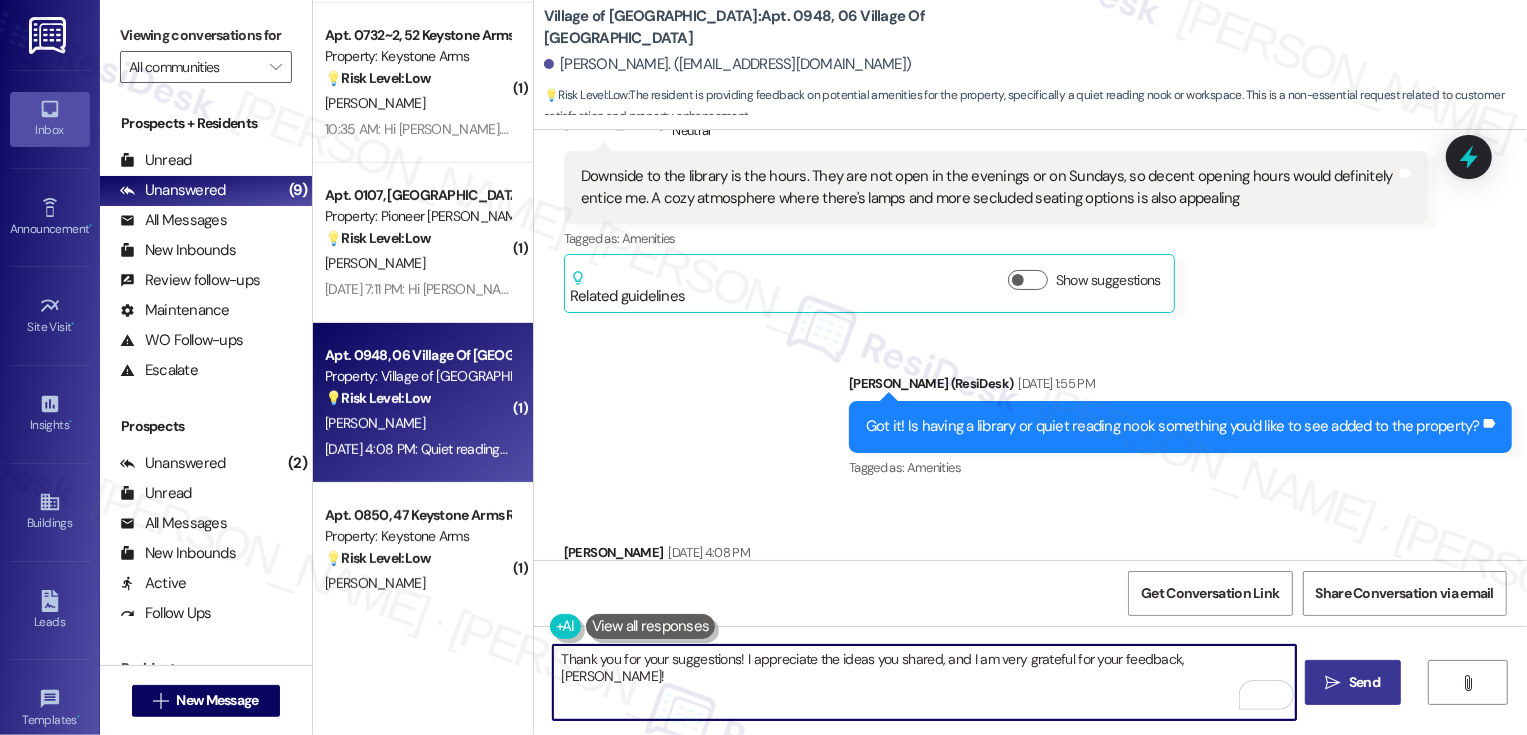 click on " Send" at bounding box center [1353, 682] 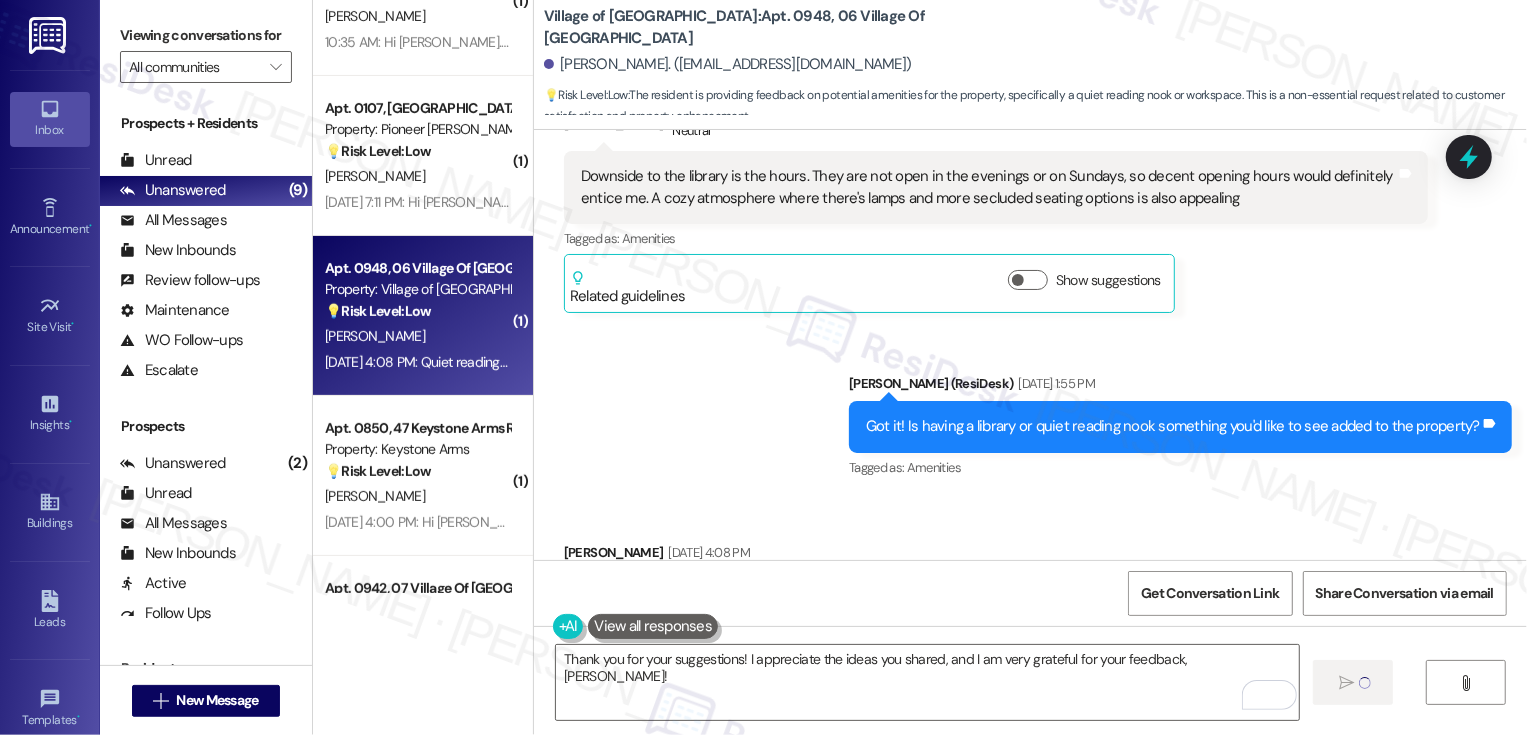 scroll, scrollTop: 473, scrollLeft: 0, axis: vertical 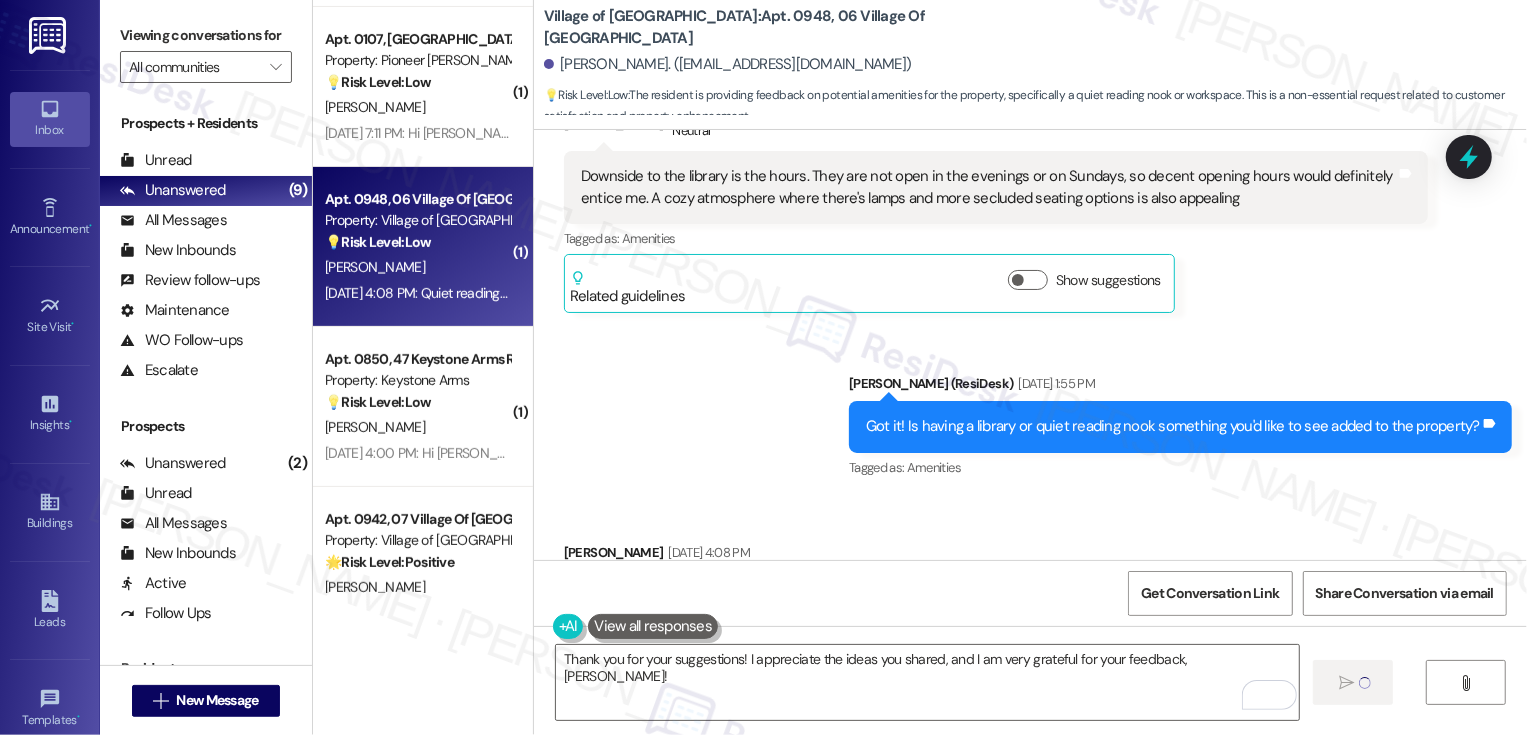 type 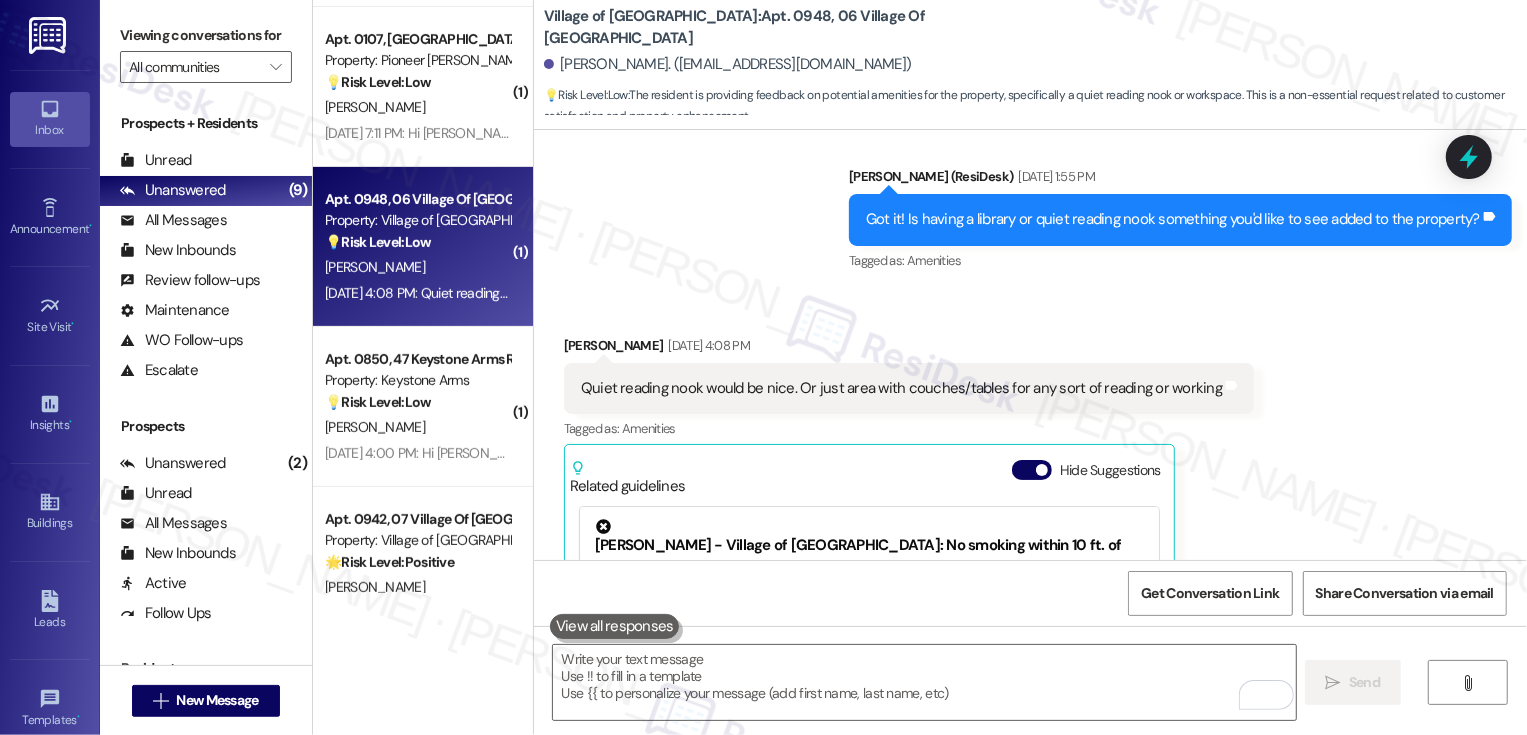scroll, scrollTop: 1230, scrollLeft: 0, axis: vertical 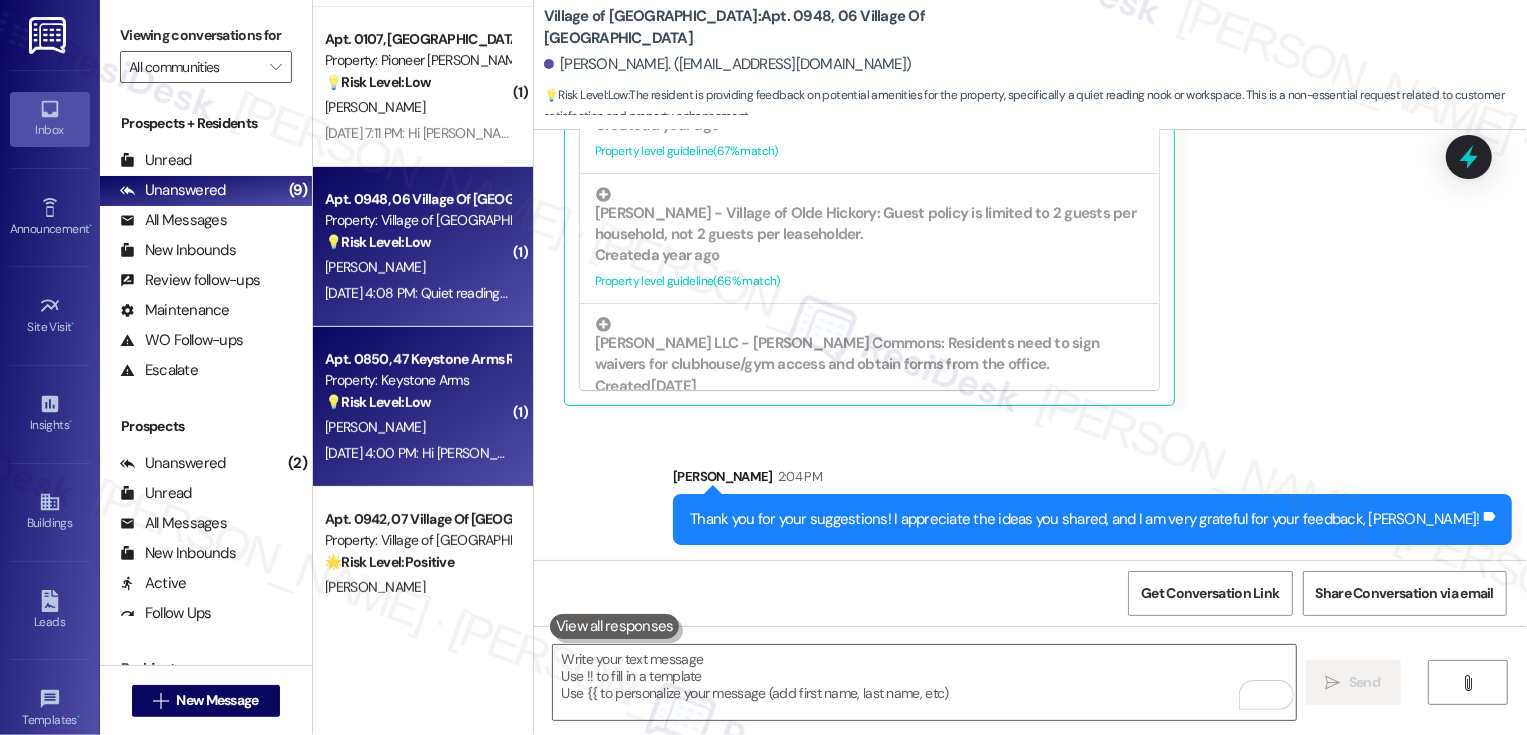 click on "Jul 19, 2025 at 4:00 PM: Hi Sarah I was wondering if it was to late to schedule a big item for trash this week? Jul 19, 2025 at 4:00 PM: Hi Sarah I was wondering if it was to late to schedule a big item for trash this week?" at bounding box center [644, 453] 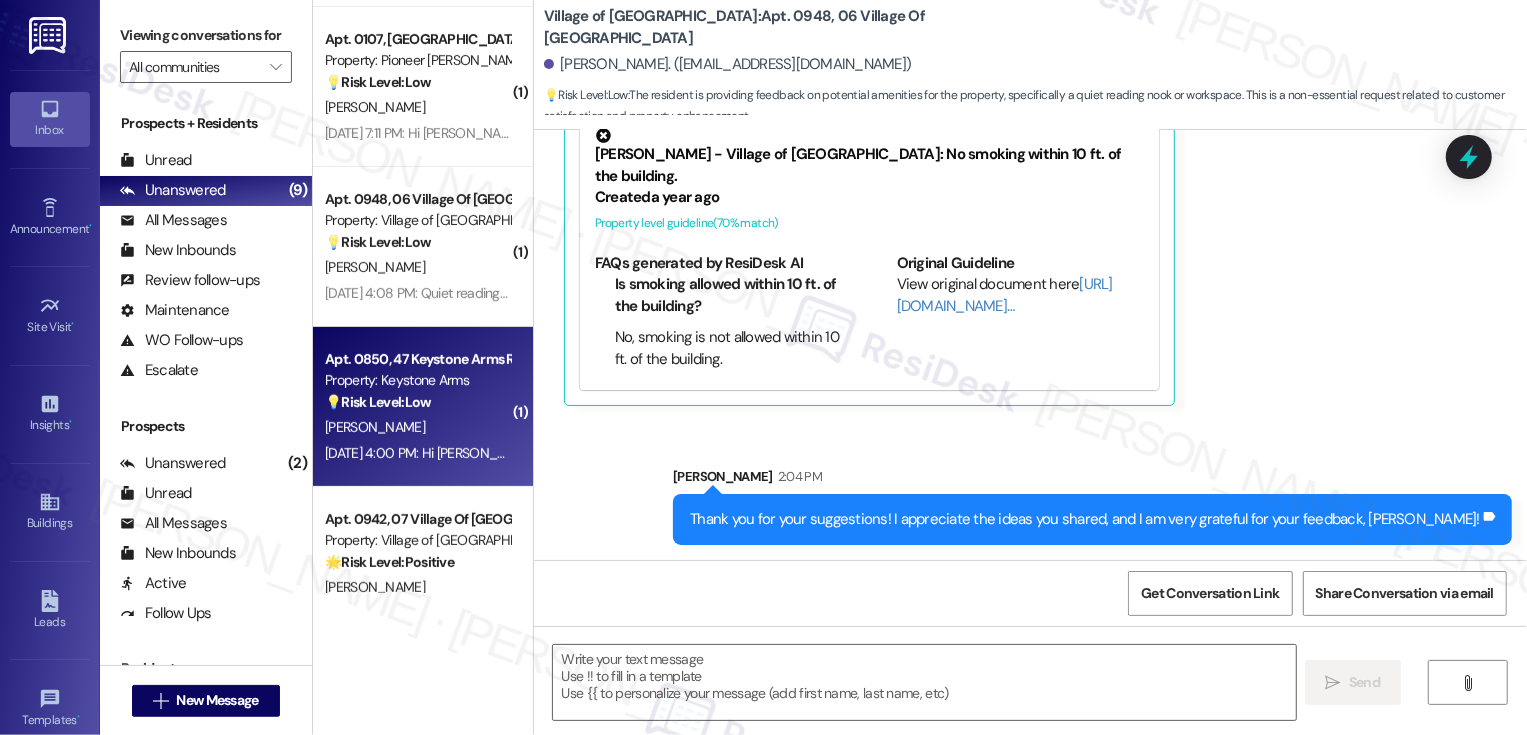 click on "Jul 19, 2025 at 4:00 PM: Hi Sarah I was wondering if it was to late to schedule a big item for trash this week? Jul 19, 2025 at 4:00 PM: Hi Sarah I was wondering if it was to late to schedule a big item for trash this week?" at bounding box center (644, 453) 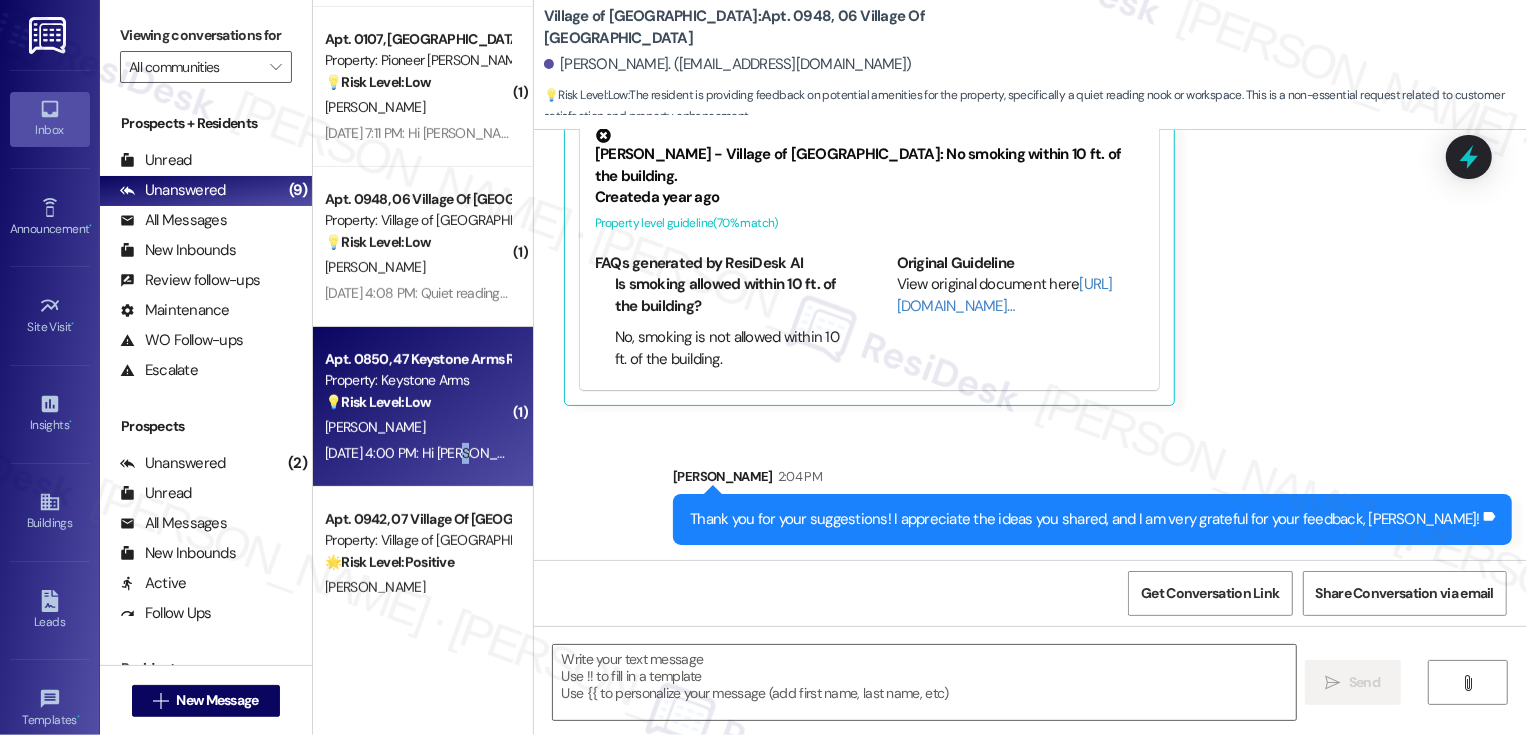 type on "Fetching suggested responses. Please feel free to read through the conversation in the meantime." 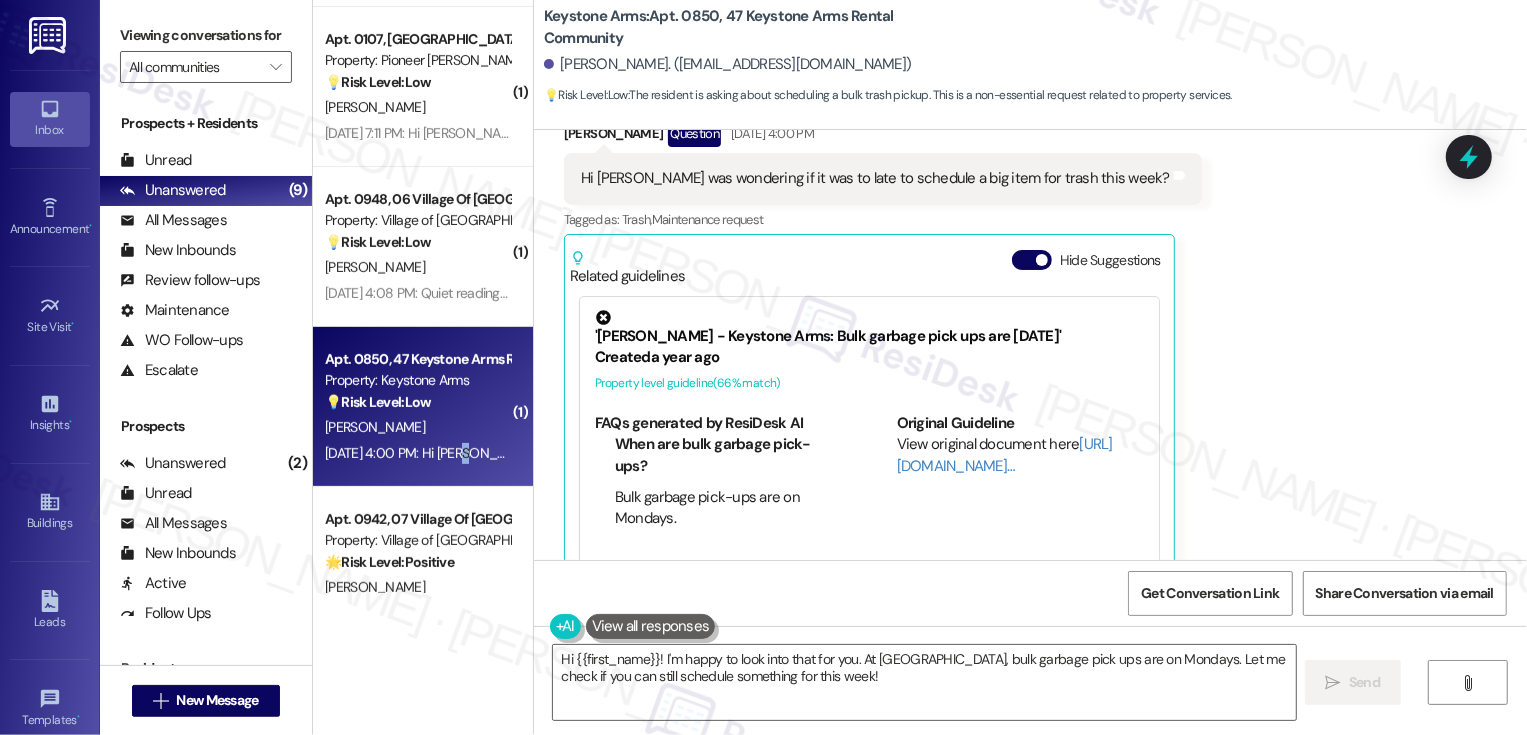 scroll, scrollTop: 3928, scrollLeft: 0, axis: vertical 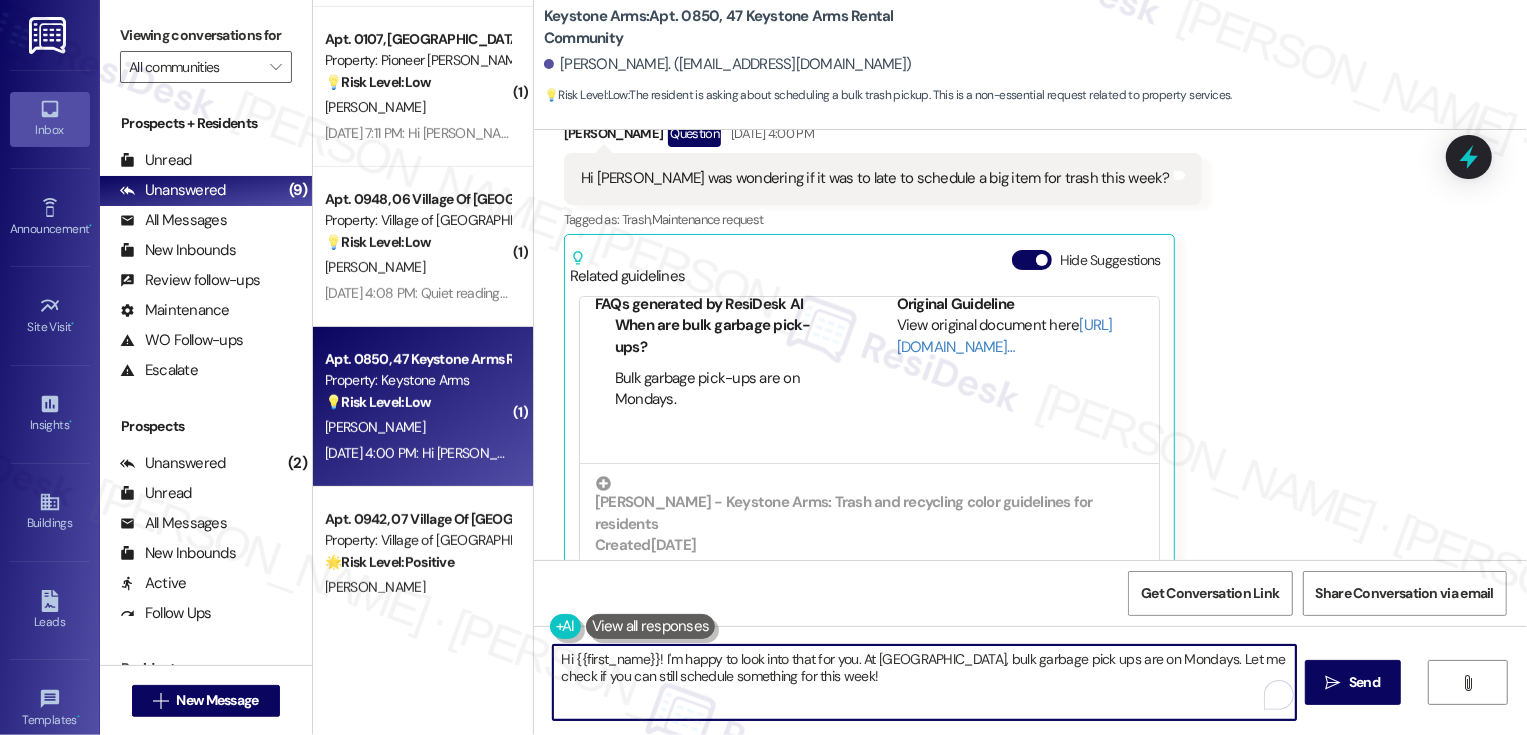 drag, startPoint x: 657, startPoint y: 658, endPoint x: 926, endPoint y: 702, distance: 272.57477 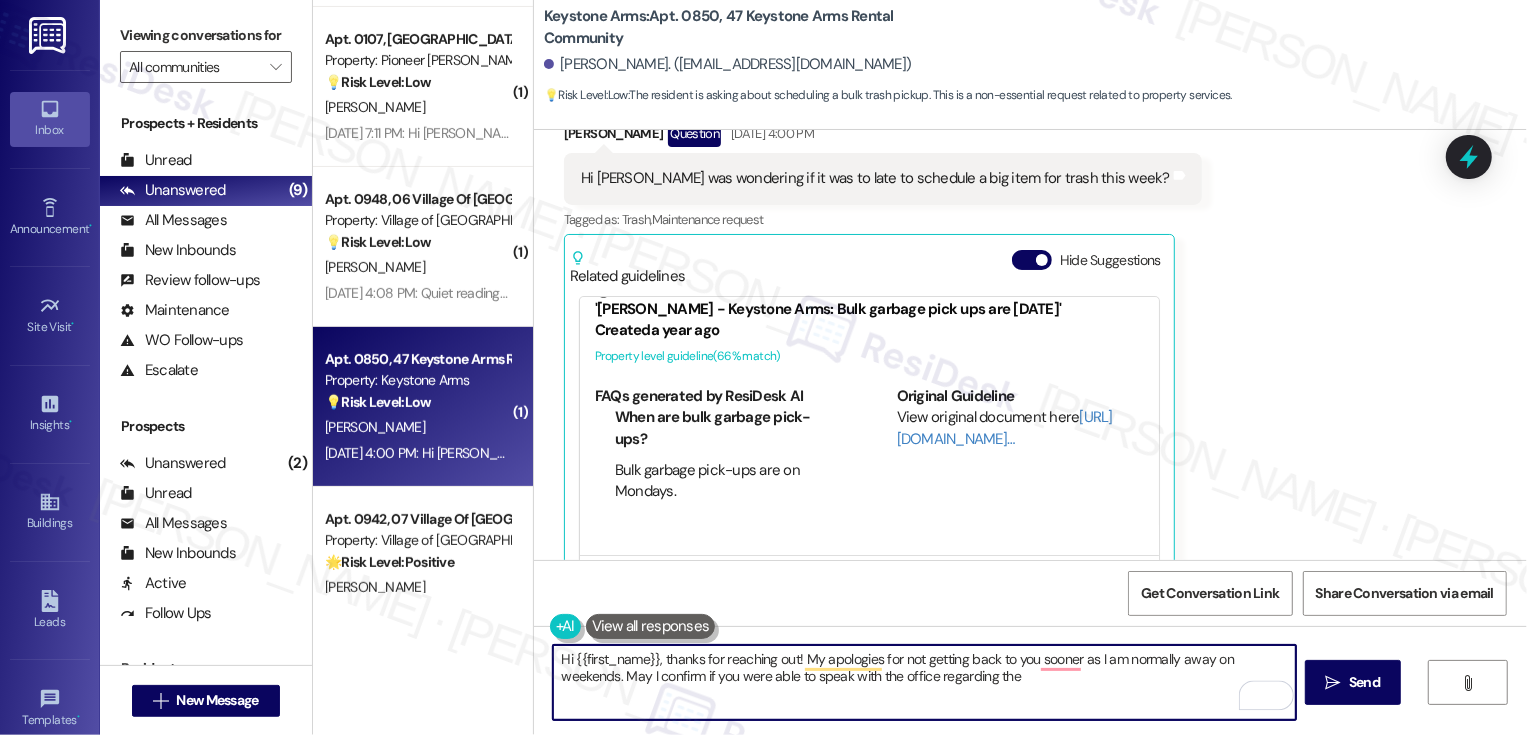 scroll, scrollTop: 0, scrollLeft: 0, axis: both 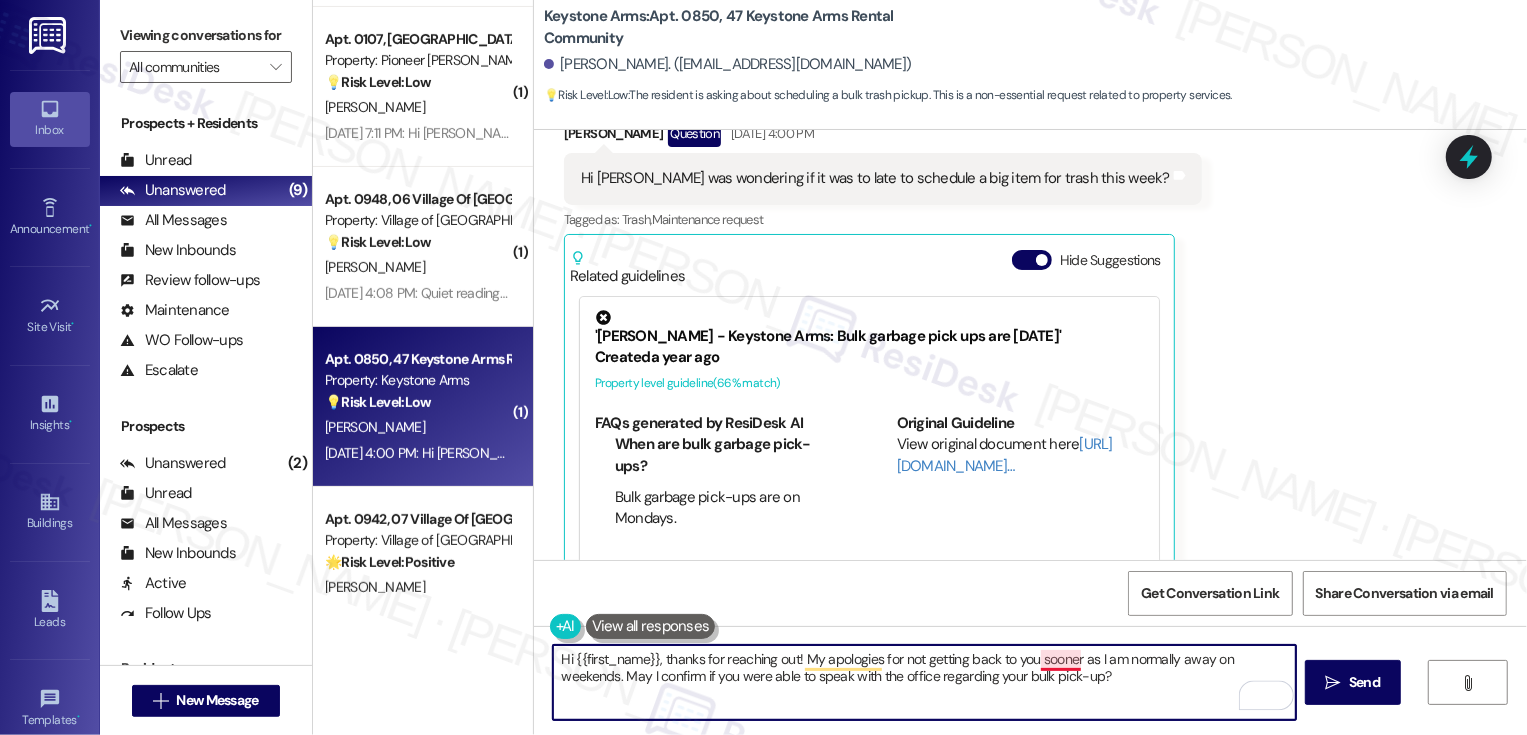 click on "Hi {{first_name}}, thanks for reaching out! My apologies for not getting back to you sooner as I am normally away on weekends. May I confirm if you were able to speak with the office regarding your bulk pick-up?" at bounding box center [924, 682] 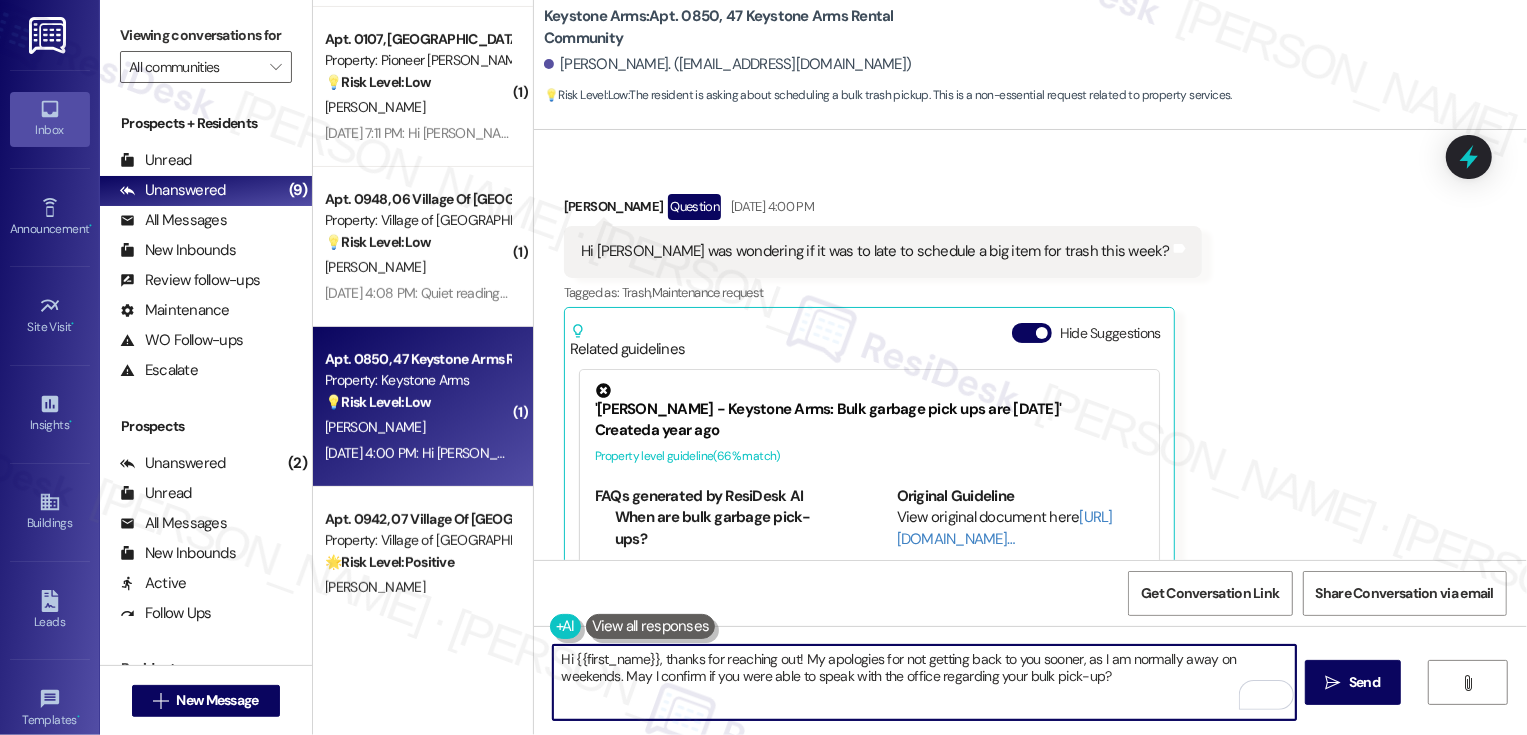 scroll, scrollTop: 3942, scrollLeft: 0, axis: vertical 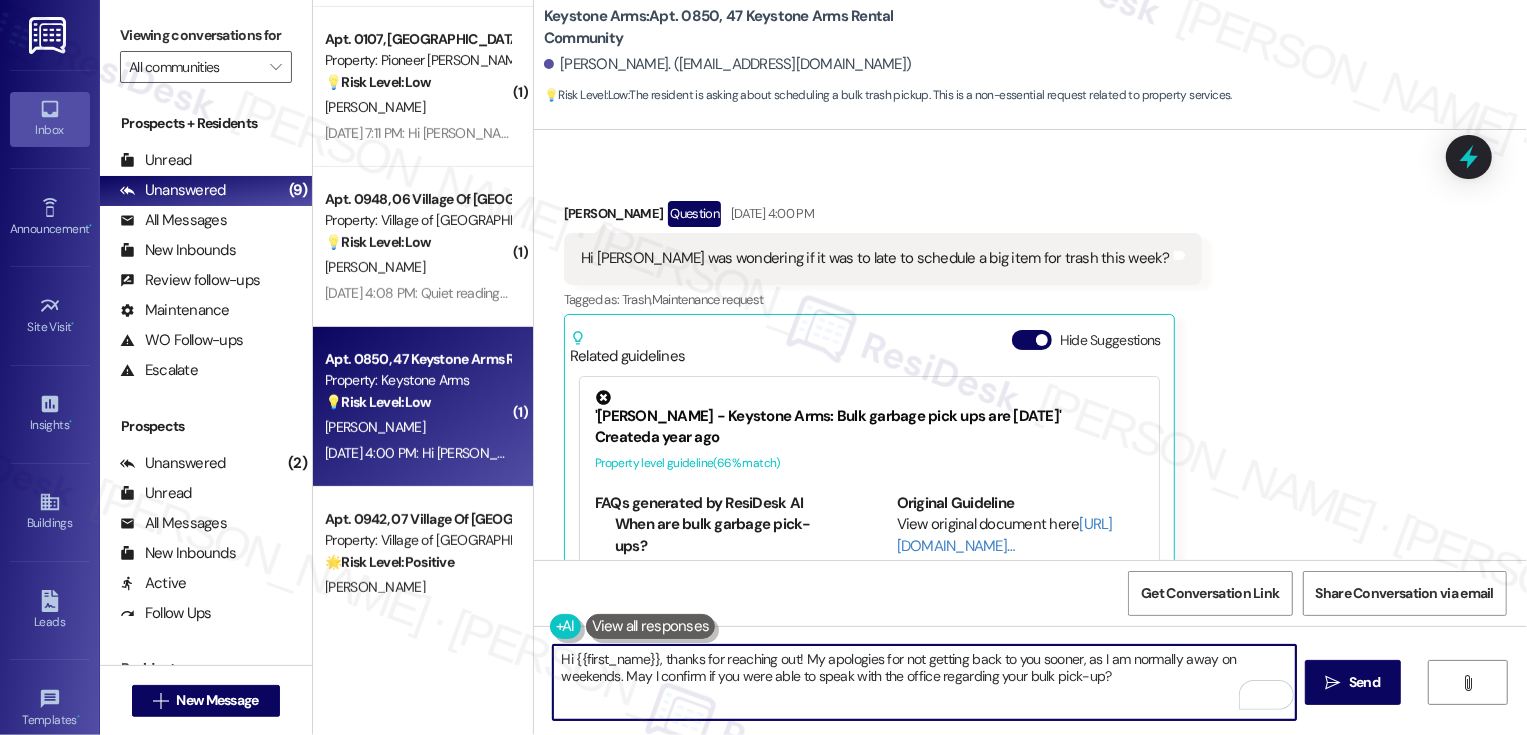 click on "Hi {{first_name}}, thanks for reaching out! My apologies for not getting back to you sooner, as I am normally away on weekends. May I confirm if you were able to speak with the office regarding your bulk pick-up?" at bounding box center (924, 682) 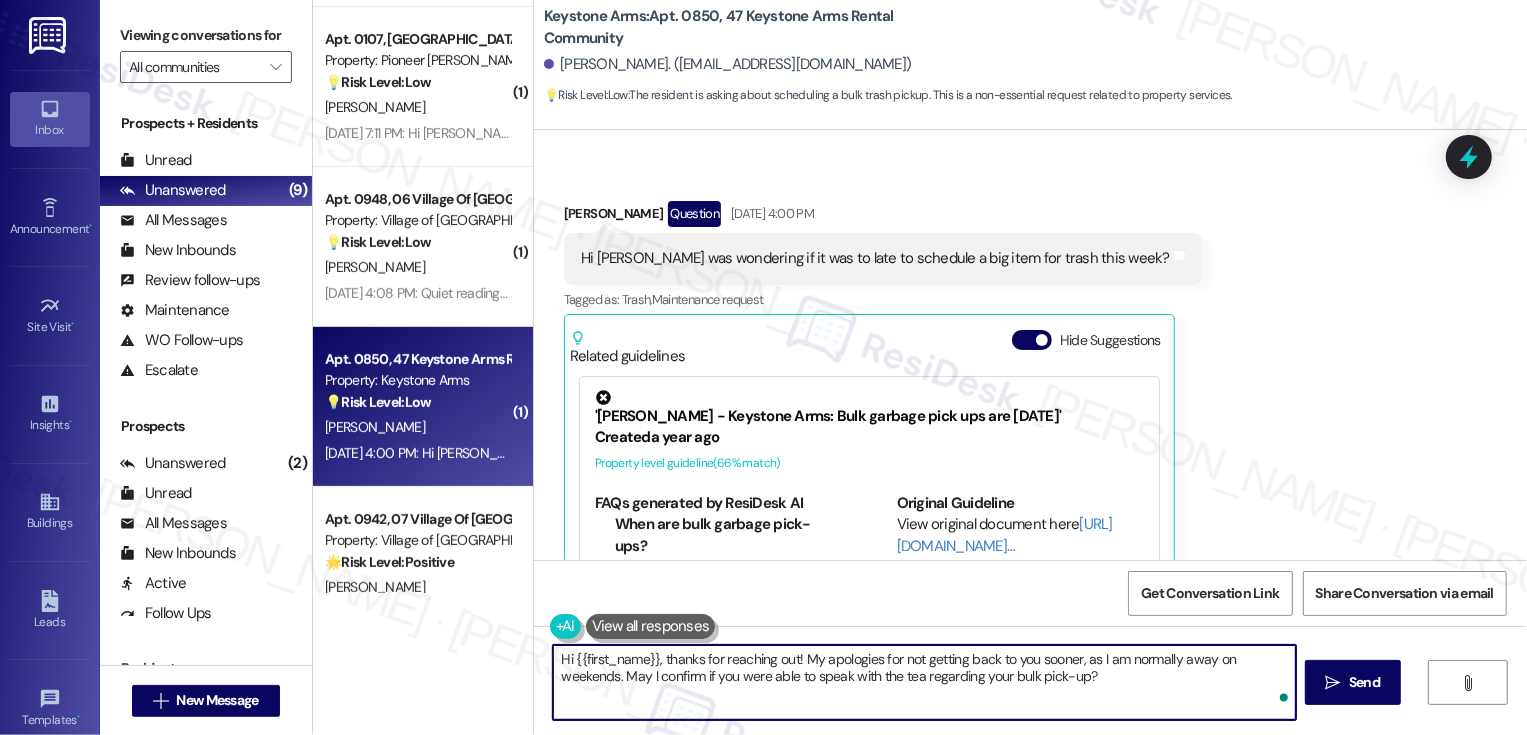 type on "Hi {{first_name}}, thanks for reaching out! My apologies for not getting back to you sooner, as I am normally away on weekends. May I confirm if you were able to speak with the team regarding your bulk pick-up?" 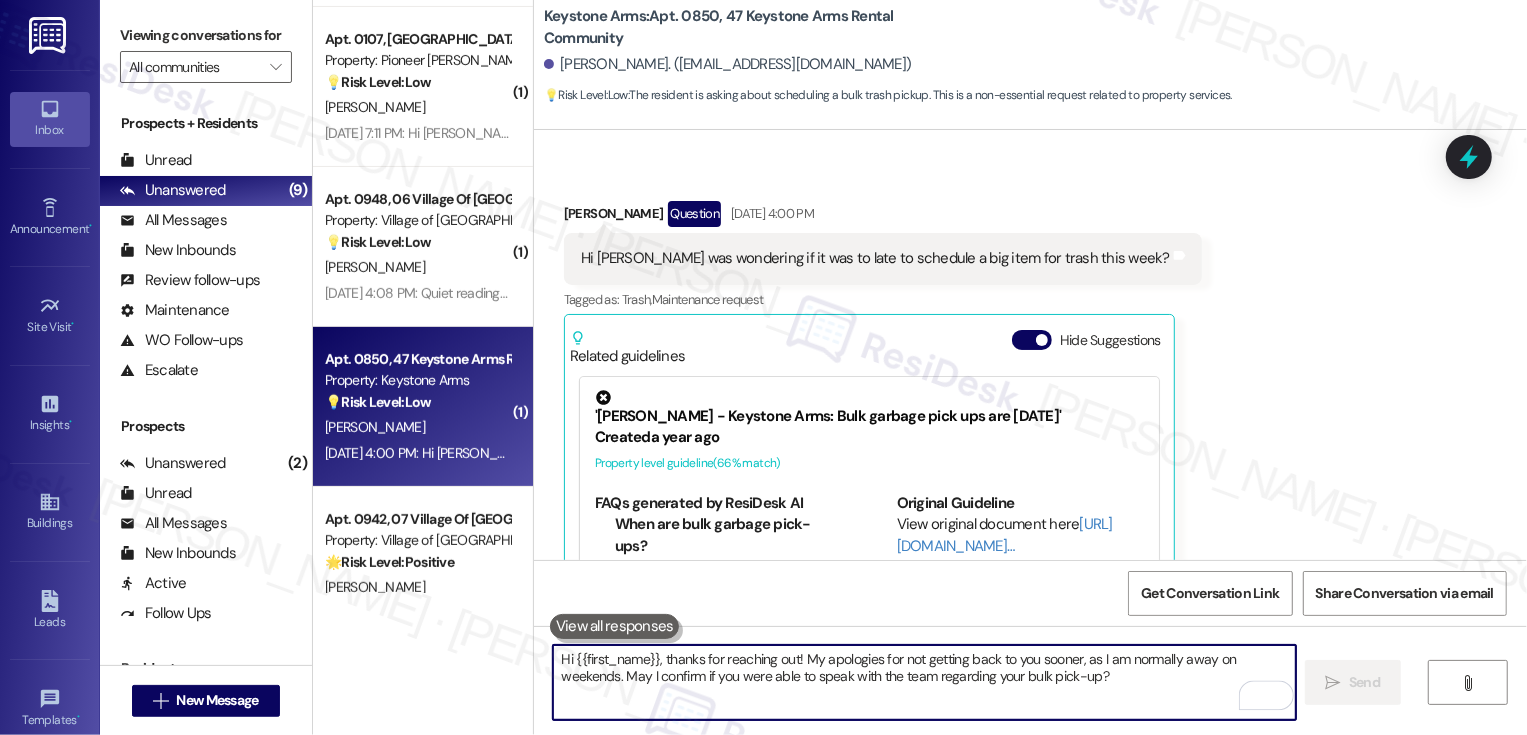 type 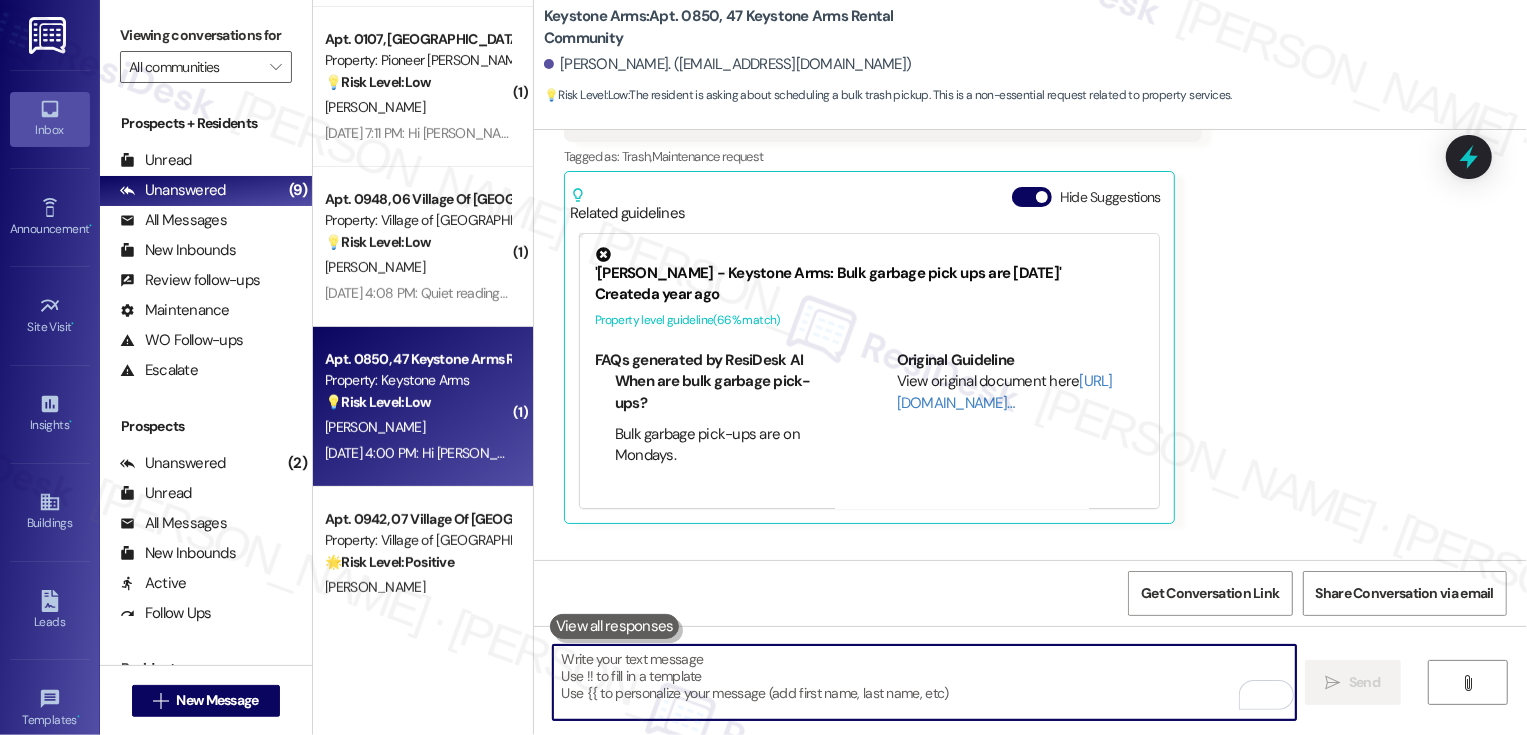 scroll, scrollTop: 4182, scrollLeft: 0, axis: vertical 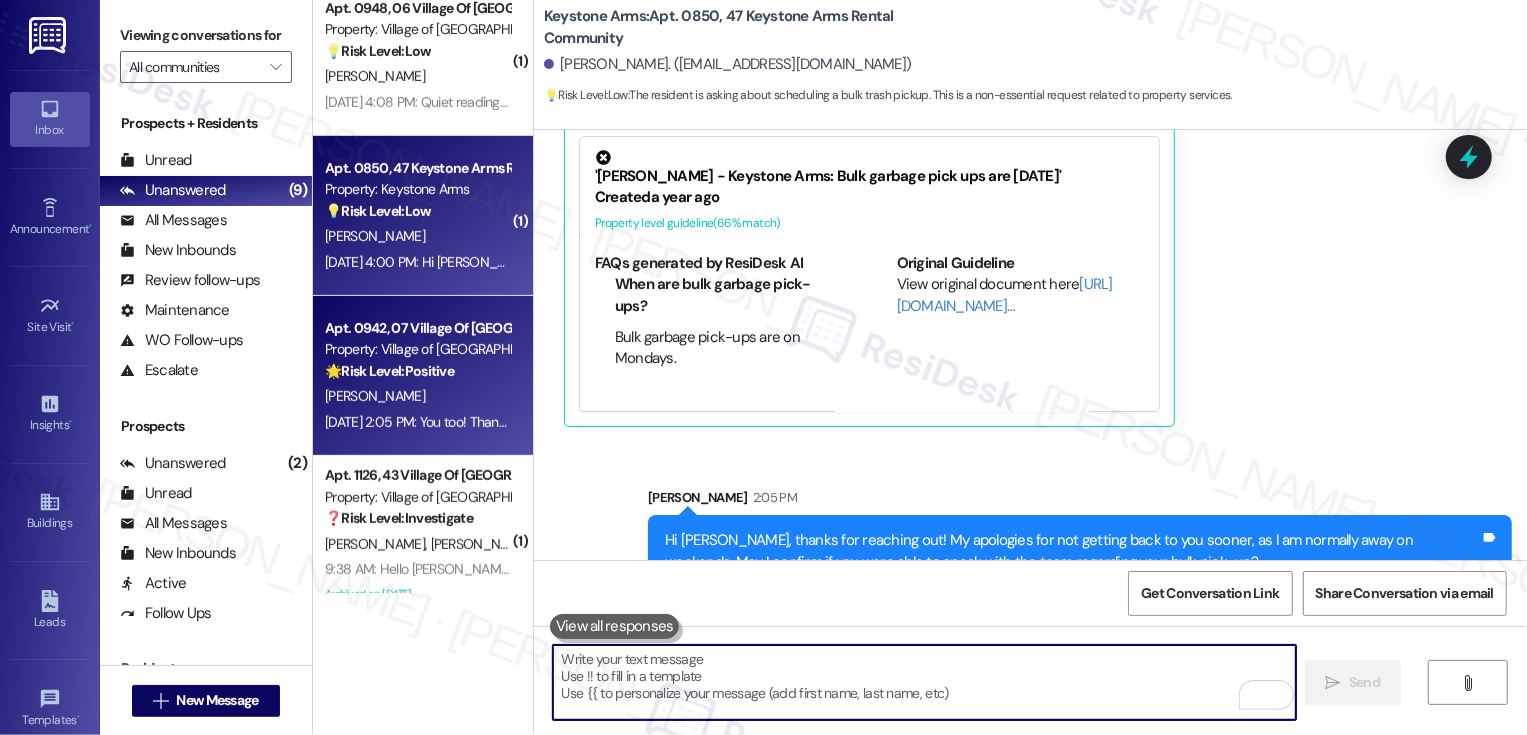 click on "🌟  Risk Level:  Positive" at bounding box center [389, 371] 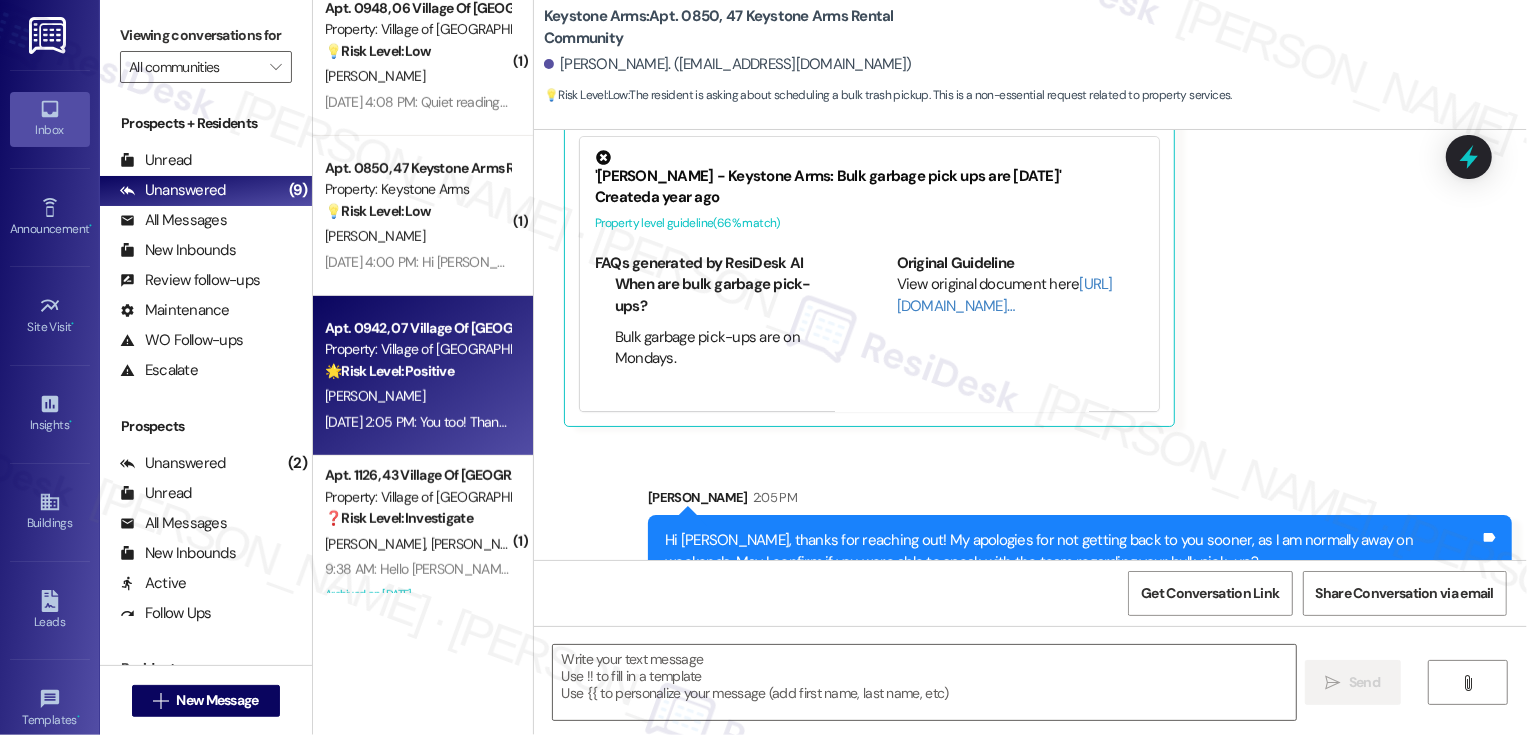 type on "Fetching suggested responses. Please feel free to read through the conversation in the meantime." 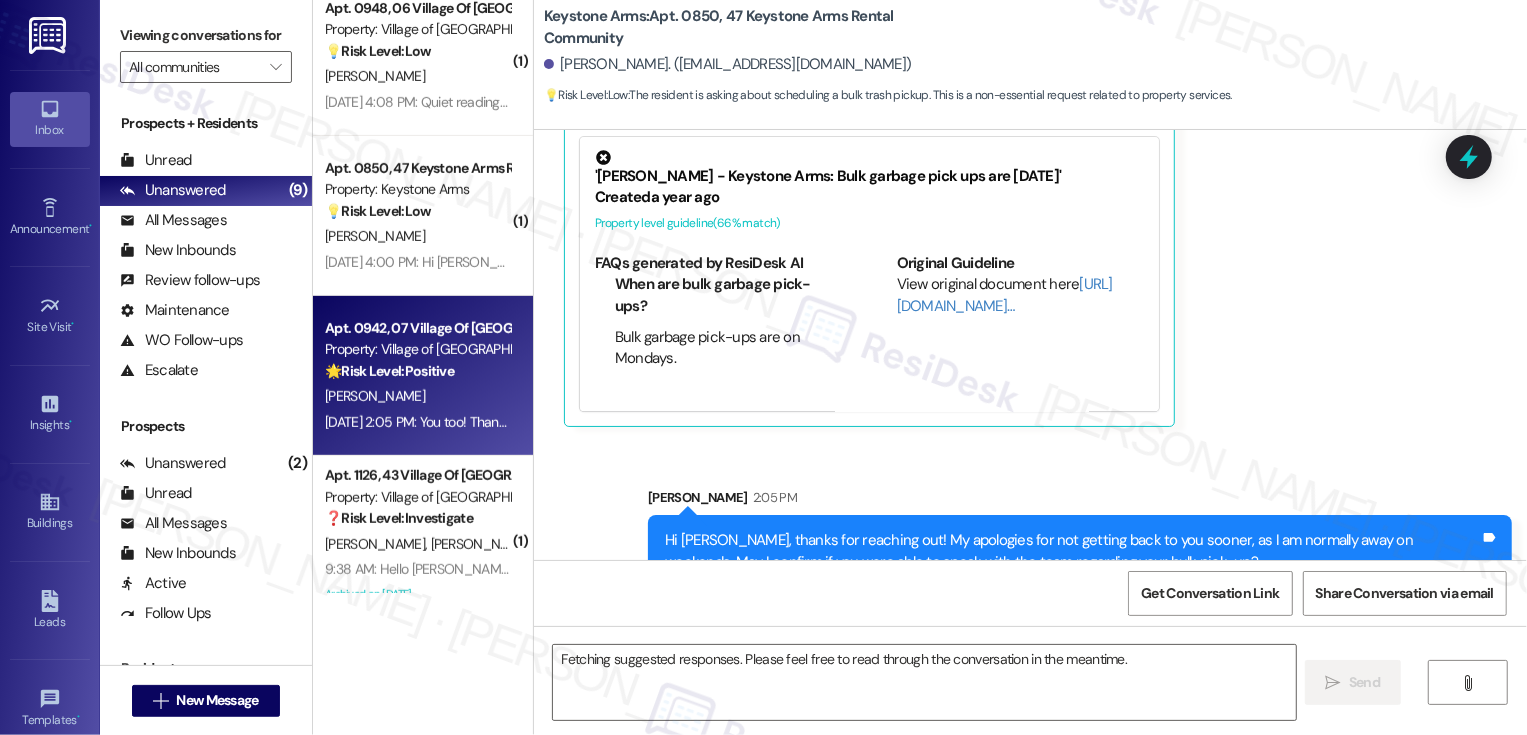 click on "🌟  Risk Level:  Positive" at bounding box center [389, 371] 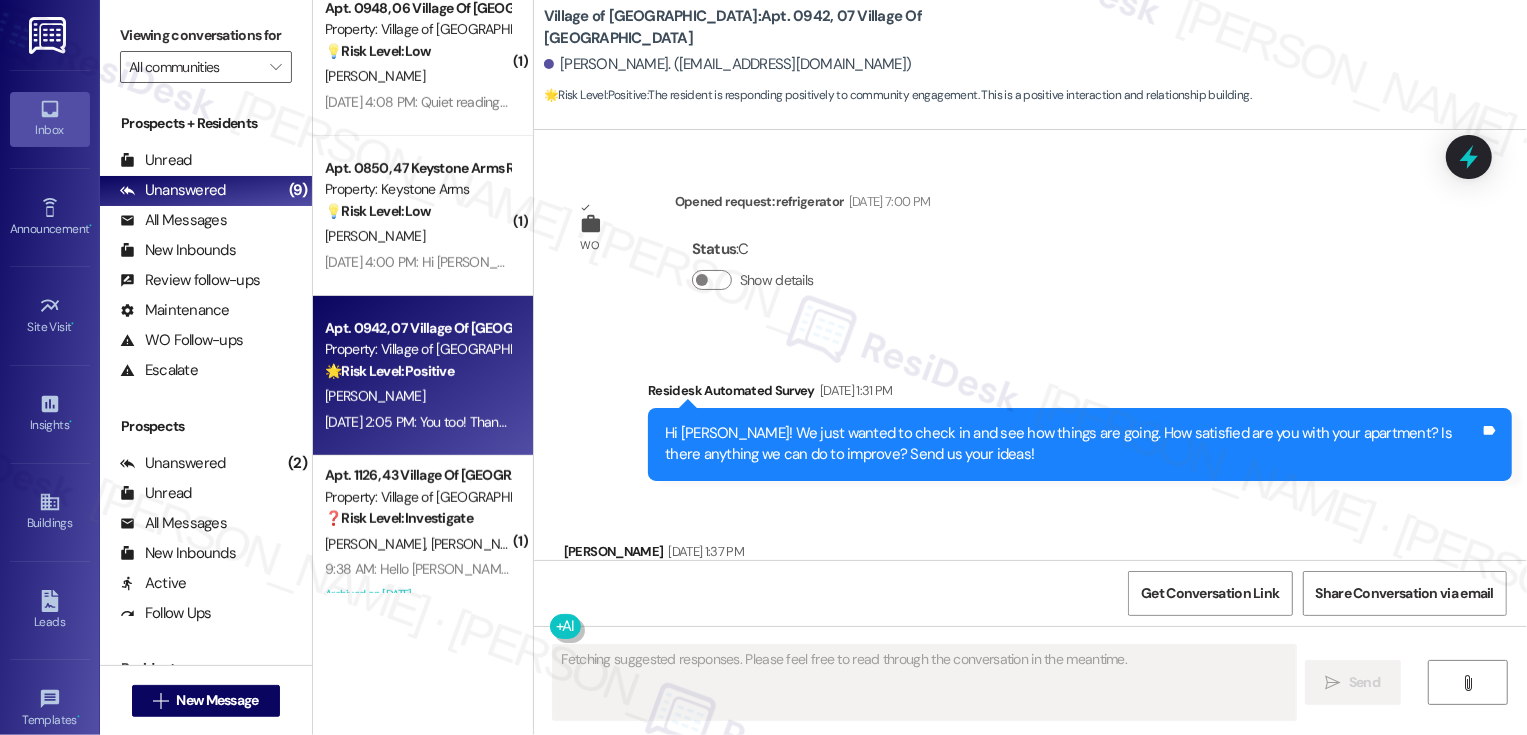scroll, scrollTop: 23757, scrollLeft: 0, axis: vertical 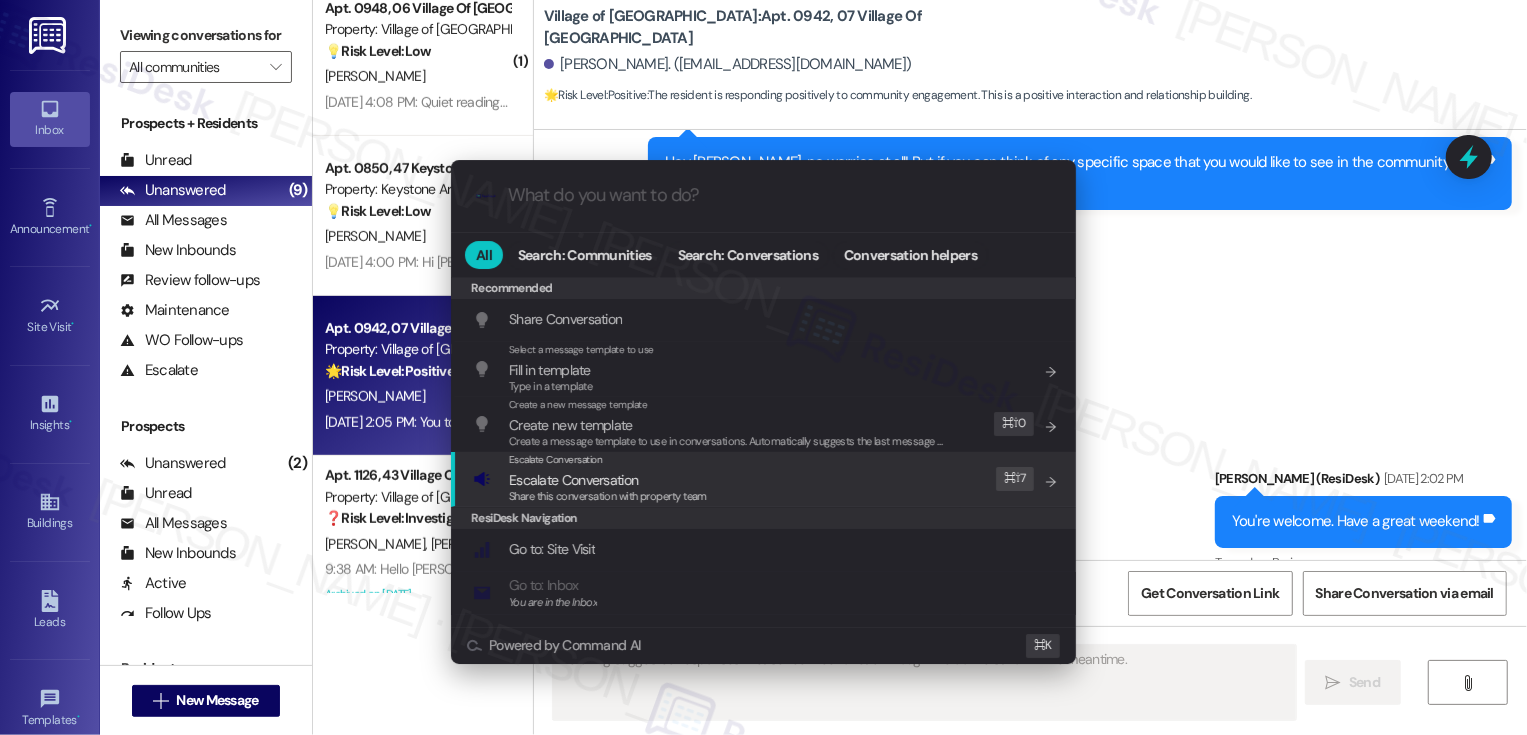 click on ".cls-1{fill:#0a055f;}.cls-2{fill:#0cc4c4;} resideskLogoBlueOrange All Search: Communities Search: Conversations Conversation helpers Recommended Recommended Share Conversation Add shortcut Select a message template to use Fill in template Type in a template Add shortcut Create a new message template Create new template Create a message template to use in conversations. Automatically suggests the last message you sent. Edit ⌘ ⇧ 0 Escalate Conversation Escalate Conversation Share this conversation with property team Edit ⌘ ⇧ 7 ResiDesk Navigation Go to: Site Visit Add shortcut Go to: Inbox You are in the Inbox Add shortcut Go to: Settings Add shortcut Go to: Message Templates Add shortcut Go to: Buildings Add shortcut Help Getting Started: What you can do with ResiDesk Add shortcut Settings Powered by Command AI ⌘ K" at bounding box center [763, 367] 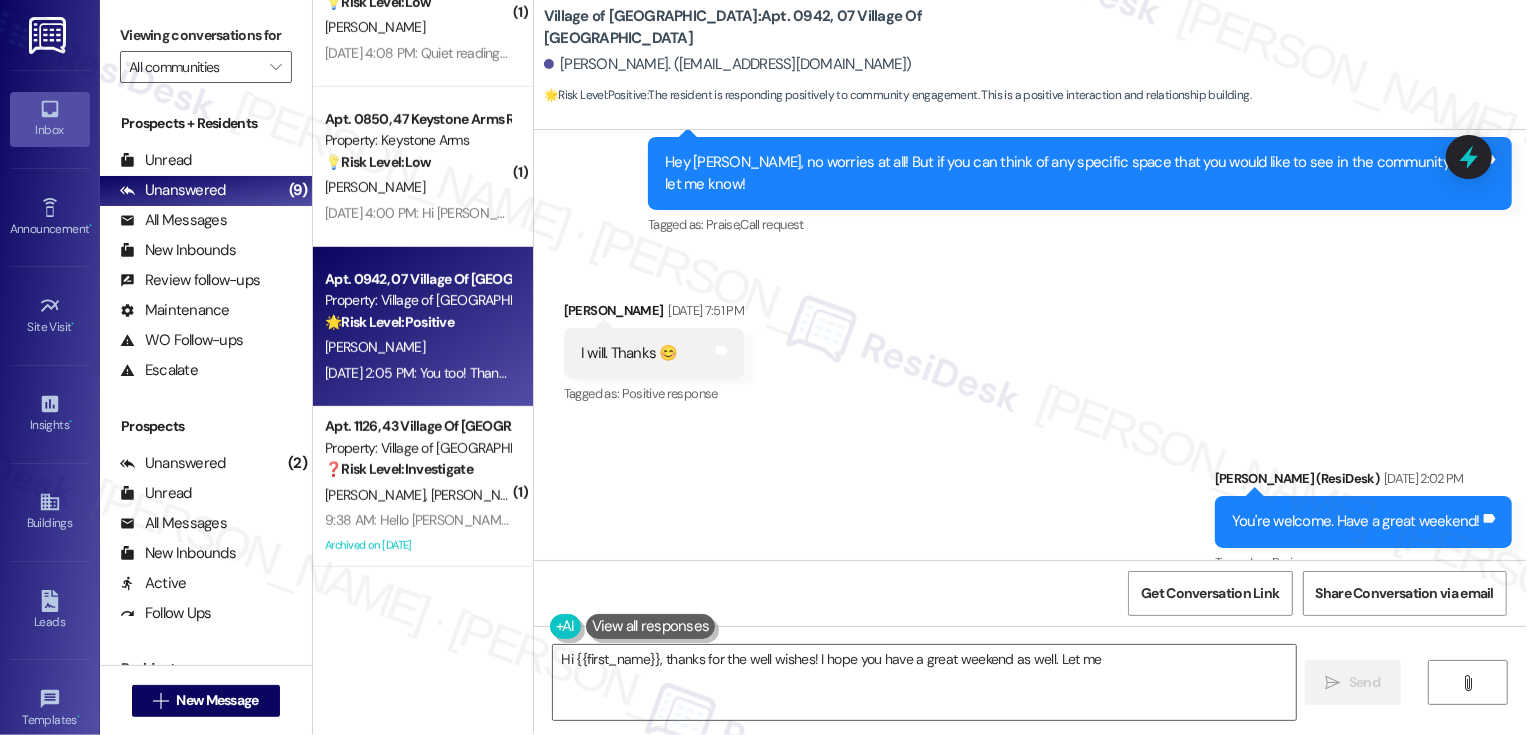 scroll, scrollTop: 735, scrollLeft: 0, axis: vertical 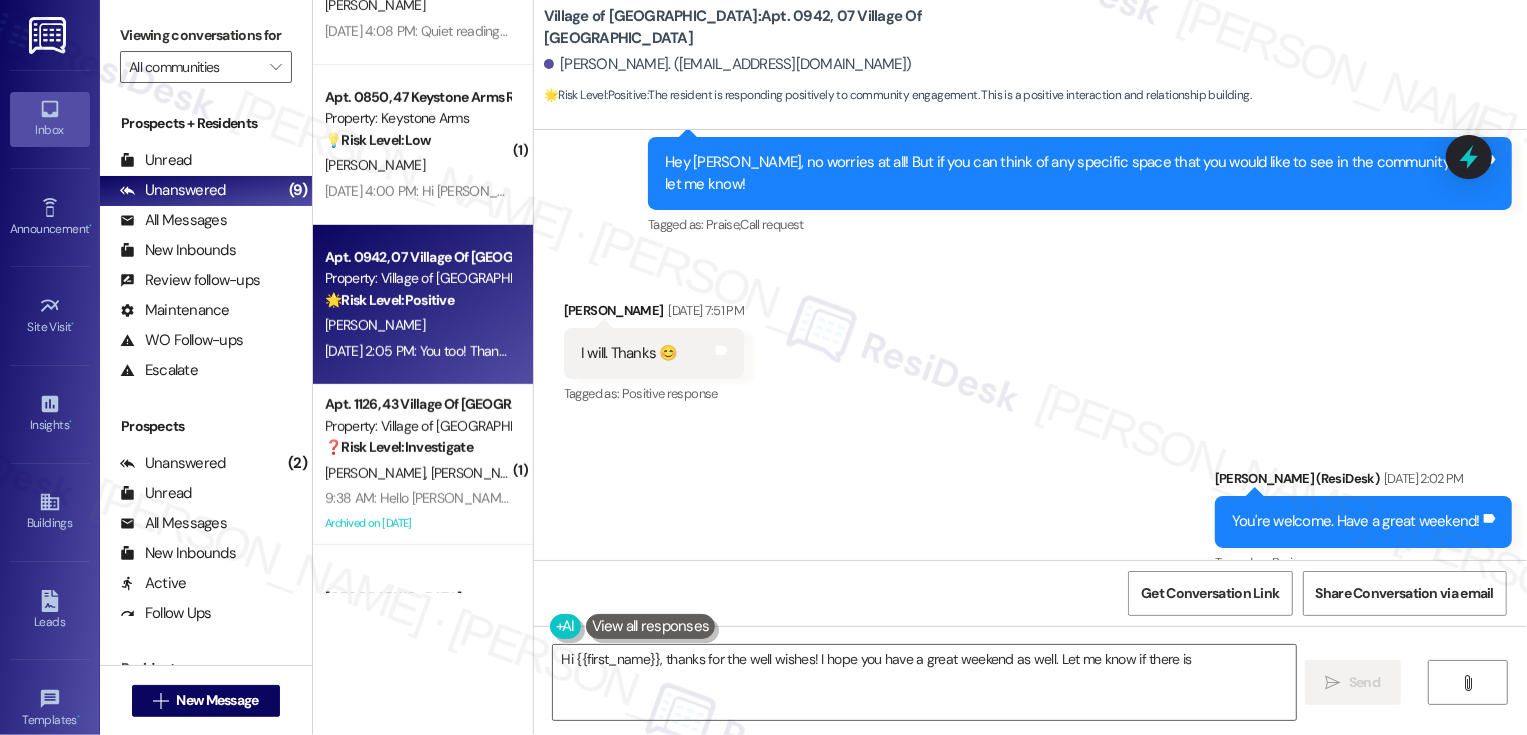 type on "Hi {{first_name}}, thanks for the well wishes! I hope you have a great weekend as well. Let me know if there is anything" 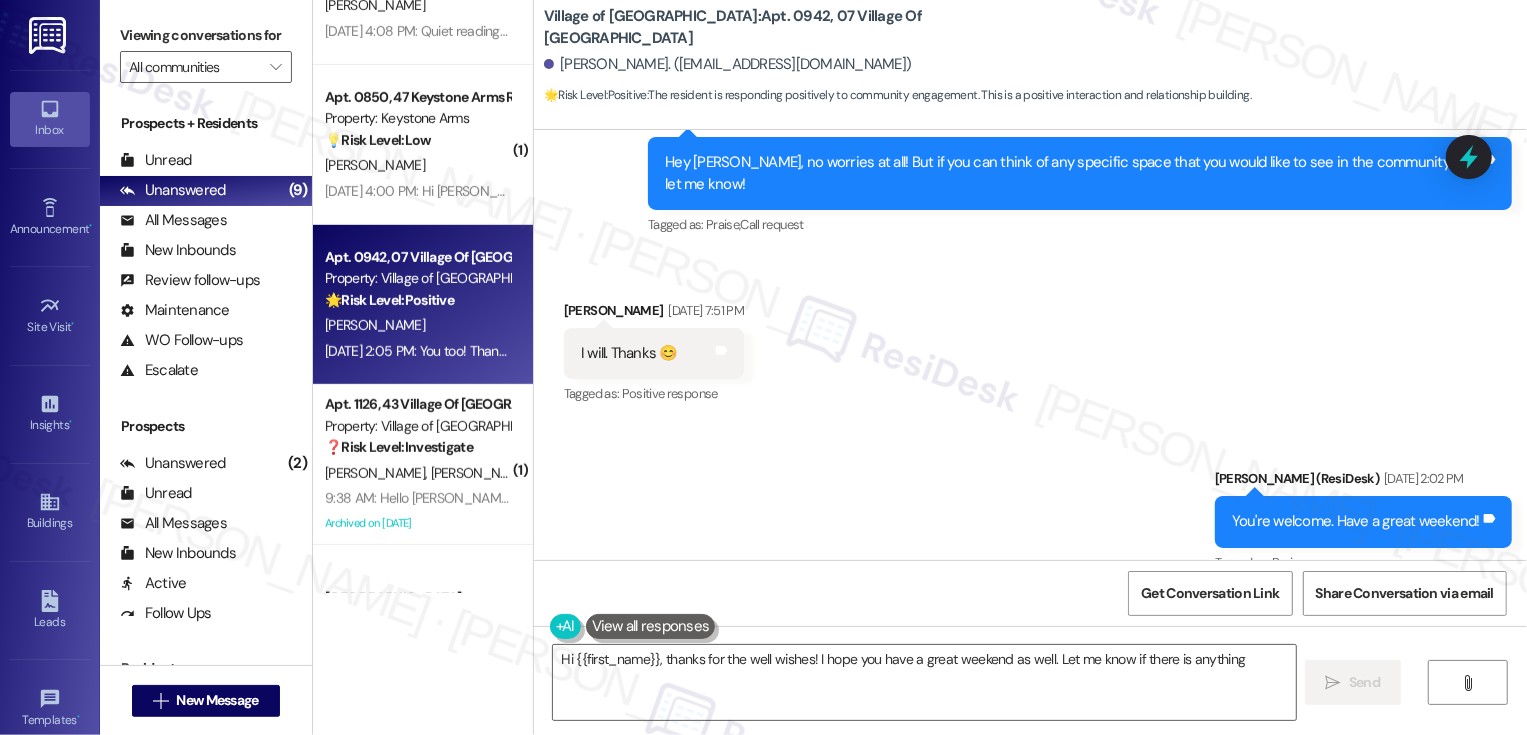 click on "Apt. 1126, 43 Village Of Olde Hickory Property: Village of Olde Hickory ❓  Risk Level:  Investigate" at bounding box center (417, 426) 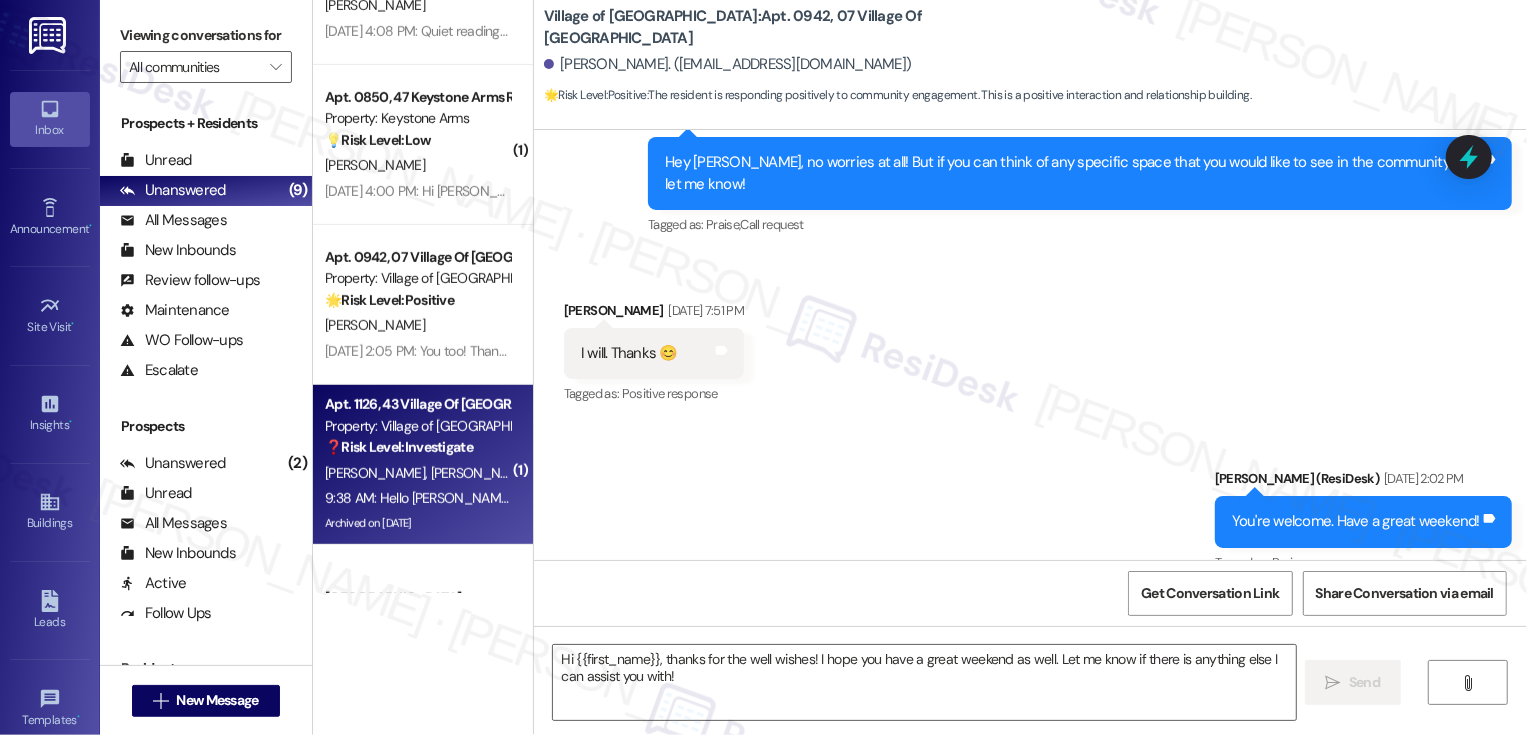 click on "Apt. 1126, 43 Village Of Olde Hickory Property: Village of Olde Hickory ❓  Risk Level:  Investigate" at bounding box center [417, 426] 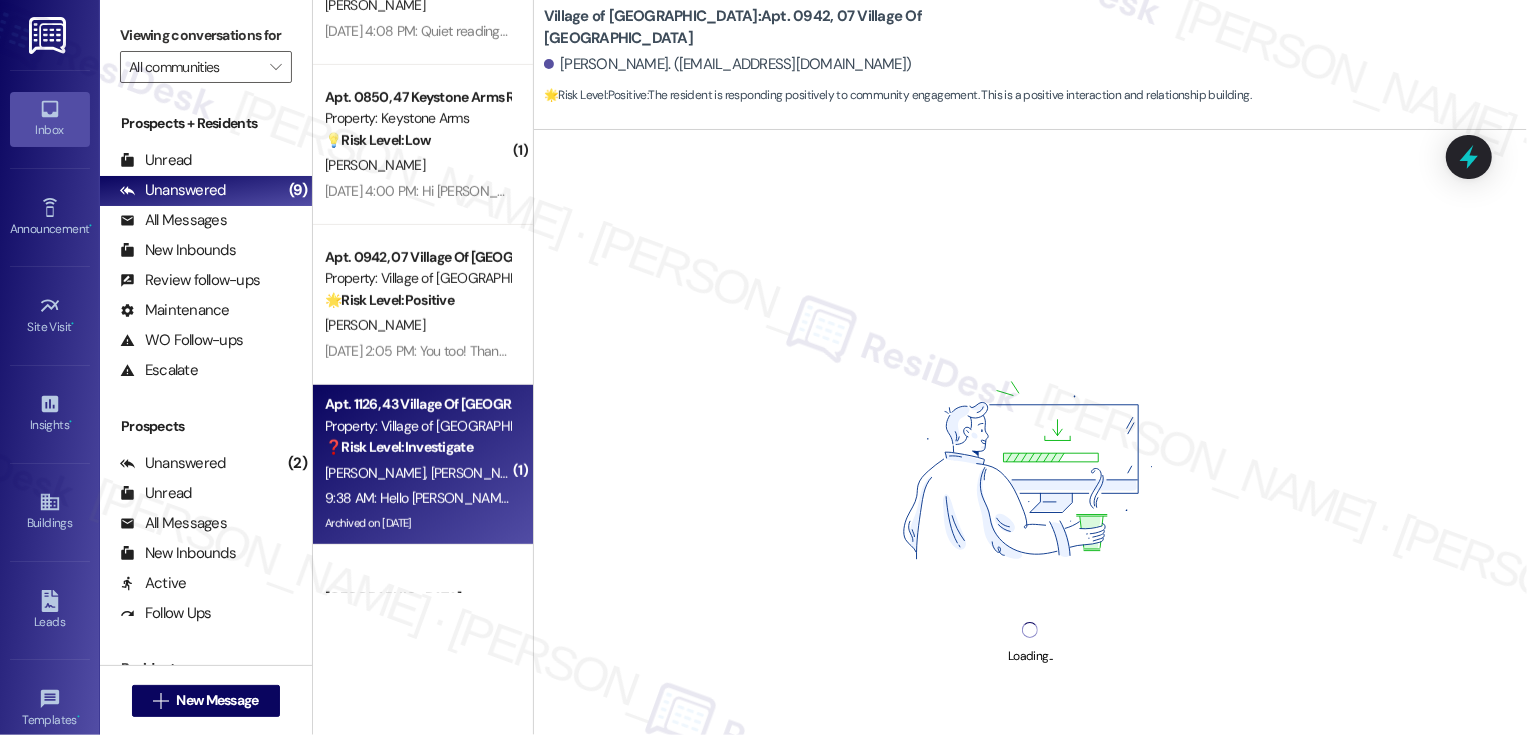 scroll, scrollTop: 846, scrollLeft: 0, axis: vertical 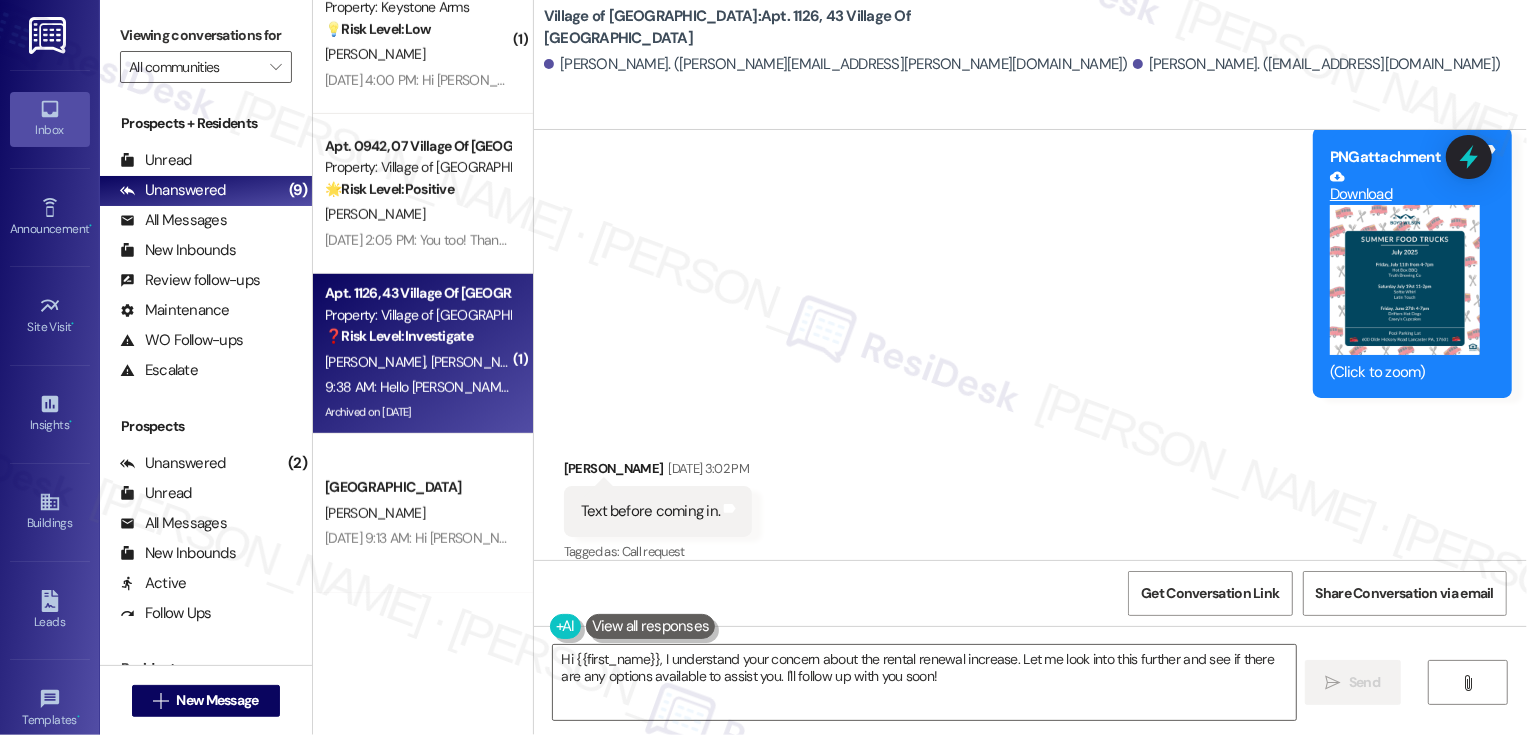 click on "Despina Snyder 9:38 AM" at bounding box center [996, 752] 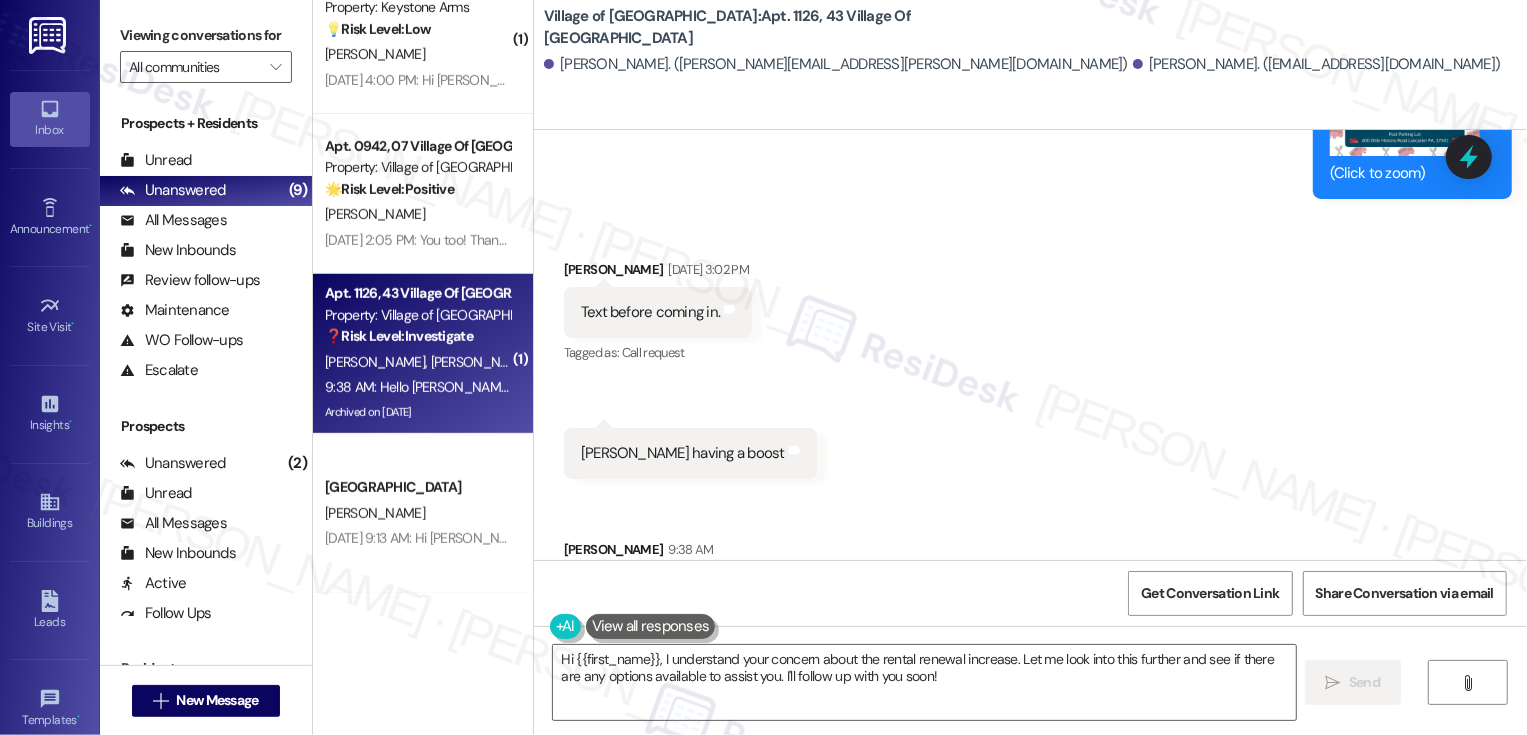 scroll, scrollTop: 48380, scrollLeft: 0, axis: vertical 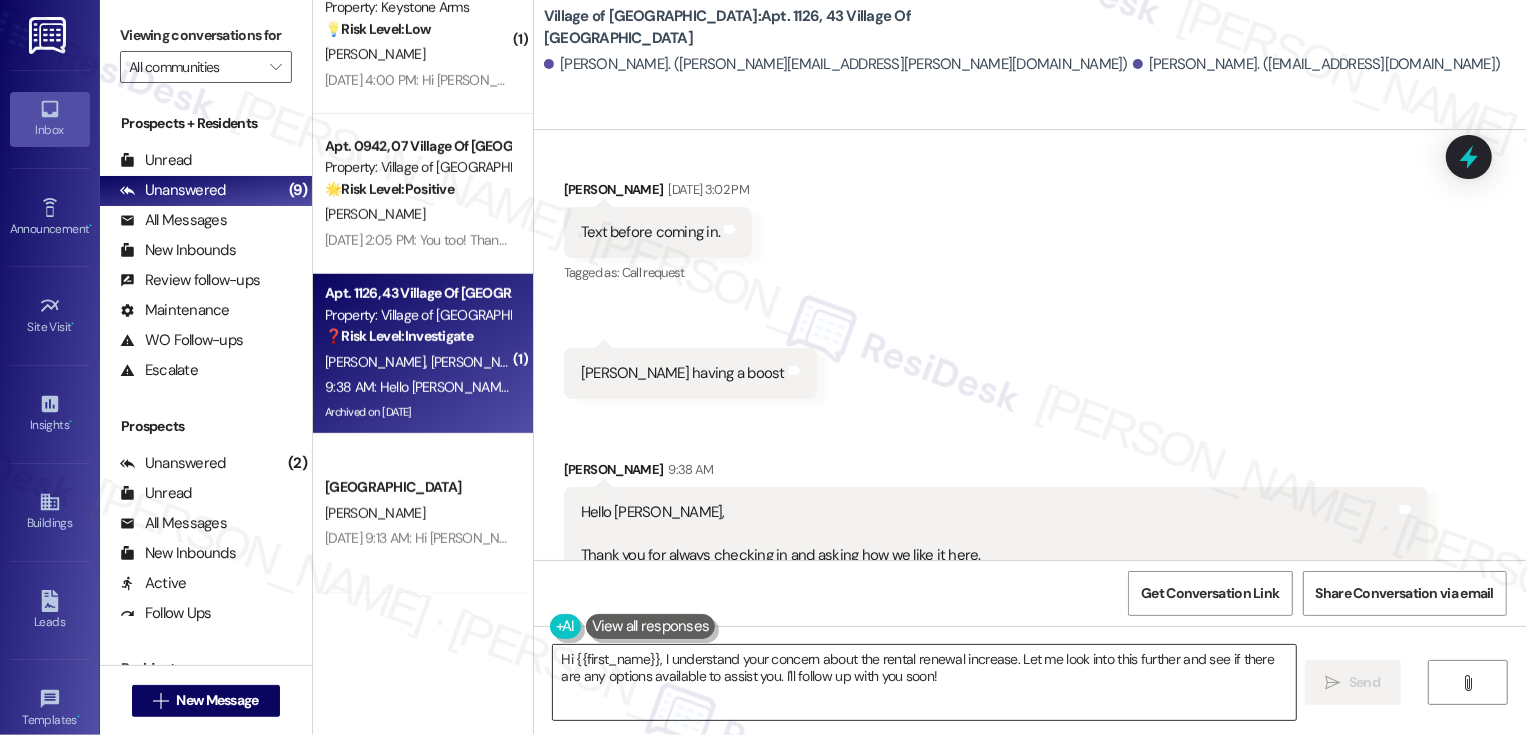 click on "Hi {{first_name}}, I understand your concern about the rental renewal increase. Let me look into this further and see if there are any options available to assist you. I'll follow up with you soon!" at bounding box center [924, 682] 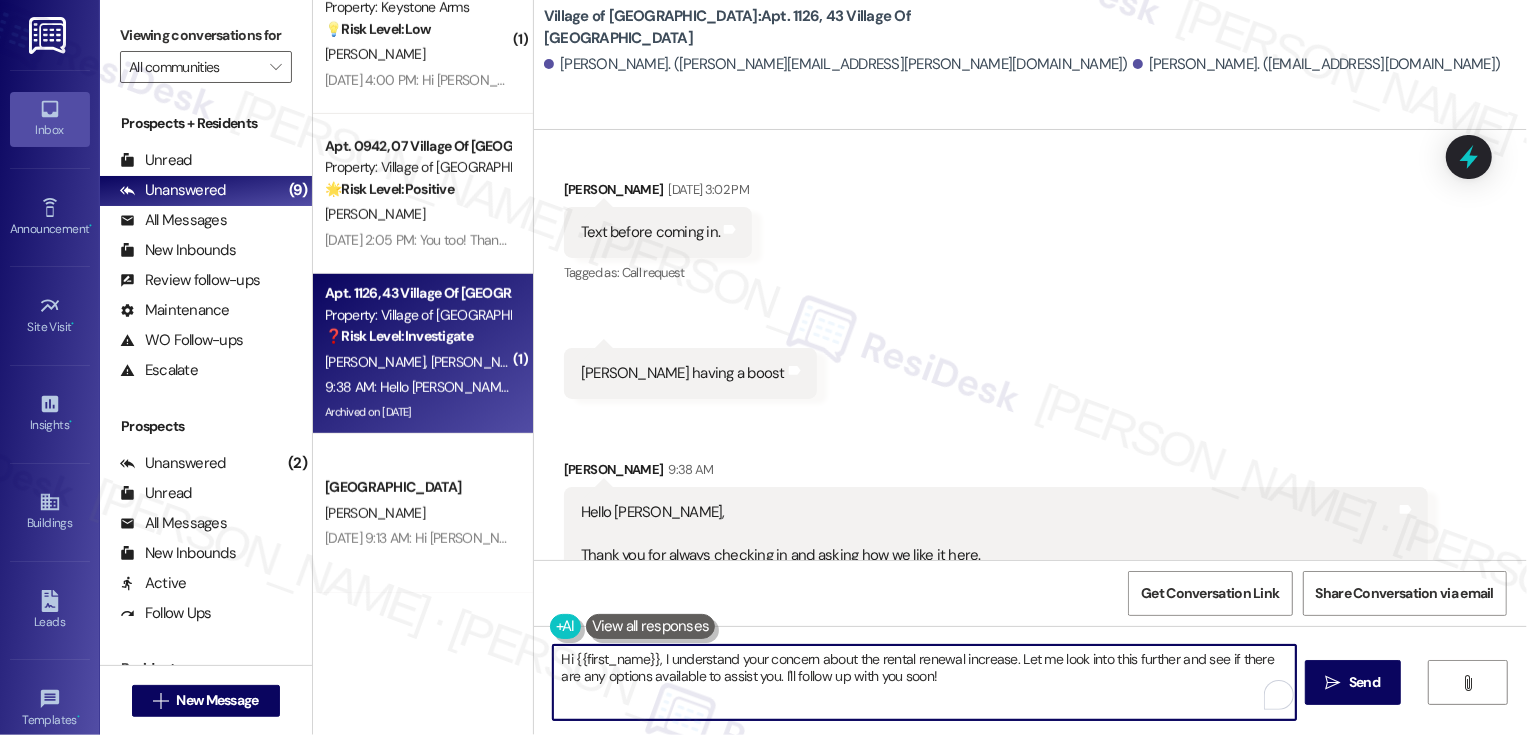 click on "Hi {{first_name}}, I understand your concern about the rental renewal increase. Let me look into this further and see if there are any options available to assist you. I'll follow up with you soon!  Send " at bounding box center [1030, 701] 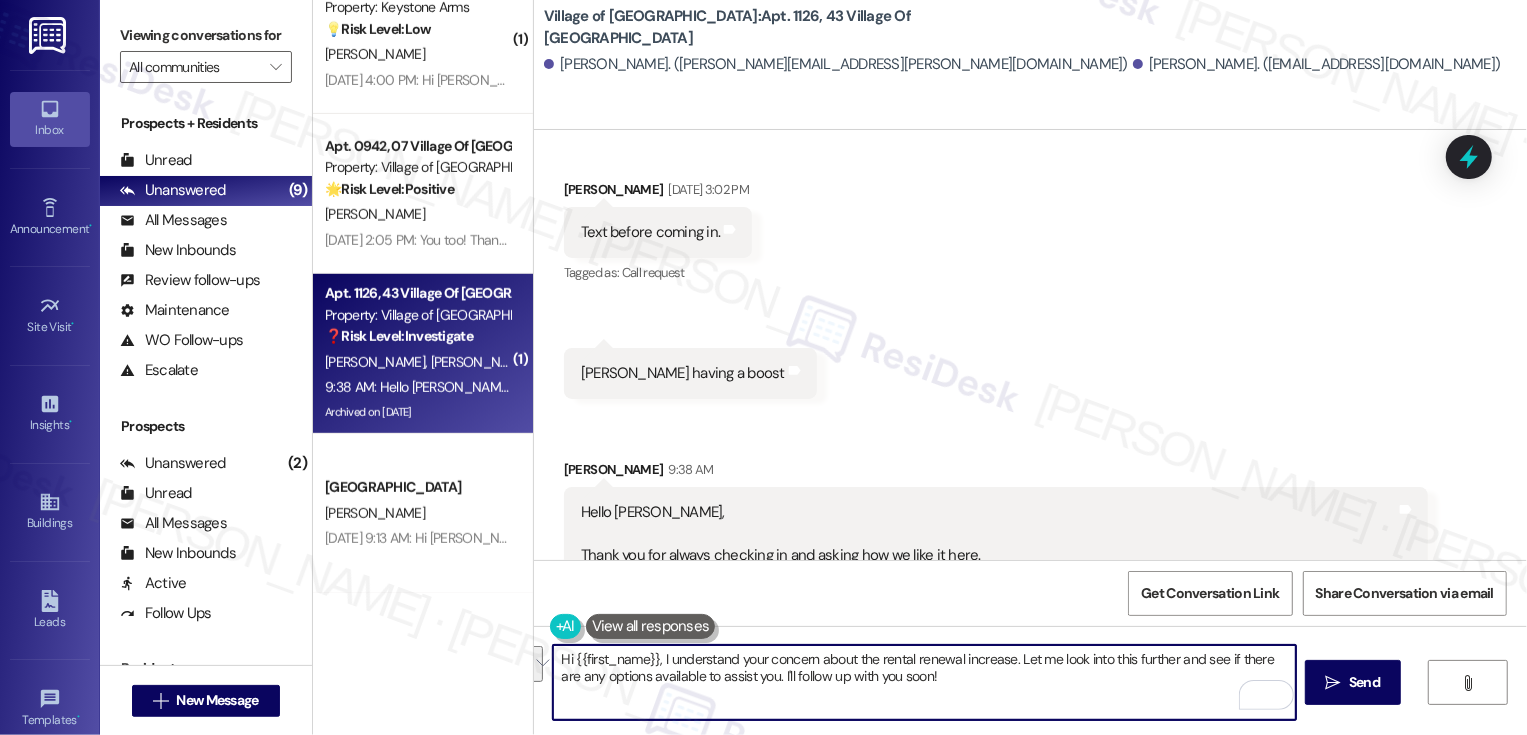 drag, startPoint x: 937, startPoint y: 687, endPoint x: 564, endPoint y: 667, distance: 373.5358 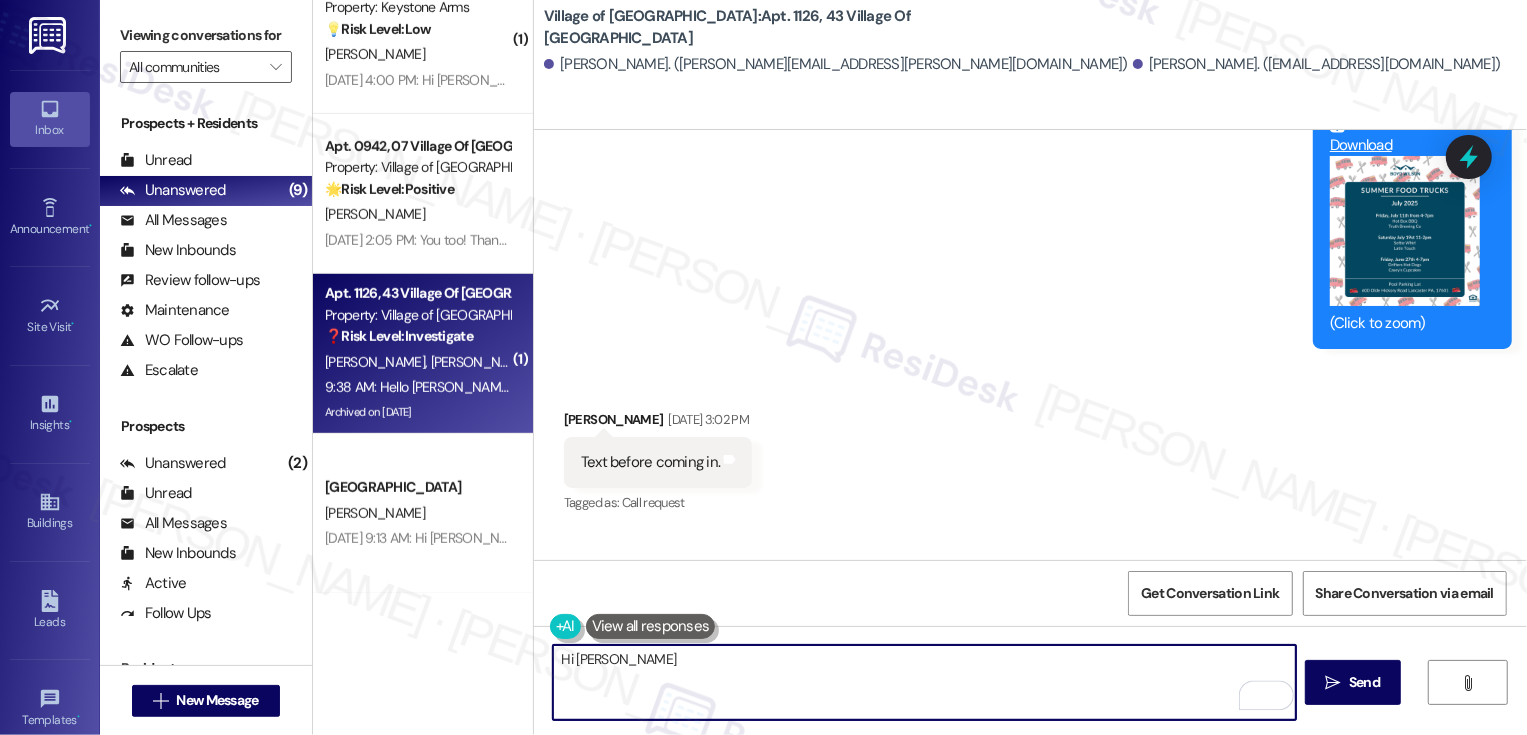 scroll, scrollTop: 48132, scrollLeft: 0, axis: vertical 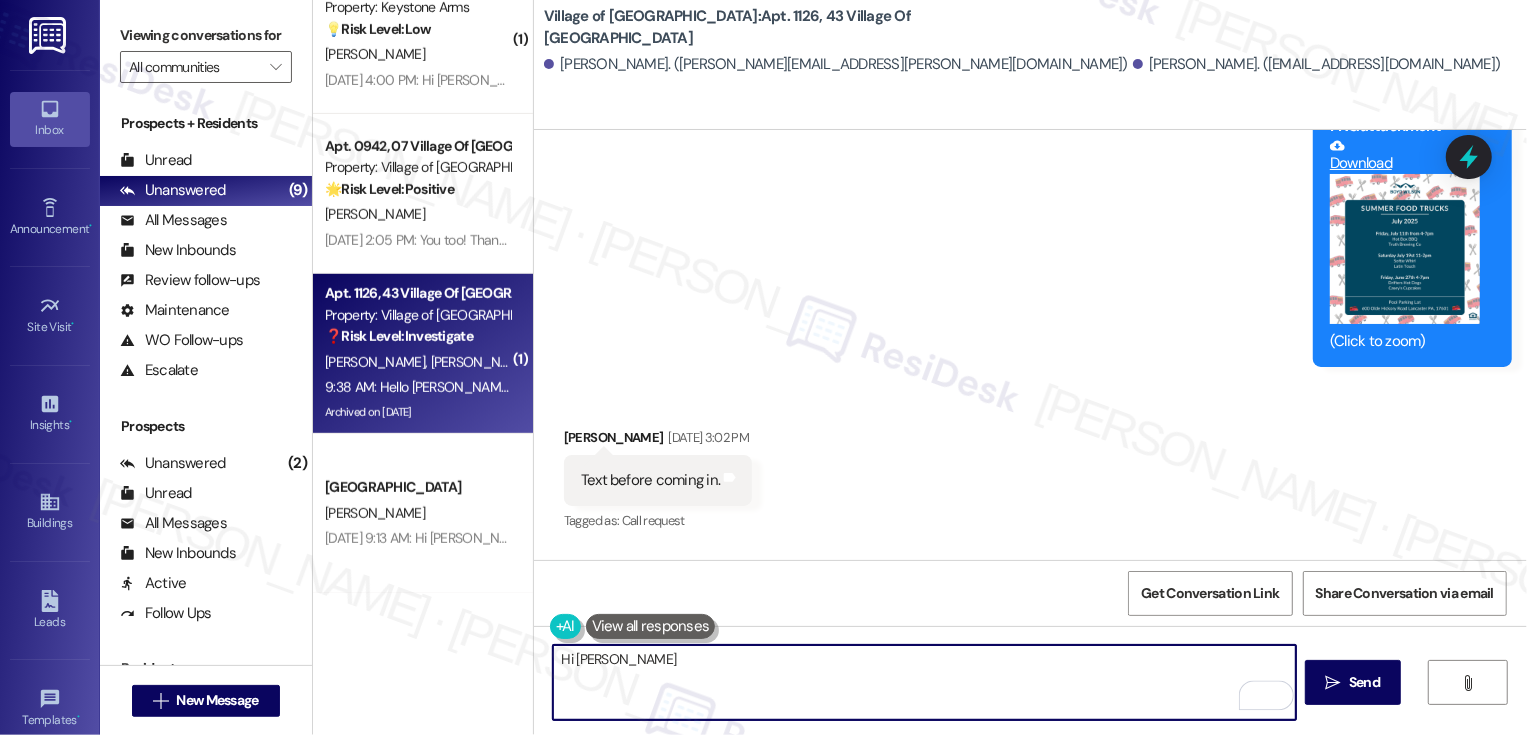 click on "Despina Snyder 9:38 AM" at bounding box center (996, 721) 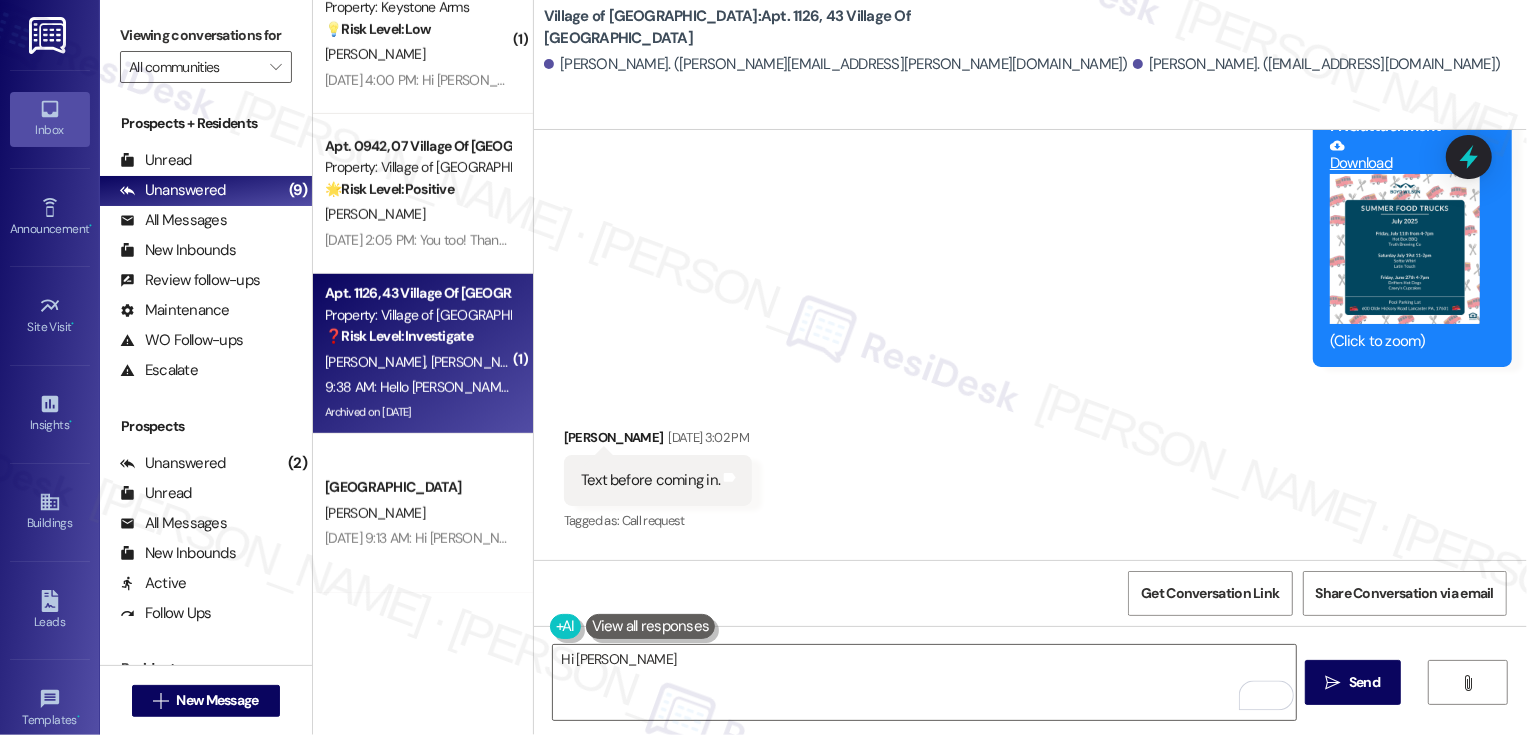 click on "Despina Snyder 9:38 AM" at bounding box center (996, 721) 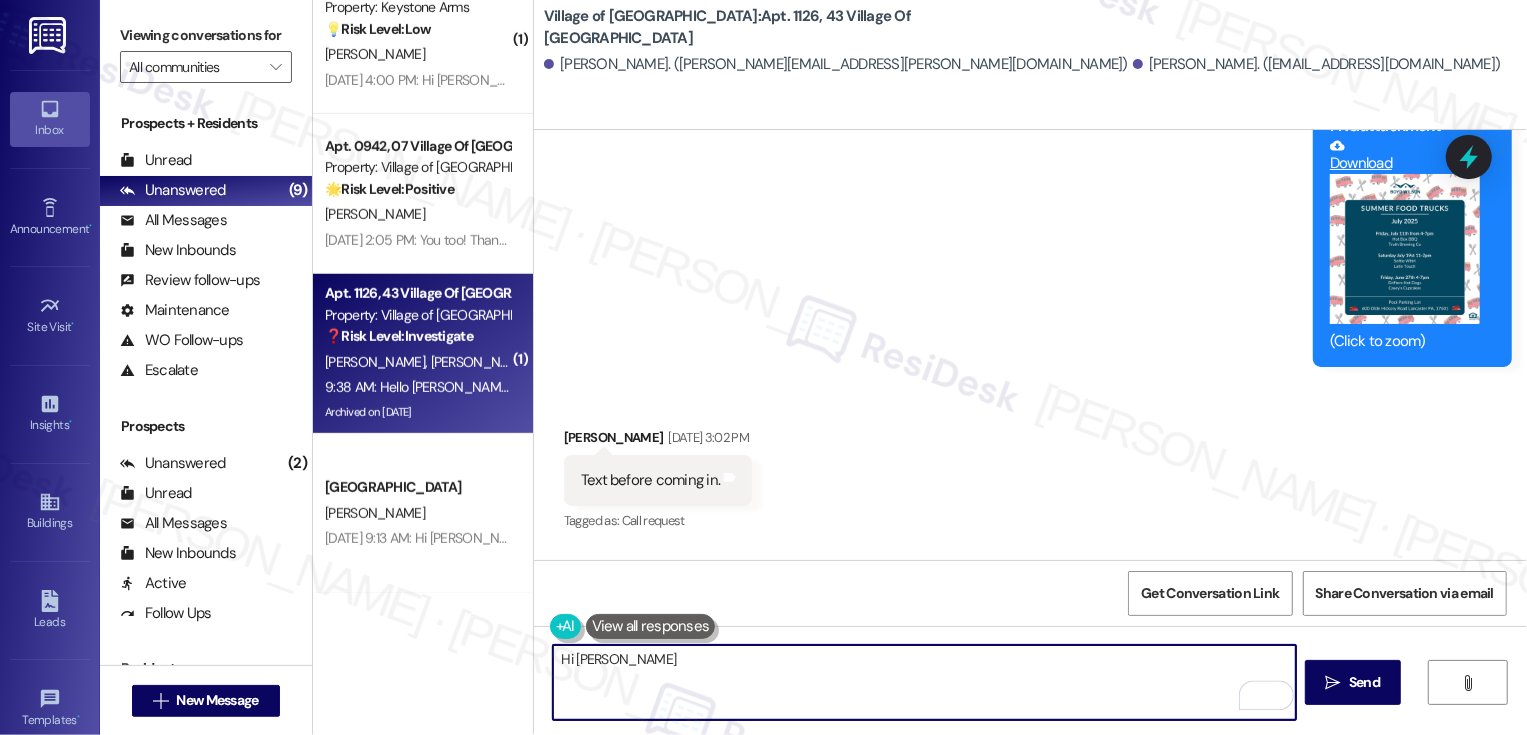 drag, startPoint x: 560, startPoint y: 656, endPoint x: 725, endPoint y: 660, distance: 165.04848 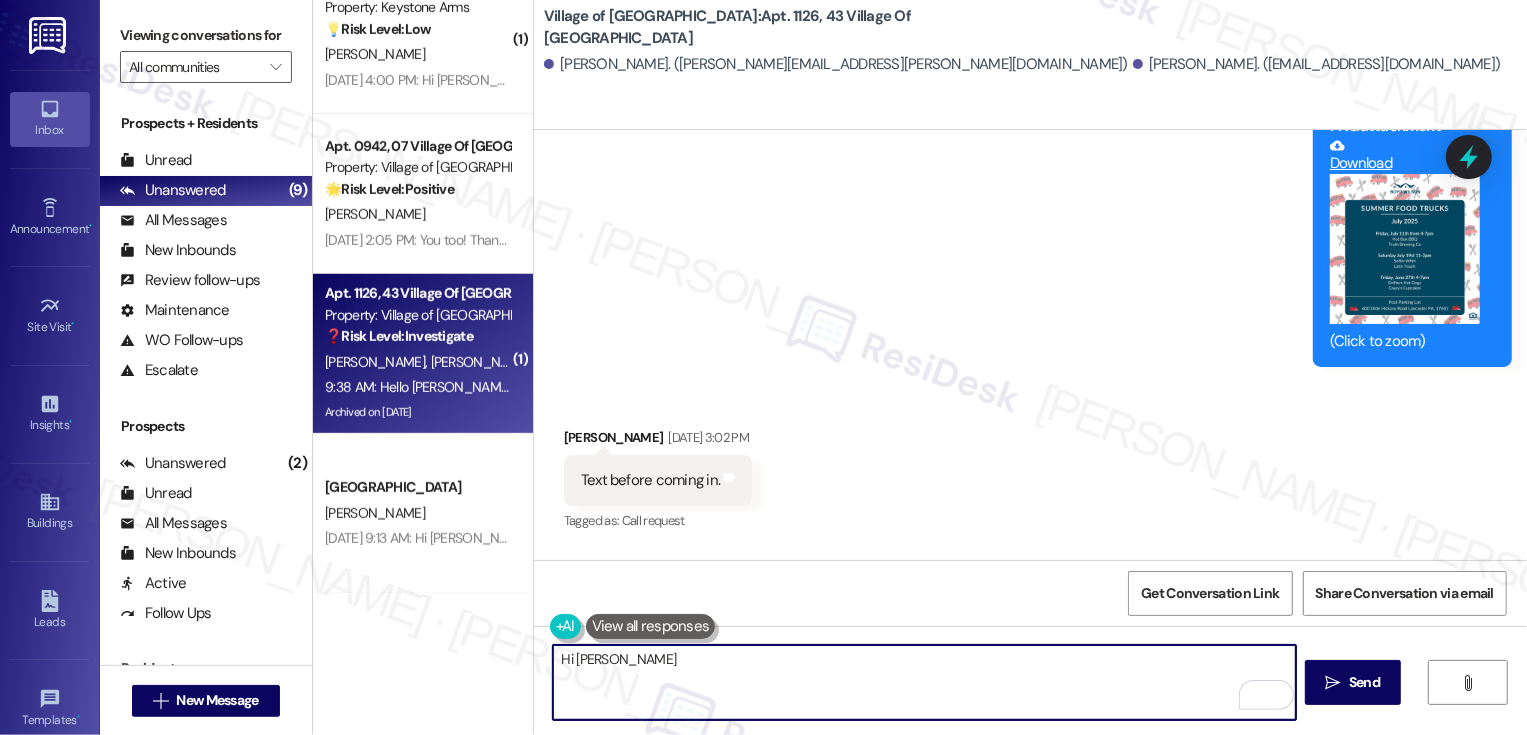 paste on "Despina" 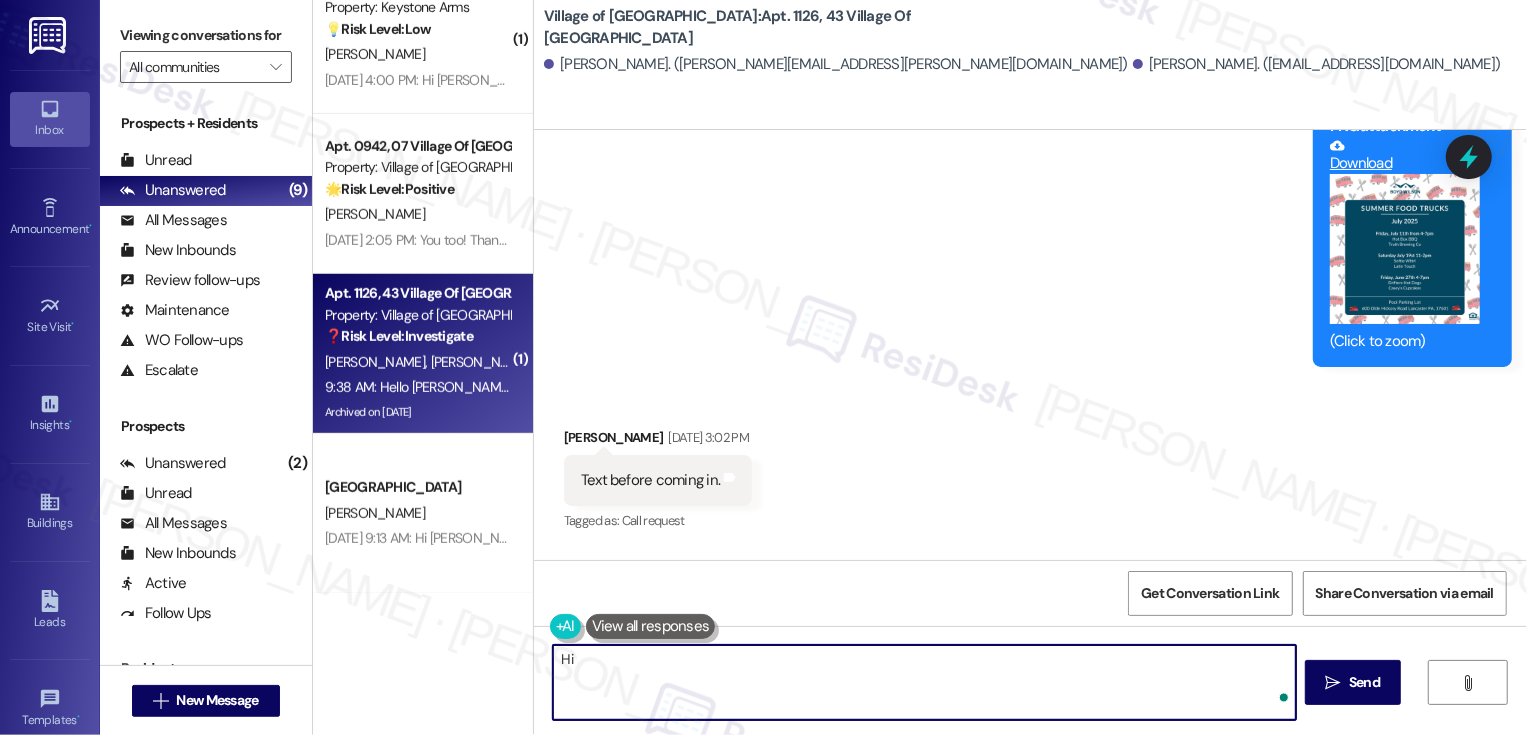 paste on "Despina" 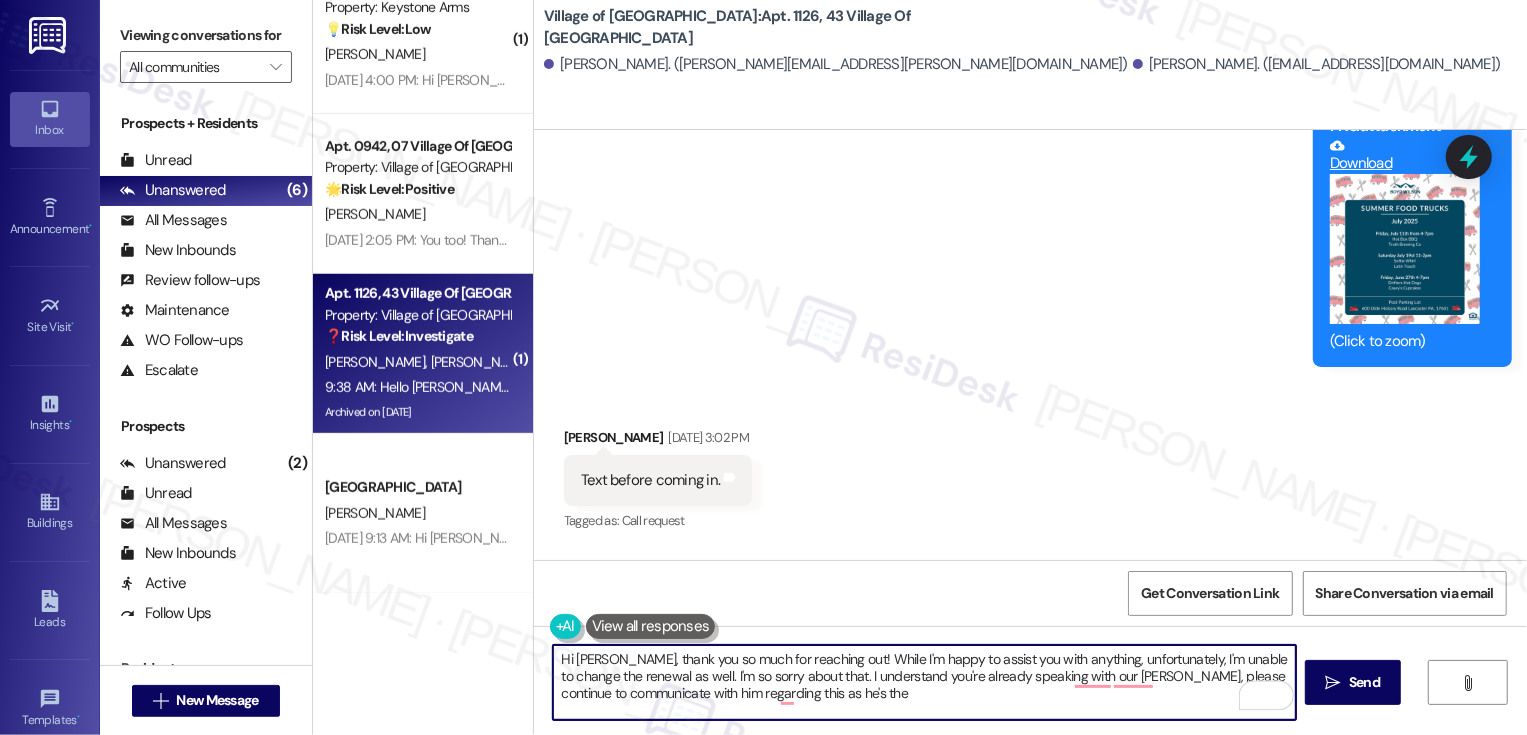 drag, startPoint x: 797, startPoint y: 677, endPoint x: 958, endPoint y: 742, distance: 173.62604 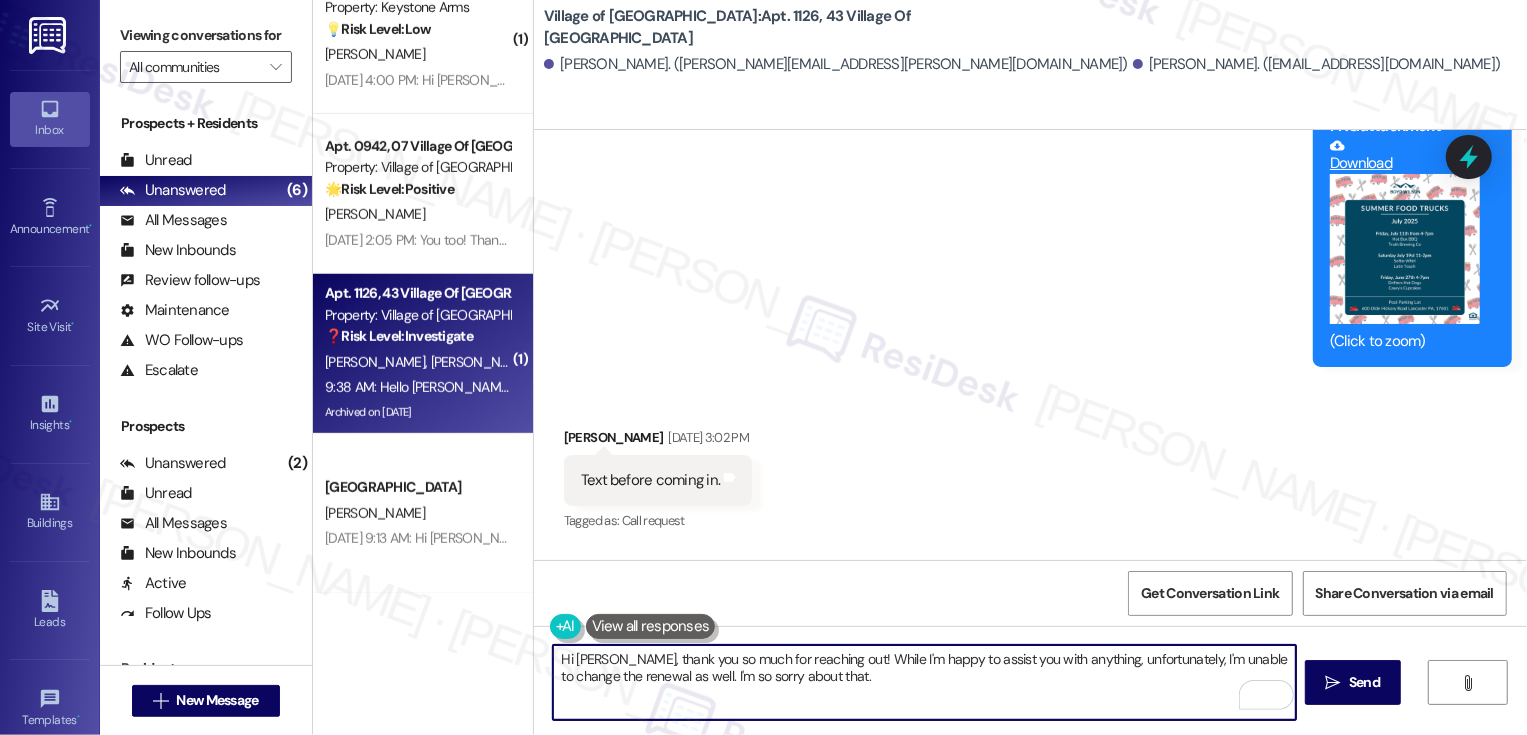 paste on "I really appreciate you taking the time to share your request. While I’m always happy to assist however I can, I do want to let you know that I’m unfortunately not able to make any changes to the renewal terms myself." 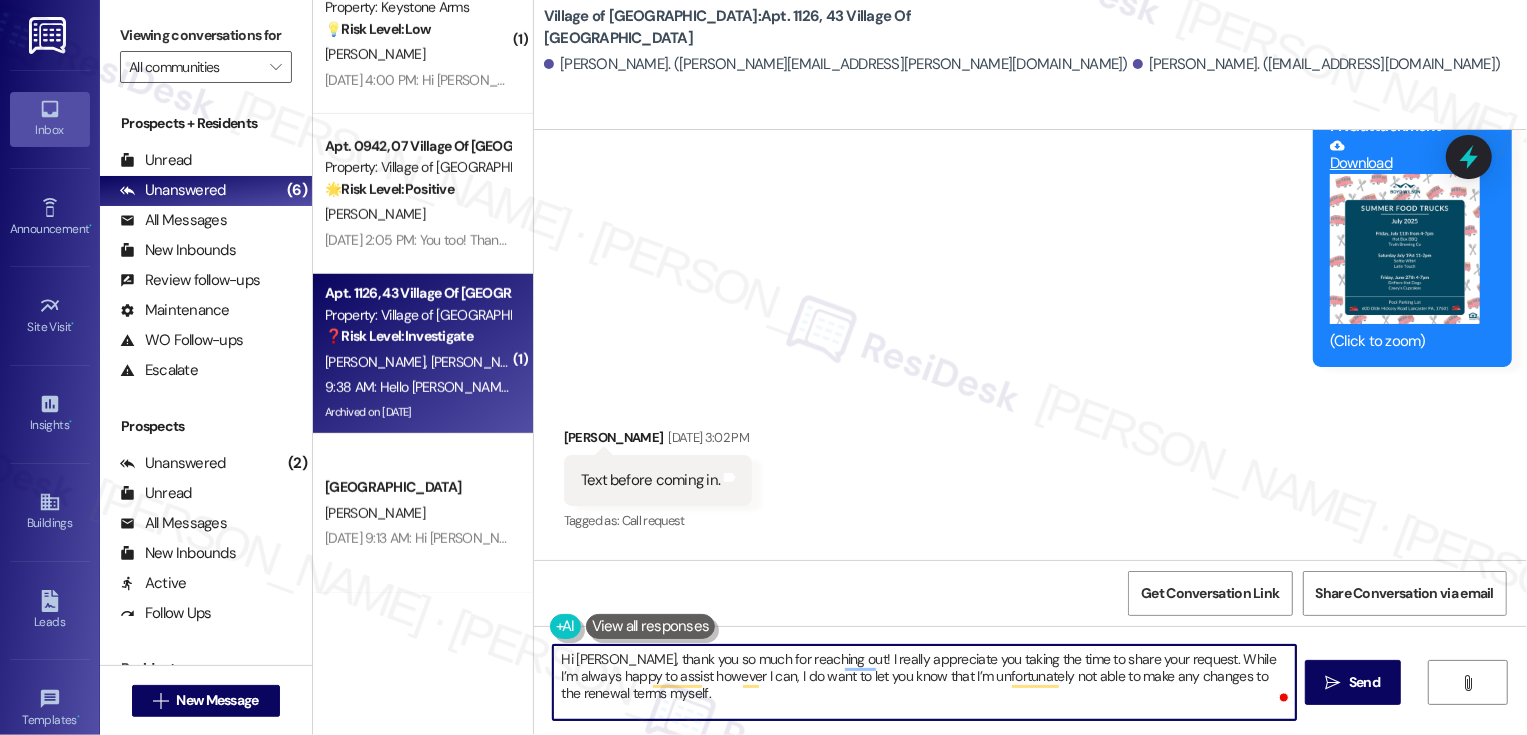 click on "Hi Despina, thank you so much for reaching out! I really appreciate you taking the time to share your request. While I’m always happy to assist however I can, I do want to let you know that I’m unfortunately not able to make any changes to the renewal terms myself." at bounding box center (924, 682) 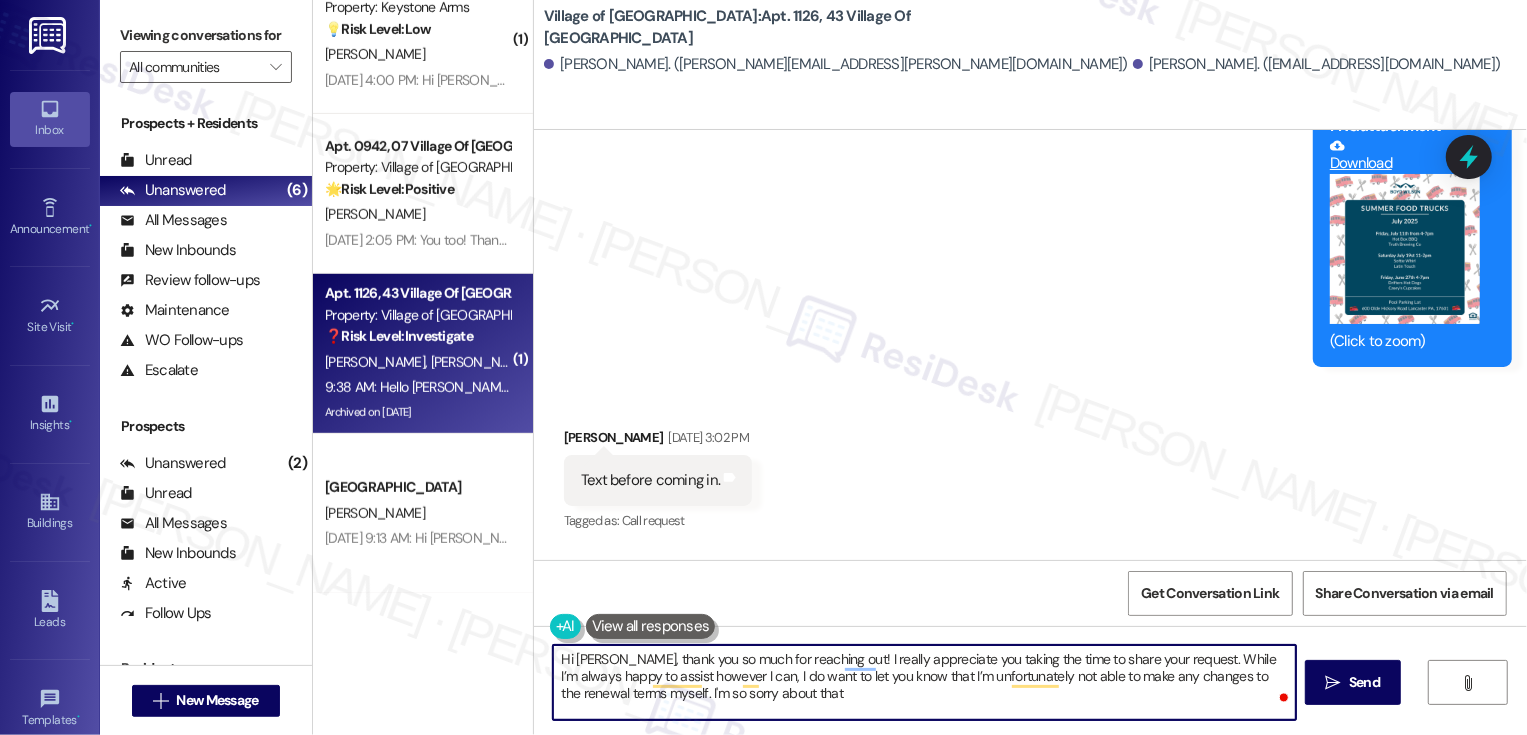 type on "Hi Despina, thank you so much for reaching out! I really appreciate you taking the time to share your request. While I’m always happy to assist however I can, I do want to let you know that I’m unfortunately not able to make any changes to the renewal terms myself. I'm so sorry about that." 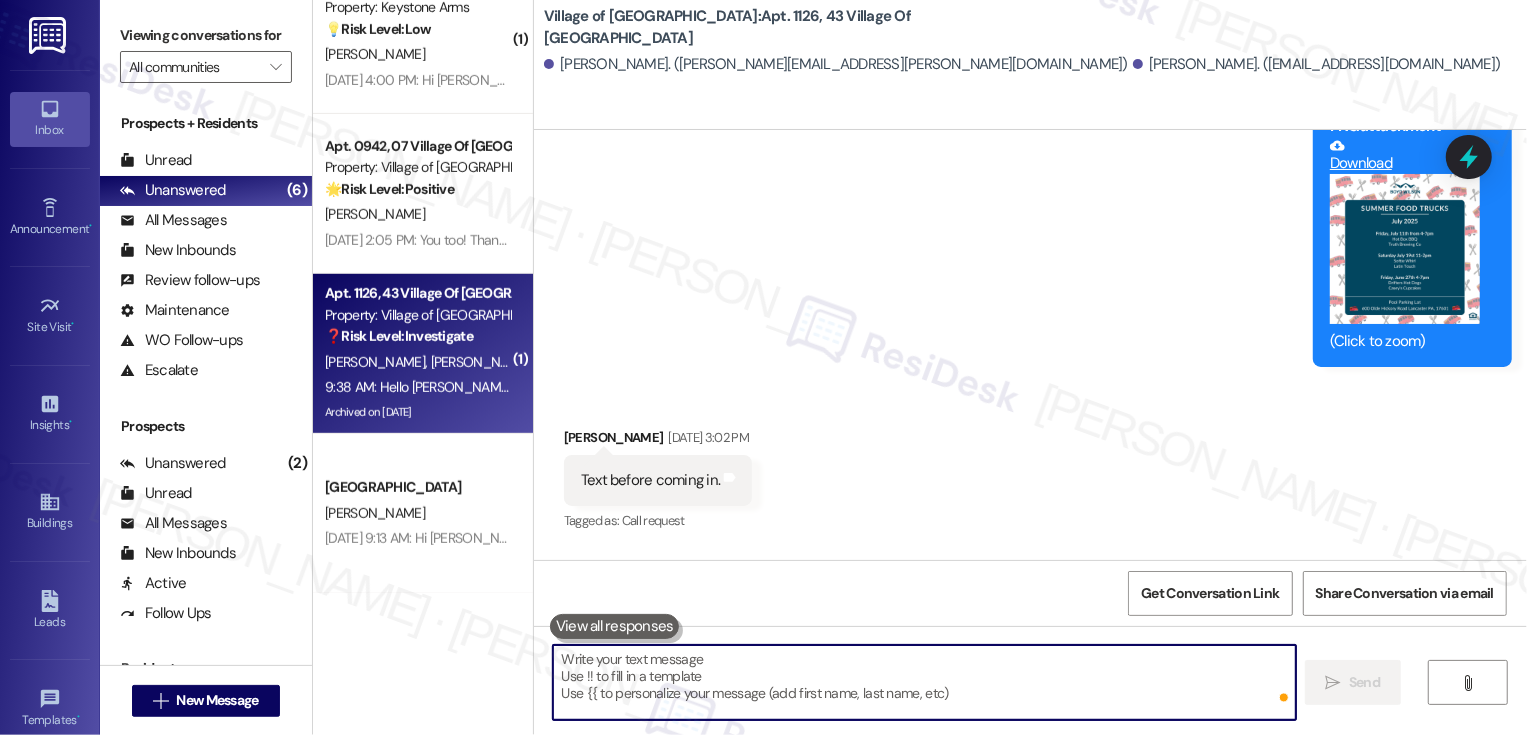 scroll, scrollTop: 48526, scrollLeft: 0, axis: vertical 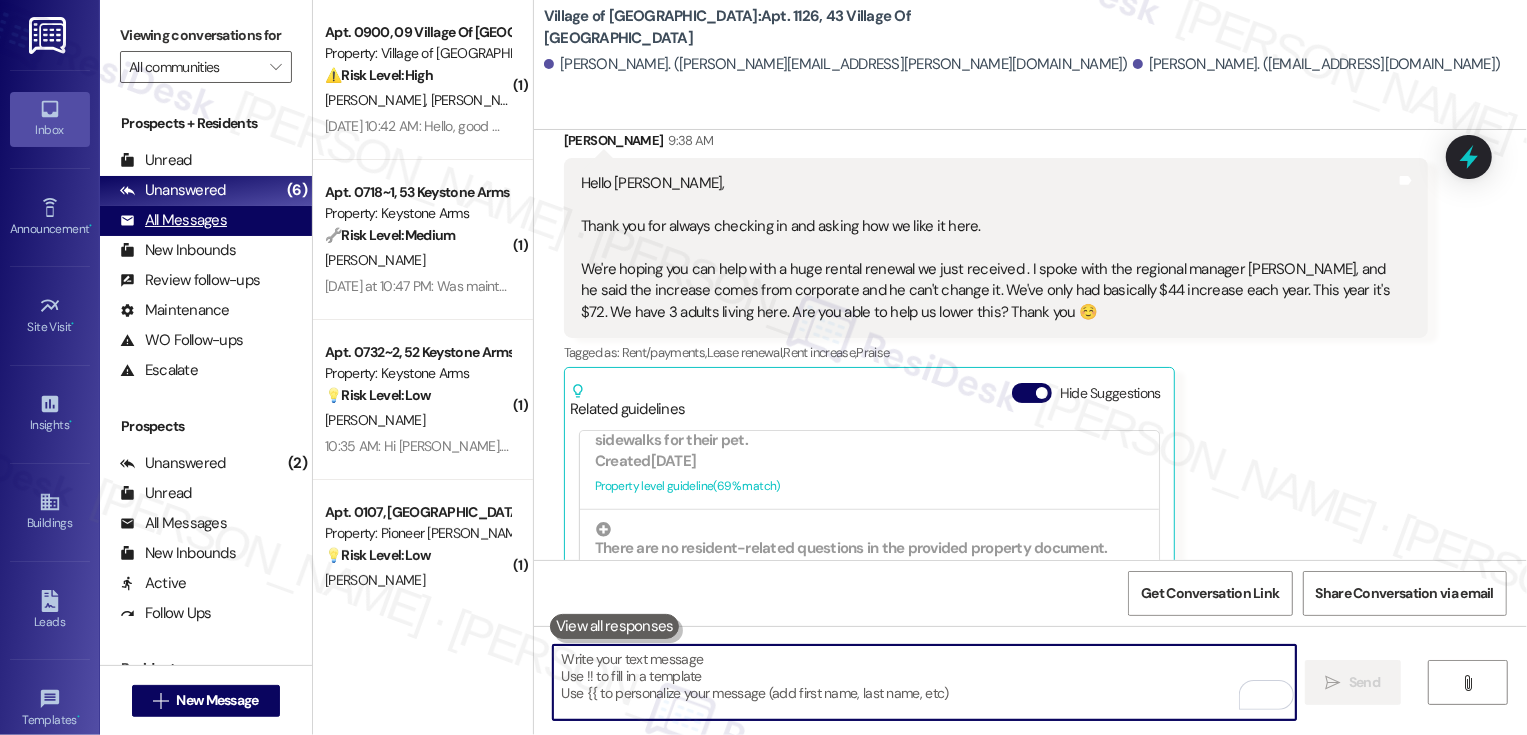 type 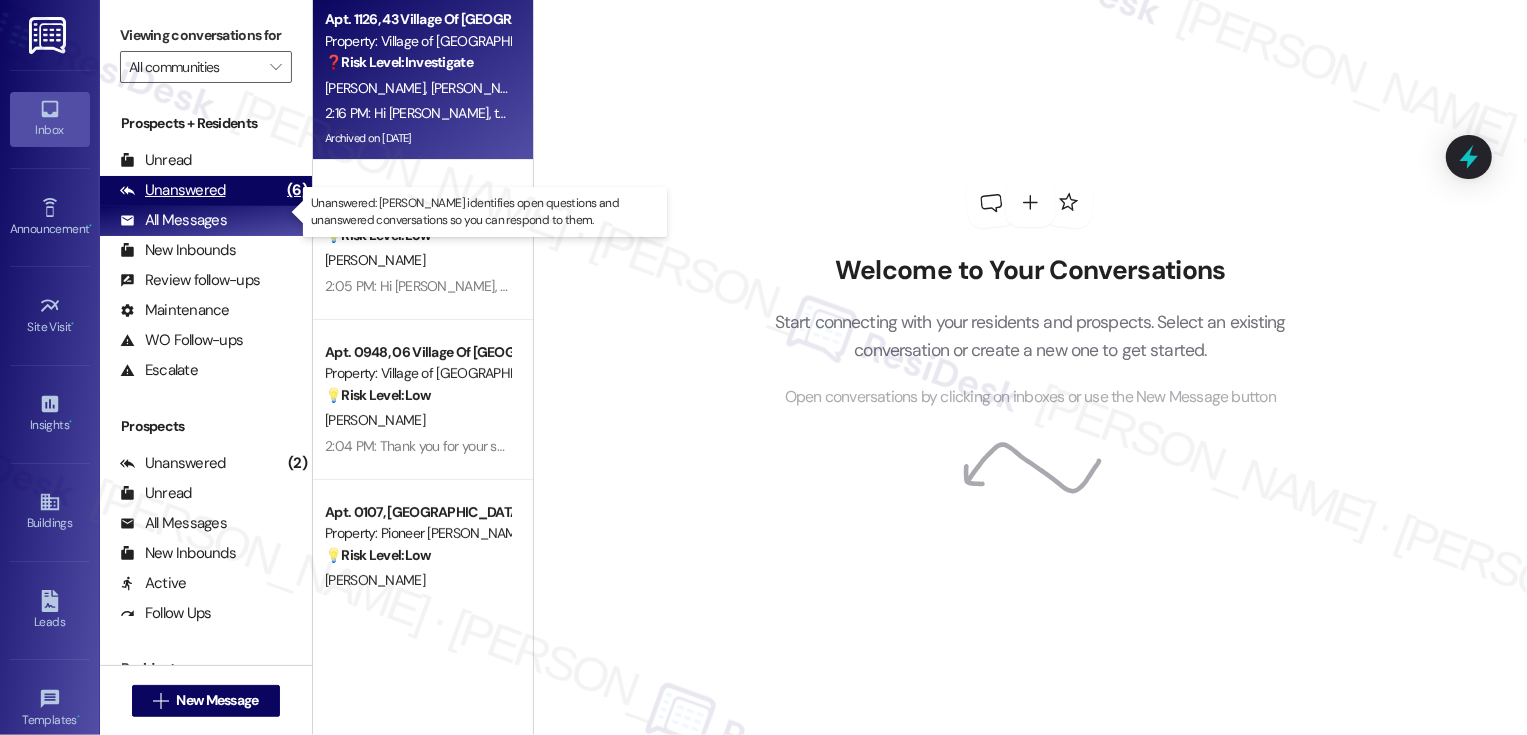 click on "Unanswered" at bounding box center [173, 190] 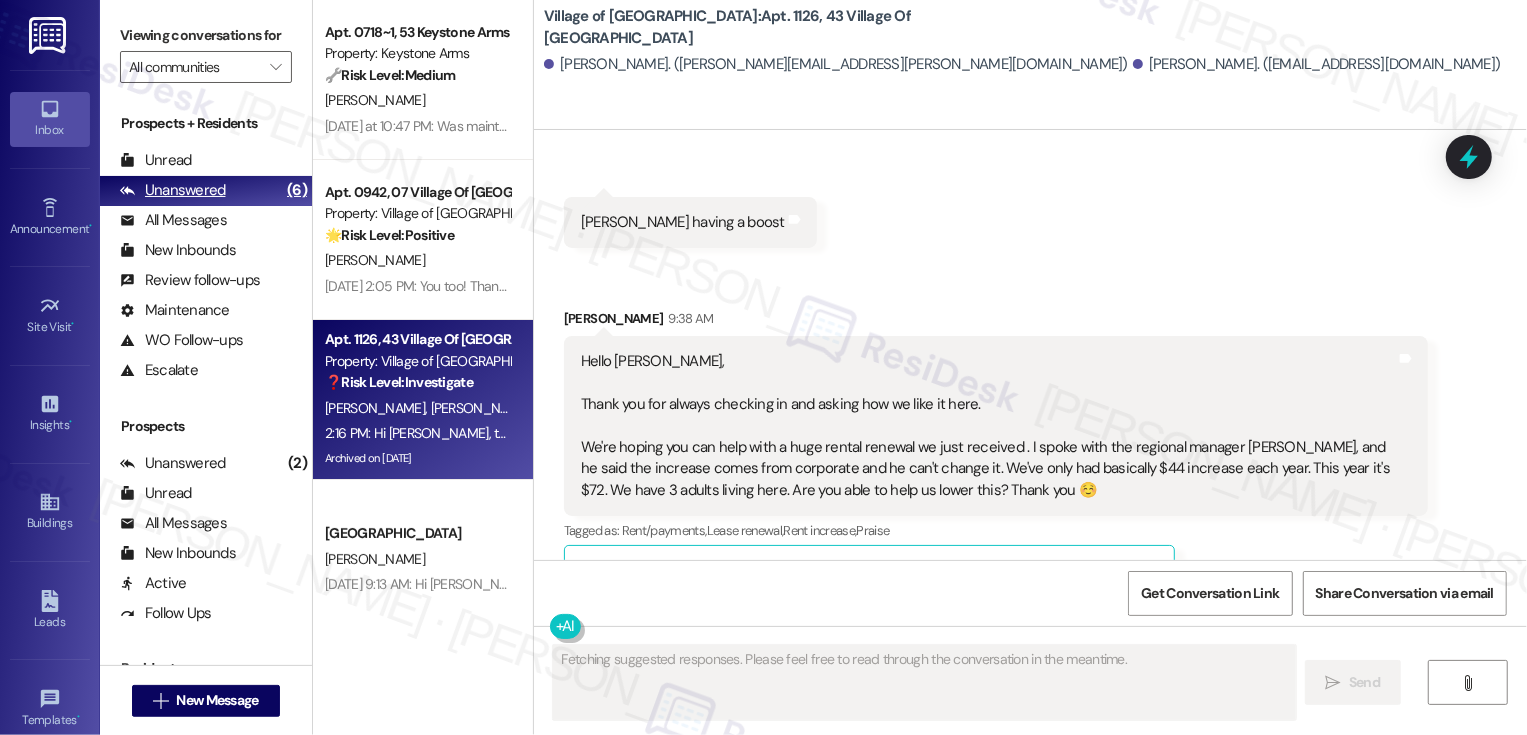 scroll, scrollTop: 48526, scrollLeft: 0, axis: vertical 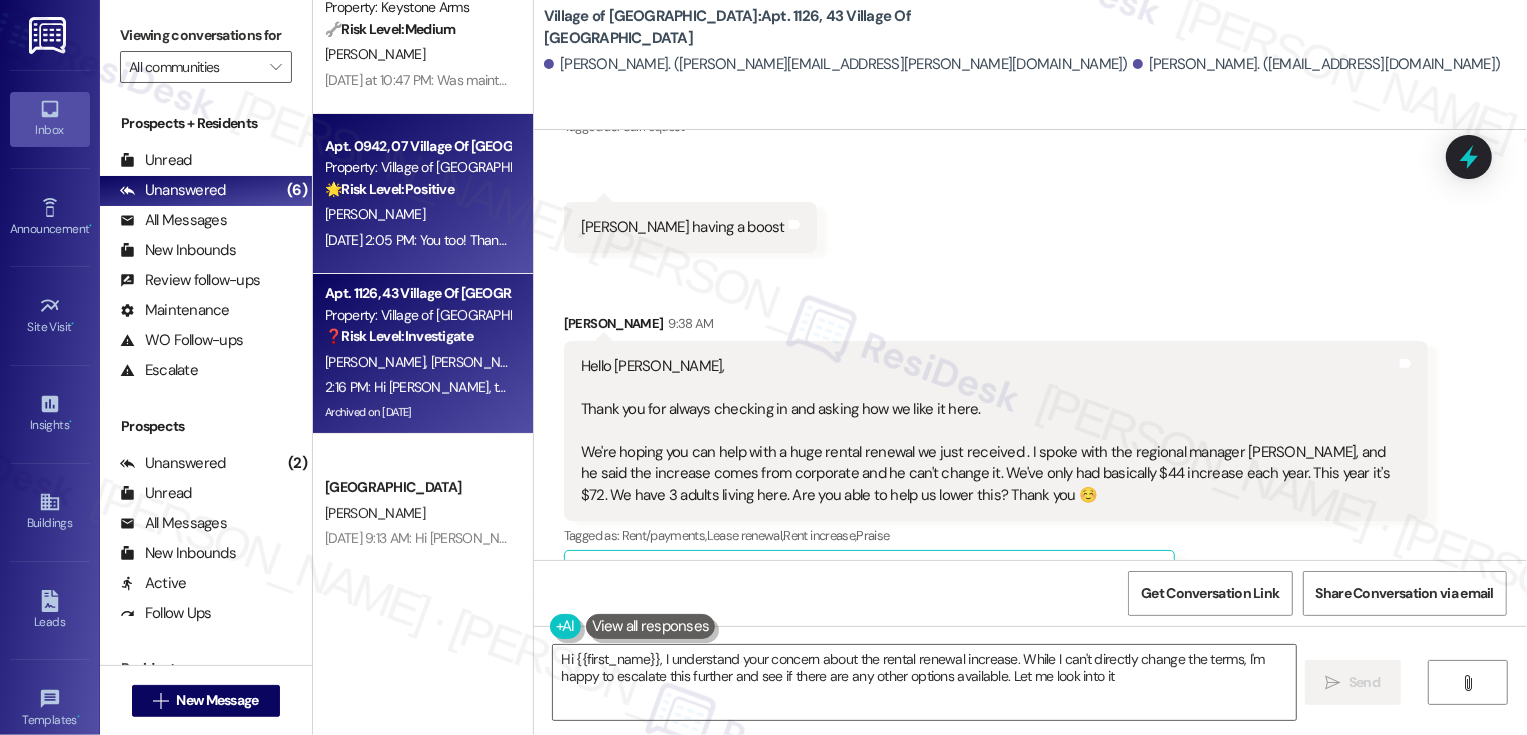 type on "Hi {{first_name}}, I understand your concern about the rental renewal increase. While I can't directly change the terms, I'm happy to escalate this further and see if there are any other options available. Let me look into it!" 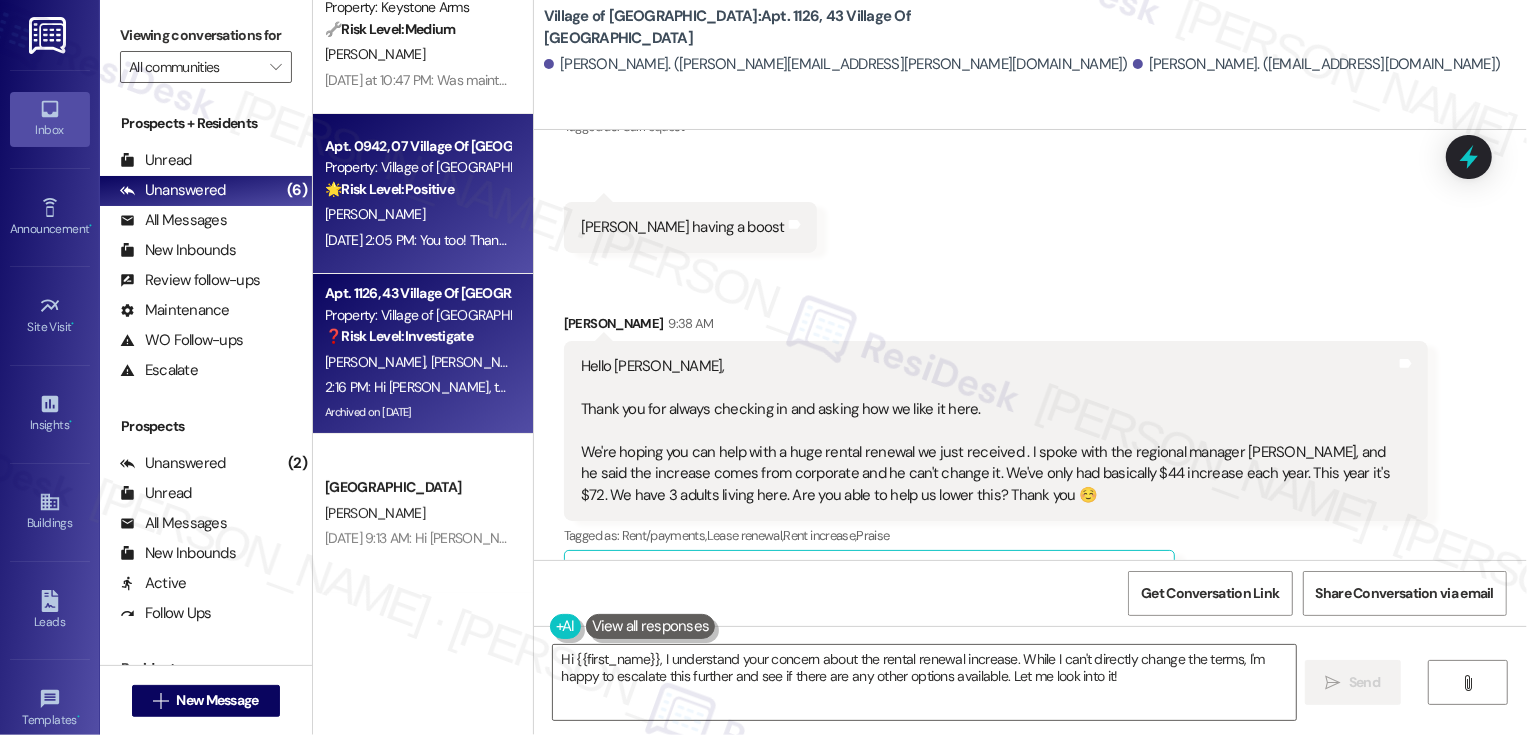 scroll, scrollTop: 0, scrollLeft: 0, axis: both 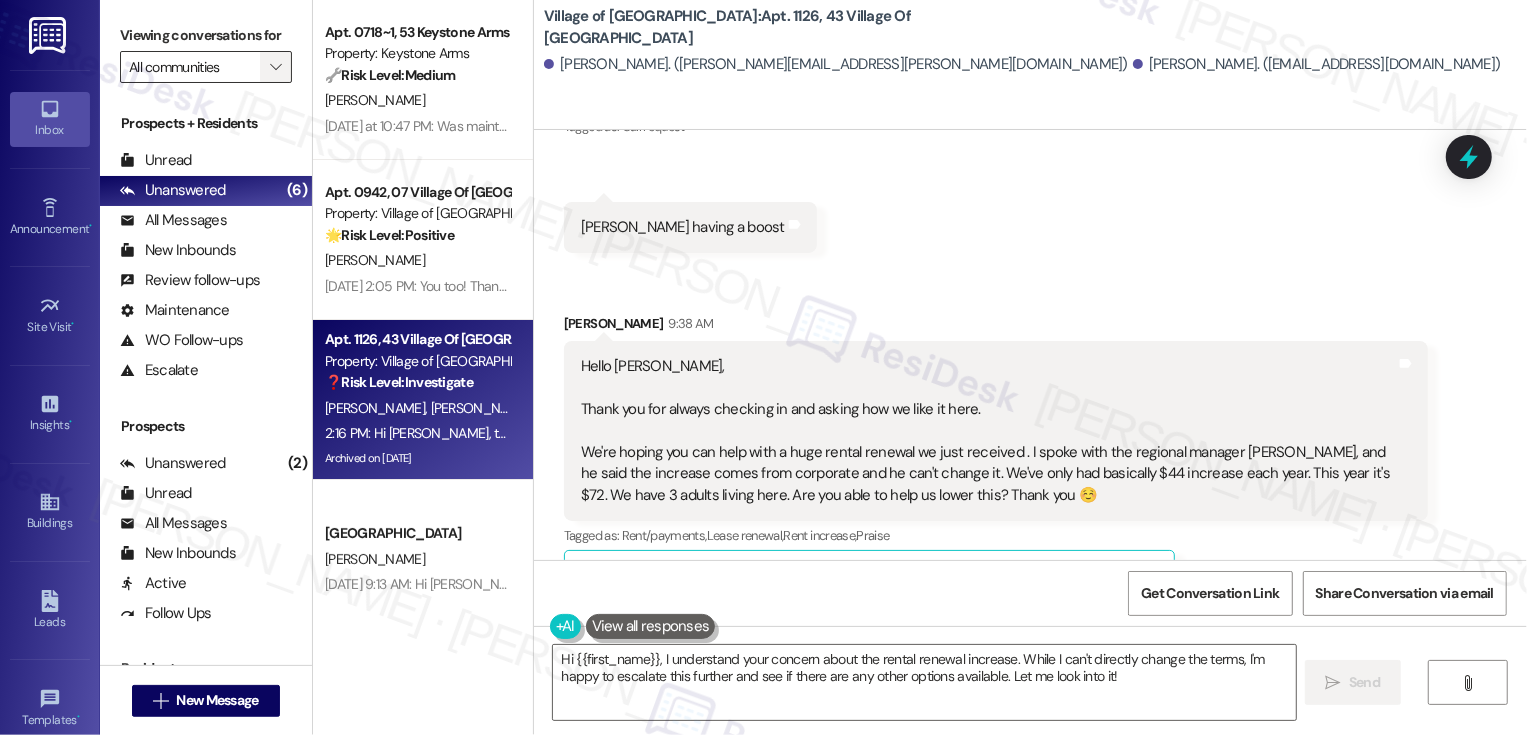 click on "" at bounding box center (275, 67) 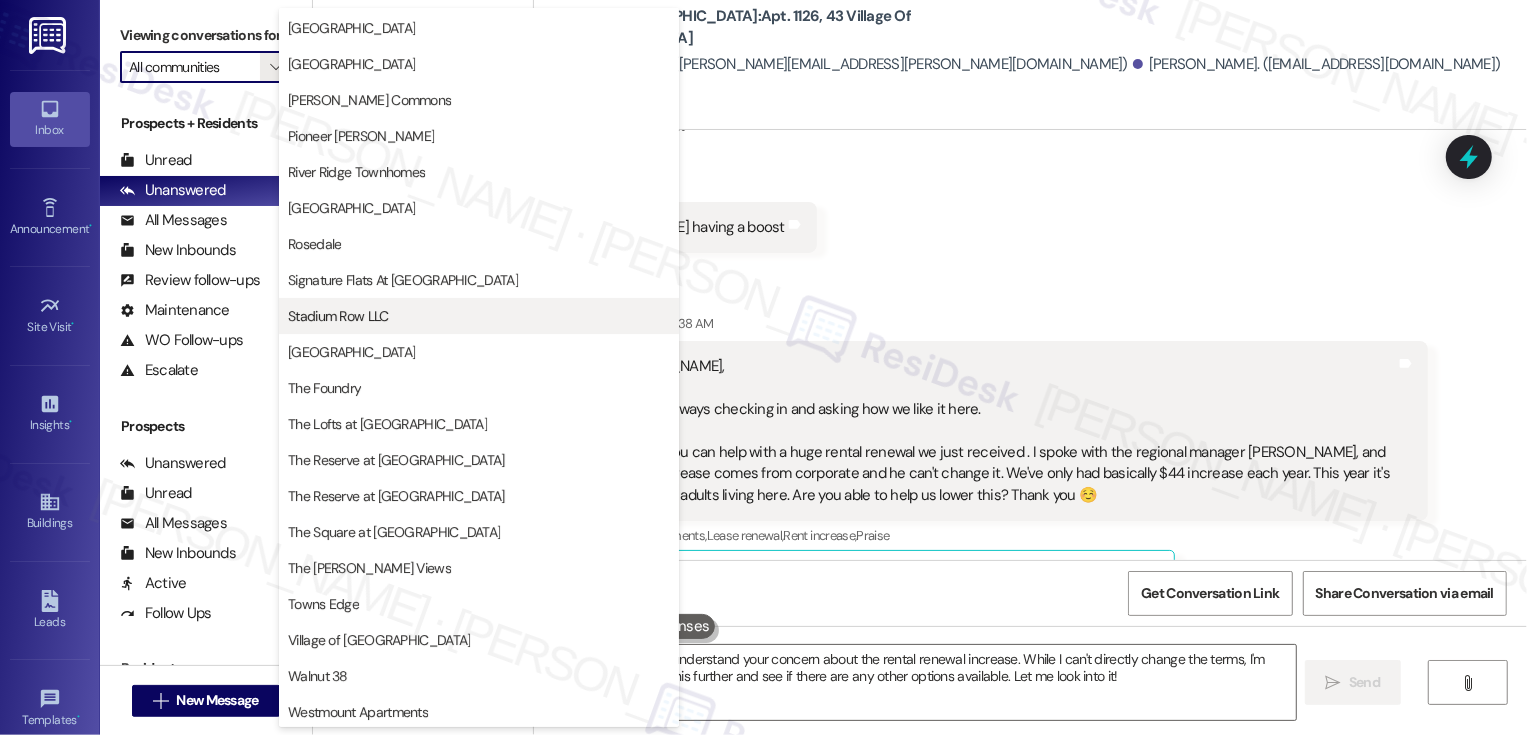 scroll, scrollTop: 325, scrollLeft: 0, axis: vertical 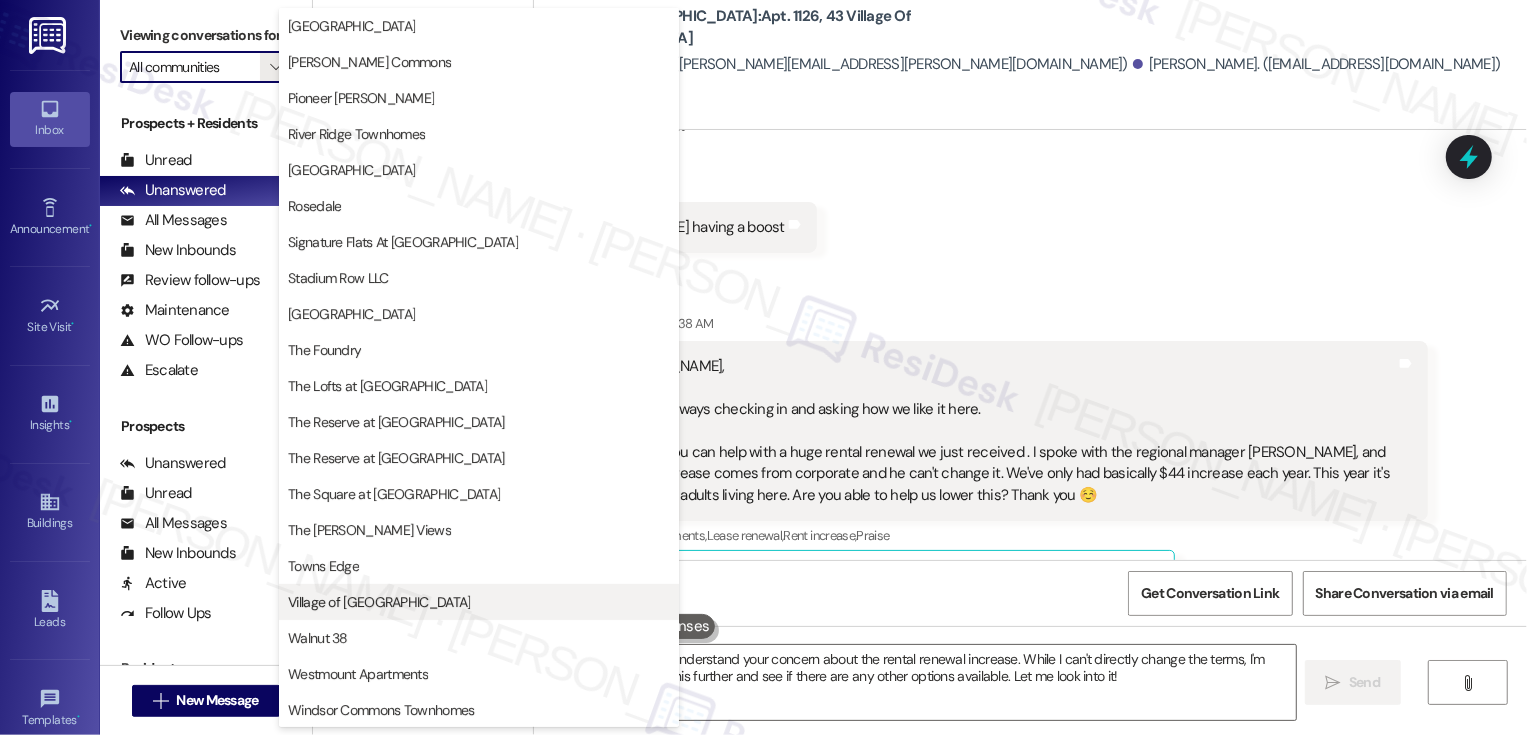 click on "Village of [GEOGRAPHIC_DATA]" at bounding box center [379, 602] 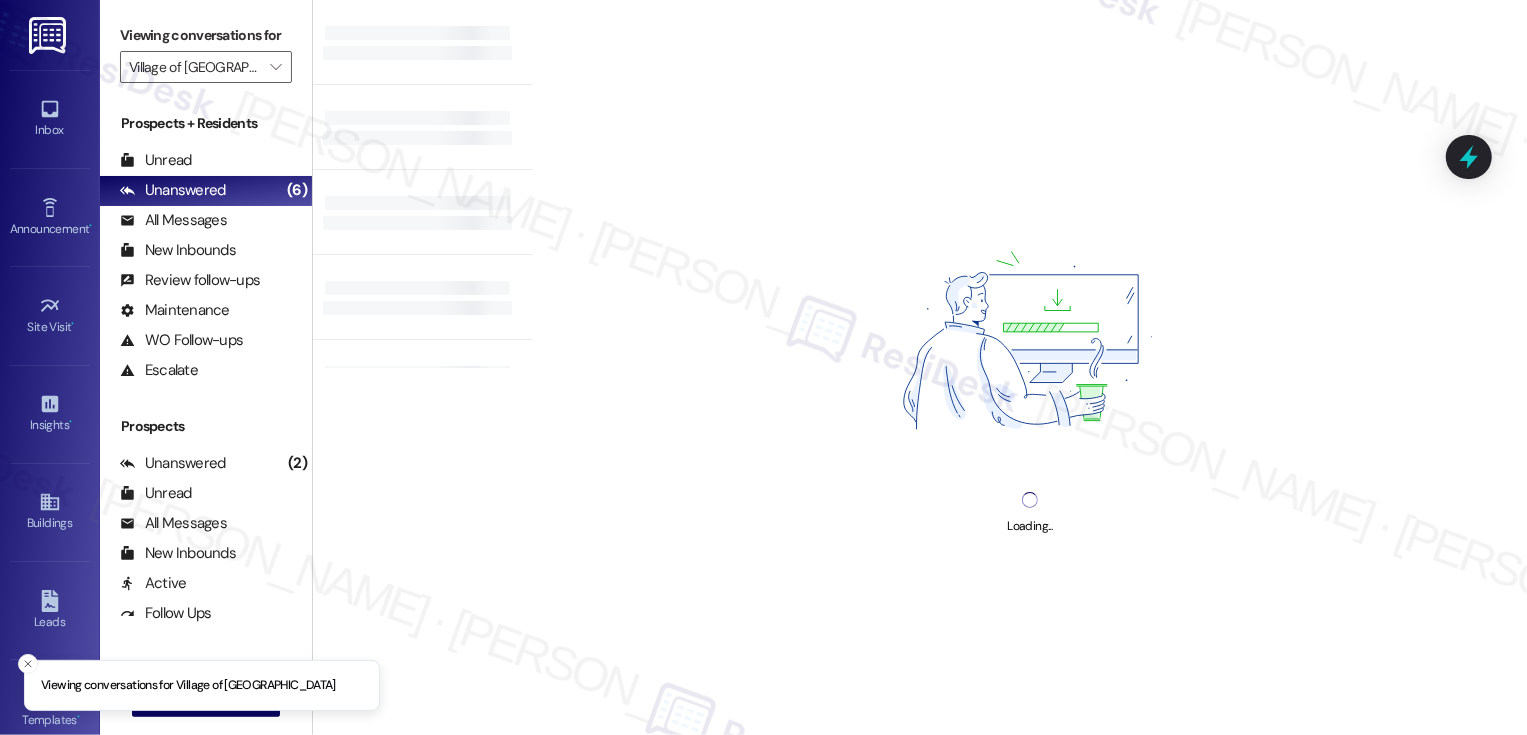 type on "Village of [GEOGRAPHIC_DATA]" 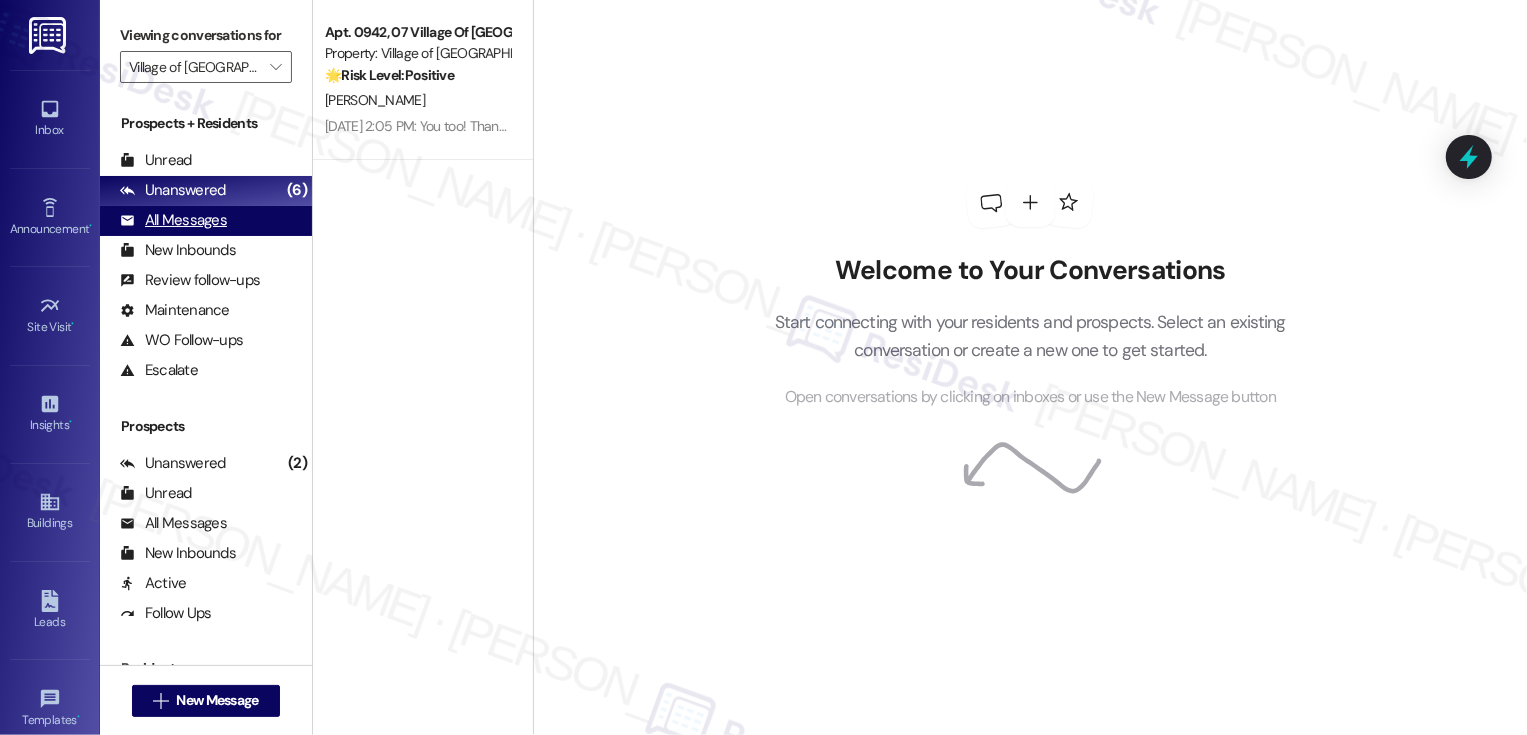 click on "All Messages" at bounding box center [173, 220] 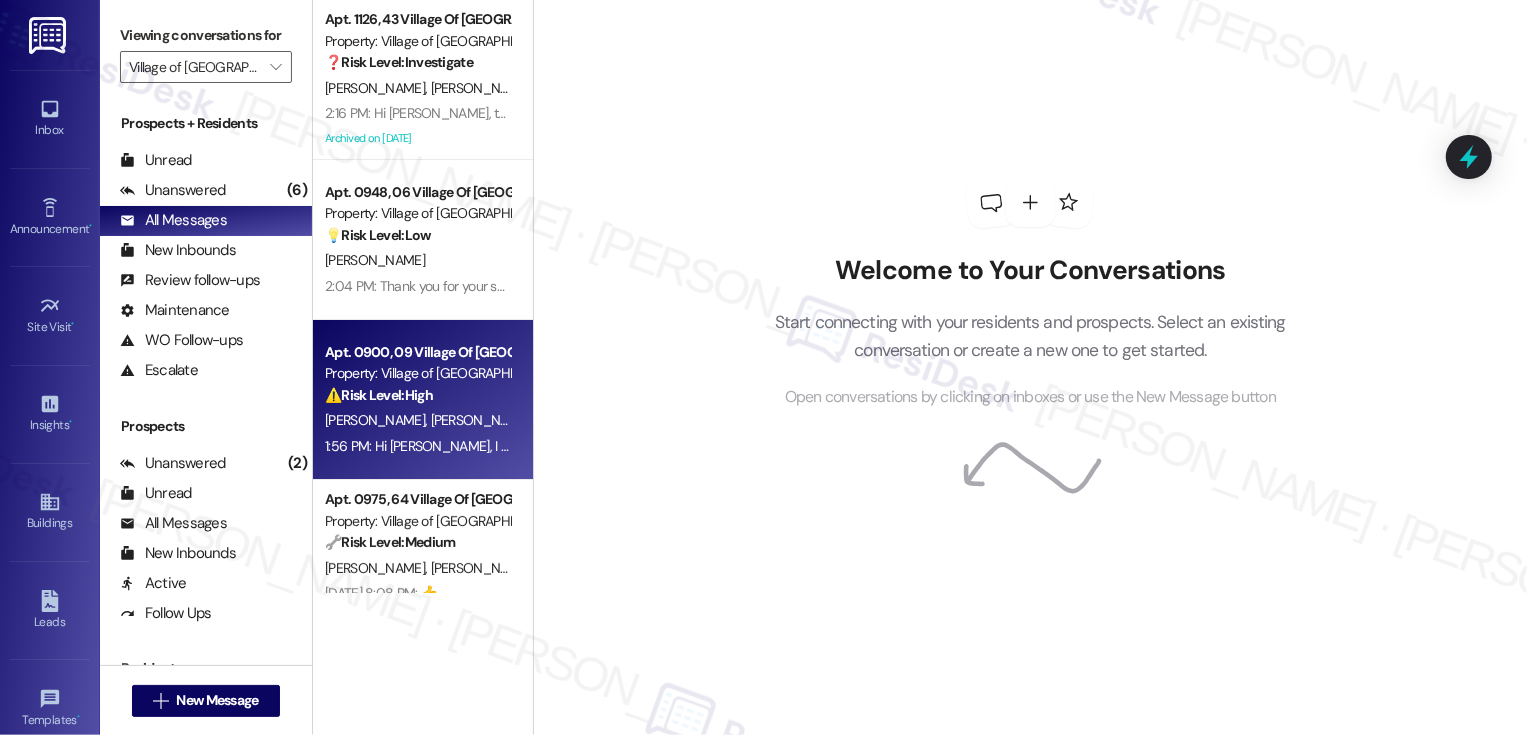 scroll, scrollTop: 60, scrollLeft: 0, axis: vertical 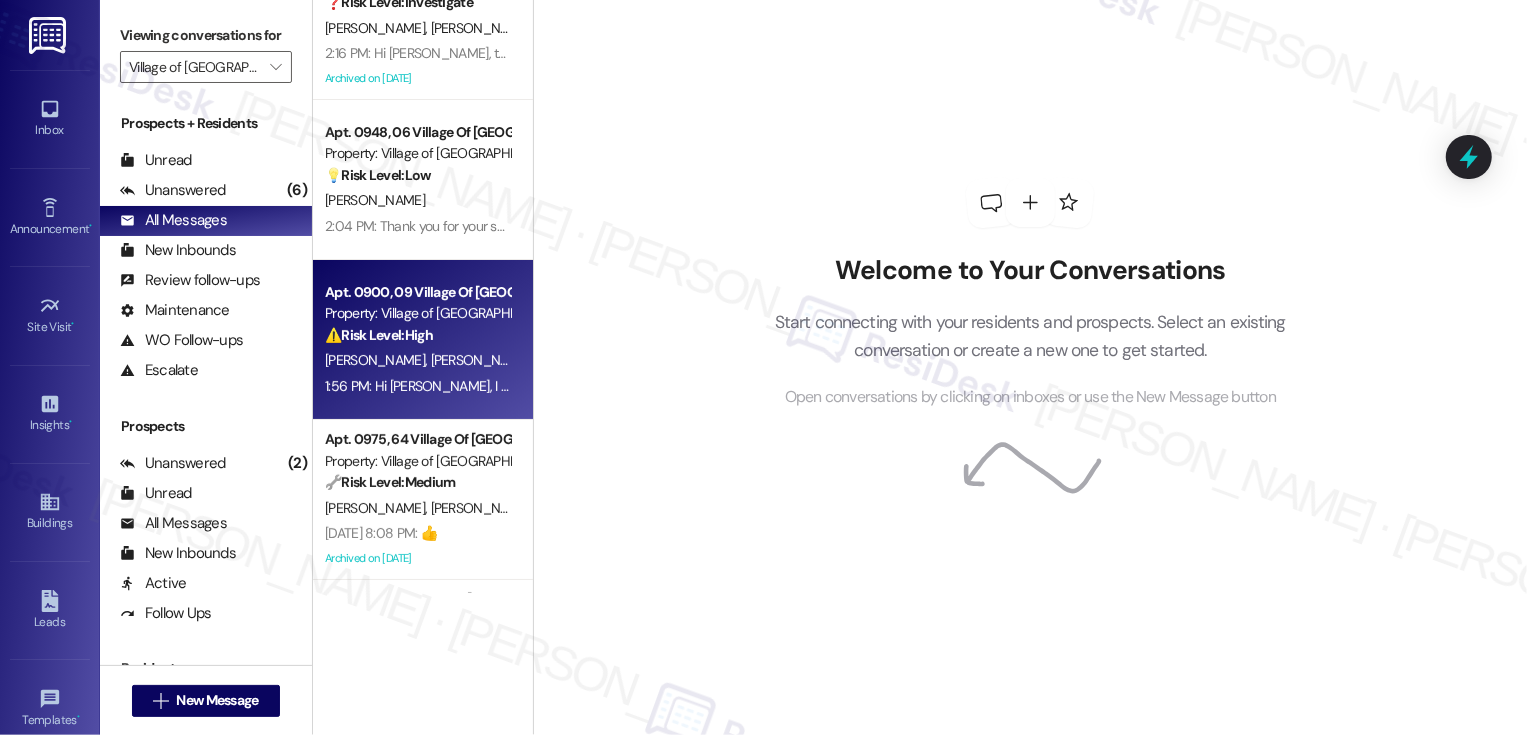 click on "L. Espinosa Comas" at bounding box center [637, 360] 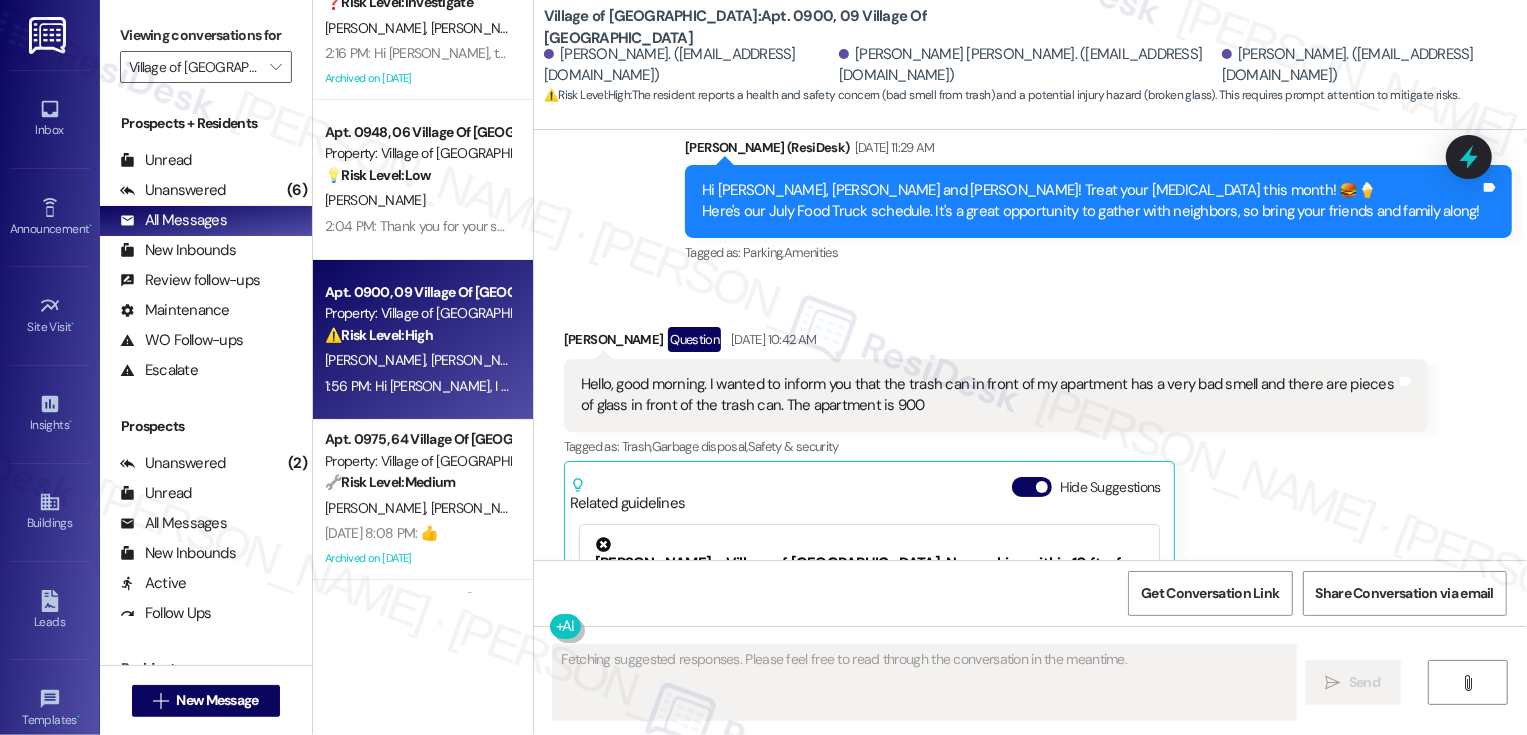 scroll, scrollTop: 6903, scrollLeft: 0, axis: vertical 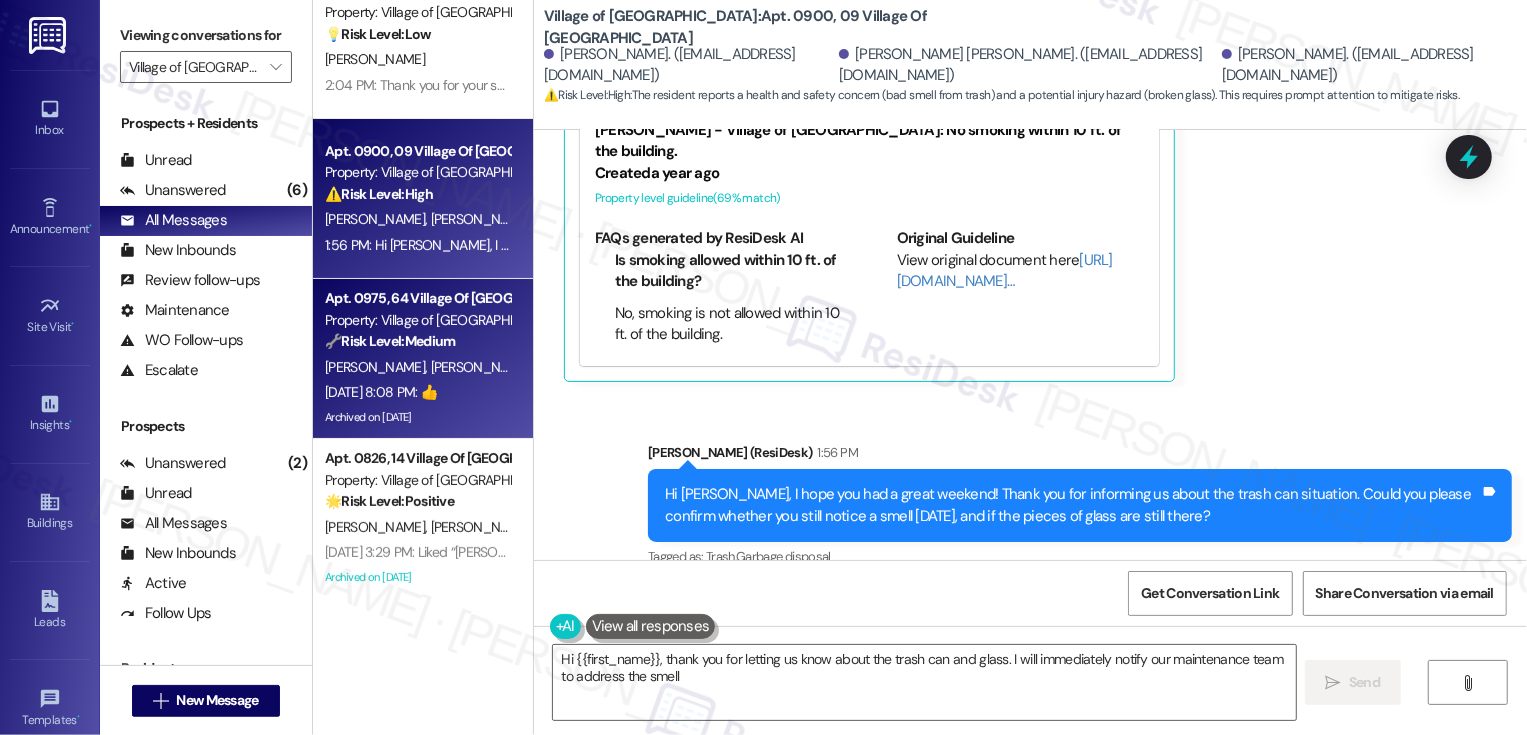 type on "Hi {{first_name}}, thank you for letting us know about the trash can and glass. I will immediately notify our maintenance team to address the smell" 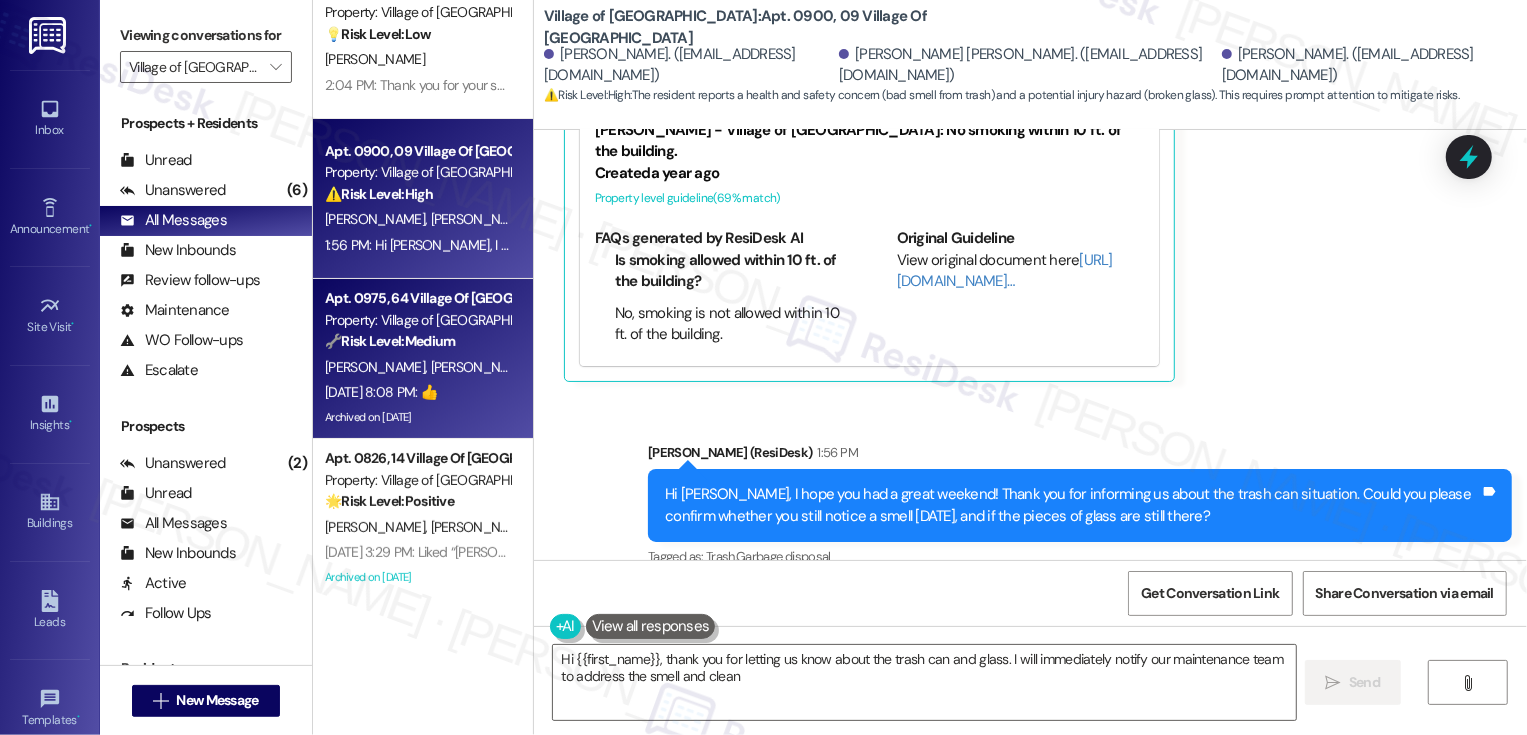 click on "Jul 18, 2025 at 8:08 PM: 👍 Jul 18, 2025 at 8:08 PM: 👍" at bounding box center [417, 392] 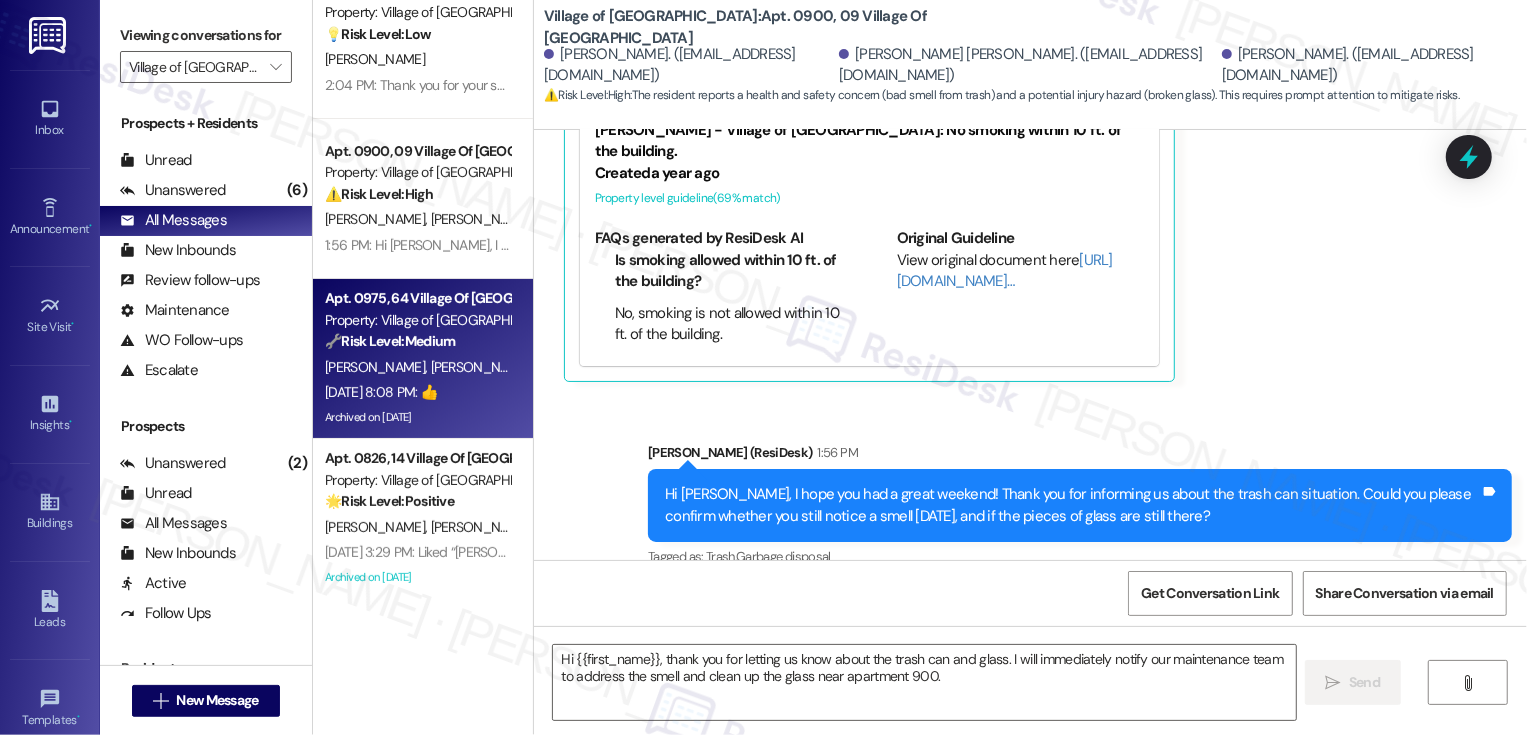 type on "Fetching suggested responses. Please feel free to read through the conversation in the meantime." 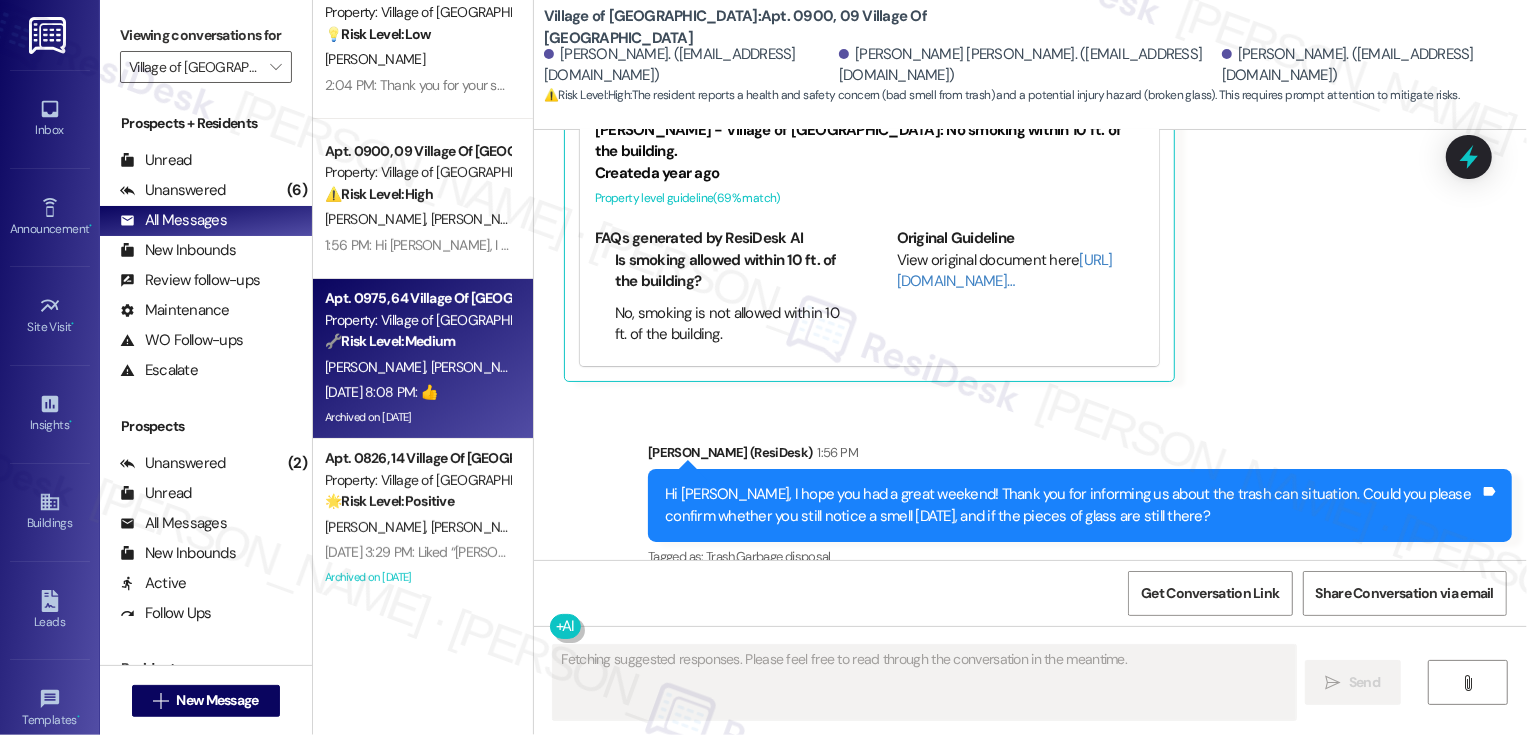 click on "Jul 18, 2025 at 8:08 PM: 👍 Jul 18, 2025 at 8:08 PM: 👍" at bounding box center (417, 392) 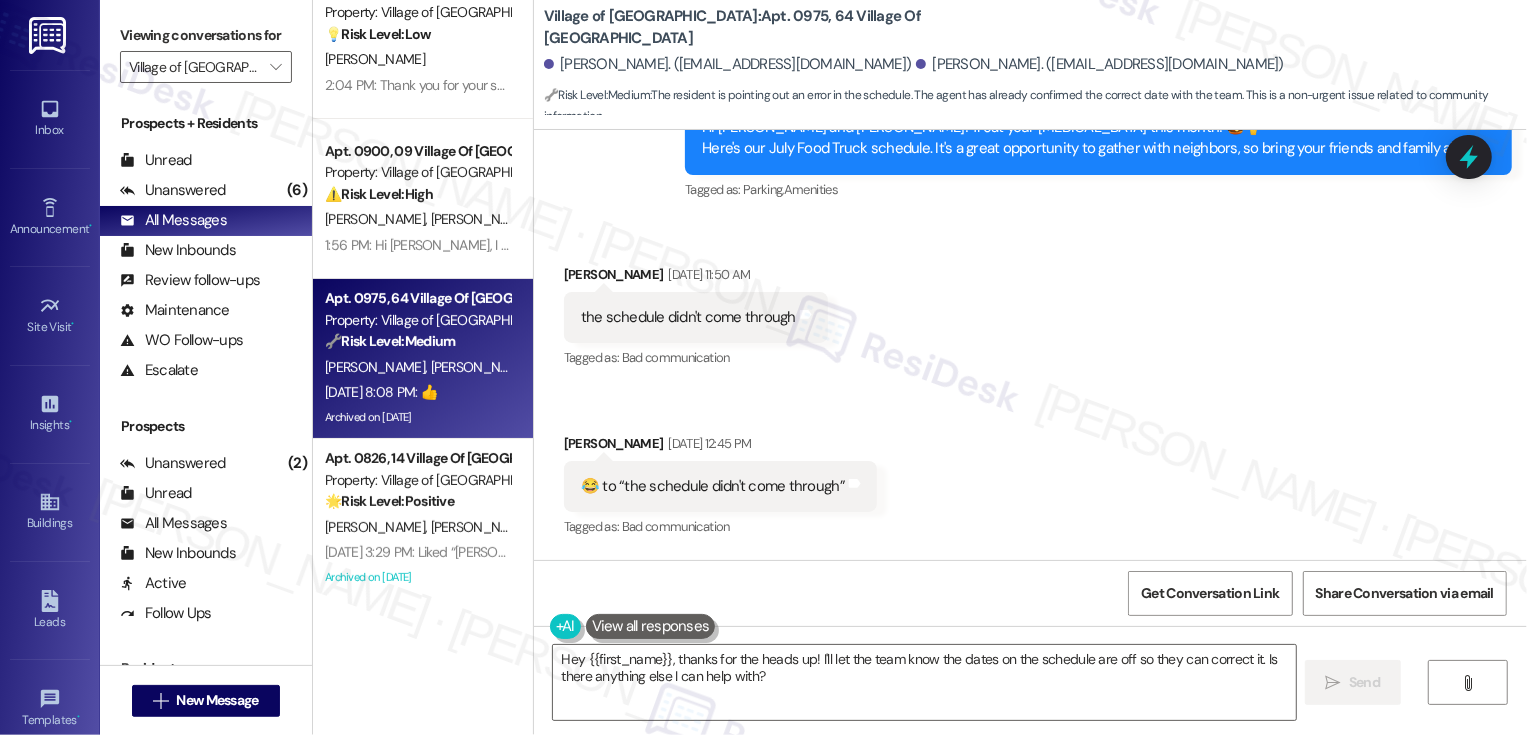 scroll, scrollTop: 9915, scrollLeft: 0, axis: vertical 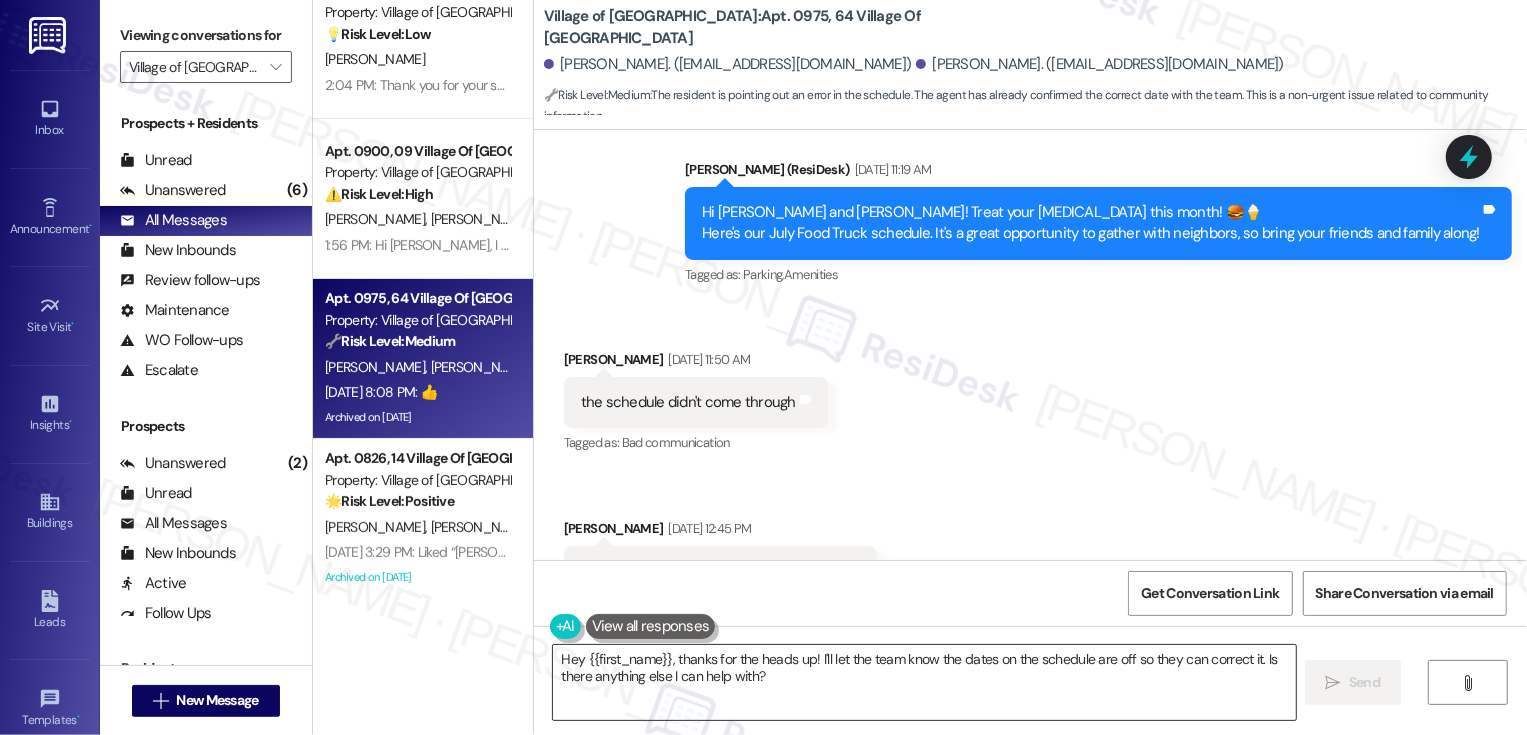click on "Hey {{first_name}}, thanks for the heads up! I'll let the team know the dates on the schedule are off so they can correct it. Is there anything else I can help with?" at bounding box center (924, 682) 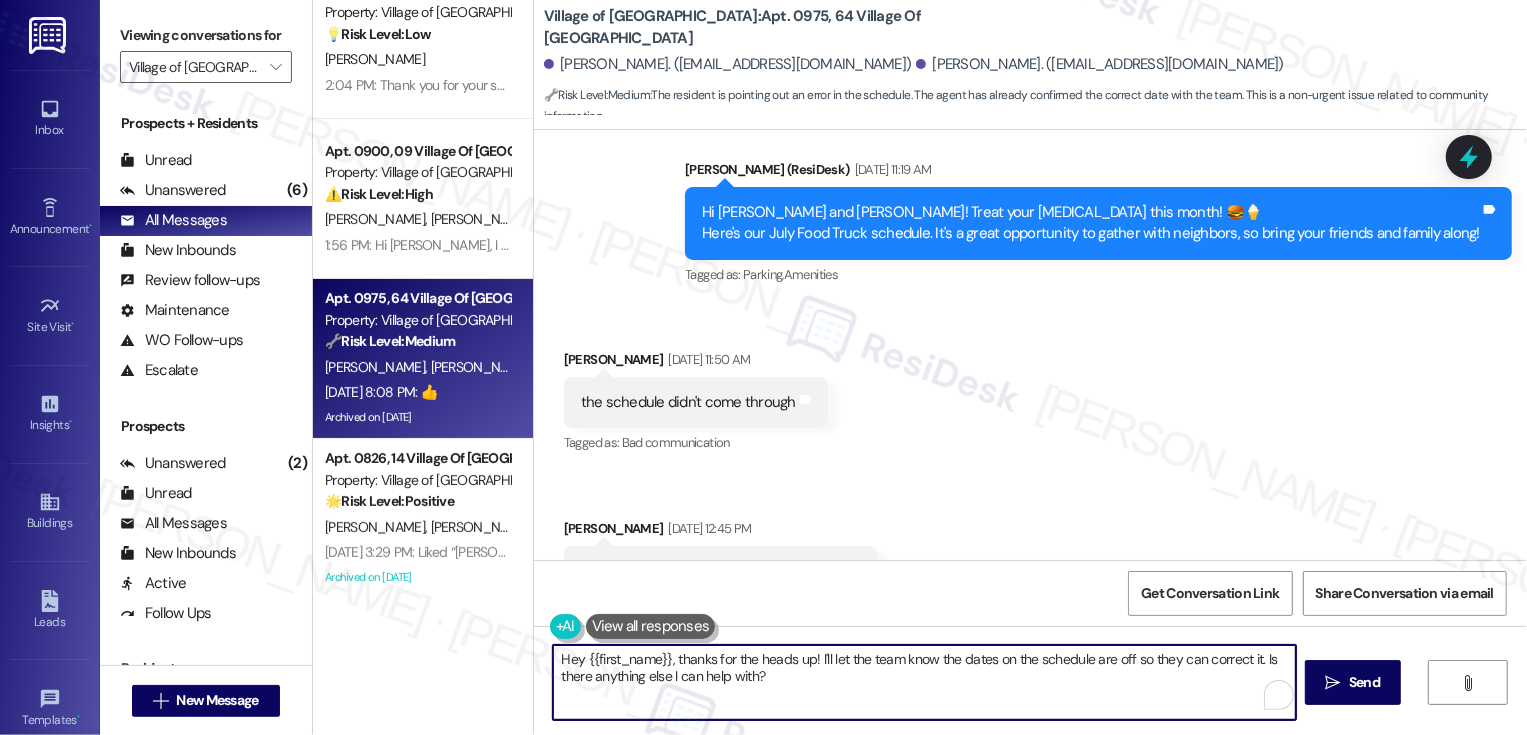 click on "Hey {{first_name}}, thanks for the heads up! I'll let the team know the dates on the schedule are off so they can correct it. Is there anything else I can help with?" at bounding box center (924, 682) 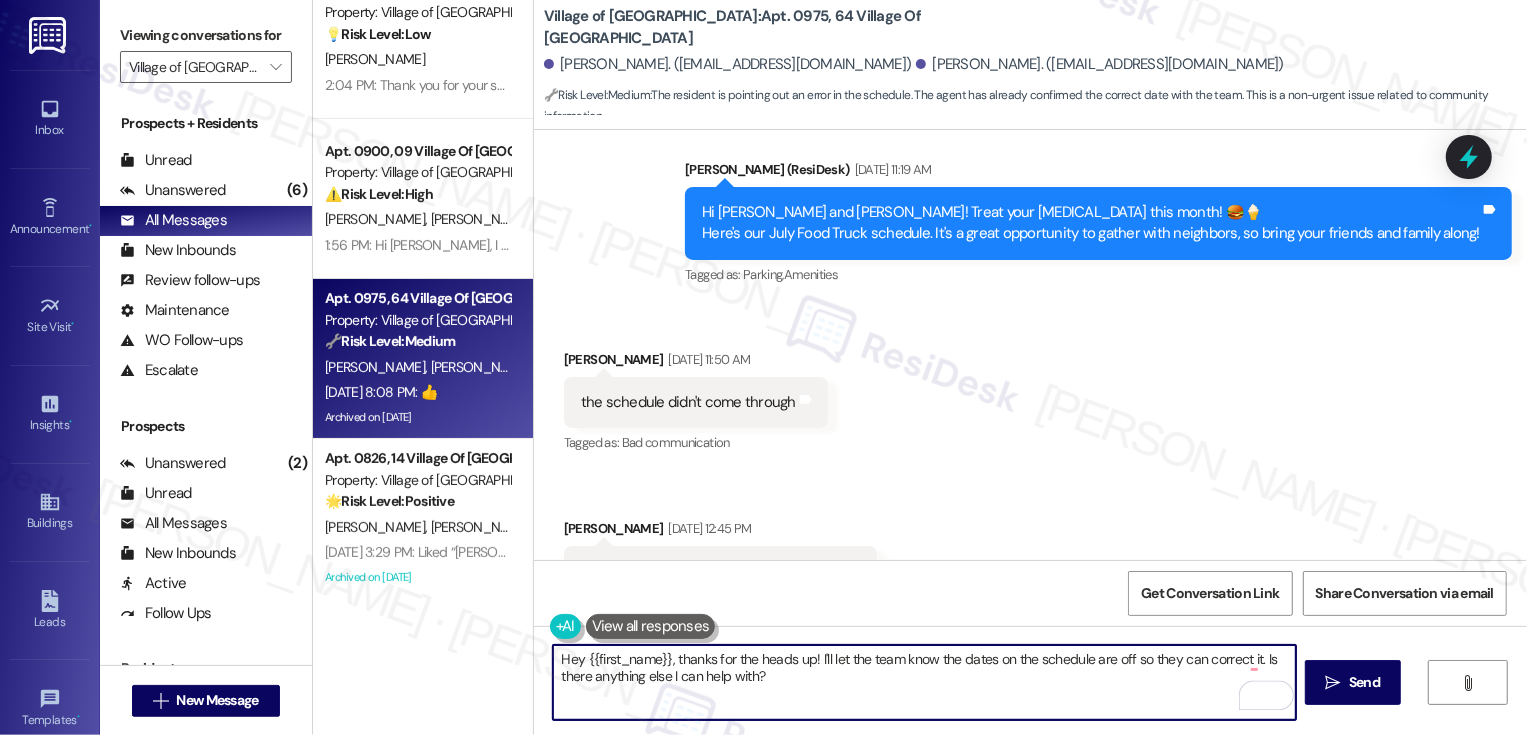 click on "Hey {{first_name}}, thanks for the heads up! I'll let the team know the dates on the schedule are off so they can correct it. Is there anything else I can help with?" at bounding box center (924, 682) 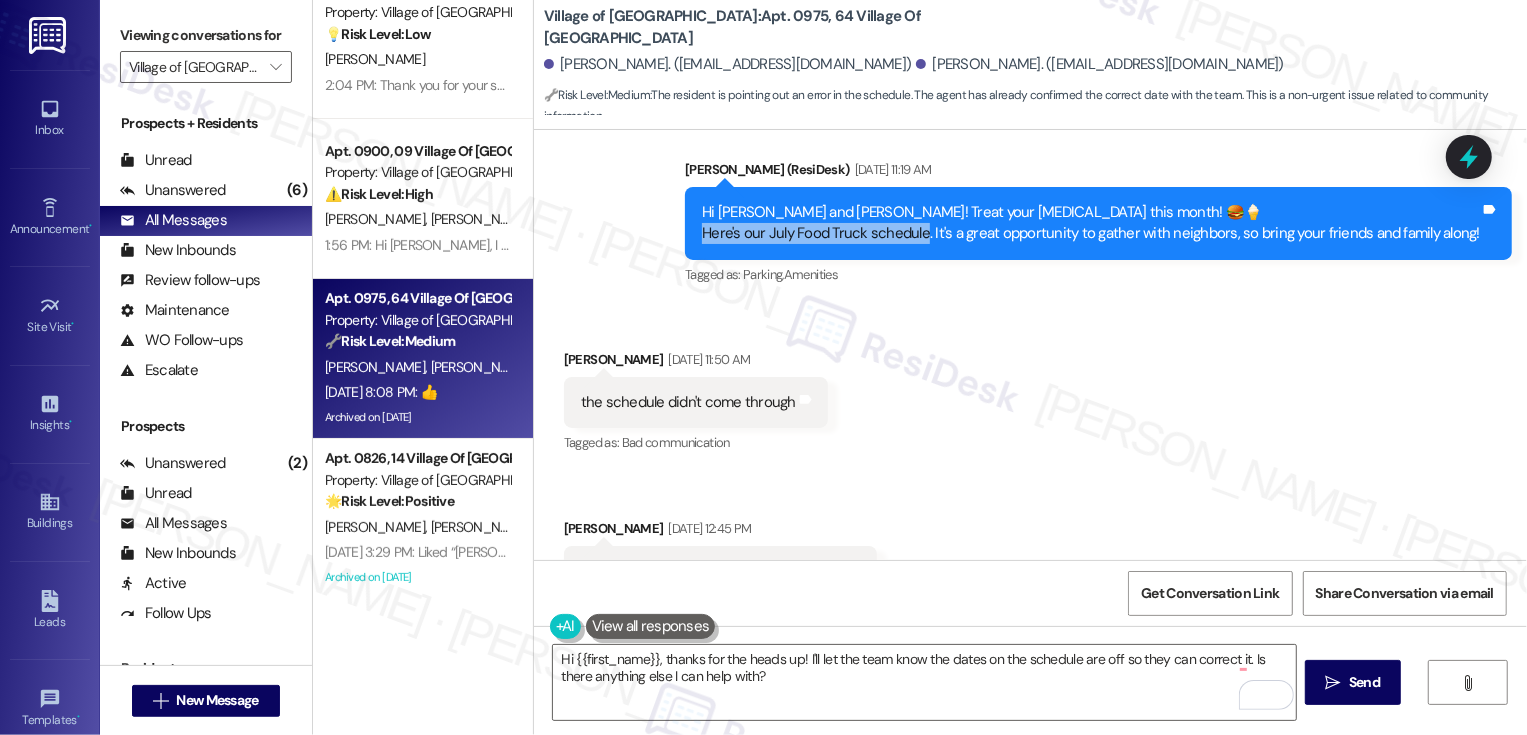 drag, startPoint x: 711, startPoint y: 207, endPoint x: 929, endPoint y: 205, distance: 218.00917 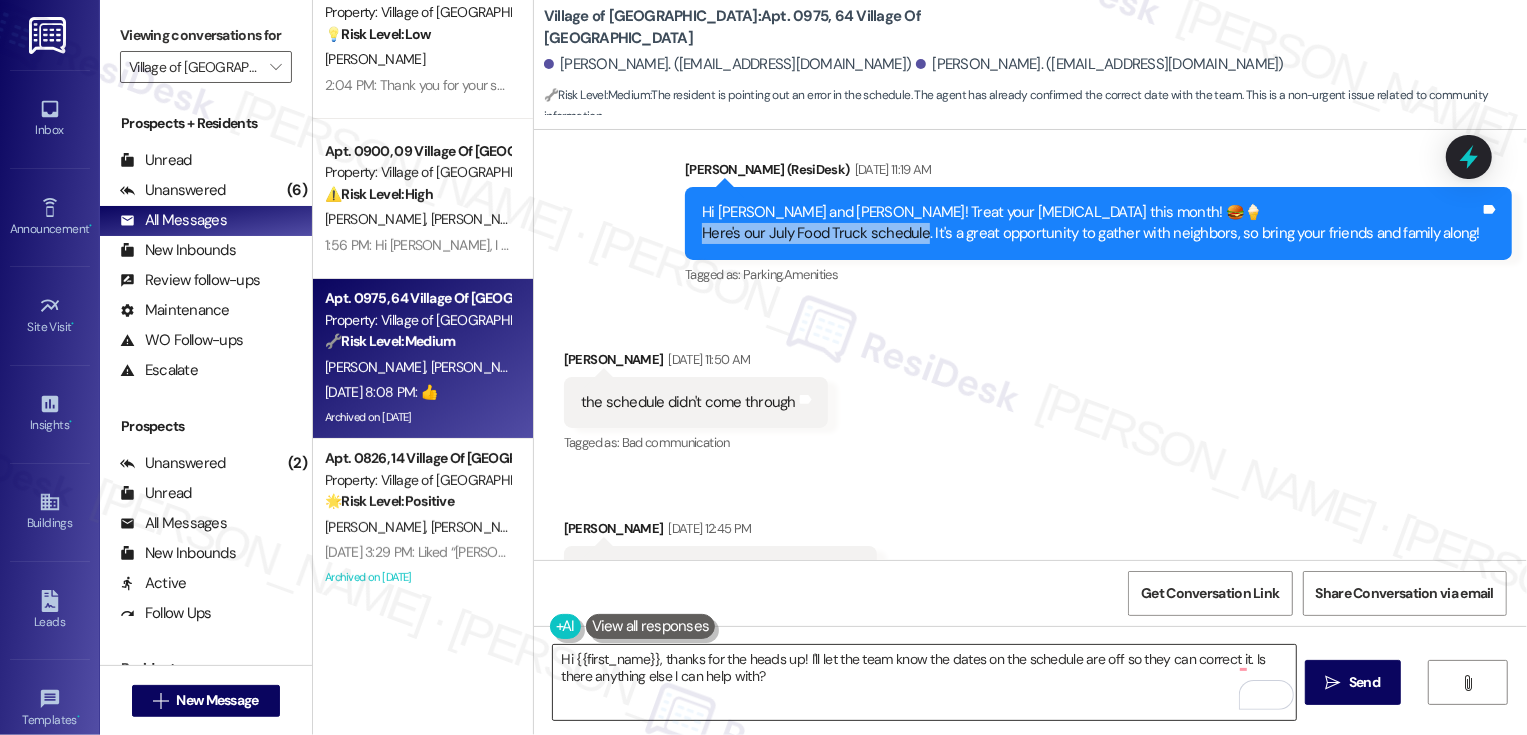 click on "Hi {{first_name}}, thanks for the heads up! I'll let the team know the dates on the schedule are off so they can correct it. Is there anything else I can help with?" at bounding box center [924, 682] 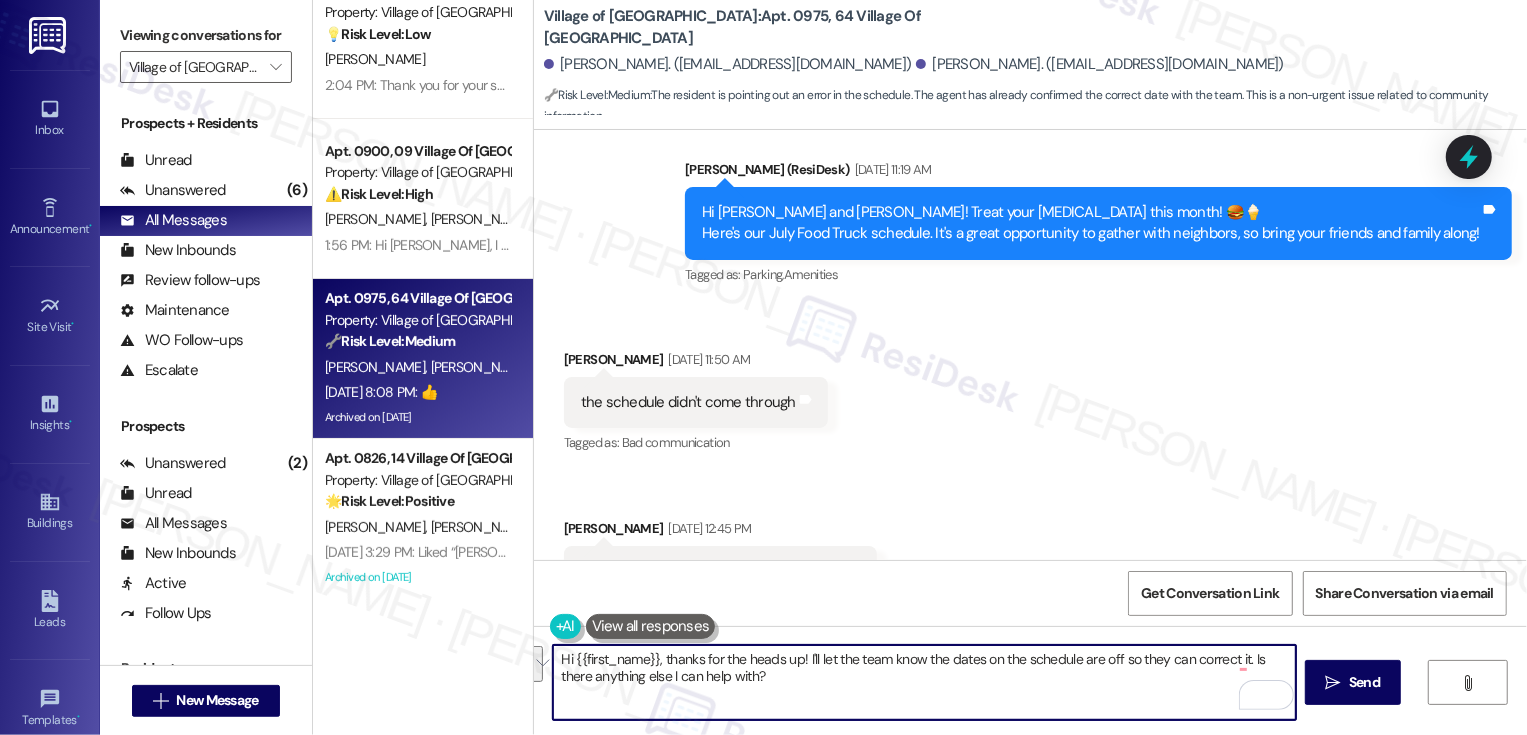 drag, startPoint x: 654, startPoint y: 657, endPoint x: 806, endPoint y: 714, distance: 162.33607 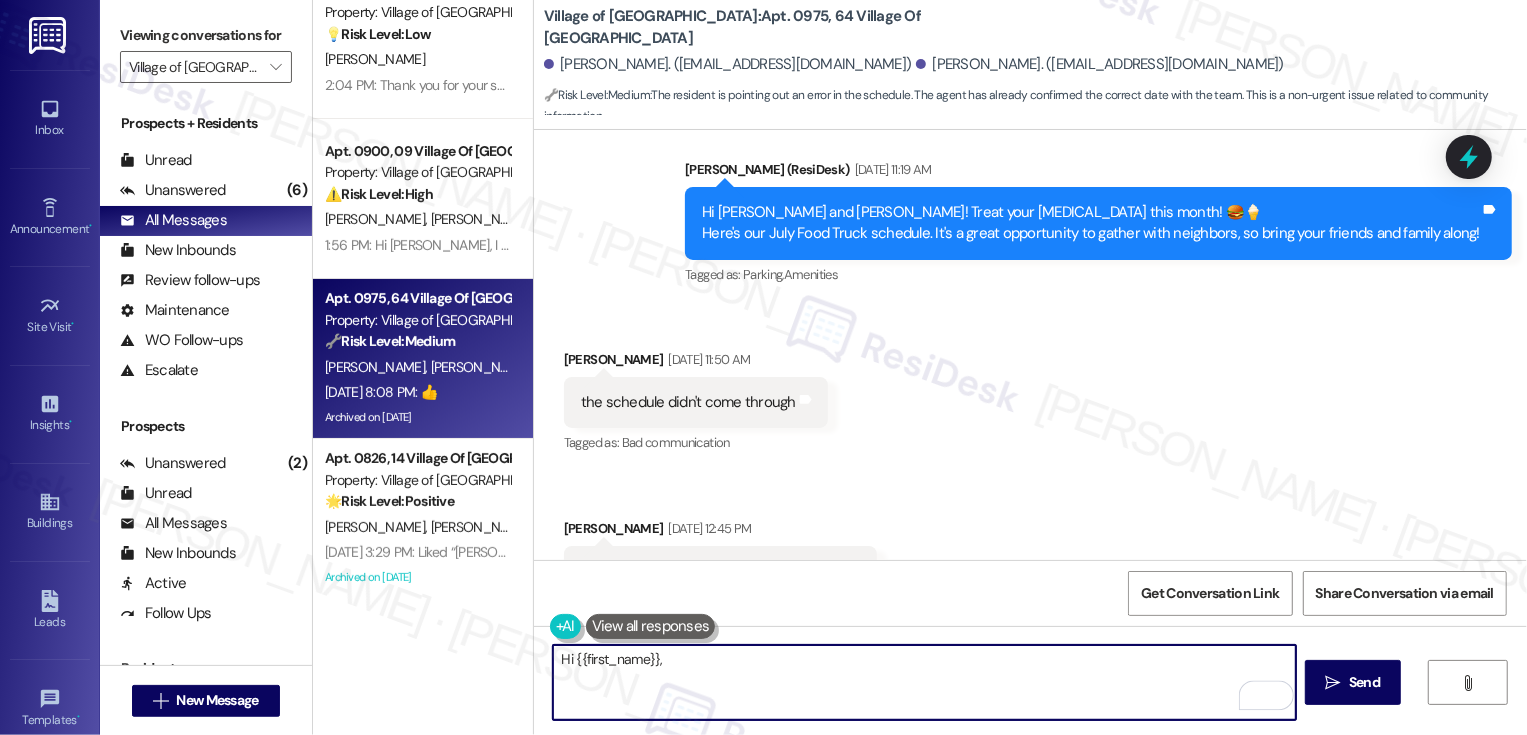 paste on "Here's our July Food Truck schedule" 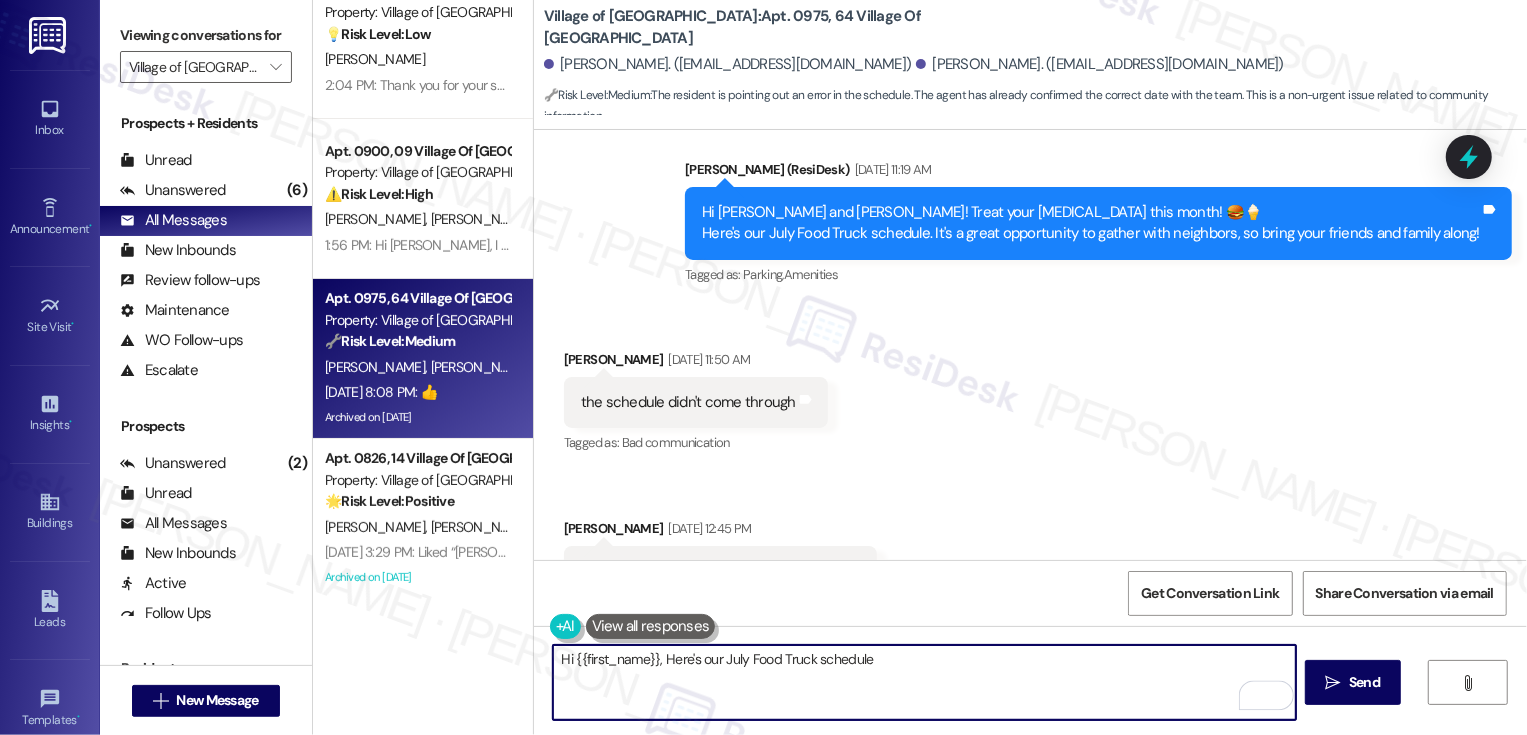 click on "Hi {{first_name}}, Here's our July Food Truck schedule" at bounding box center [924, 682] 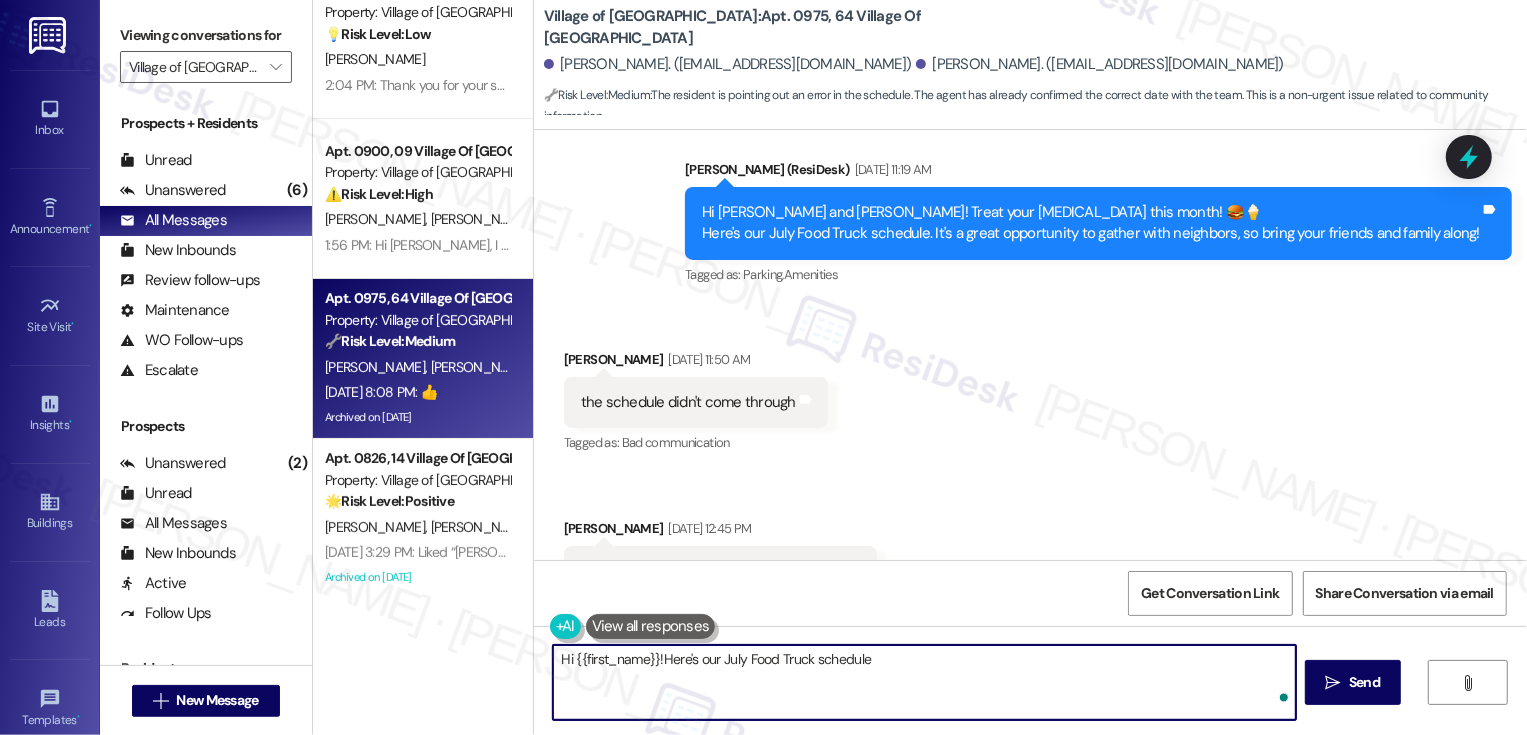 type on "Hi {{first_name}}! Here's our July Food Truck schedule" 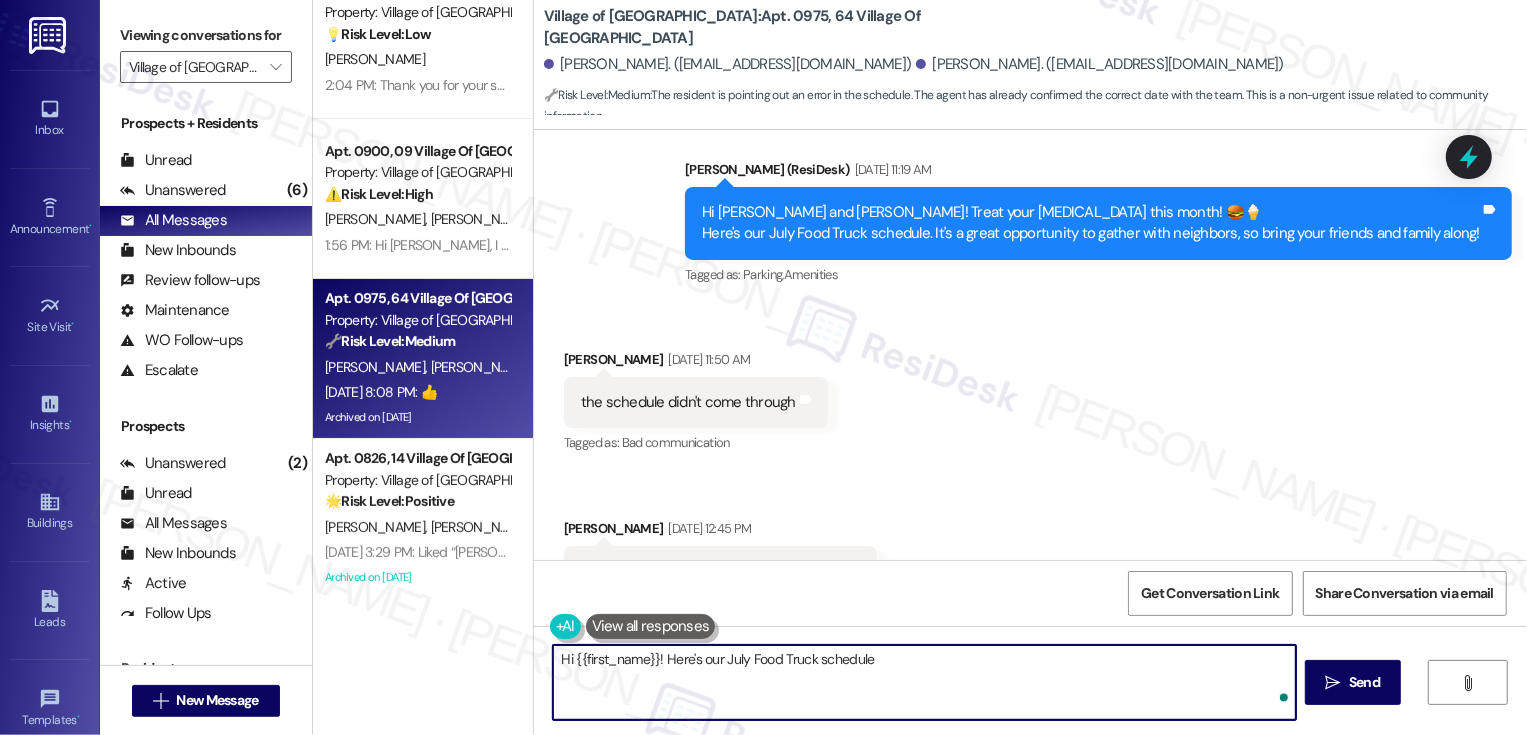 click on "Hi {{first_name}}! Here's our July Food Truck schedule" at bounding box center (924, 682) 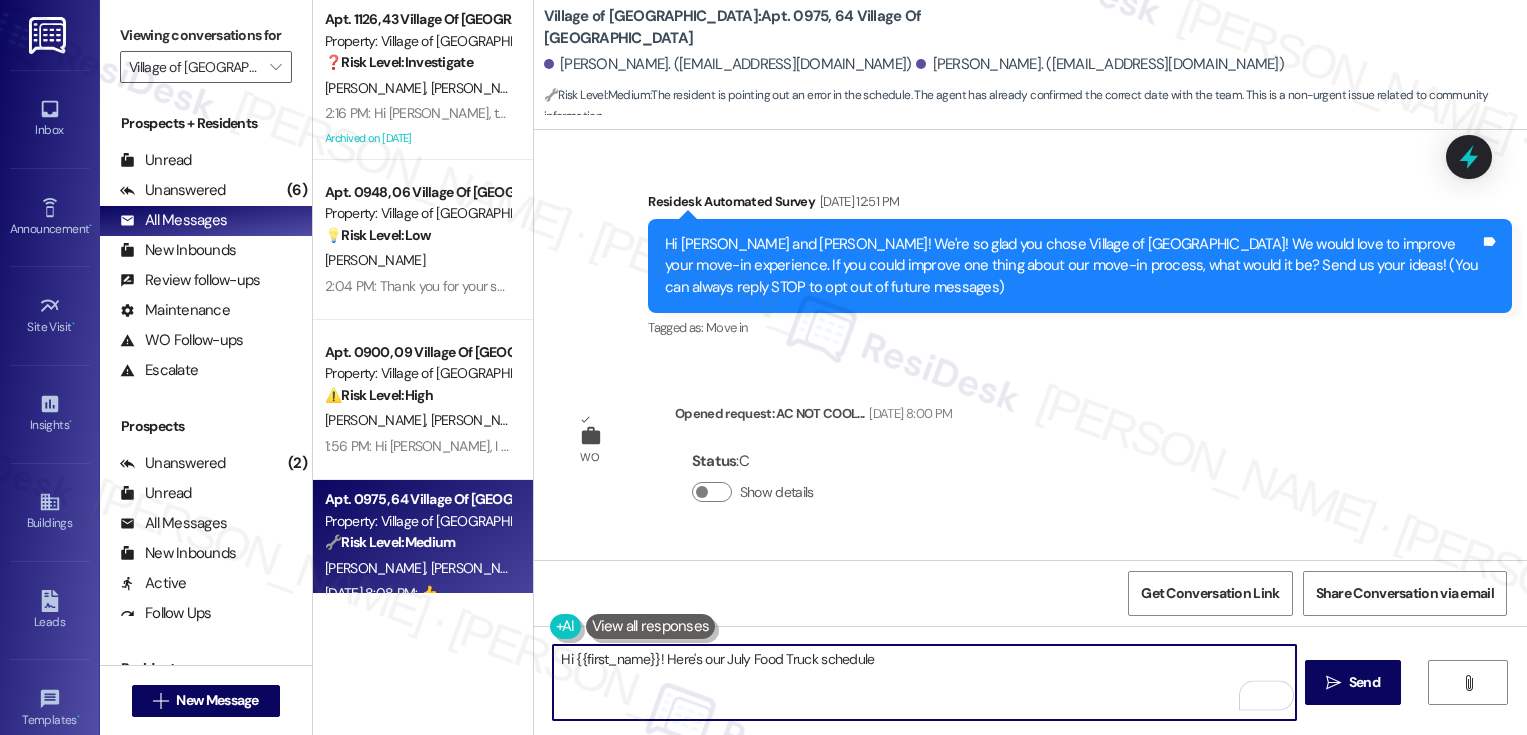 scroll, scrollTop: 0, scrollLeft: 0, axis: both 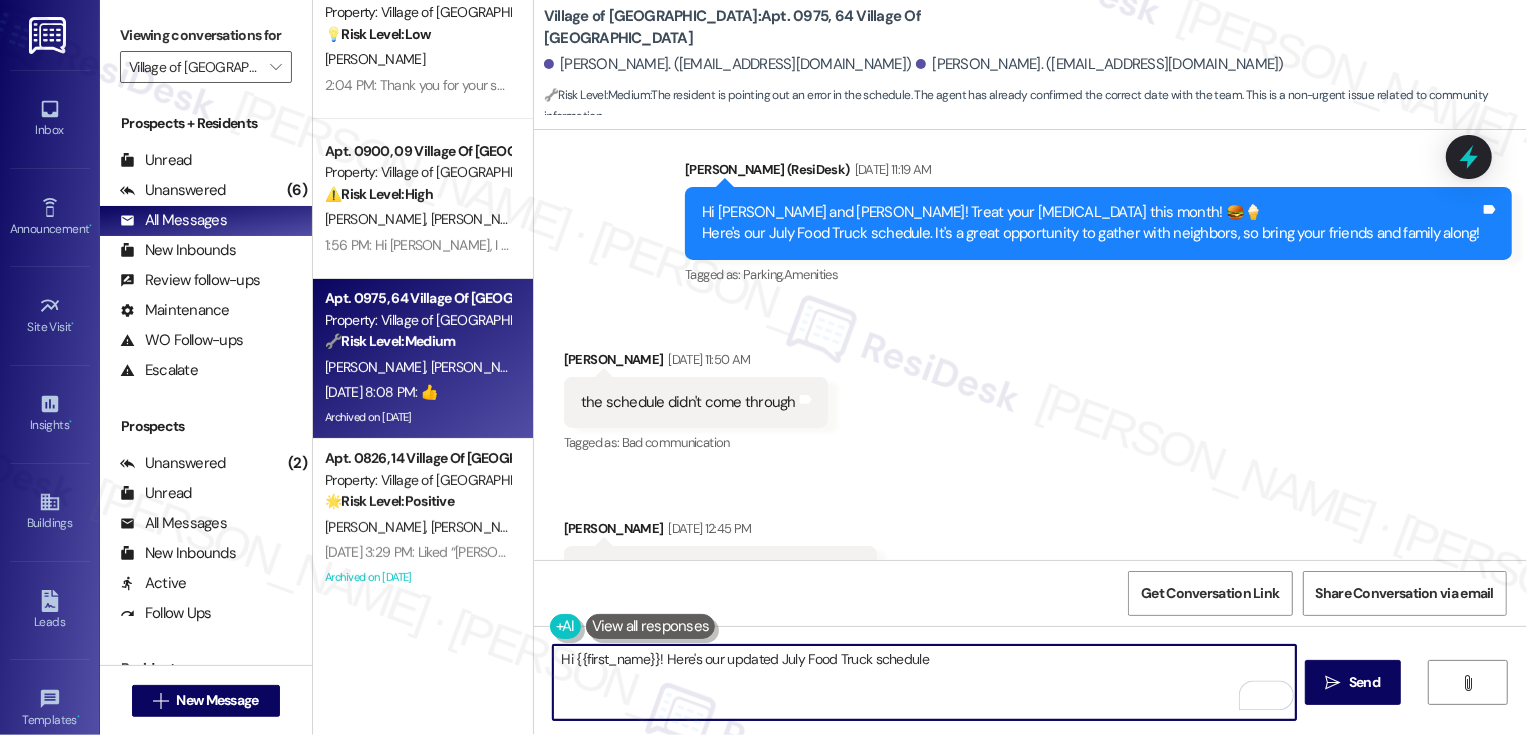 click on "Hi {{first_name}}! Here's our updated July Food Truck schedule" at bounding box center (924, 682) 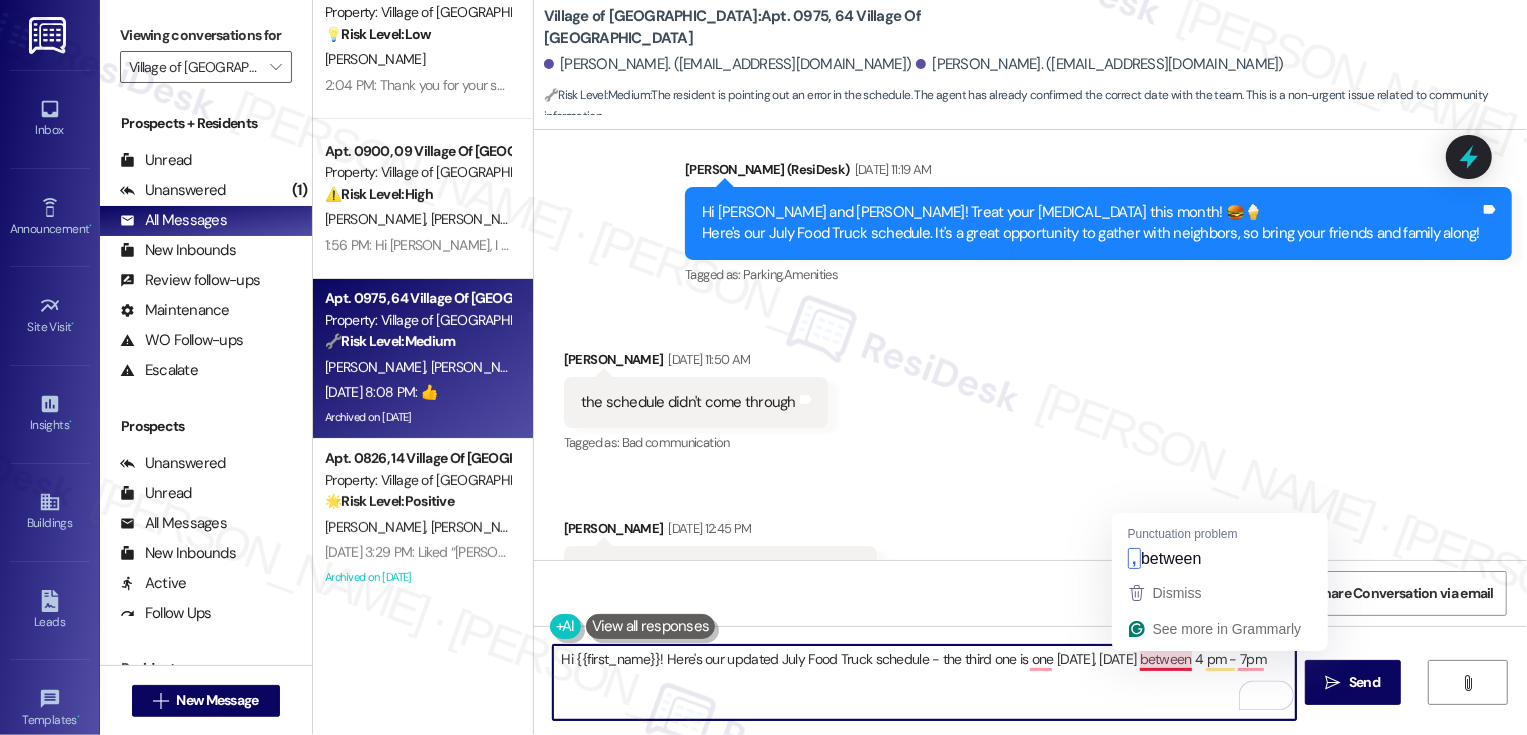 click on "Hi {{first_name}}! Here's our updated July Food Truck schedule - the third one is one July 25, Friday between 4 pm - 7pm" at bounding box center (924, 682) 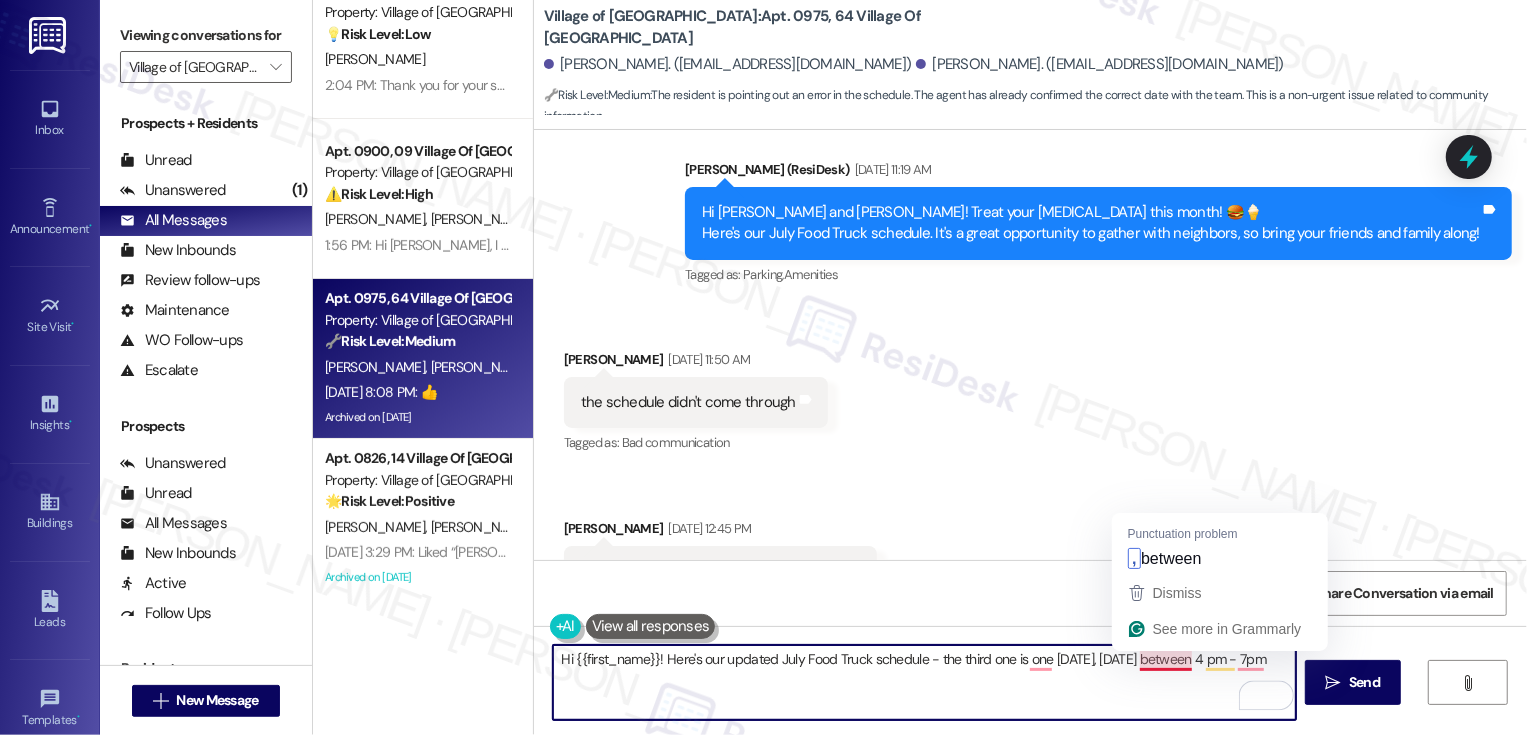 click on "Hi {{first_name}}! Here's our updated July Food Truck schedule - the third one is one July 25, Friday between 4 pm - 7pm" at bounding box center [924, 682] 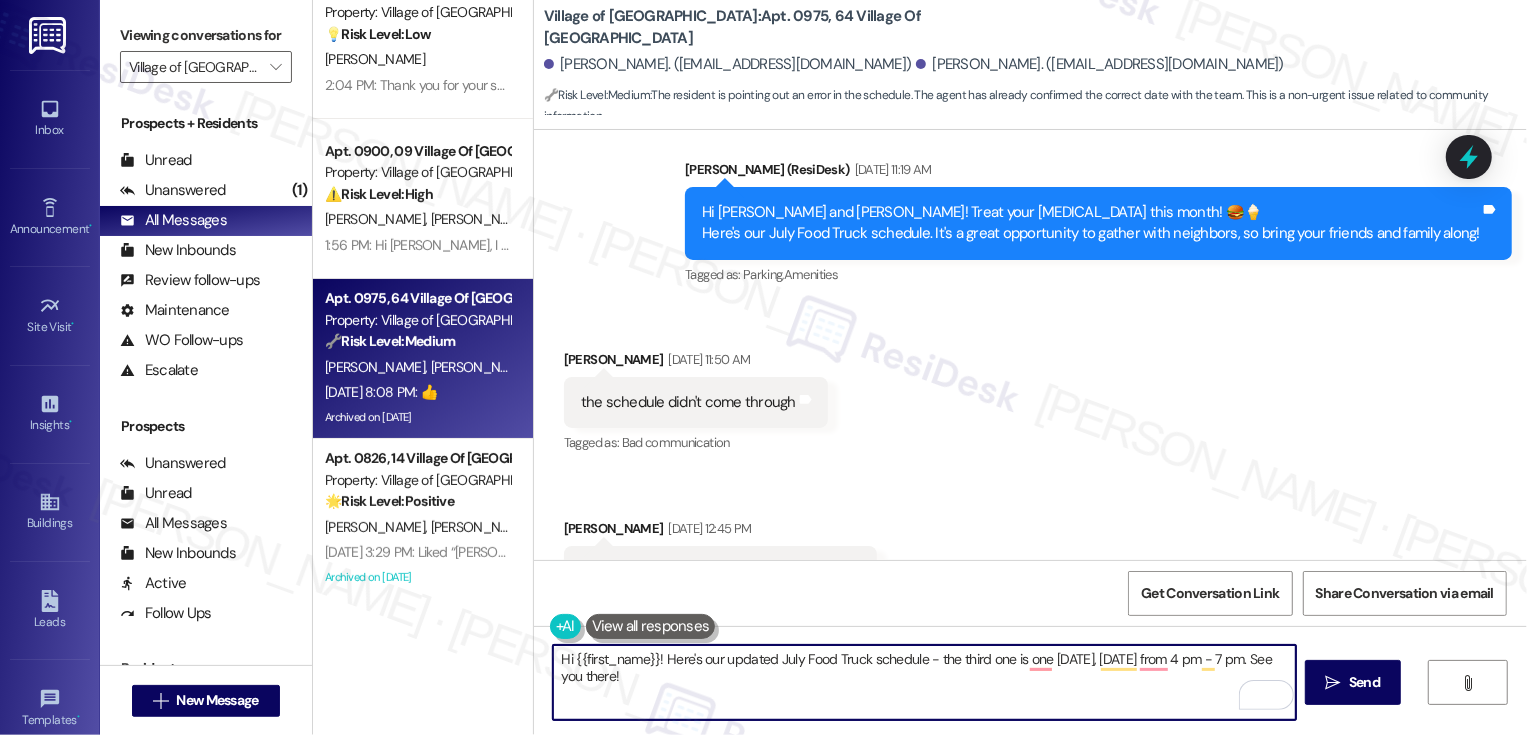 click on "Hi {{first_name}}! Here's our updated July Food Truck schedule - the third one is one July 25, Friday from 4 pm - 7 pm. See you there!" at bounding box center [924, 682] 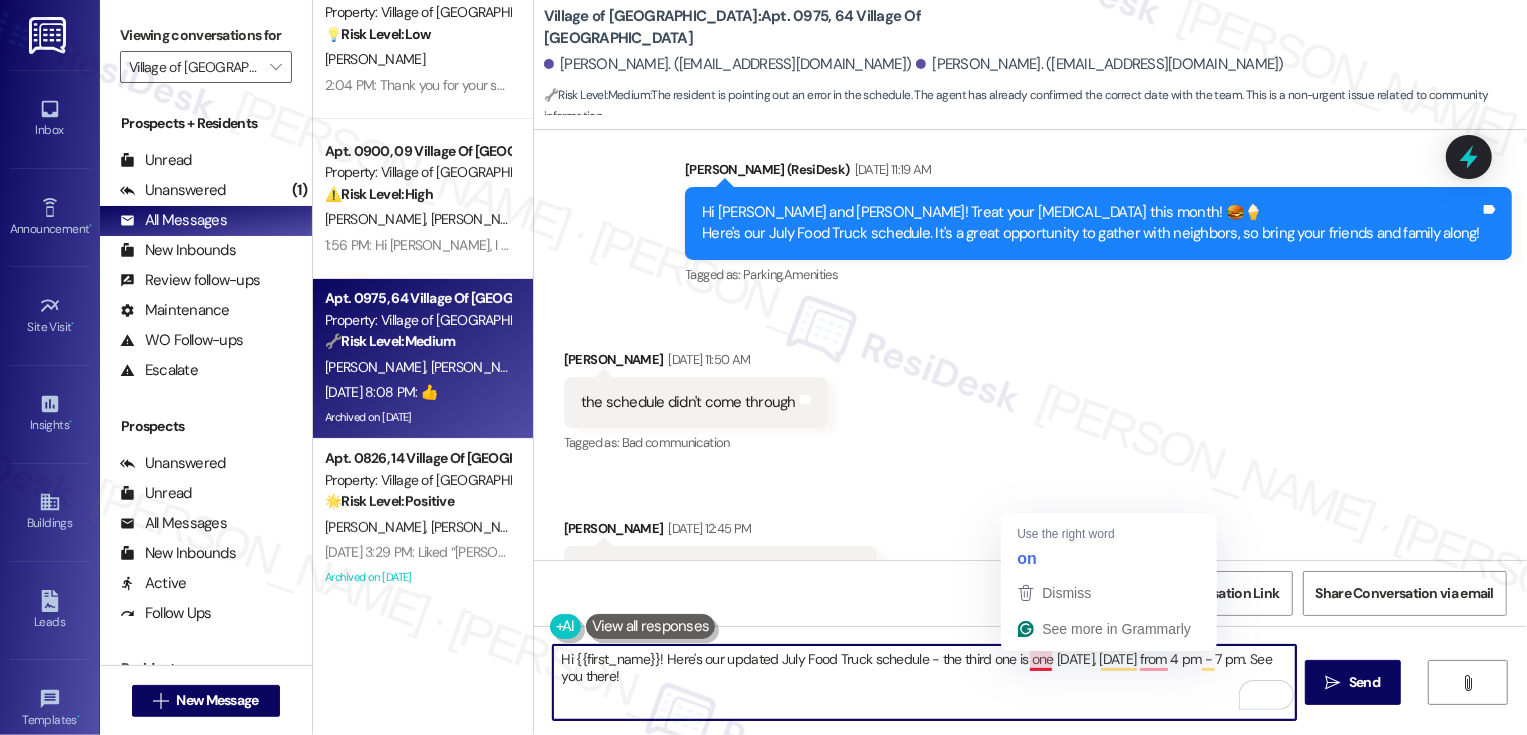 click on "Hi {{first_name}}! Here's our updated July Food Truck schedule - the third one is one July 25, Friday from 4 pm - 7 pm. See you there!" at bounding box center (924, 682) 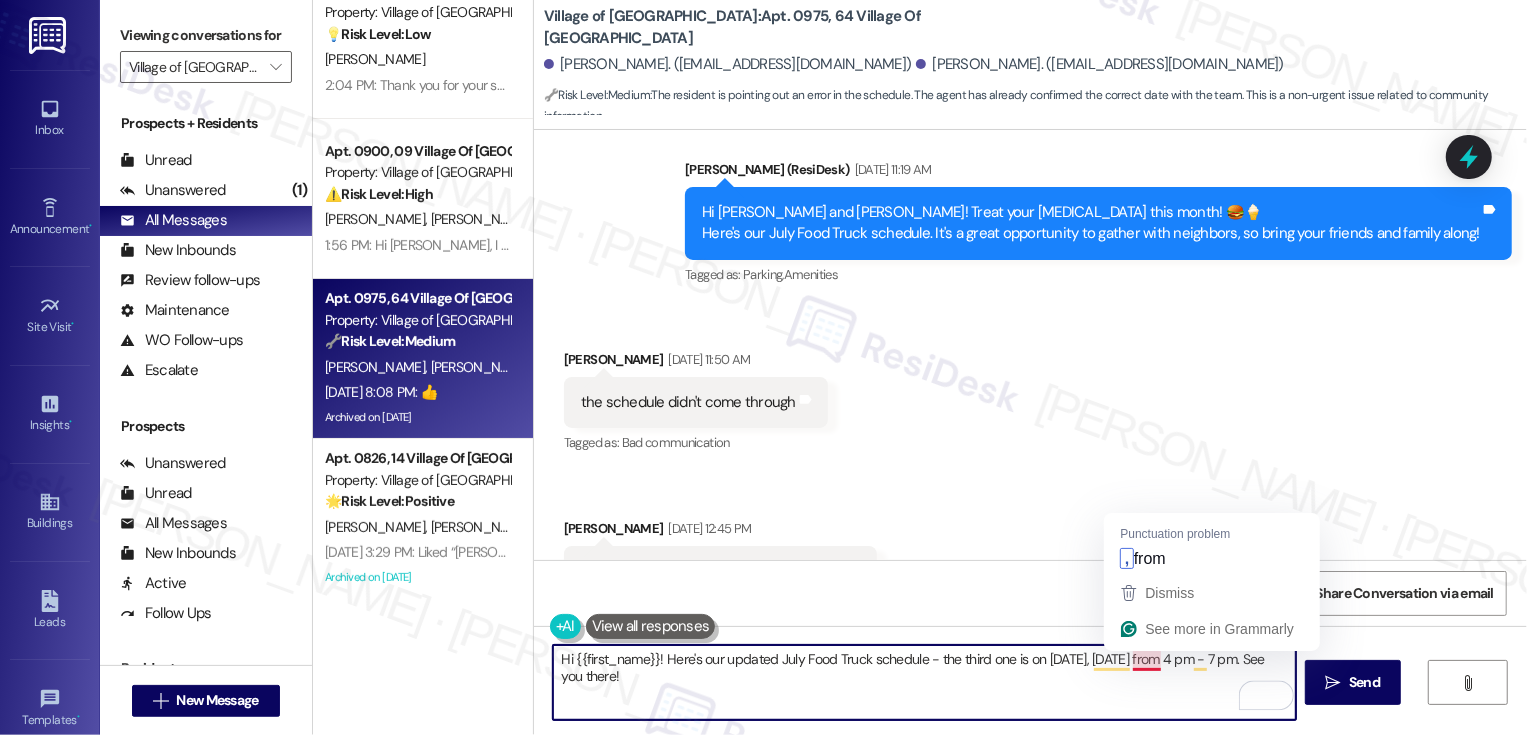 click on "Hi {{first_name}}! Here's our updated July Food Truck schedule - the third one is on July 25, Friday from 4 pm - 7 pm. See you there!" at bounding box center [924, 682] 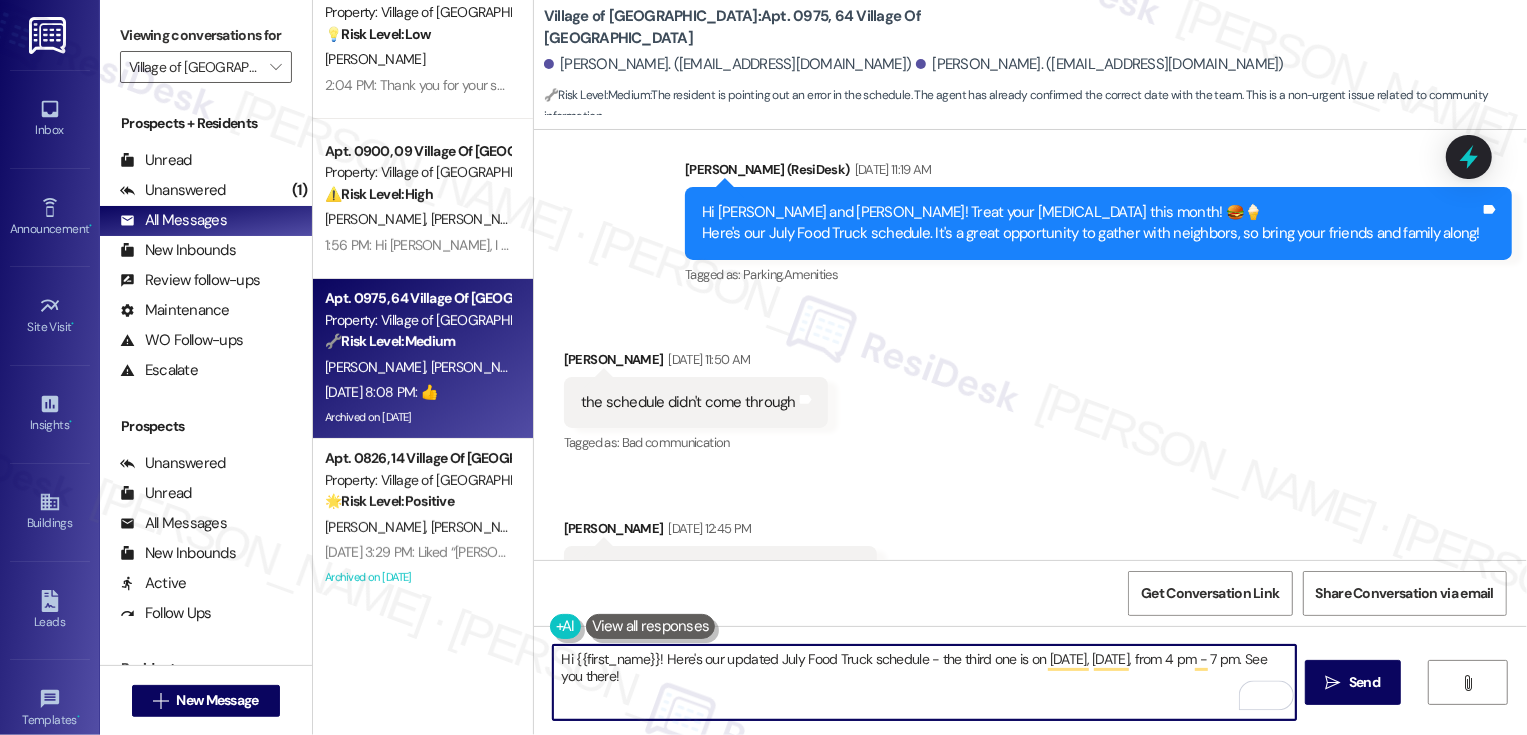 click on "Hi {{first_name}}! Here's our updated July Food Truck schedule - the third one is on [DATE], [DATE], from 4 pm - 7 pm. See you there!" at bounding box center (924, 682) 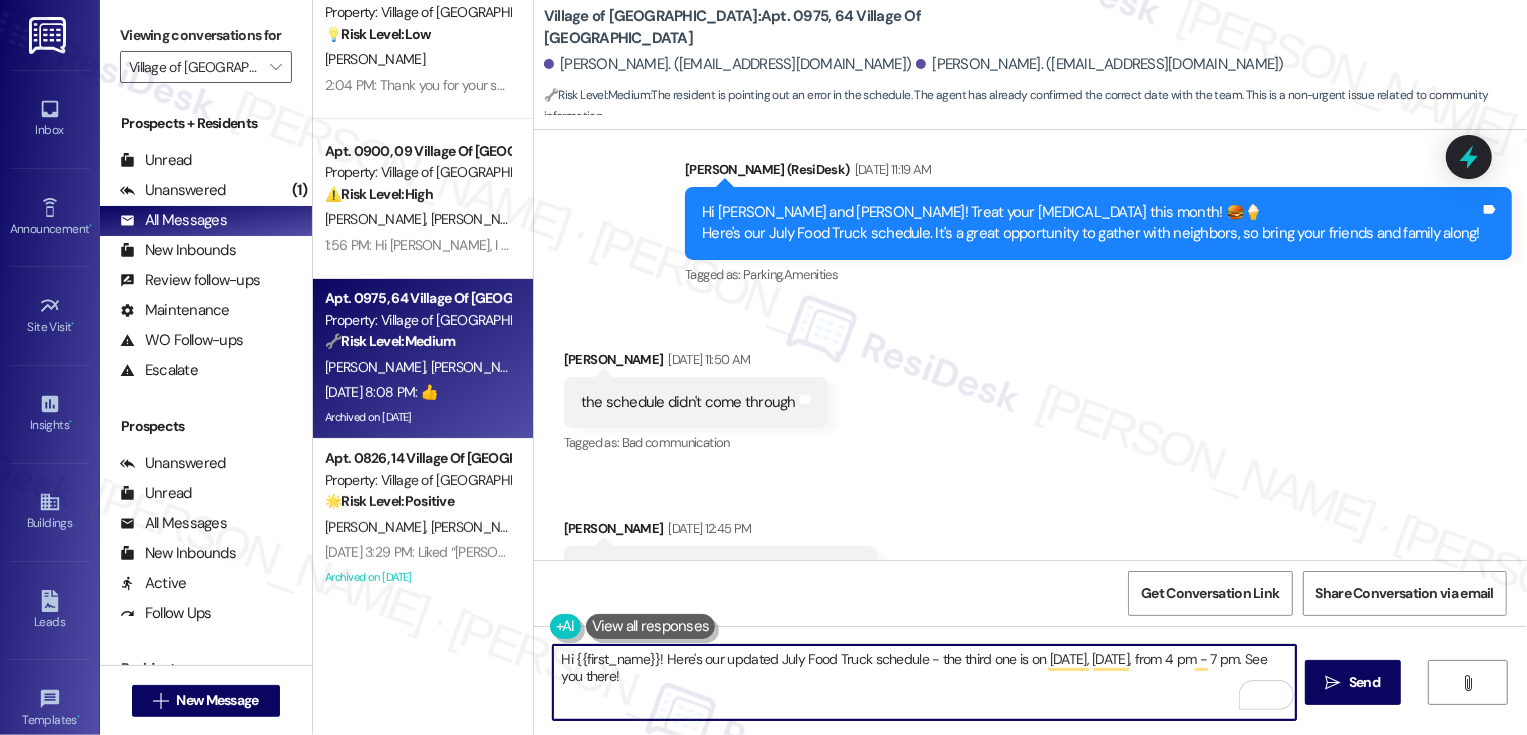 type on "Hi {{first_name}}! Here's our updated July Food Truck schedule - the third one is on [DATE], [DATE], from 4 pm - 7 pm. See you there!" 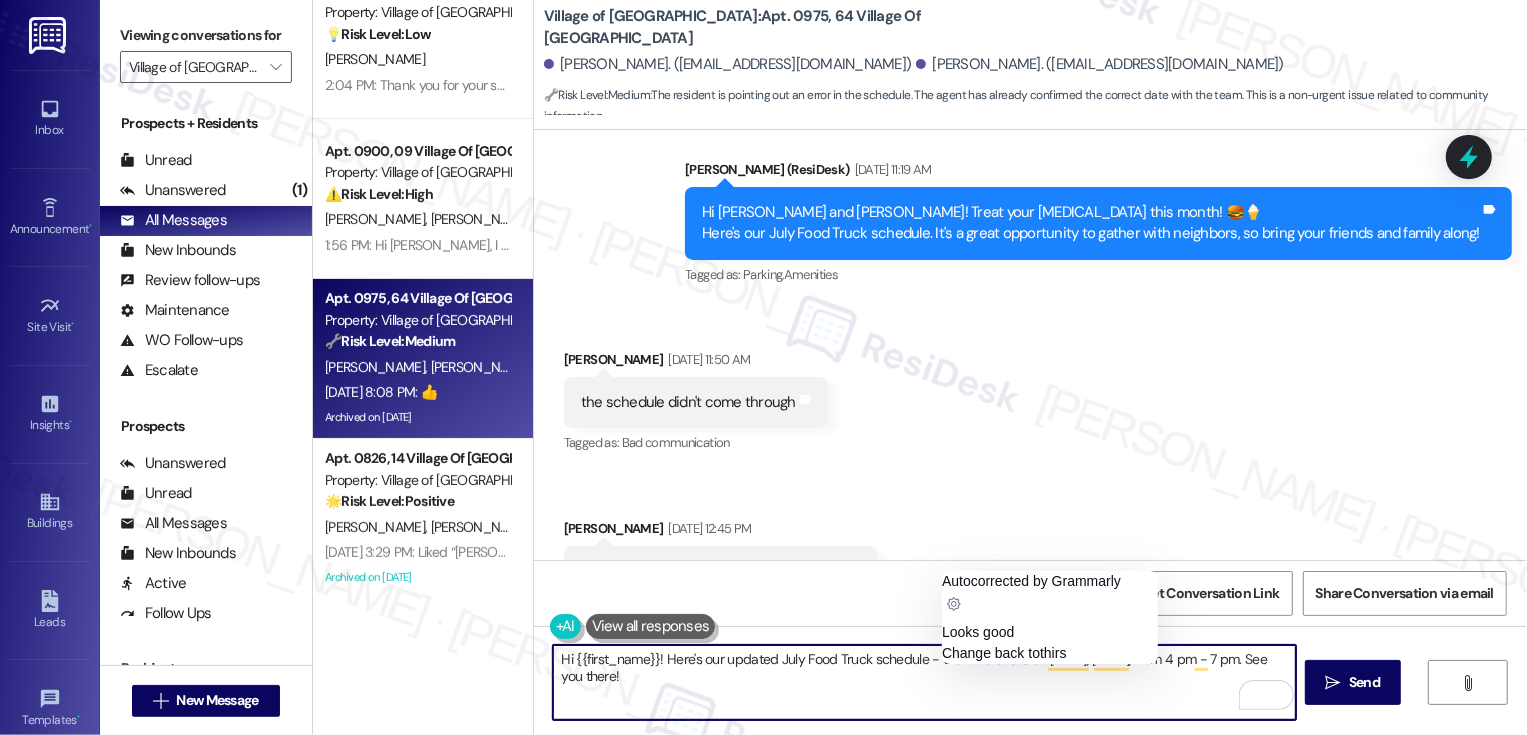 click on "Hi {{first_name}}! Here's our updated July Food Truck schedule - the third one is on [DATE], [DATE], from 4 pm - 7 pm. See you there!" at bounding box center (924, 682) 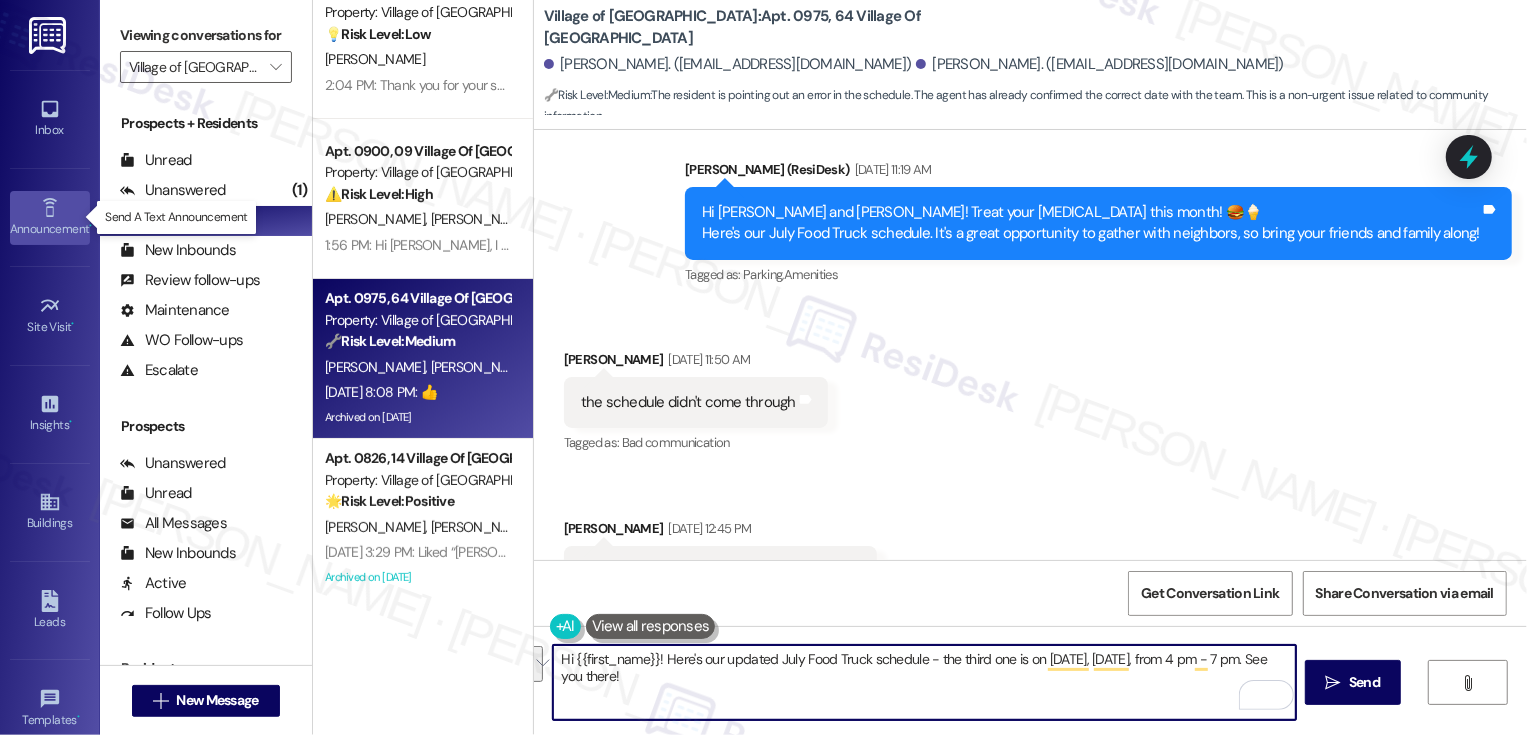 click on "Announcement   •" at bounding box center (50, 229) 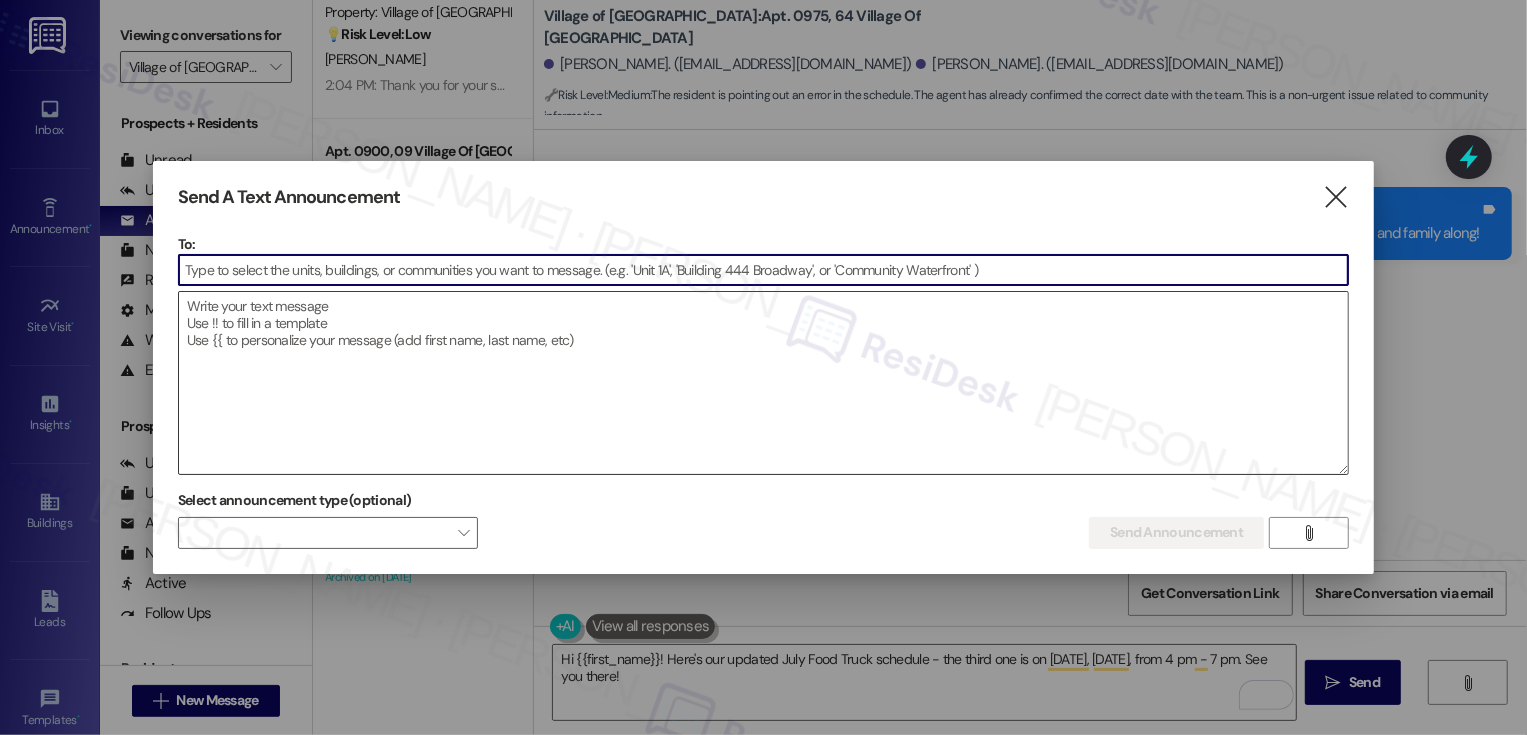 click at bounding box center [764, 383] 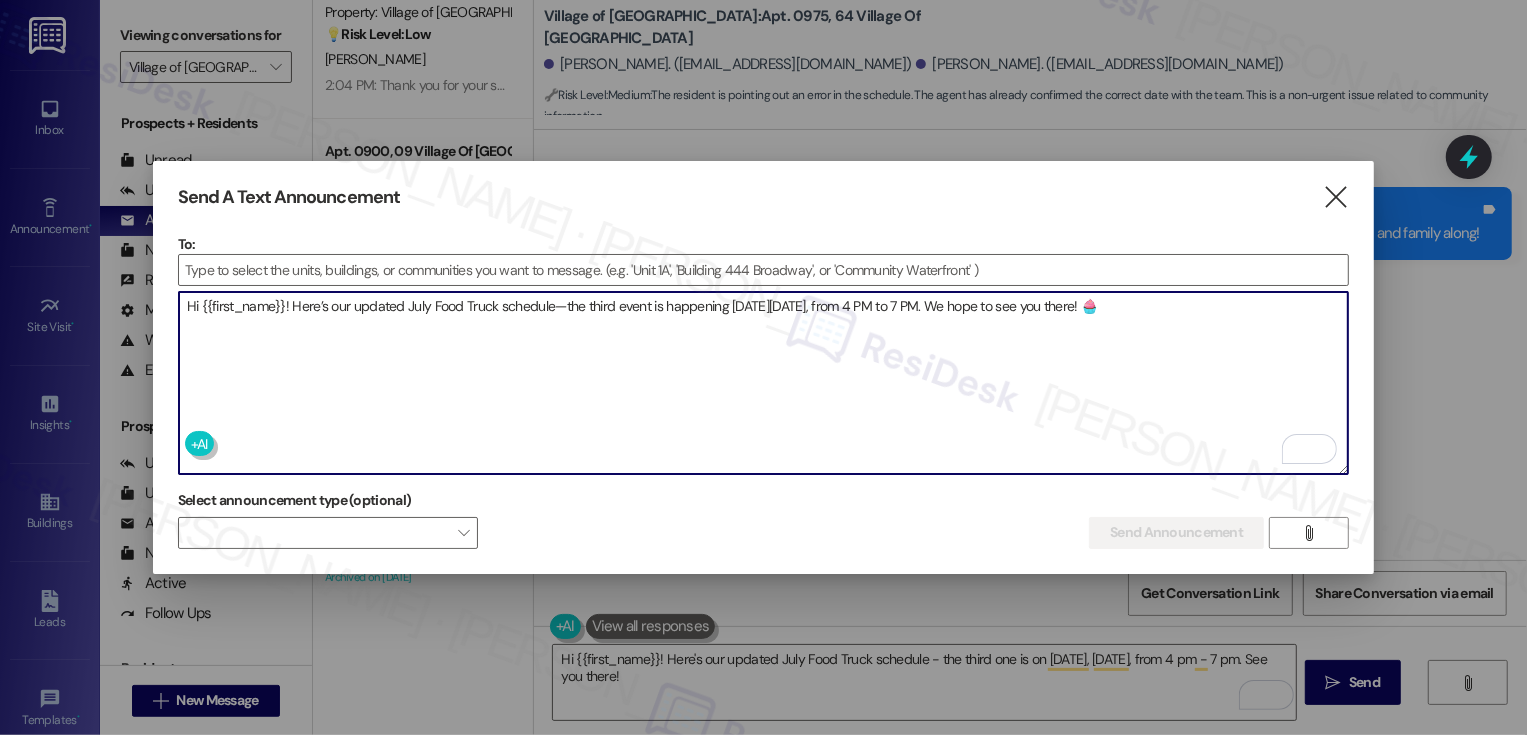 click on "Hi {{first_name}}! Here’s our updated July Food Truck schedule—the third event is happening on Friday, July 25, from 4 PM to 7 PM. We hope to see you there! 🧁" at bounding box center [764, 383] 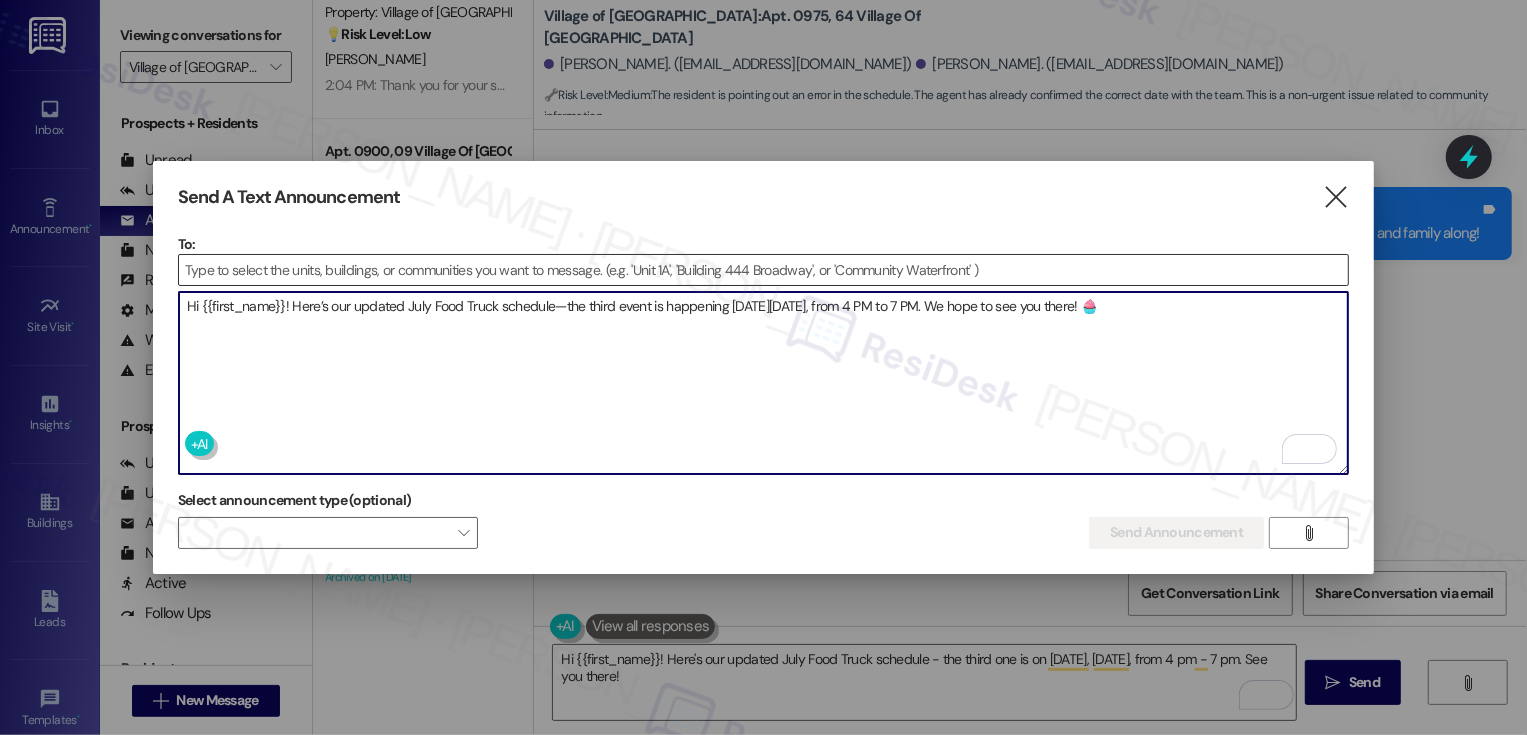 type on "Hi {{first_name}}! Here’s our updated July Food Truck schedule—the third event is happening on Friday, July 25, from 4 PM to 7 PM. We hope to see you there! 🧁" 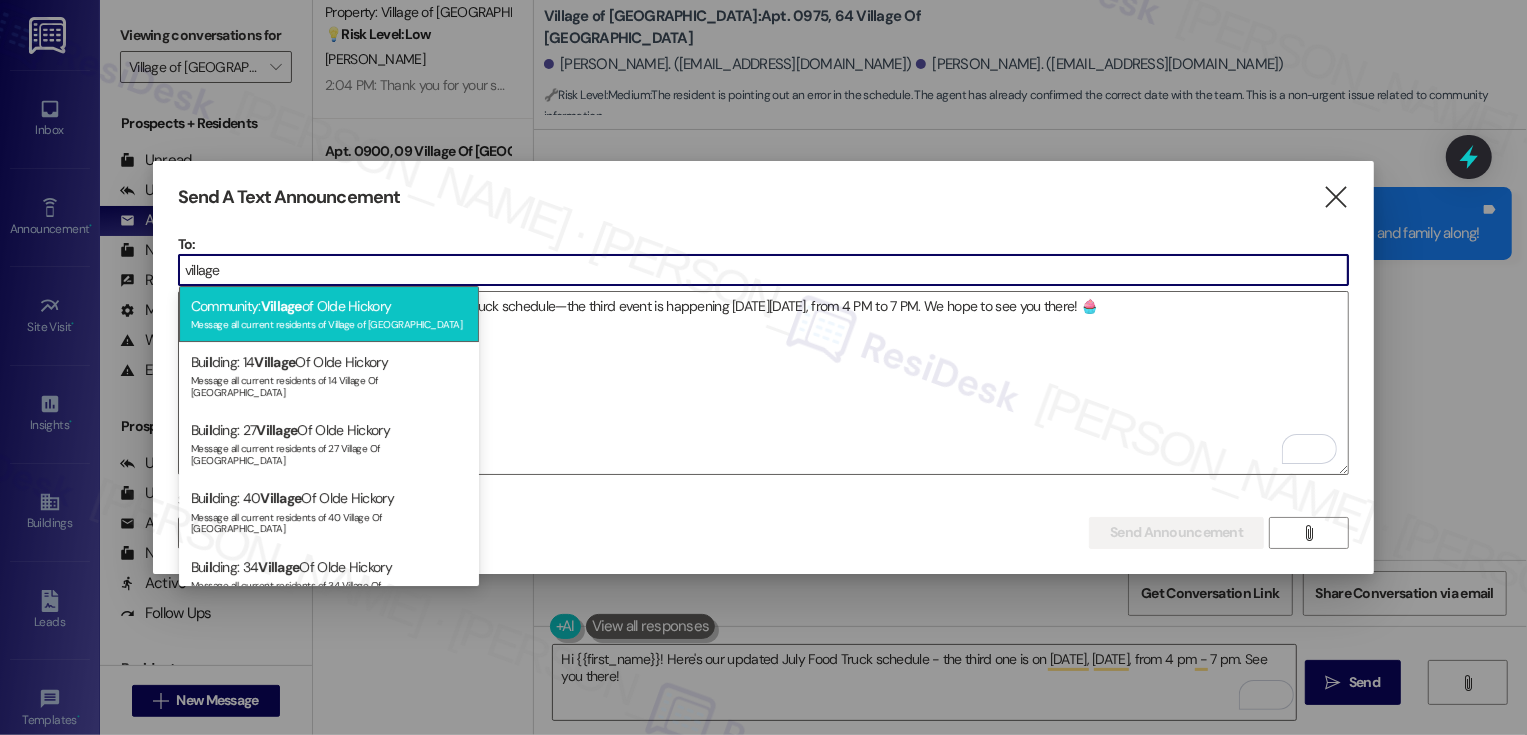 type on "village" 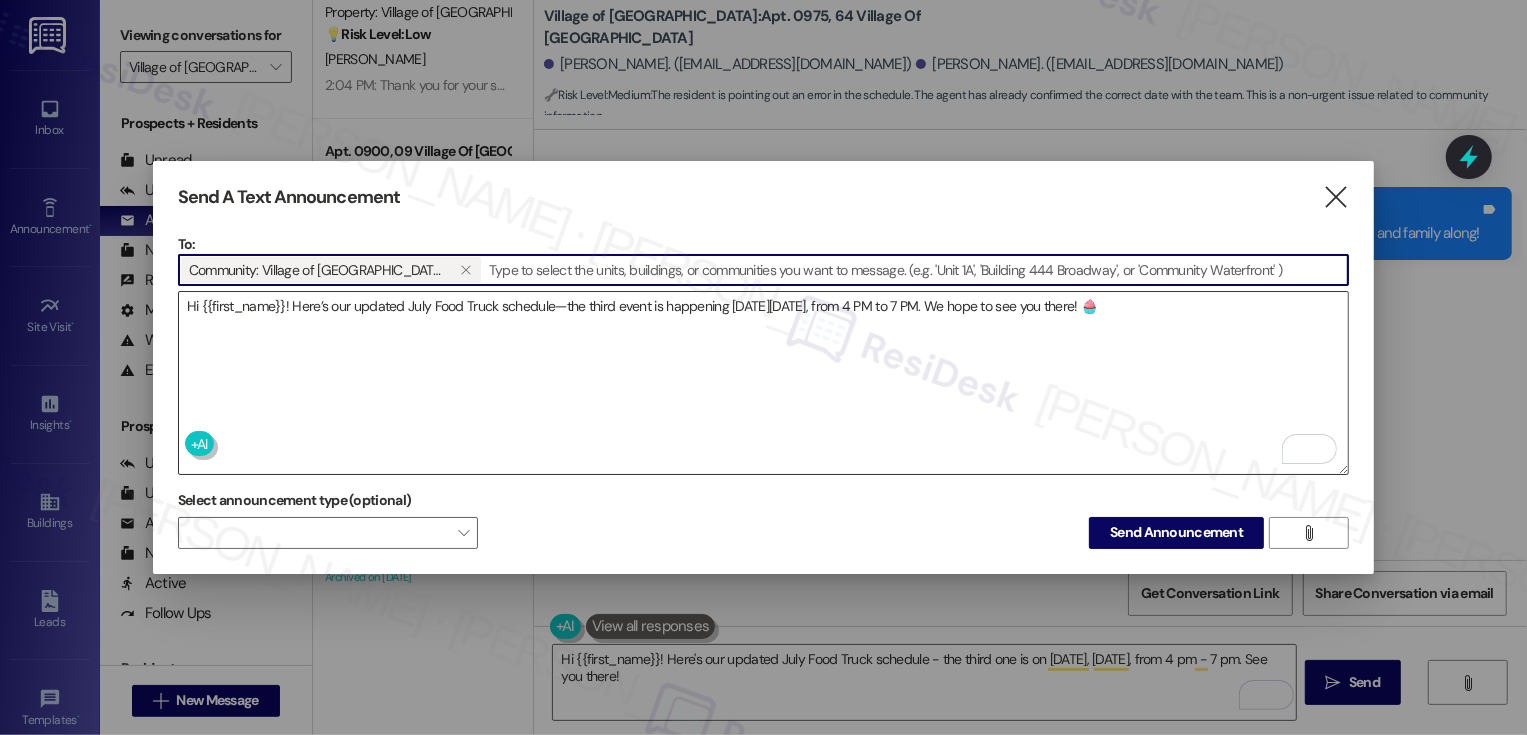 click on "Hi {{first_name}}! Here’s our updated July Food Truck schedule—the third event is happening on Friday, July 25, from 4 PM to 7 PM. We hope to see you there! 🧁" at bounding box center [764, 383] 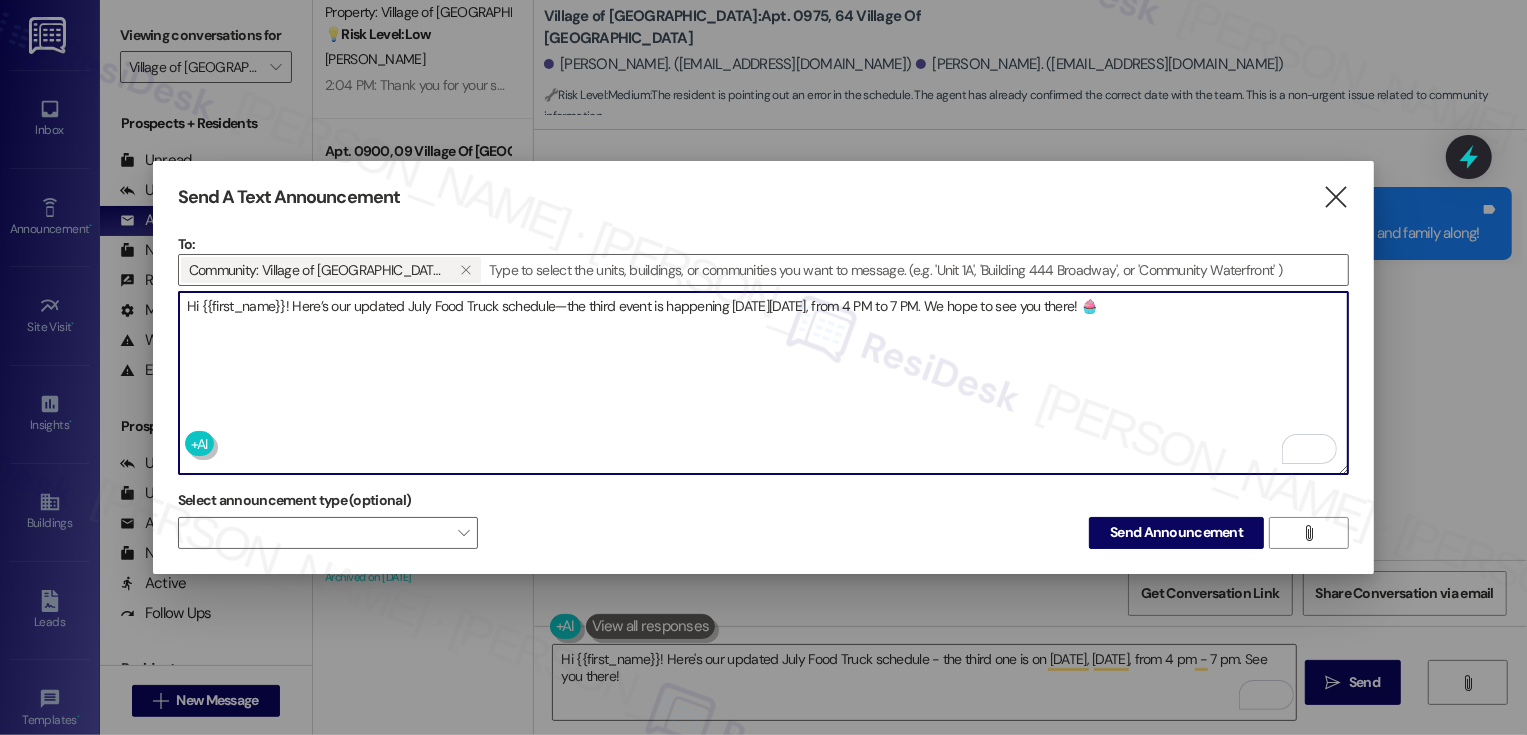click on "Hi {{first_name}}! Here’s our updated July Food Truck schedule—the third event is happening on Friday, July 25, from 4 PM to 7 PM. We hope to see you there! 🧁" at bounding box center (764, 383) 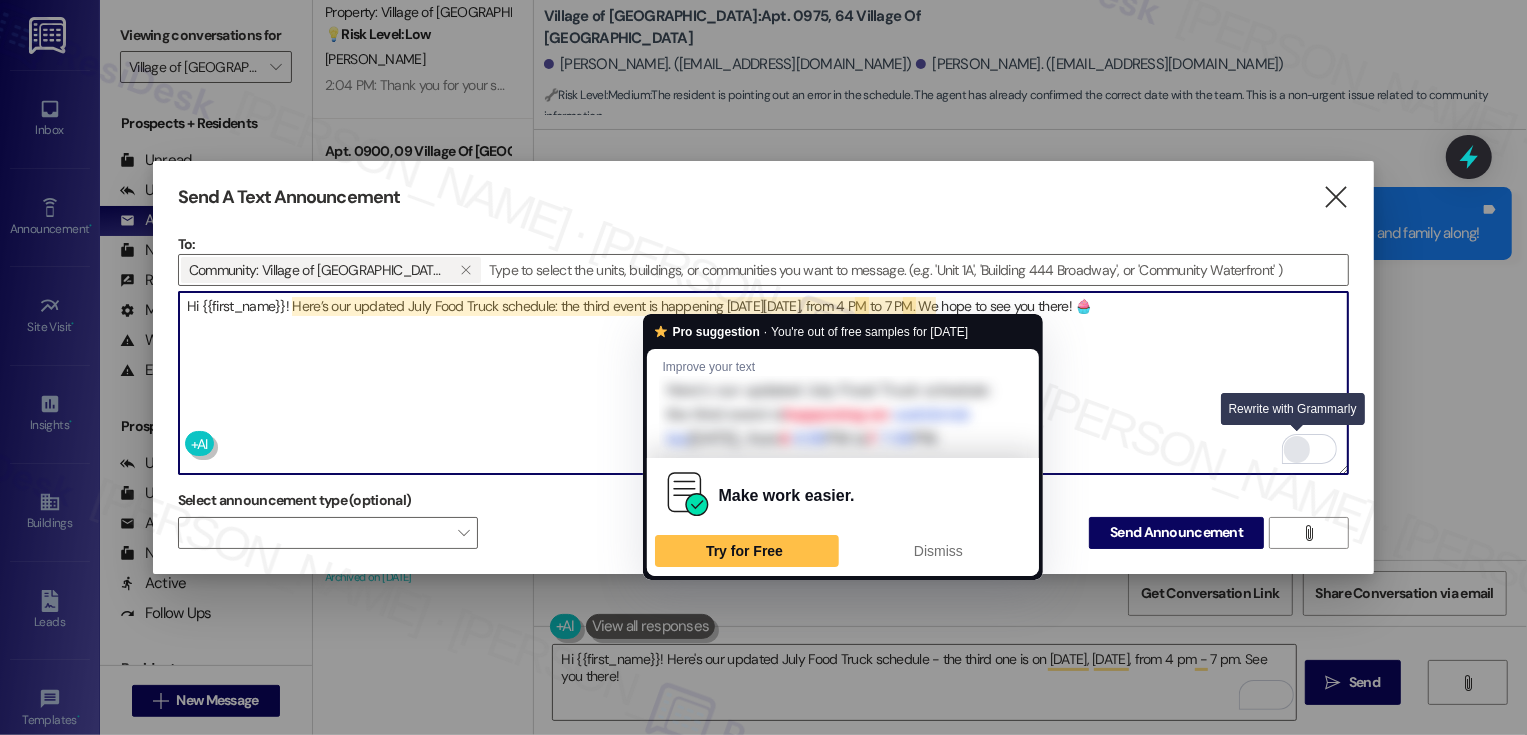 click at bounding box center (1297, 449) 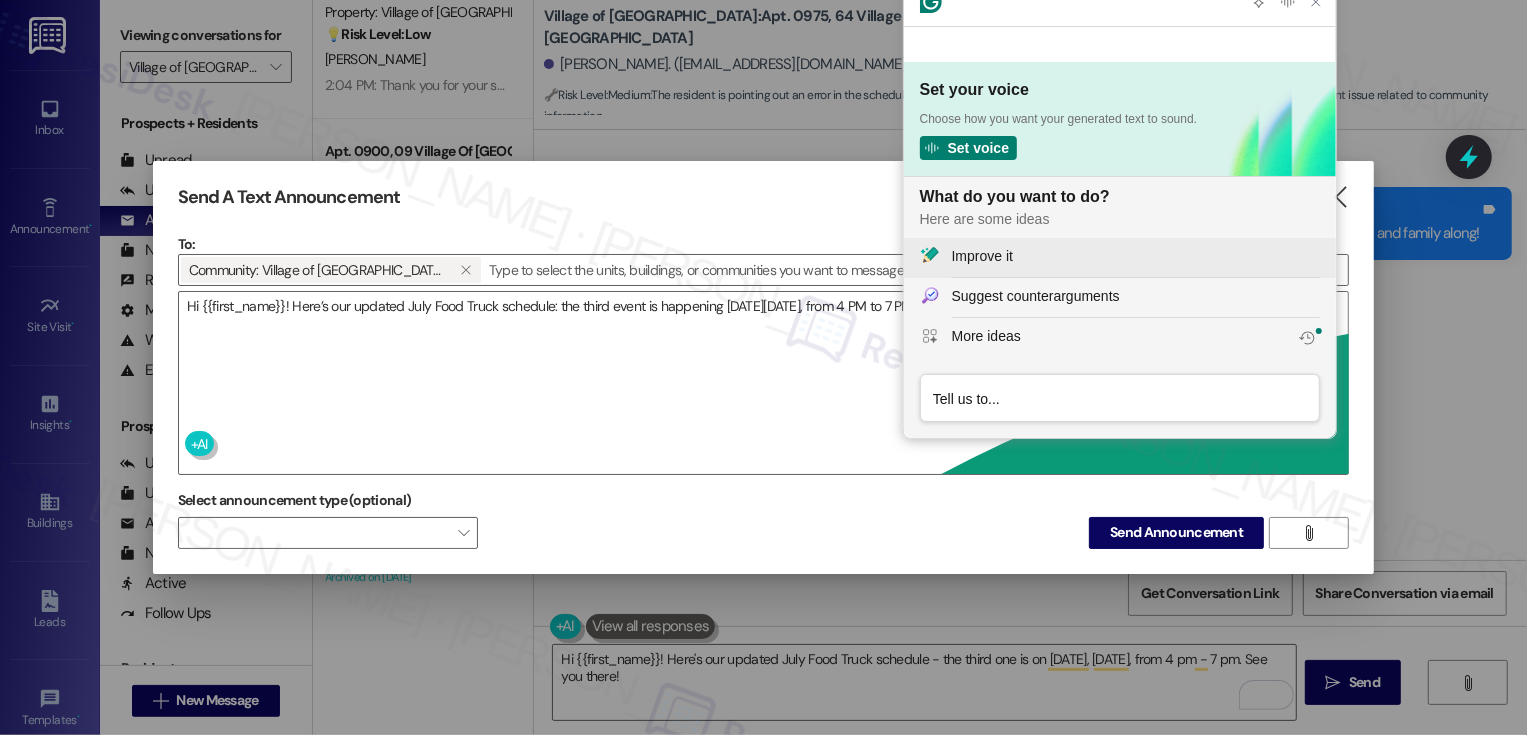 scroll, scrollTop: 0, scrollLeft: 0, axis: both 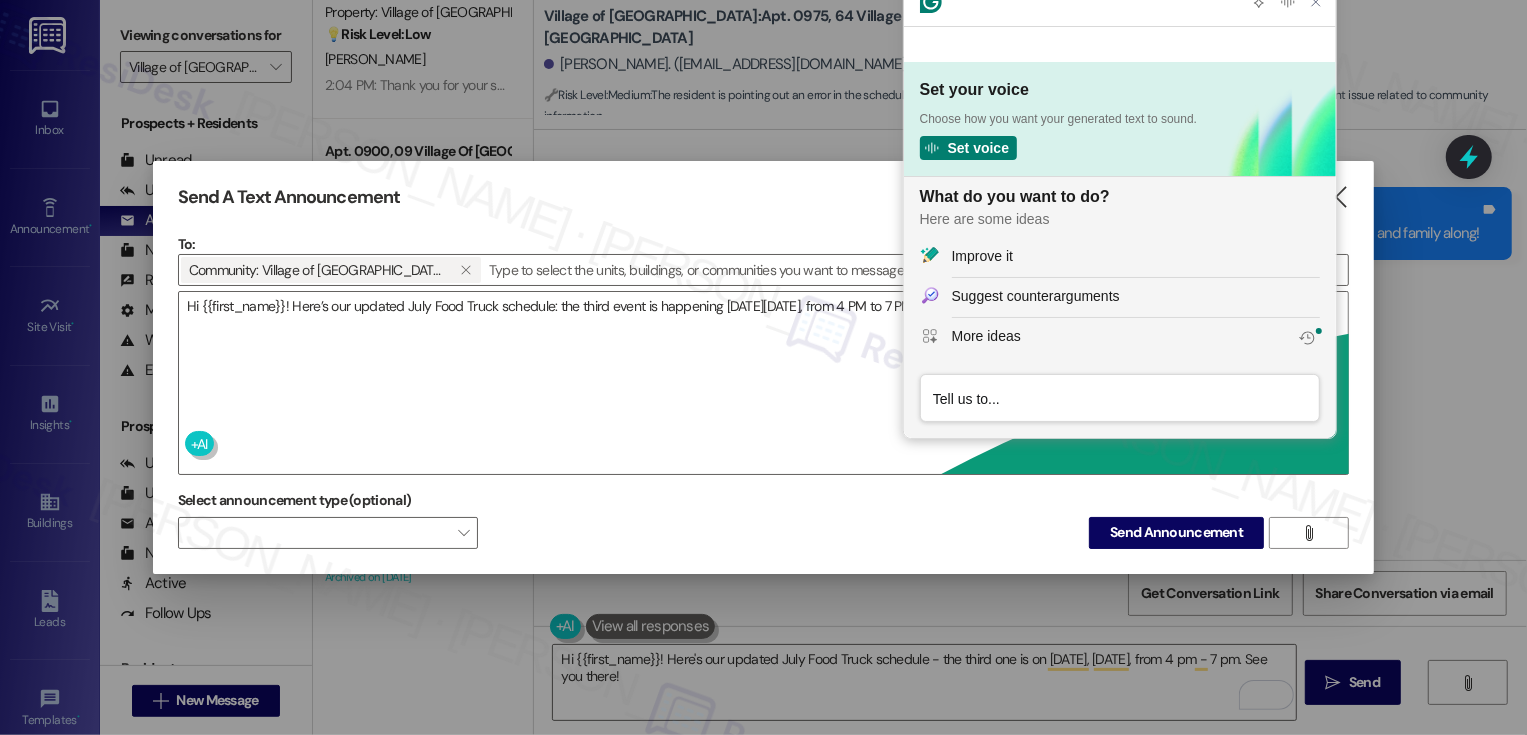 click on "Here are some ideas" 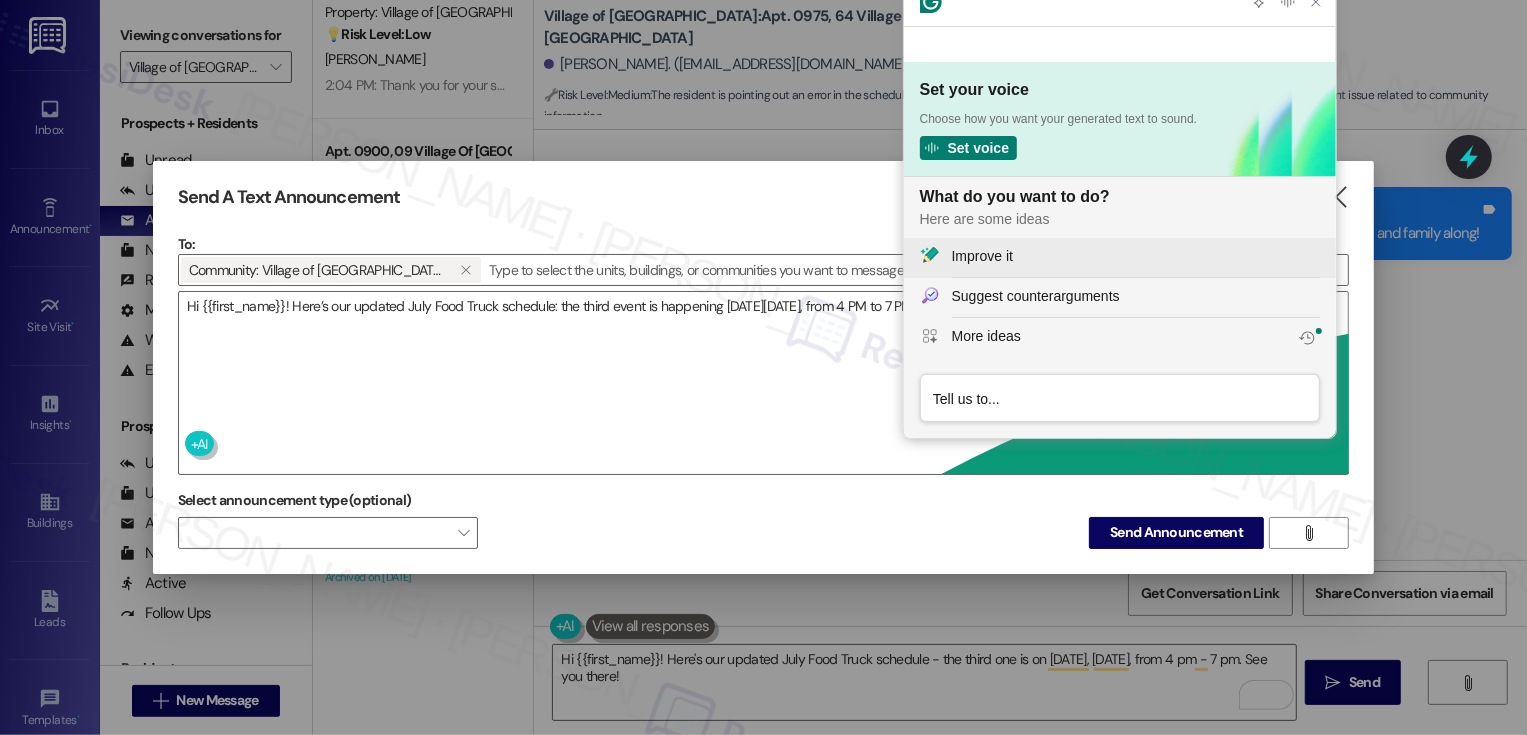 click on "Improve it" 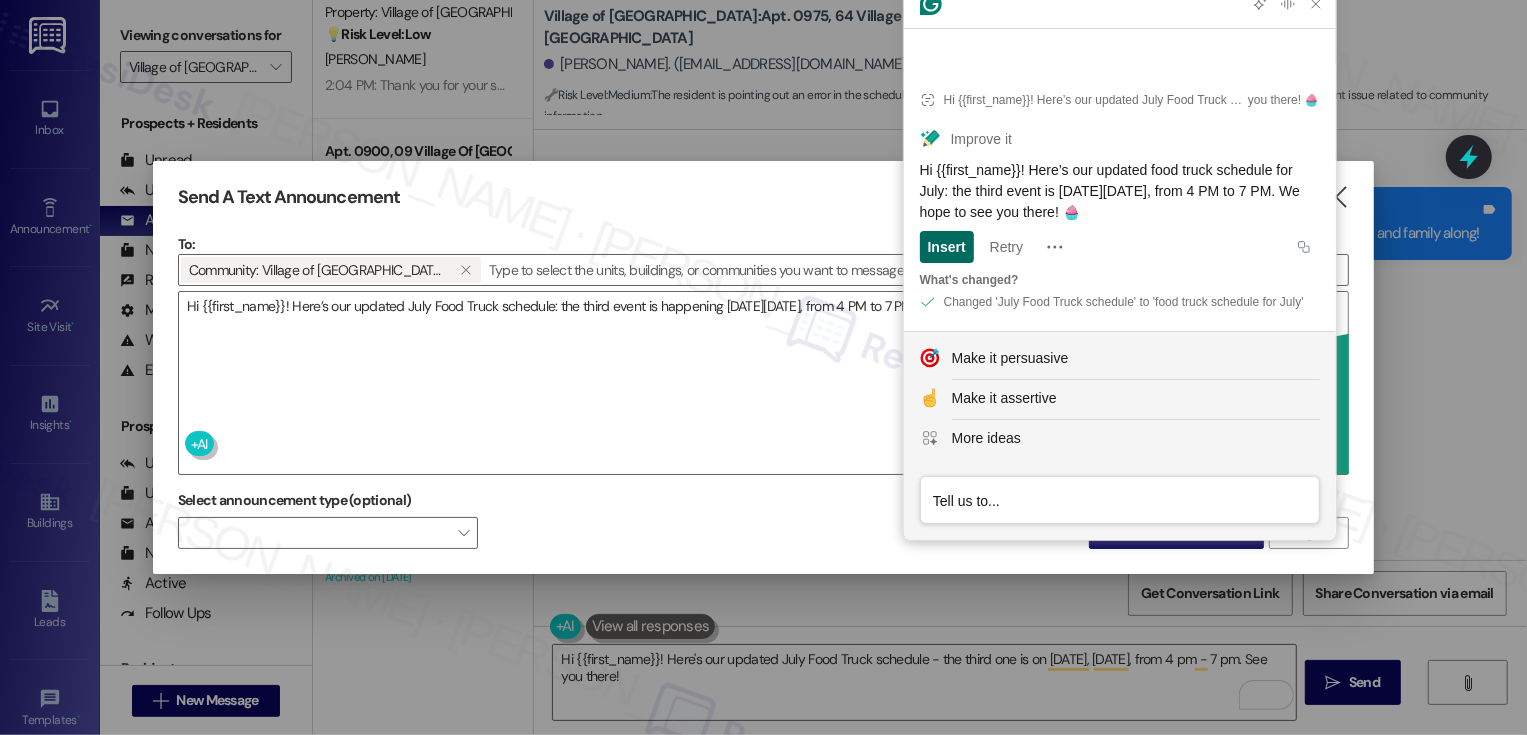 click on "Insert" 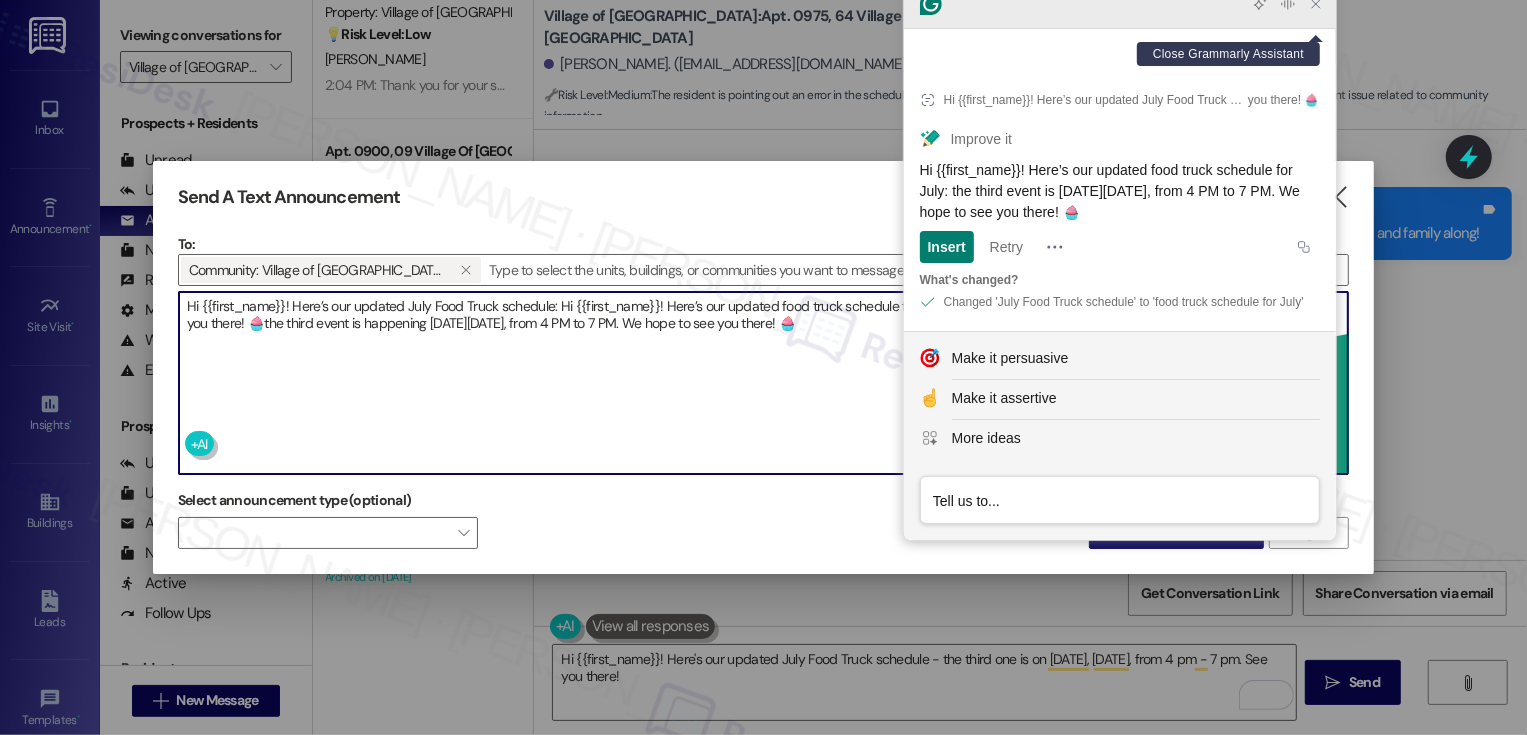 click 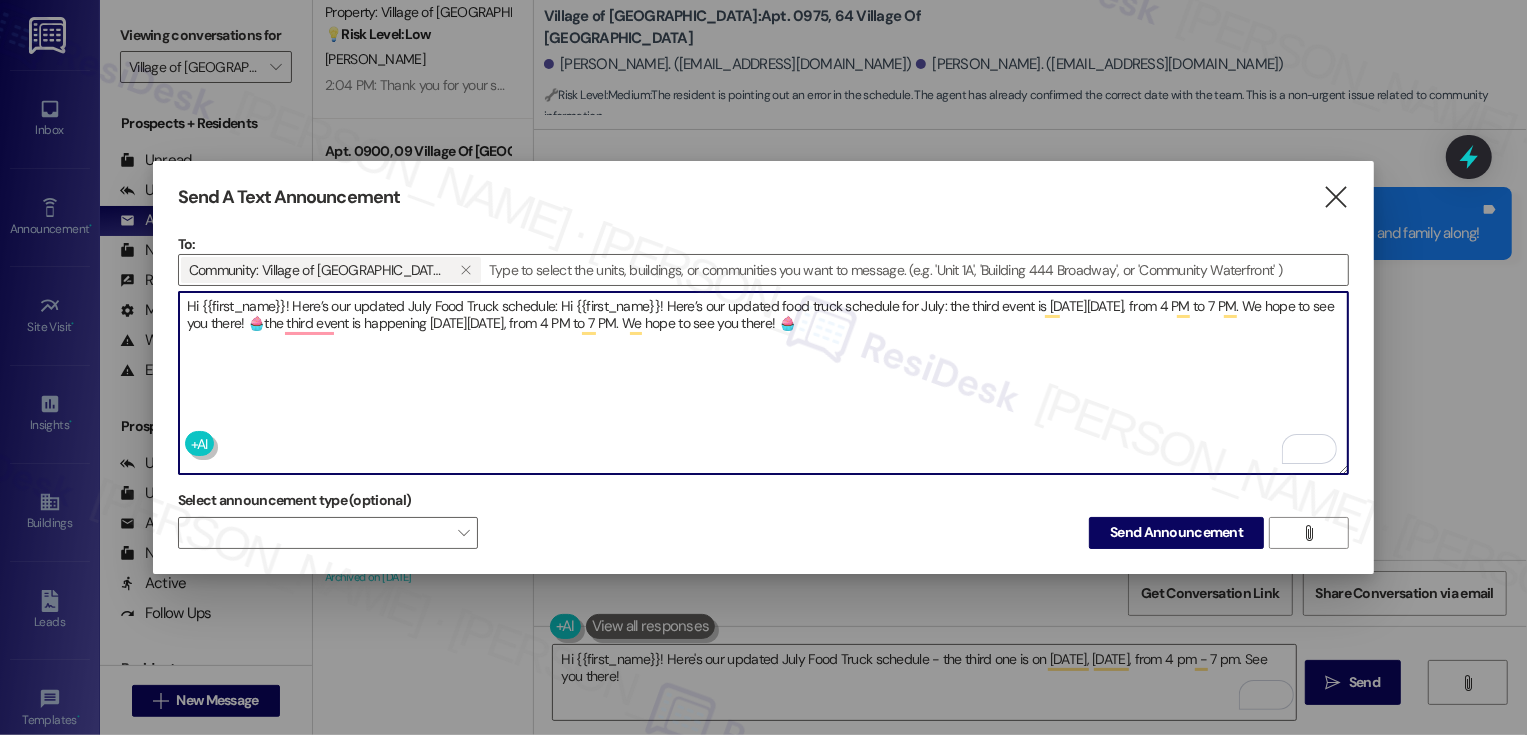drag, startPoint x: 557, startPoint y: 300, endPoint x: 185, endPoint y: 306, distance: 372.04837 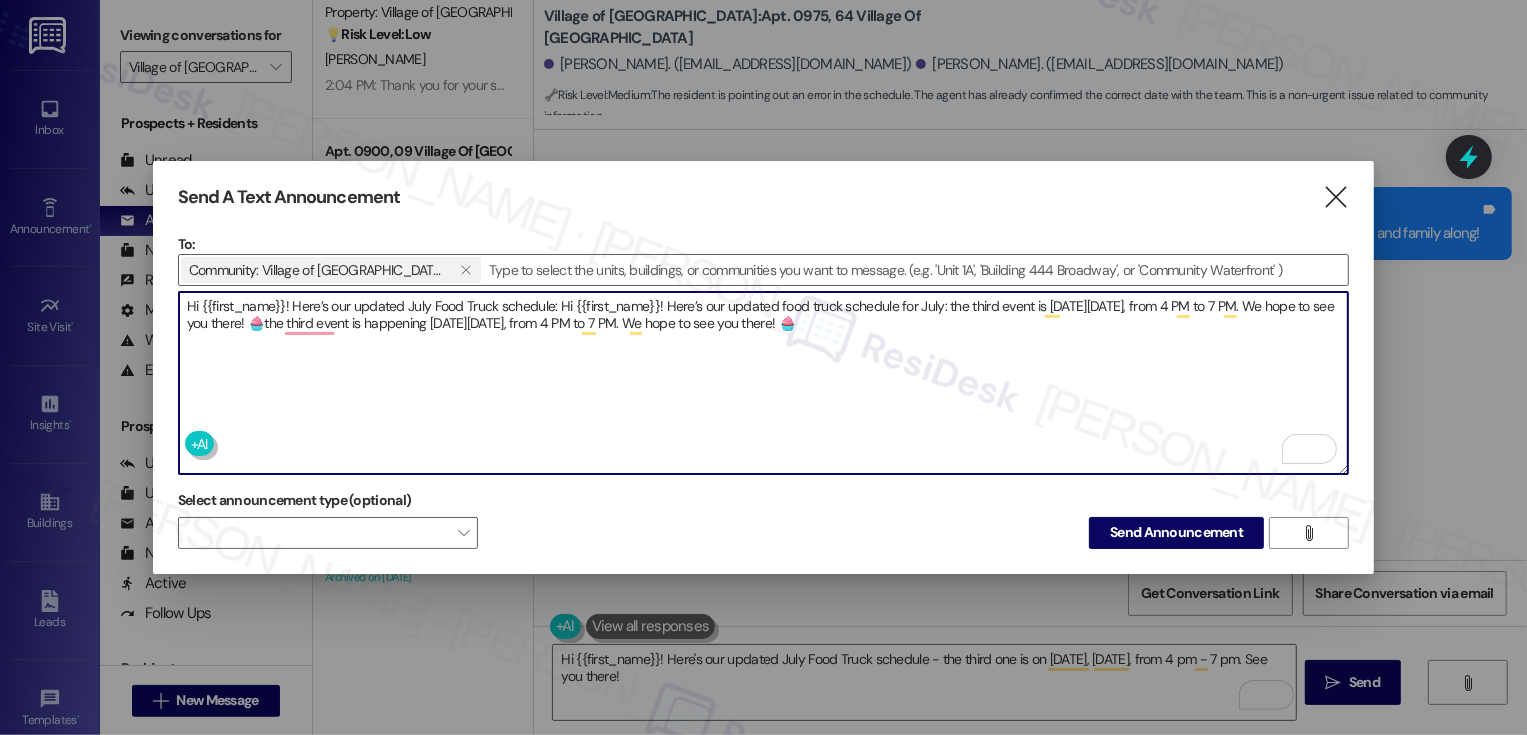 click on "Hi {{first_name}}! Here’s our updated July Food Truck schedule: Hi {{first_name}}! Here’s our updated food truck schedule for July: the third event is on Friday, July 25, from 4 PM to 7 PM. We hope to see you there! 🧁the third event is happening on Friday, July 25, from 4 PM to 7 PM. We hope to see you there! 🧁" at bounding box center [764, 383] 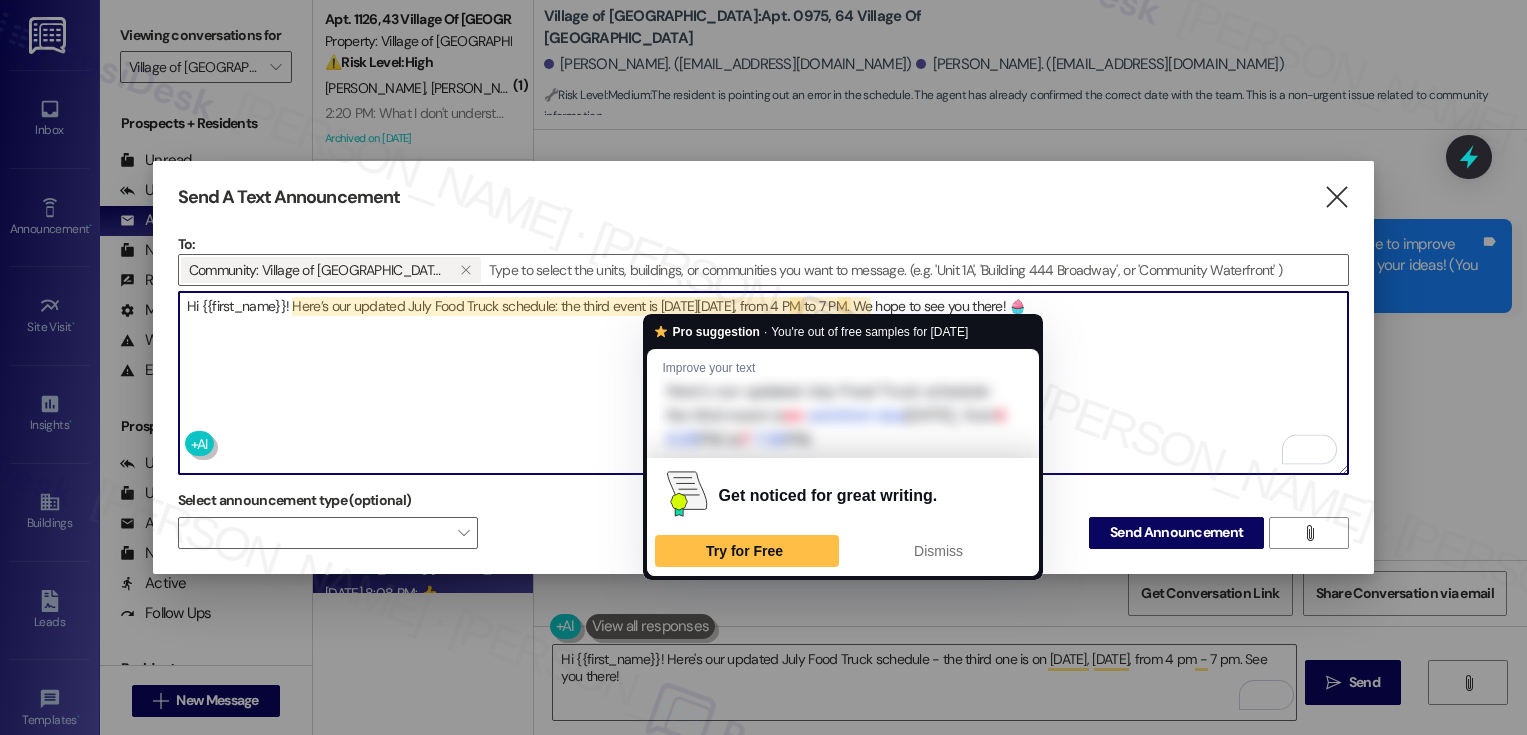 scroll, scrollTop: 0, scrollLeft: 0, axis: both 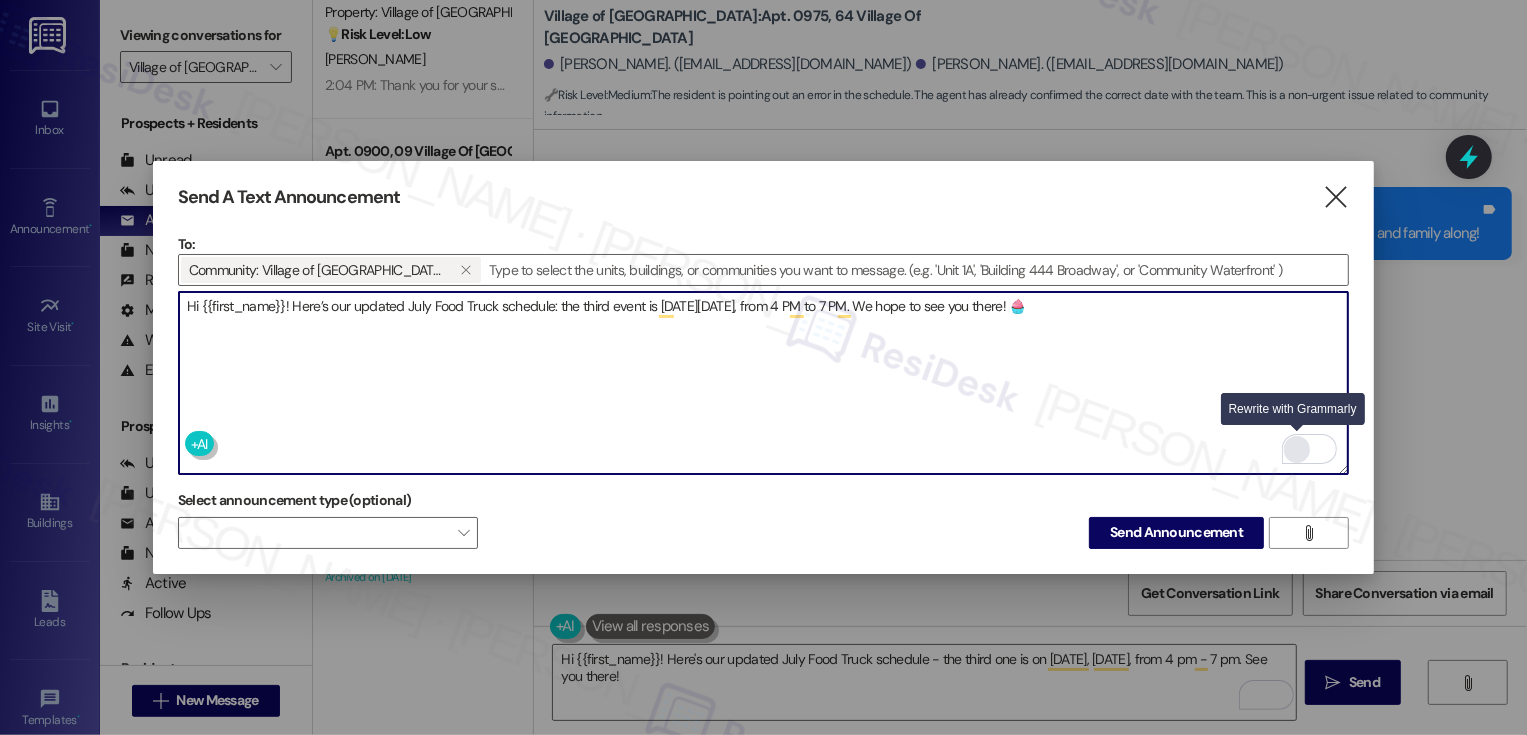 type on "Hi {{first_name}}! Here’s our updated July Food Truck schedule: the third event is [DATE][DATE], from 4 PM to 7 PM. We hope to see you there! 🧁" 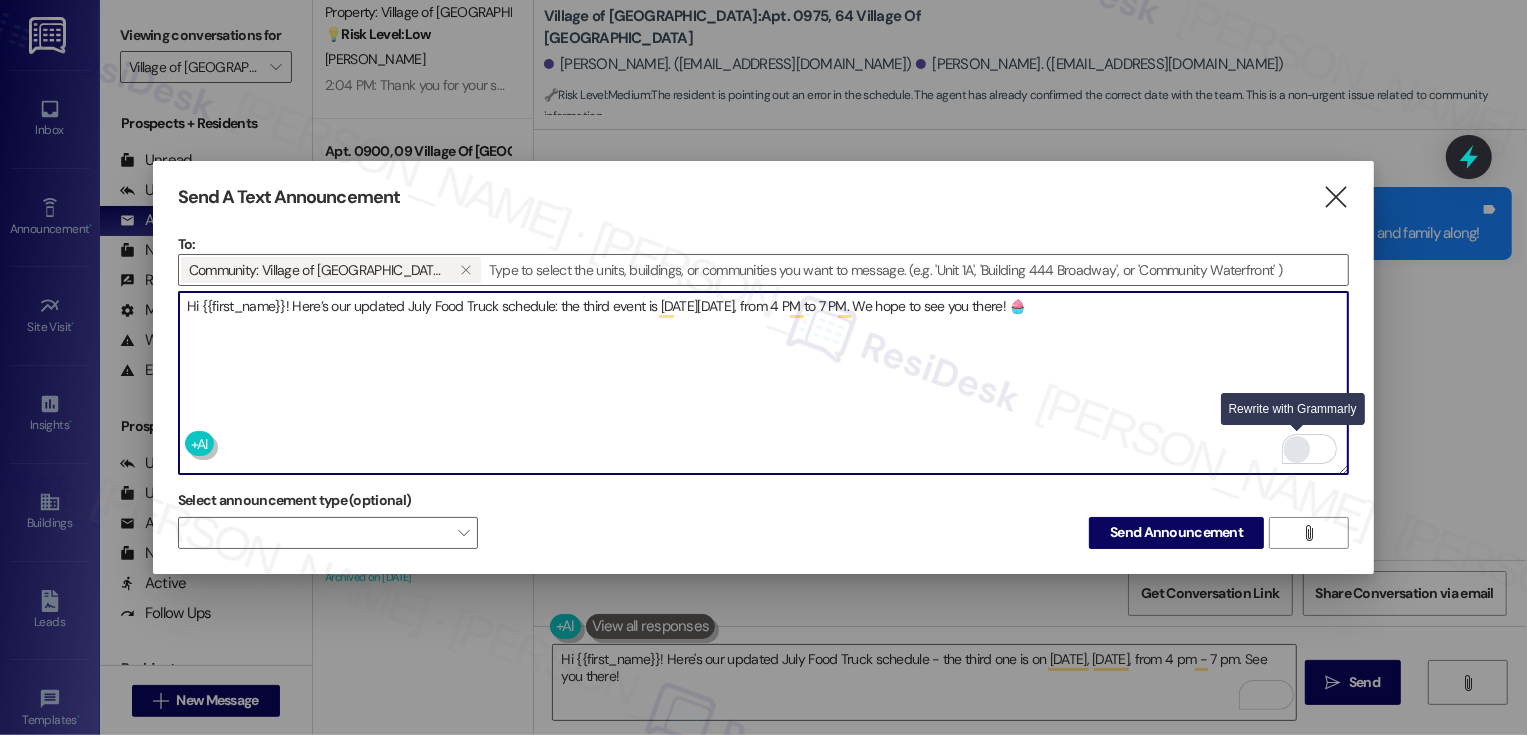 click at bounding box center [1297, 449] 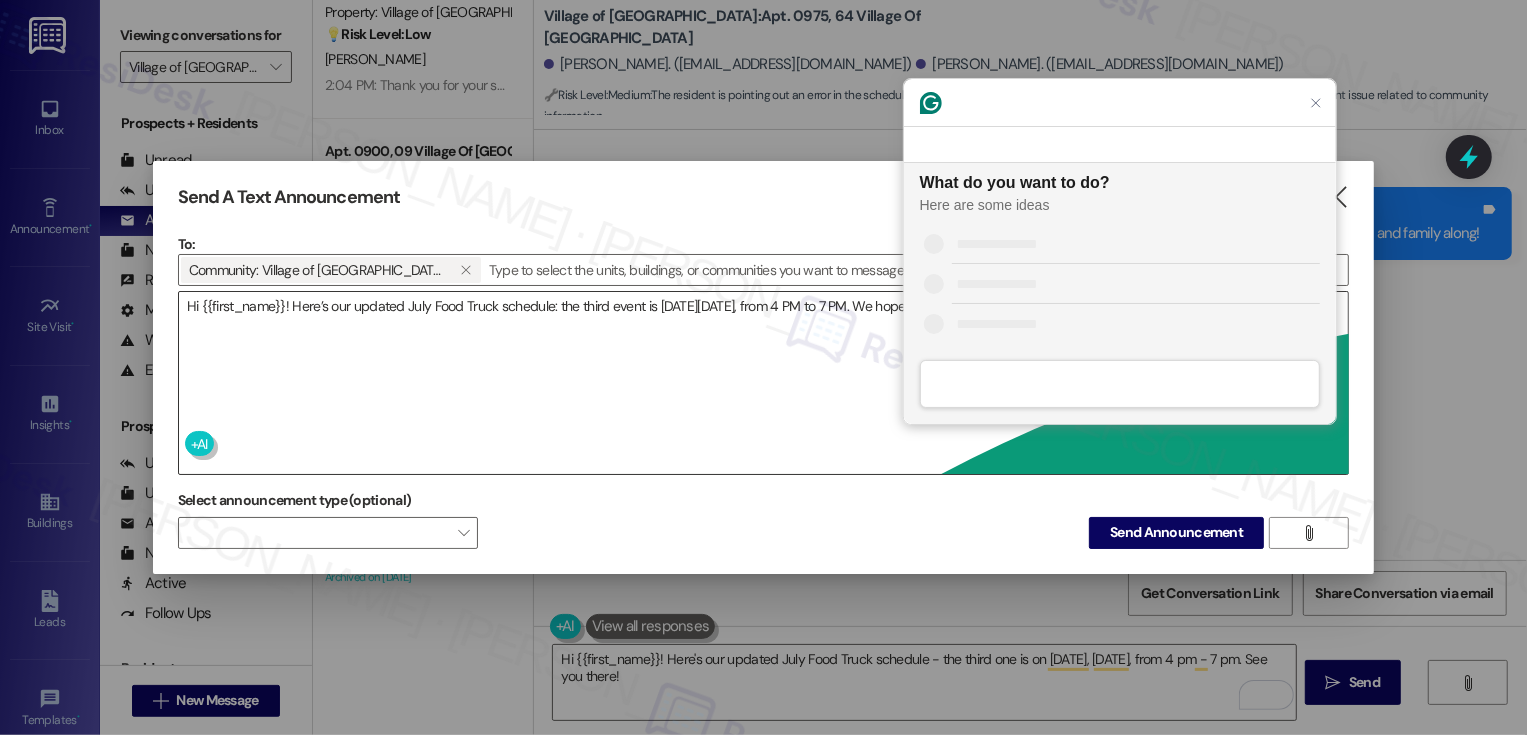 scroll, scrollTop: 0, scrollLeft: 0, axis: both 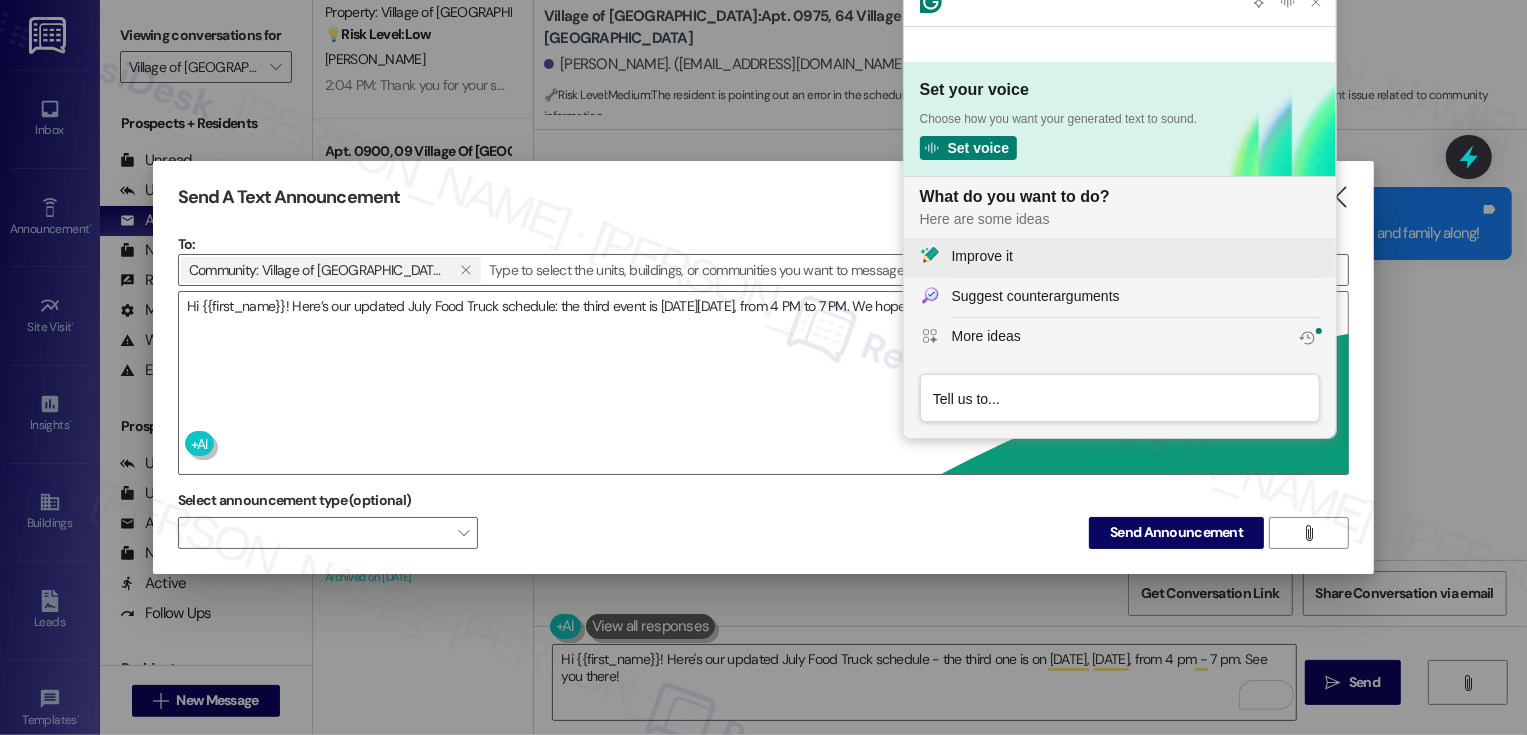 click on "Improve it" 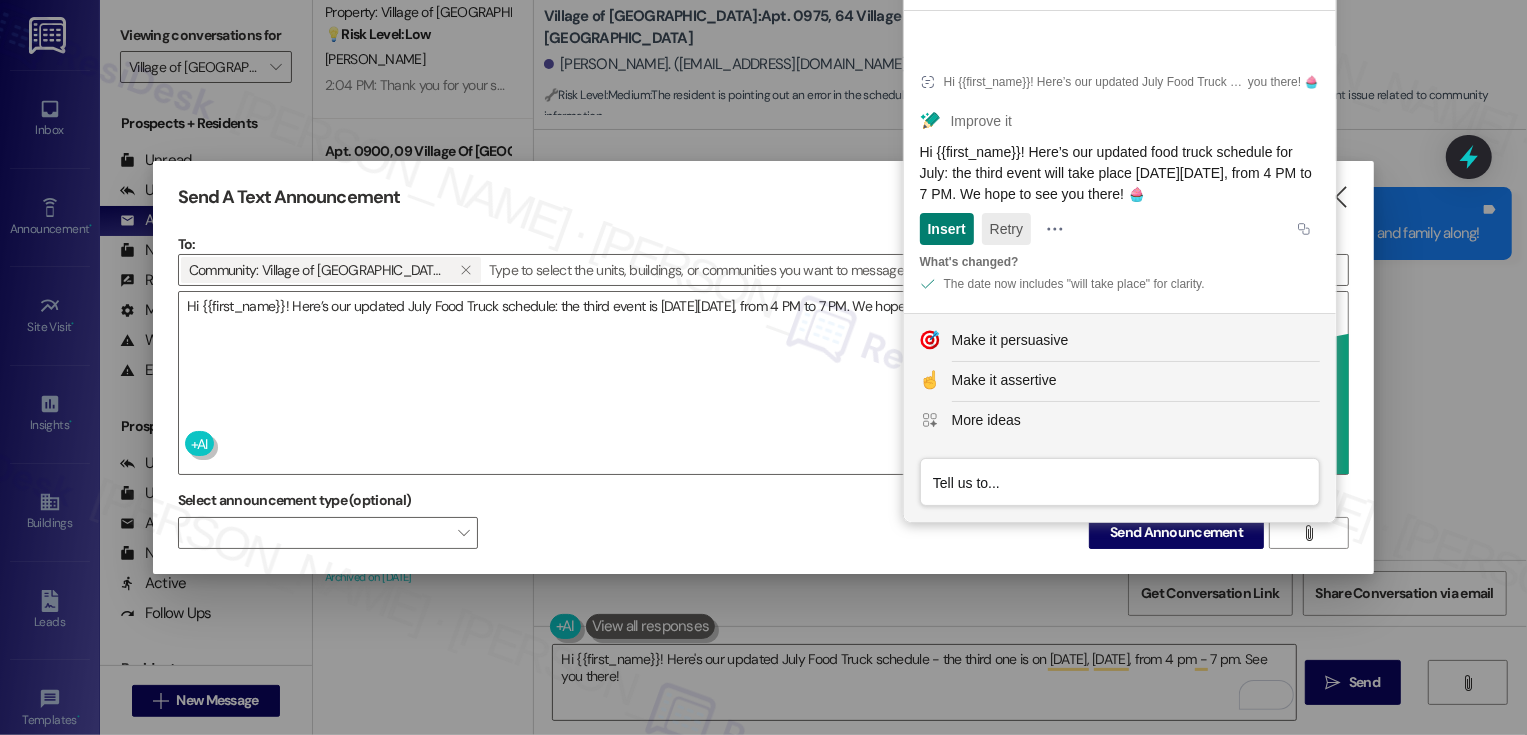 click on "Retry" 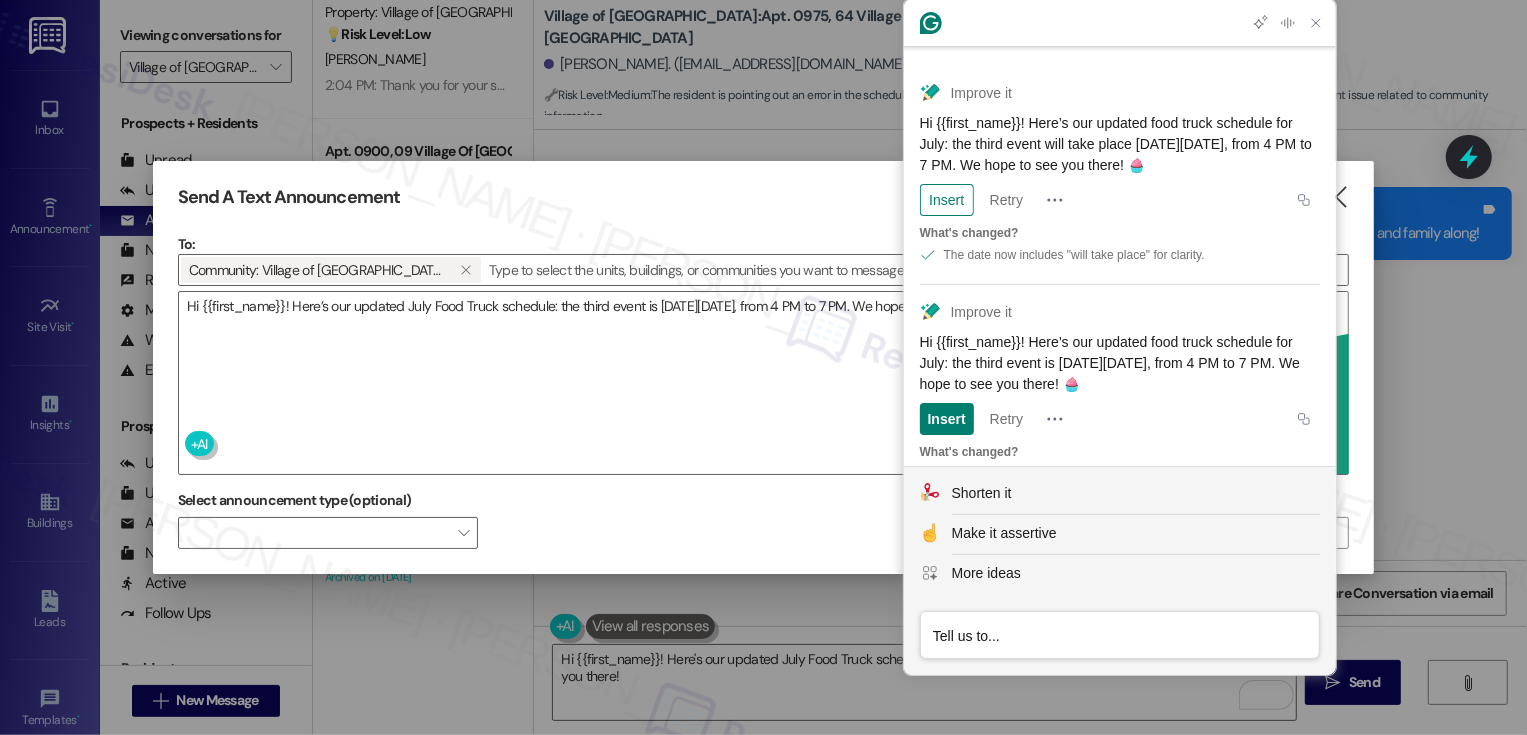 scroll, scrollTop: 84, scrollLeft: 0, axis: vertical 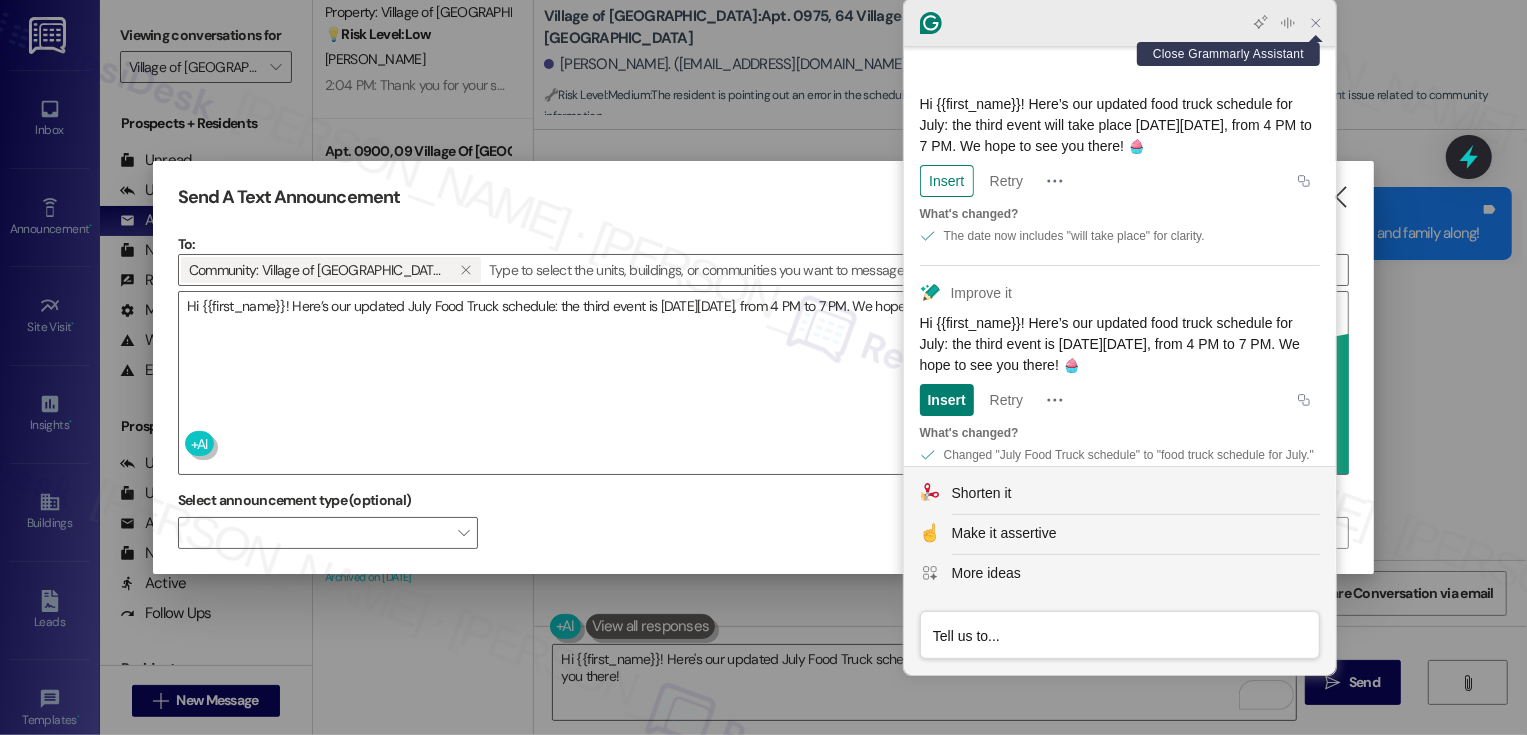 click 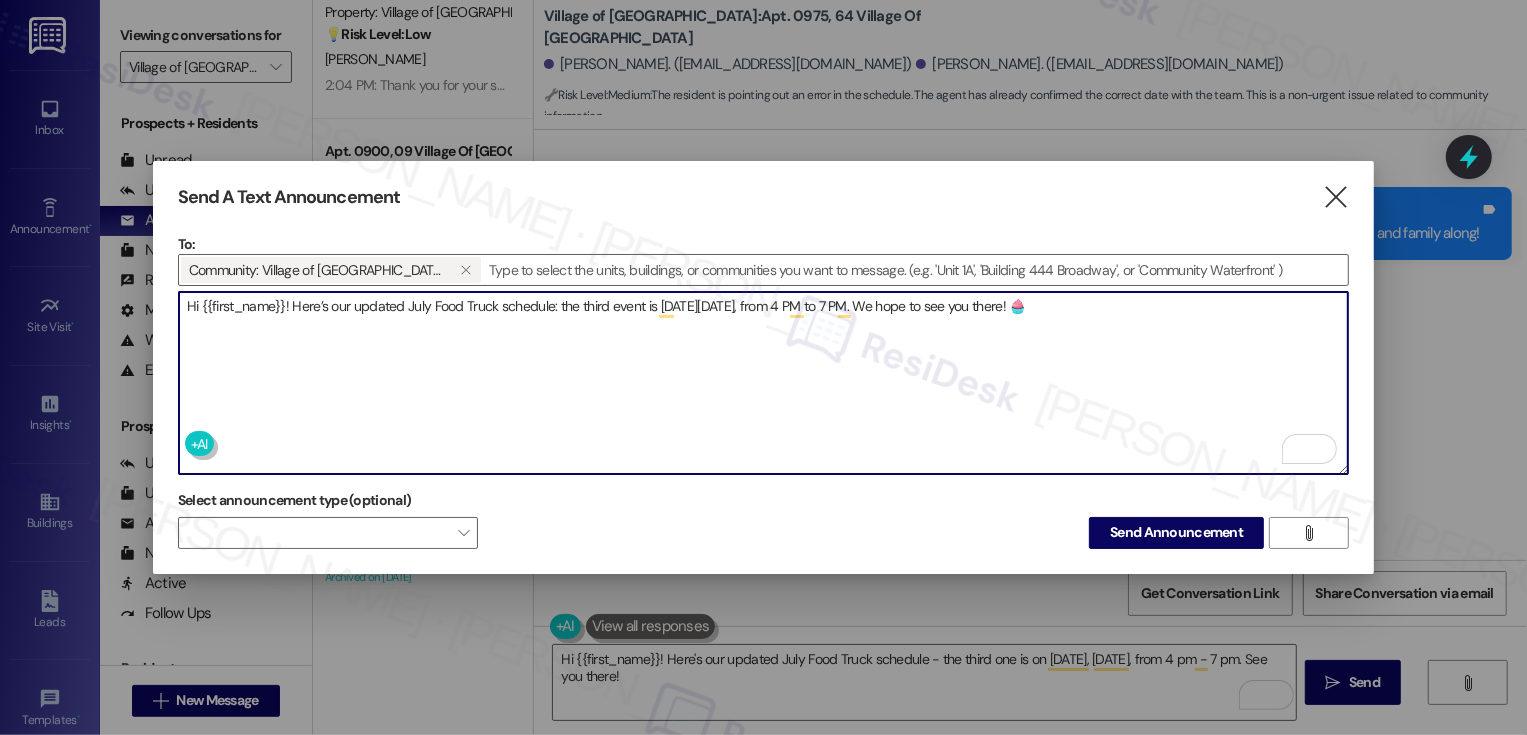 click on "Hi {{first_name}}! Here’s our updated July Food Truck schedule: the third event is [DATE][DATE], from 4 PM to 7 PM. We hope to see you there! 🧁" at bounding box center [764, 383] 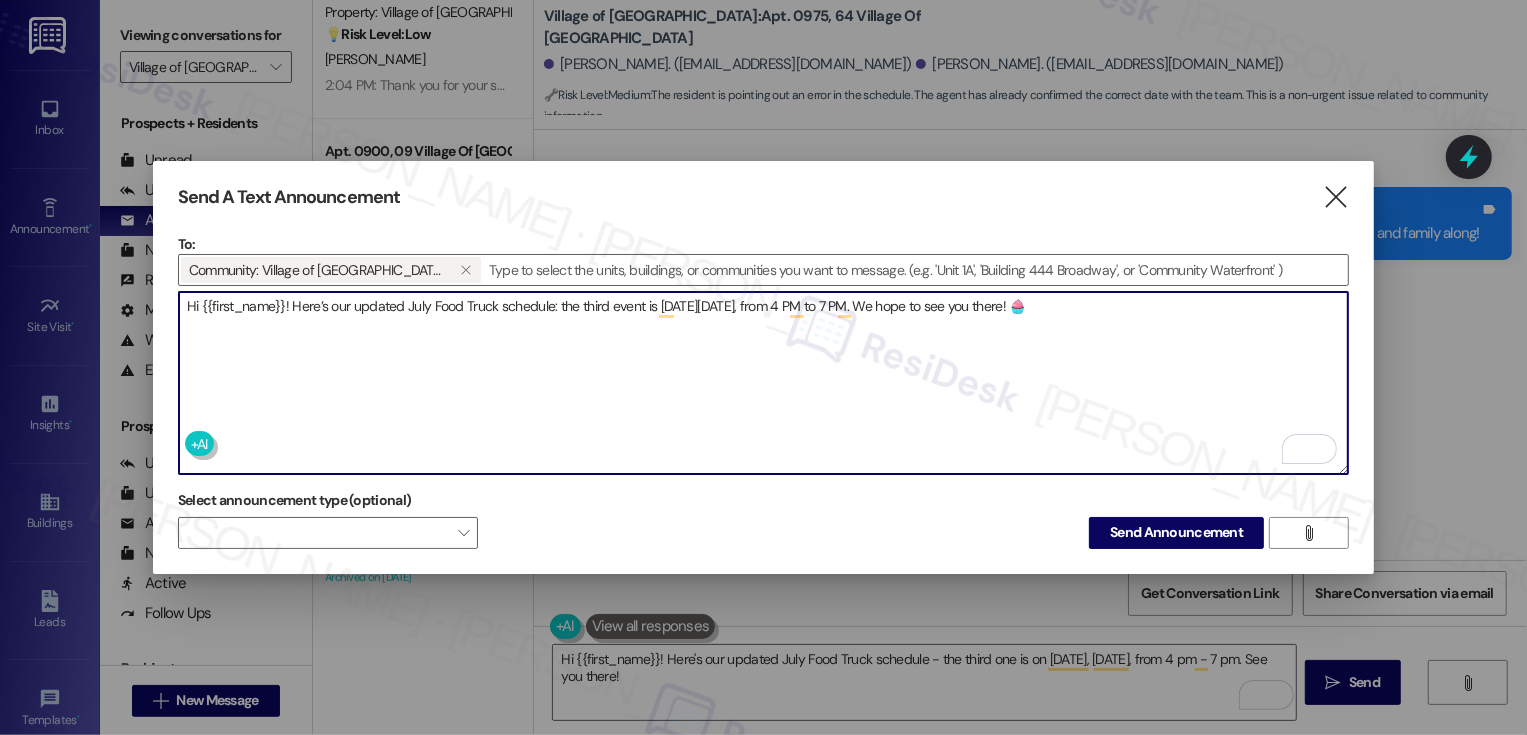 click on "Hi {{first_name}}! Here’s our updated July Food Truck schedule: the third event is [DATE][DATE], from 4 PM to 7 PM. We hope to see you there! 🧁" at bounding box center (764, 383) 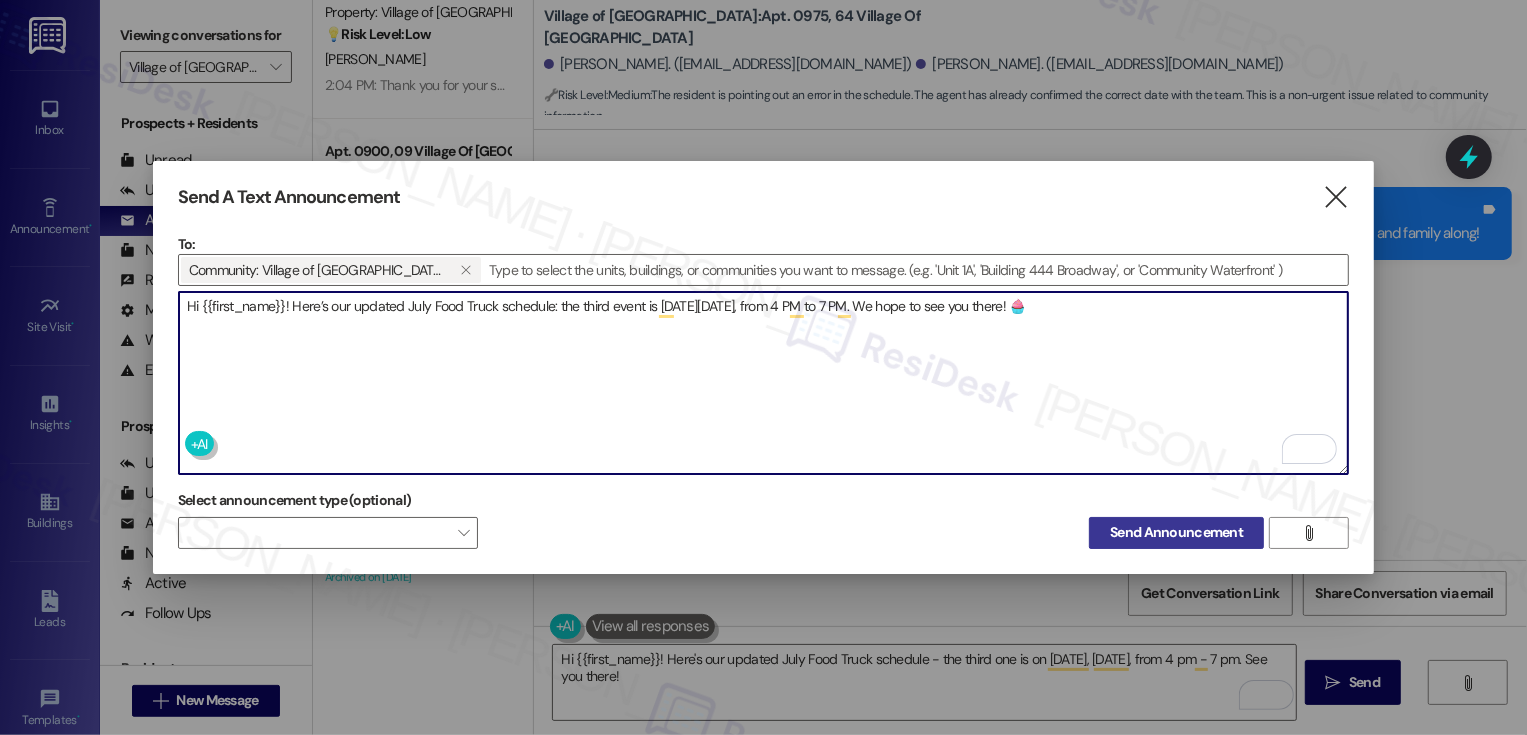 click on "Send Announcement" at bounding box center (1176, 532) 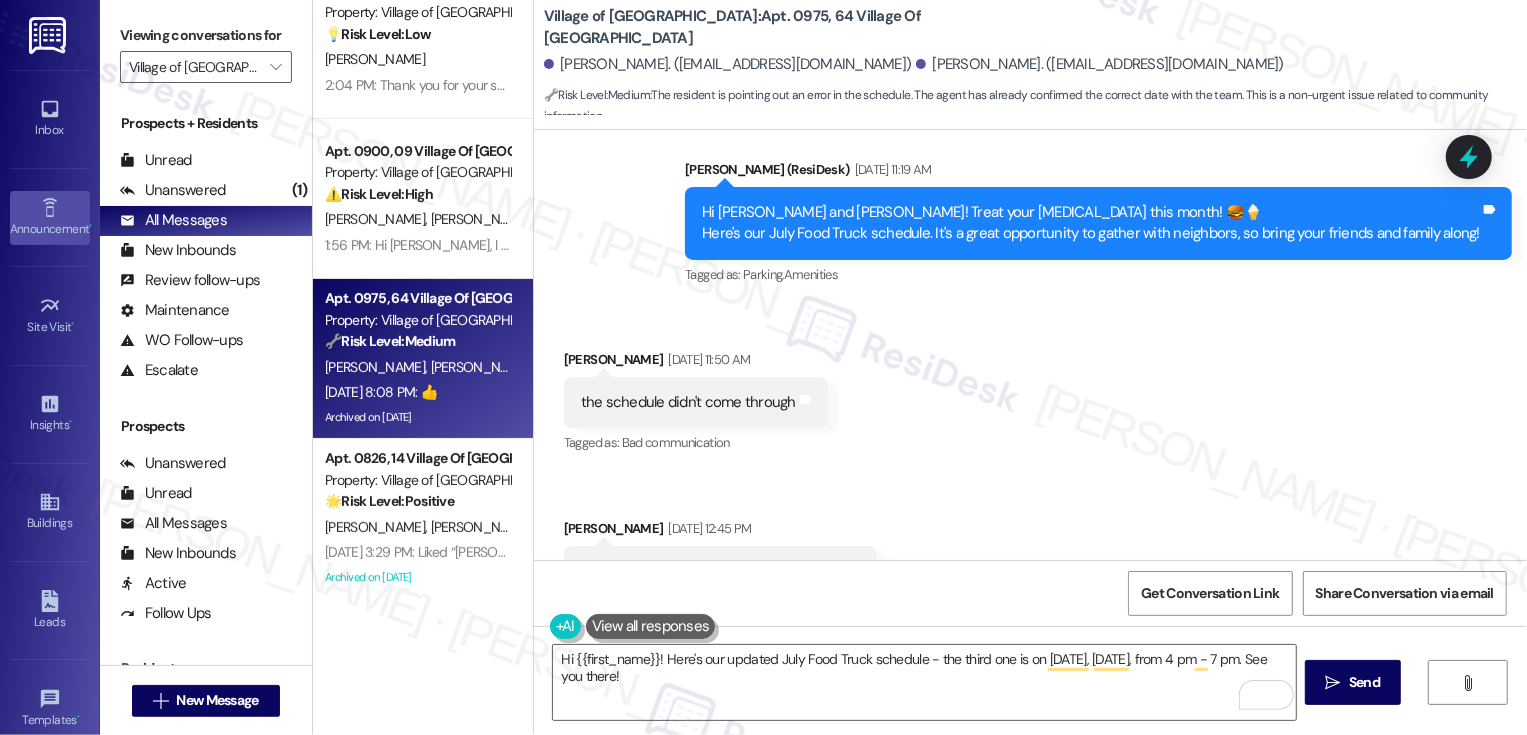 click 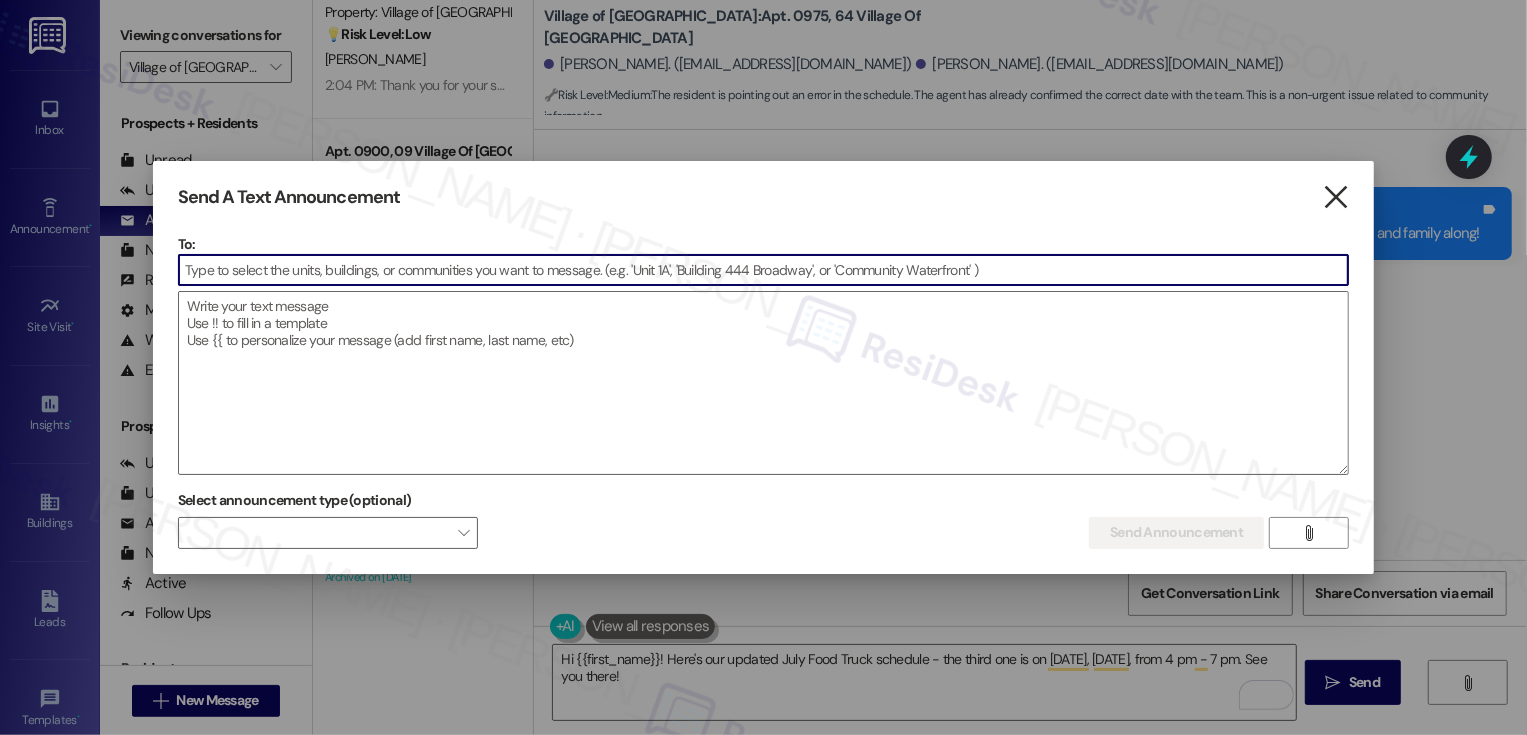 click on "" at bounding box center (1336, 197) 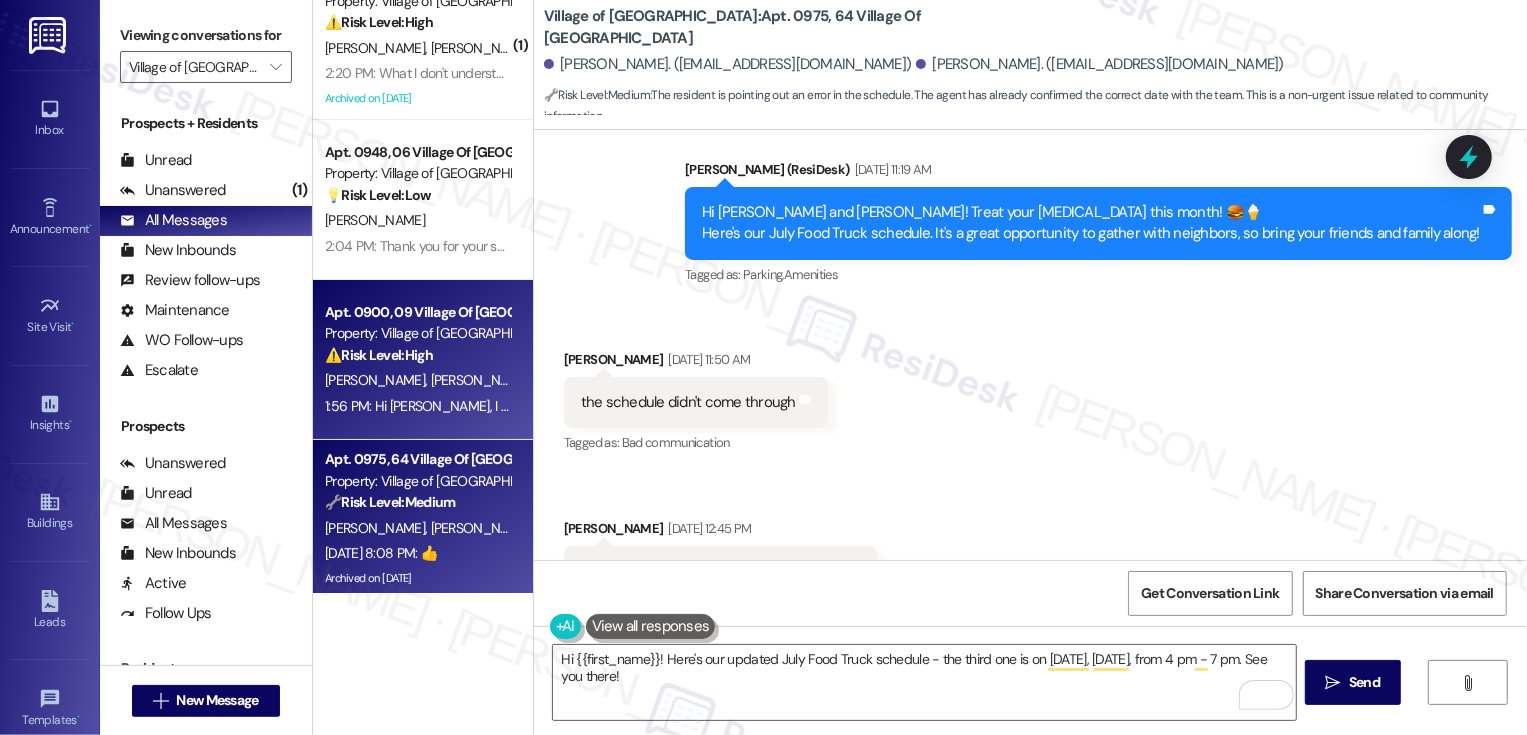 scroll, scrollTop: 0, scrollLeft: 0, axis: both 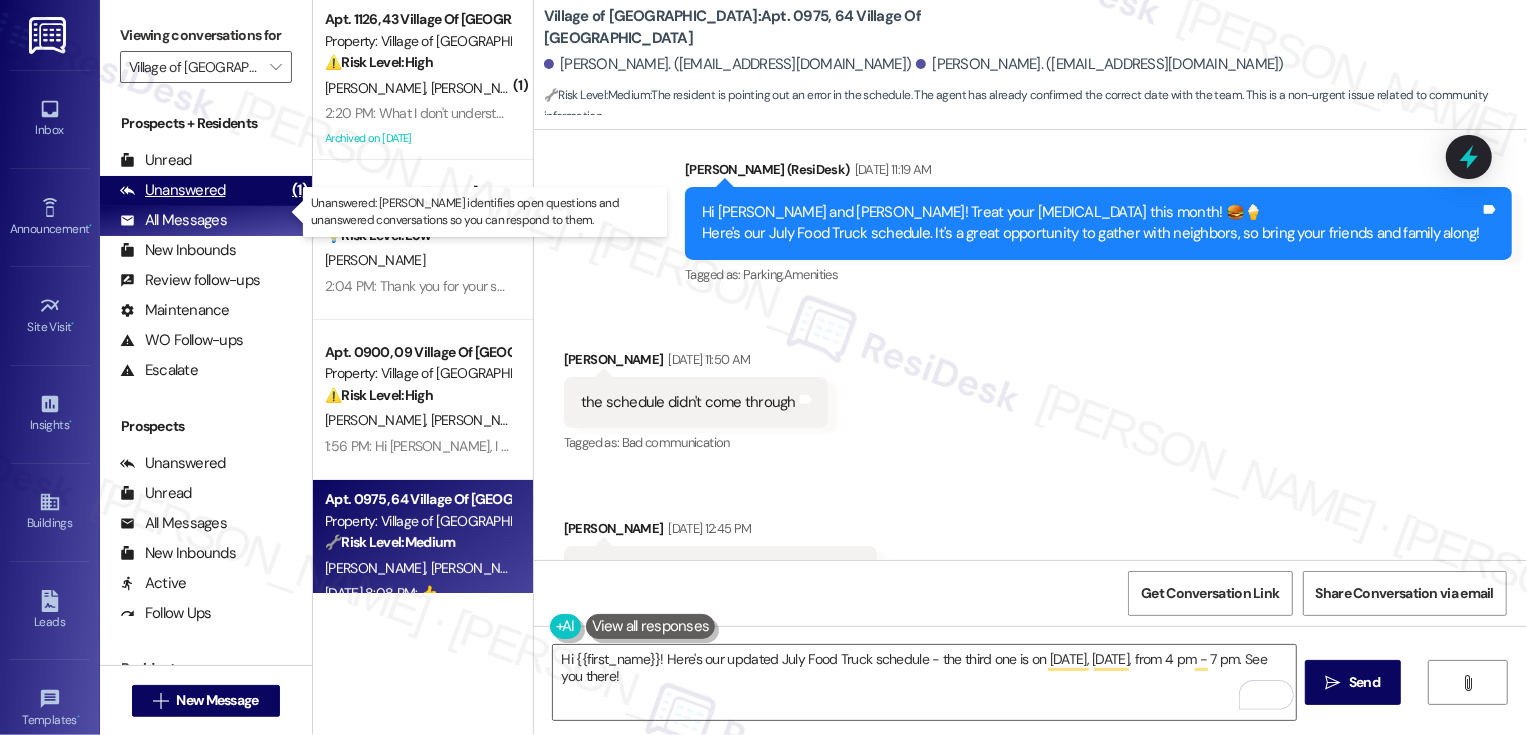click on "Unanswered" at bounding box center [173, 190] 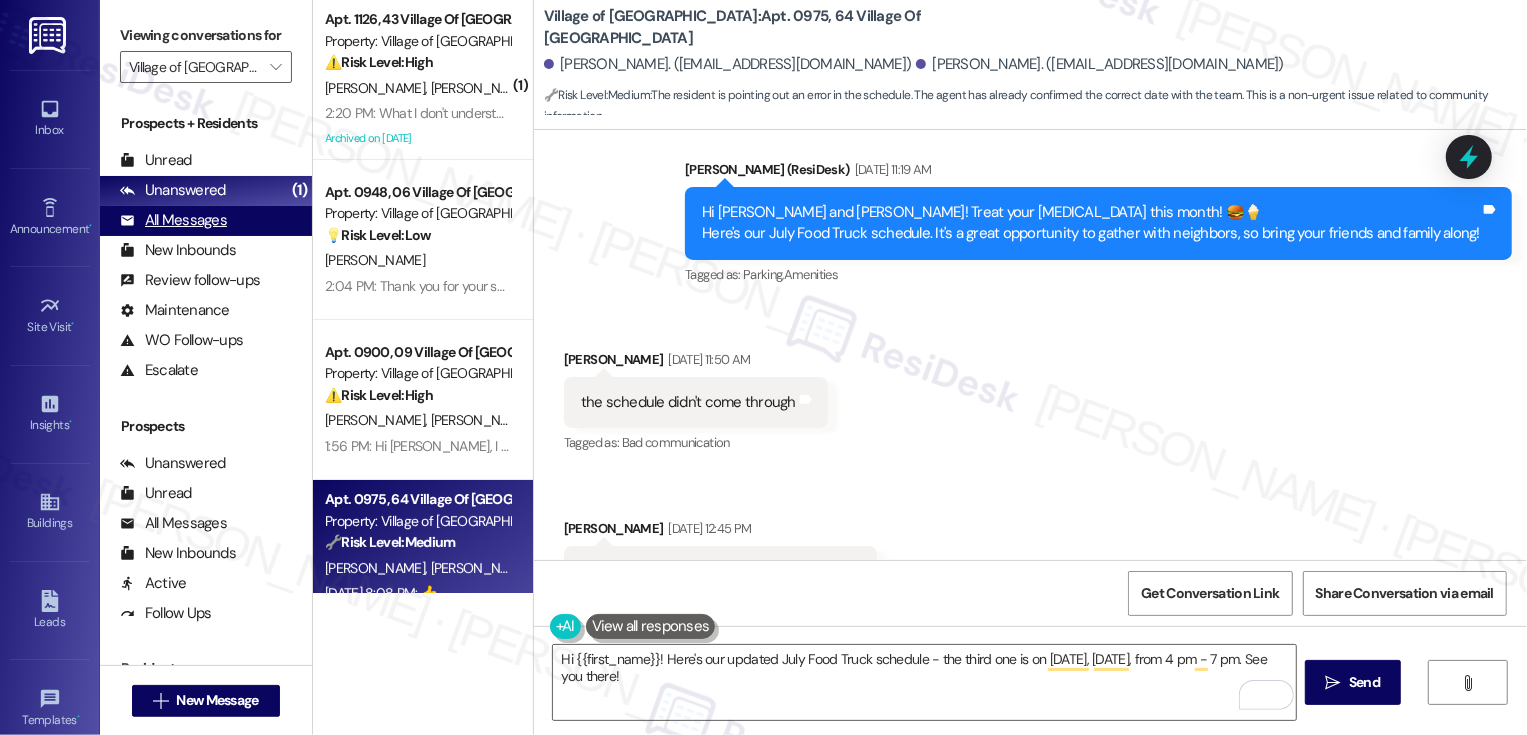 click on "All Messages" at bounding box center [173, 220] 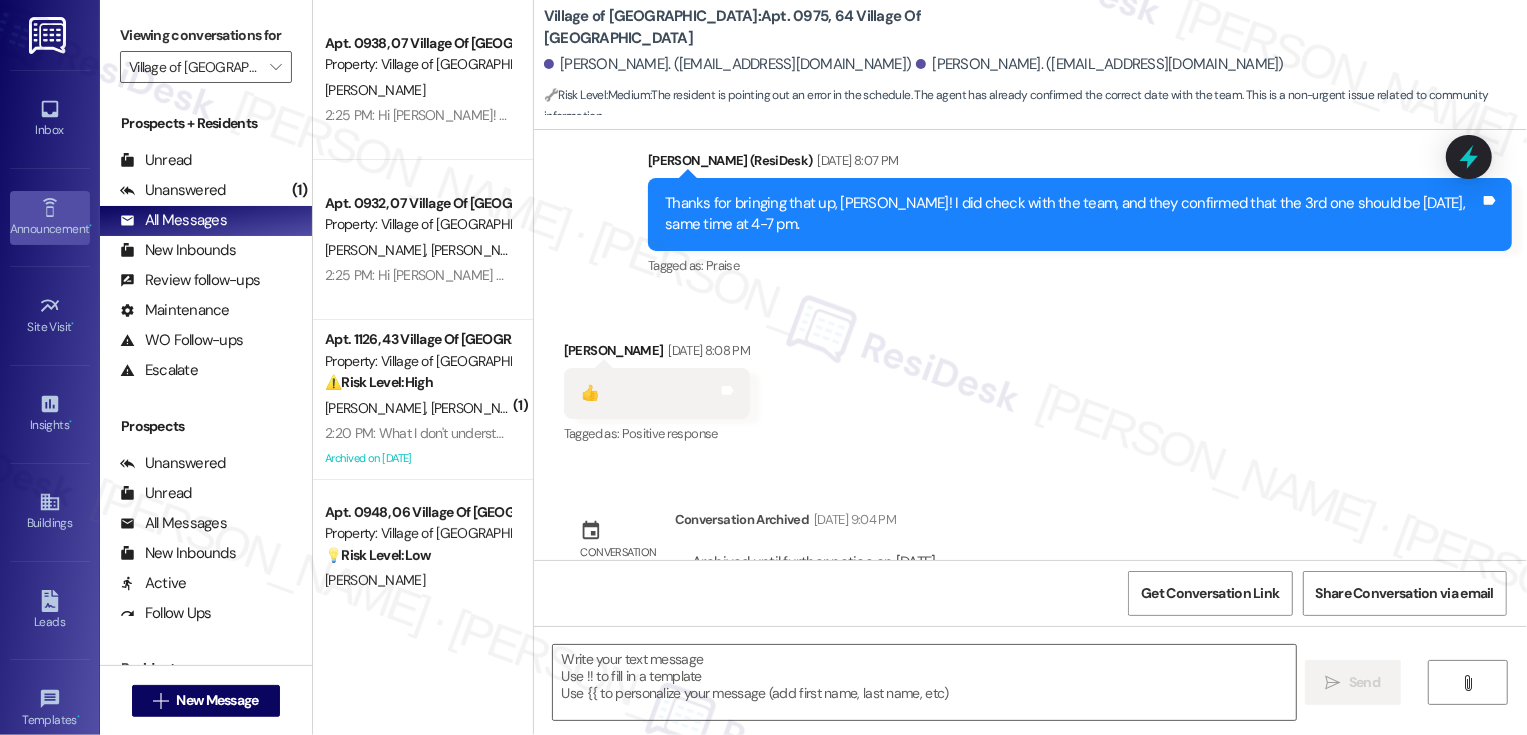 click 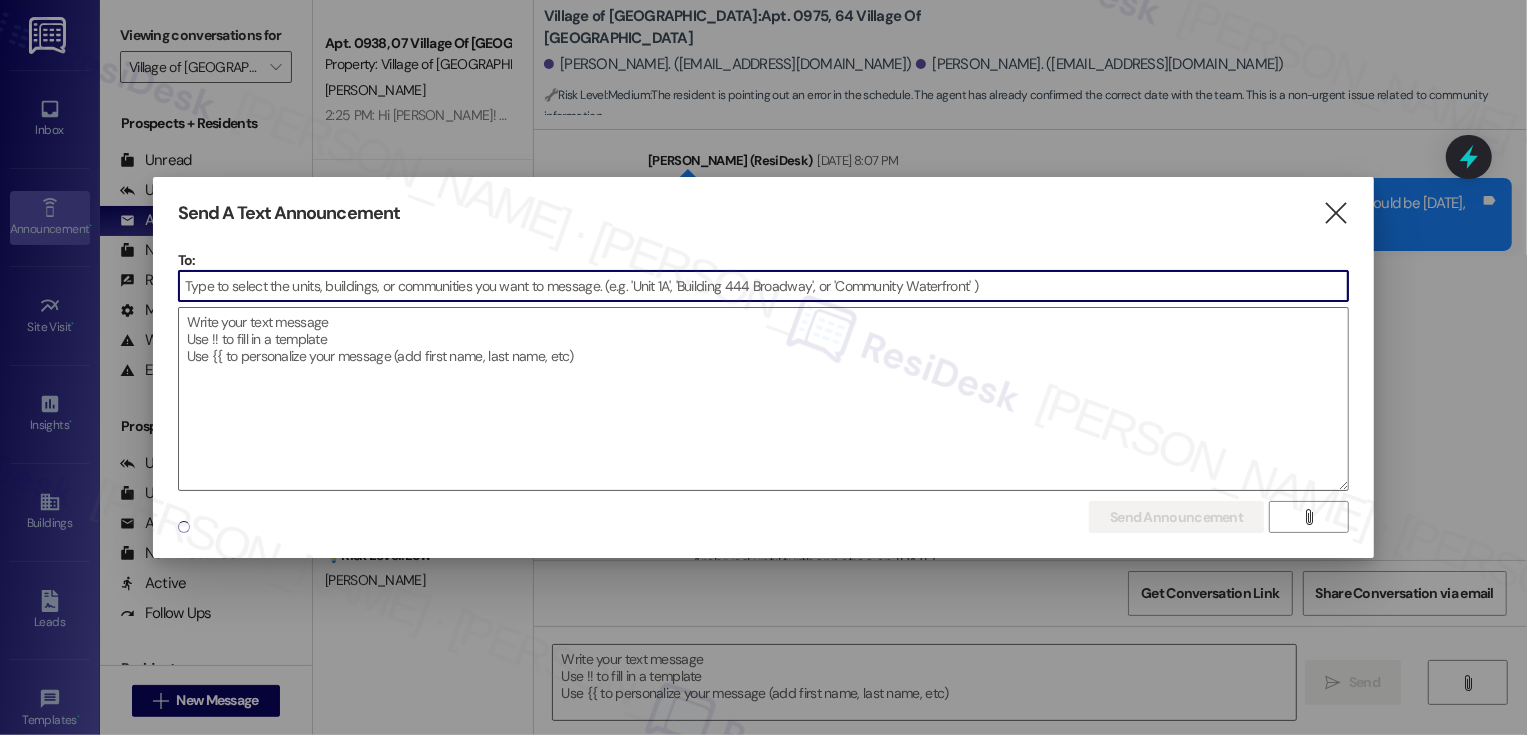 scroll, scrollTop: 11576, scrollLeft: 0, axis: vertical 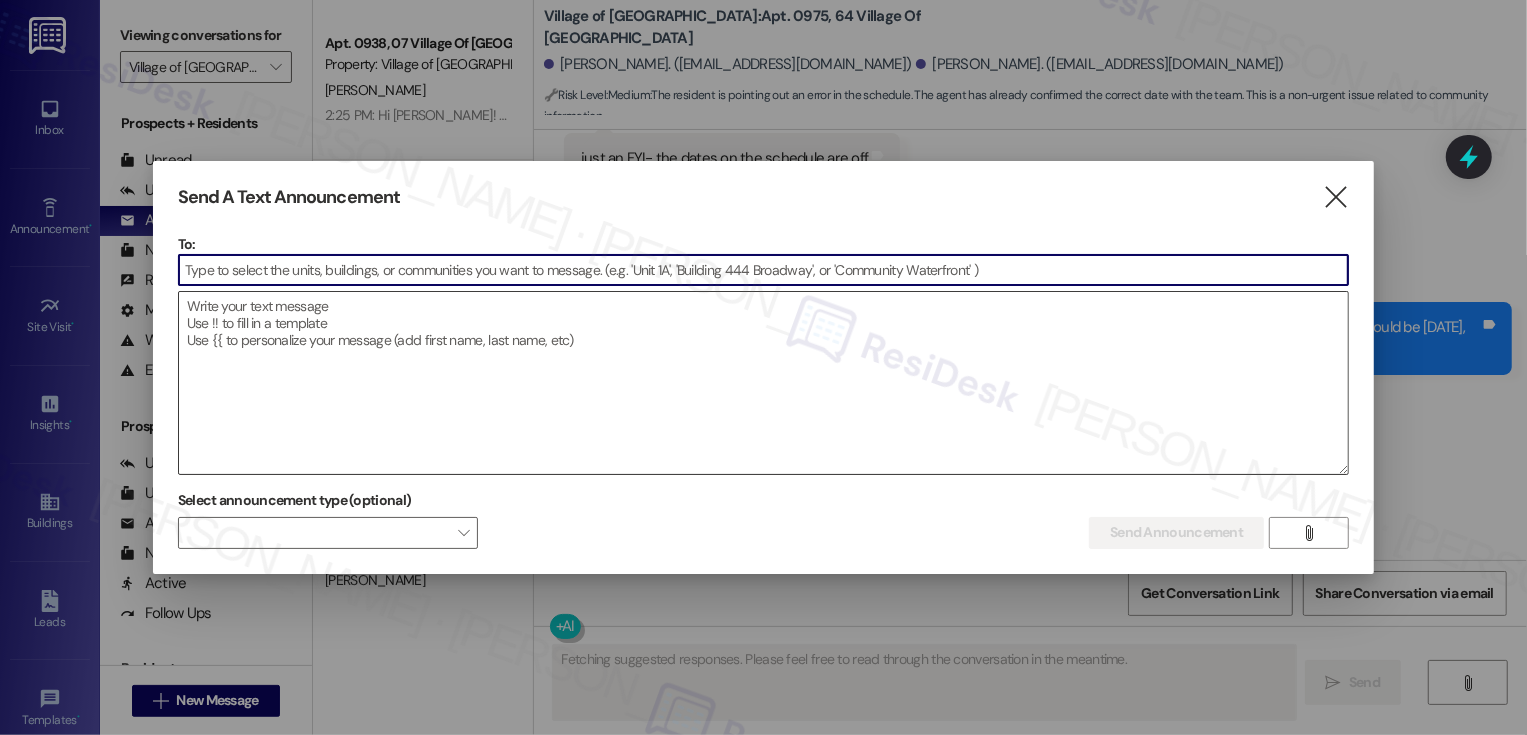 click at bounding box center [764, 383] 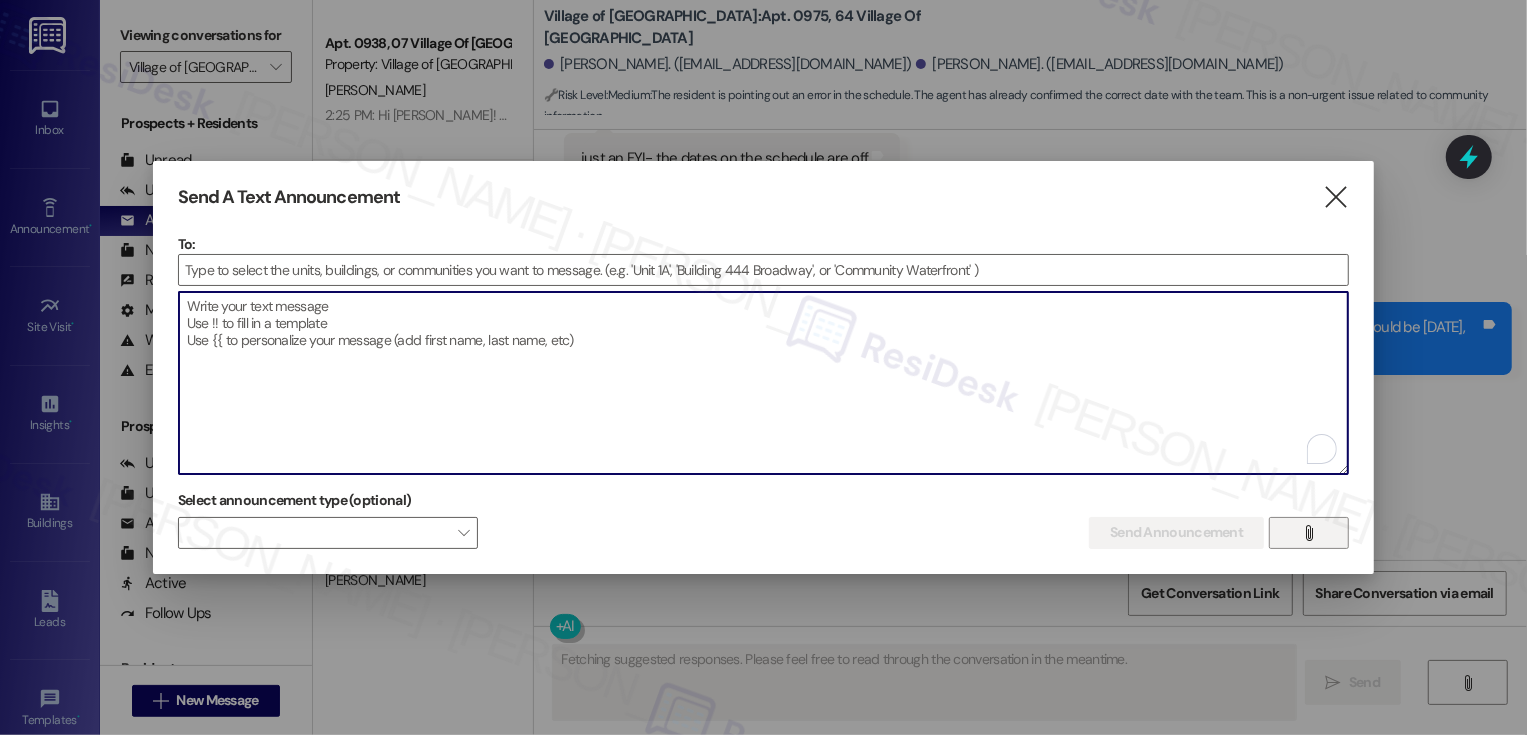 click on "" at bounding box center (1309, 533) 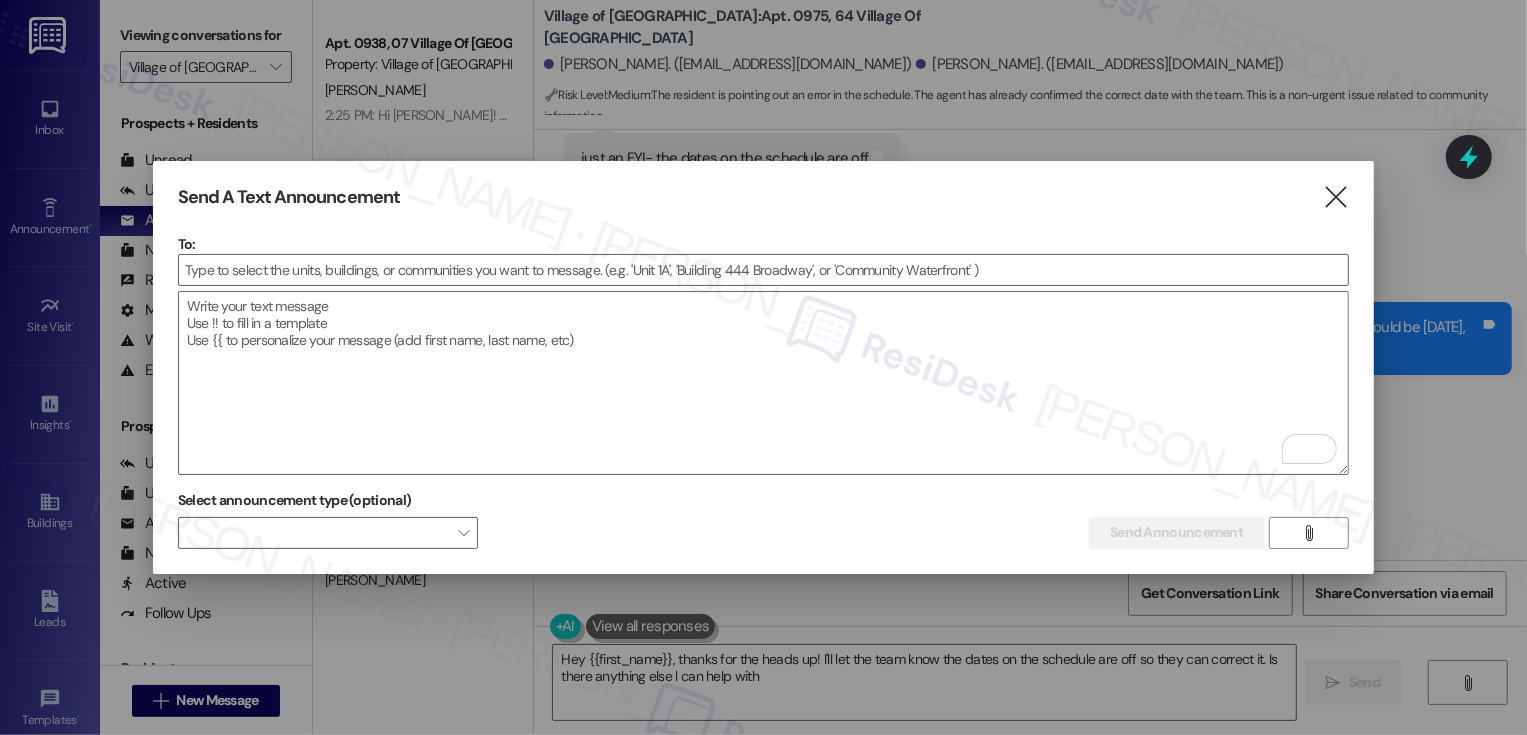 type on "Hey {{first_name}}, thanks for the heads up! I'll let the team know the dates on the schedule are off so they can correct it. Is there anything else I can help with?" 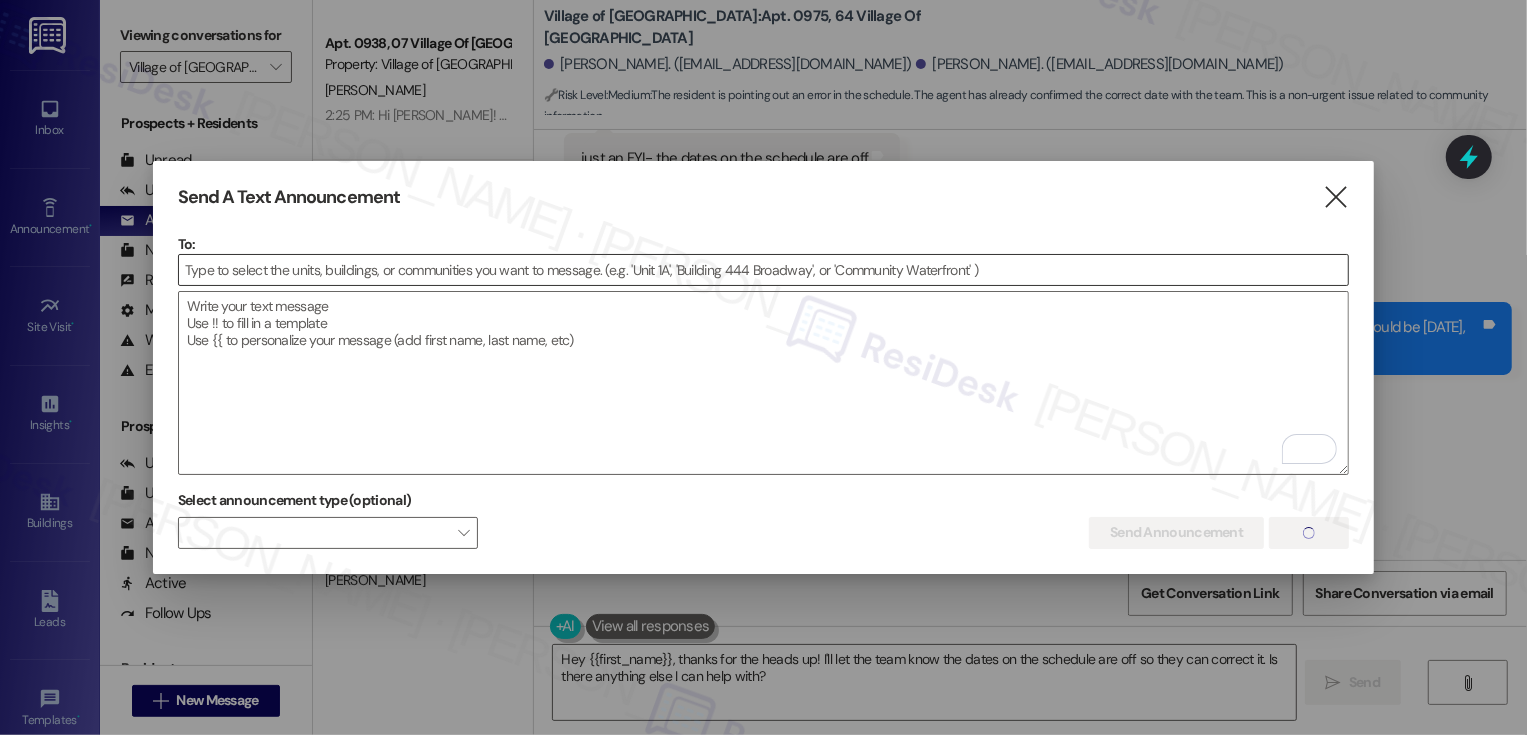 click at bounding box center (764, 270) 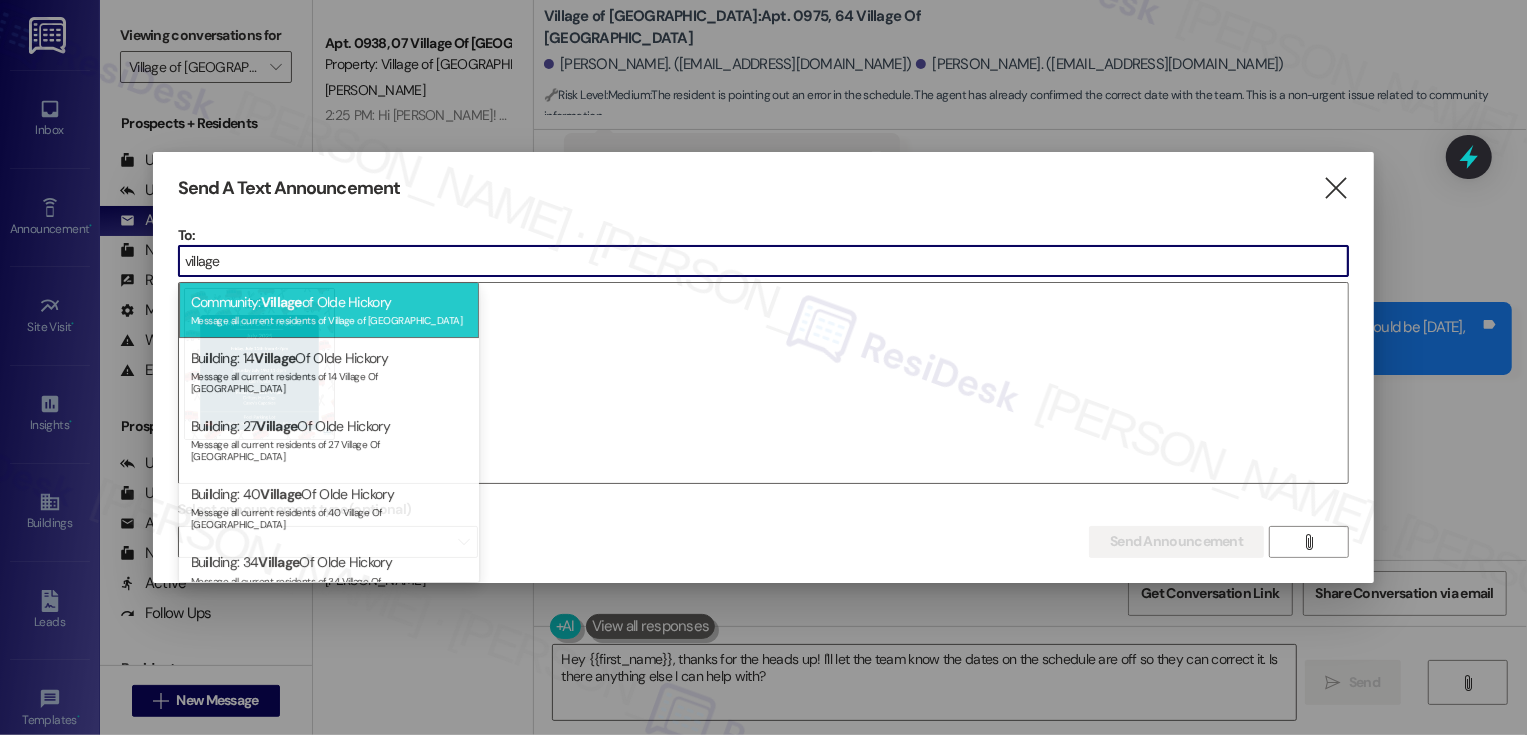 type on "village" 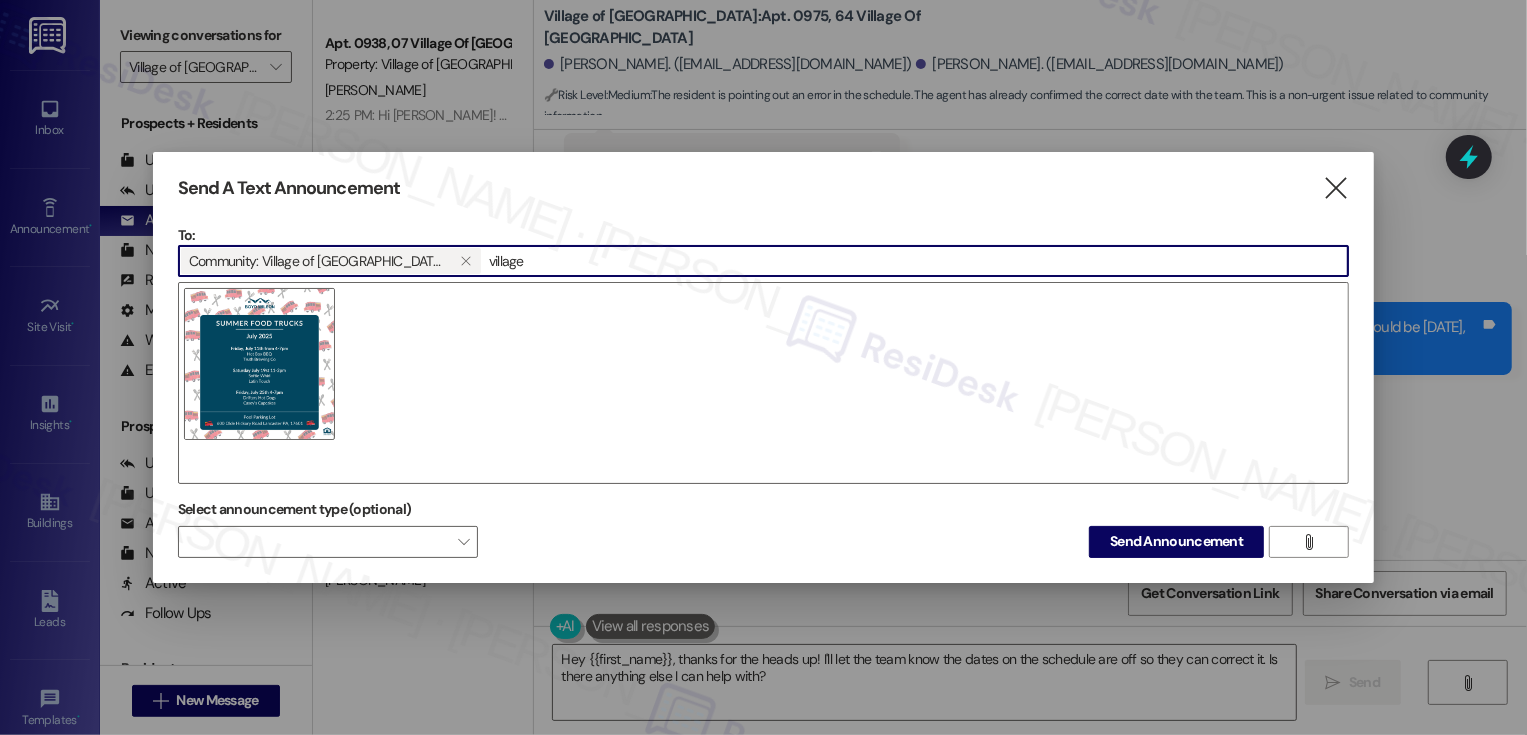 type 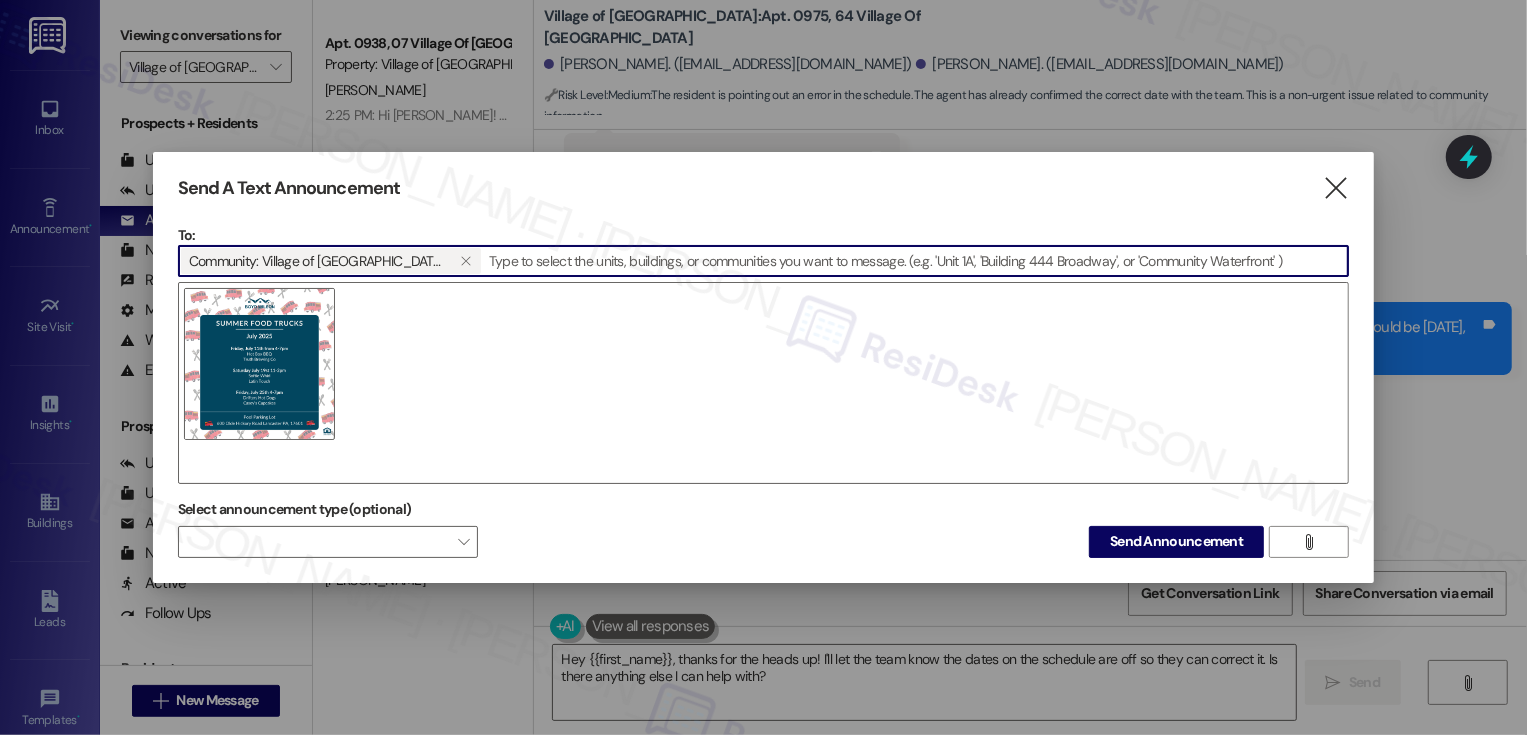 click at bounding box center [260, 364] 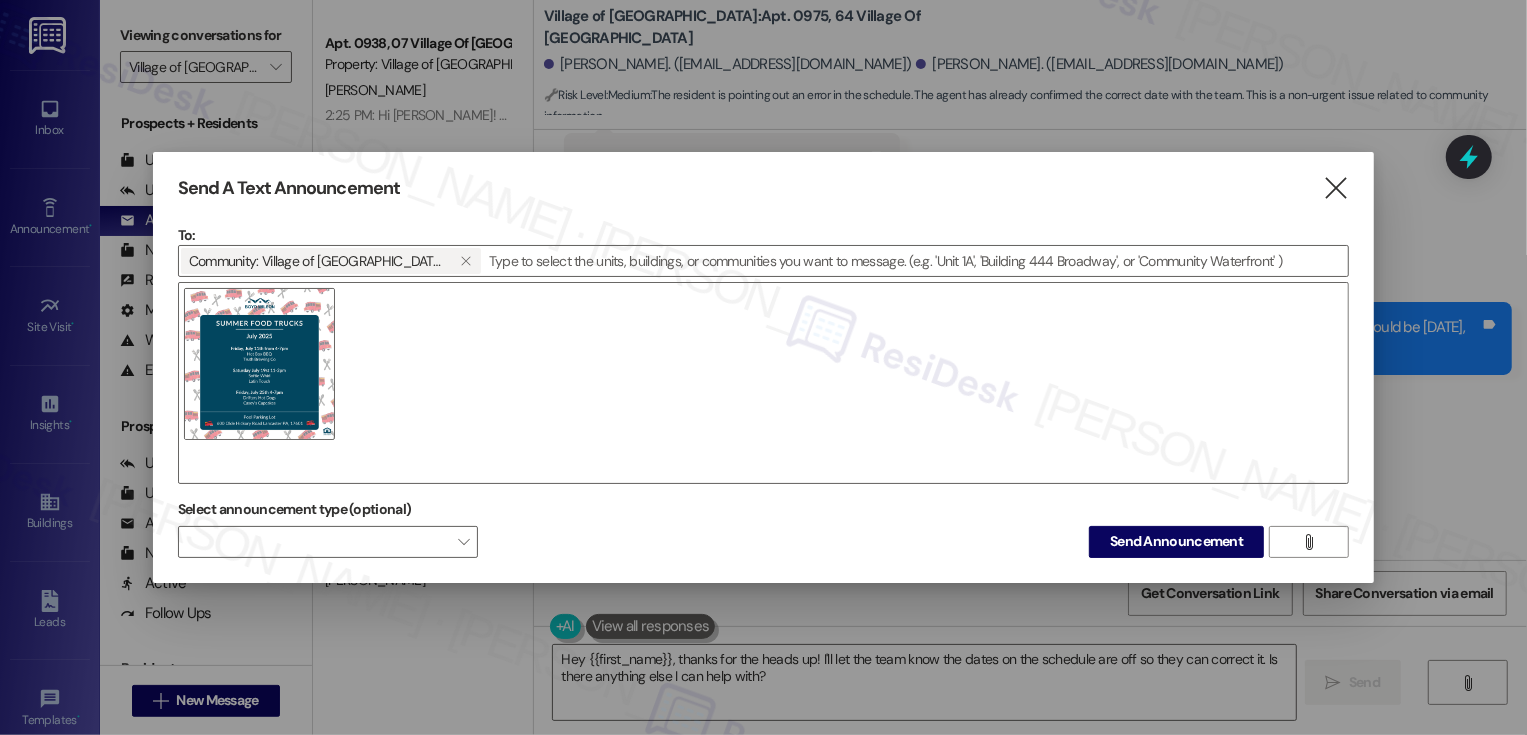click on "Send A Text Announcement  To:  Community: Village of Olde Hickory   Drop image file here Select announcement type (optional)    Send Announcement Enter a message above to send an announcement " at bounding box center [764, 367] 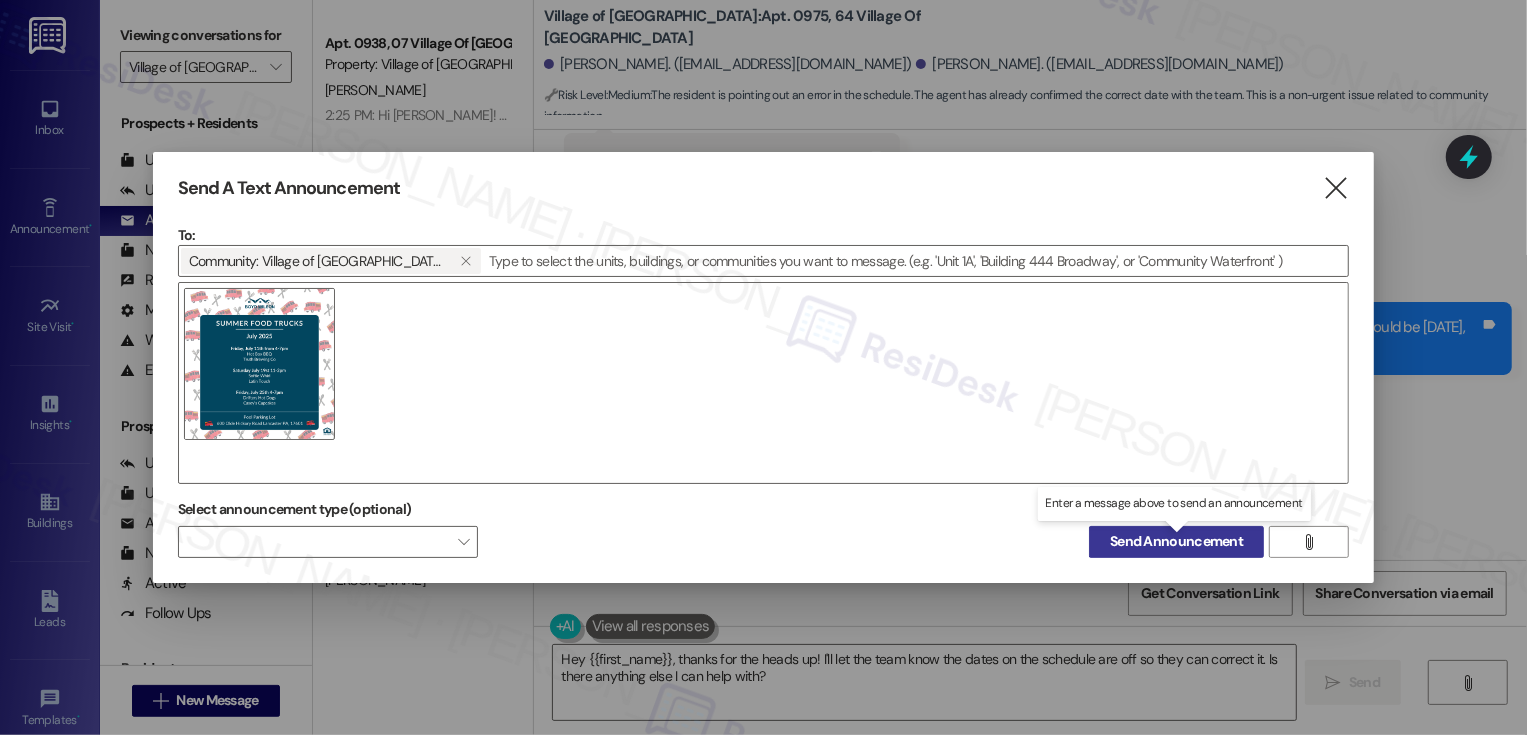 click on "Send Announcement" at bounding box center (1176, 541) 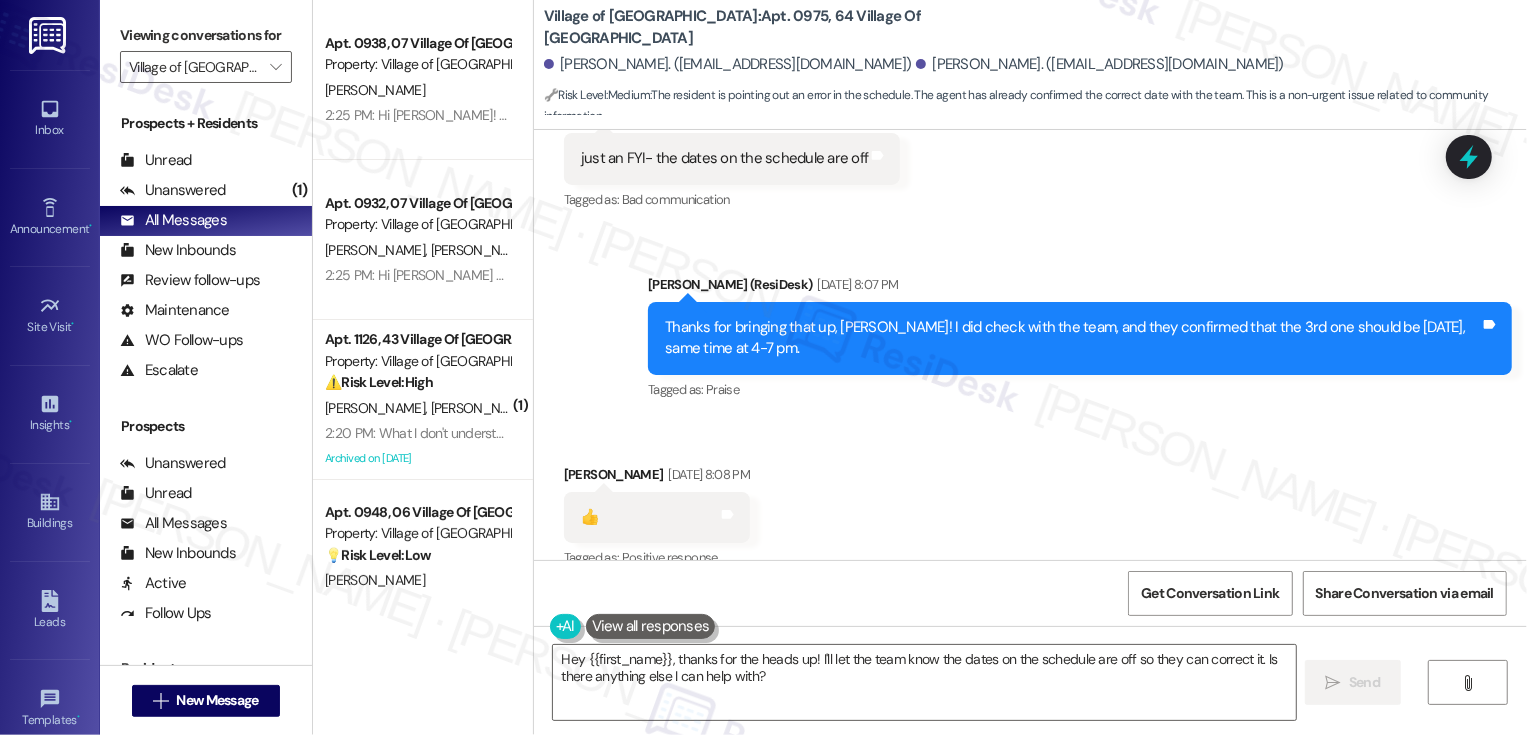 scroll, scrollTop: 11725, scrollLeft: 0, axis: vertical 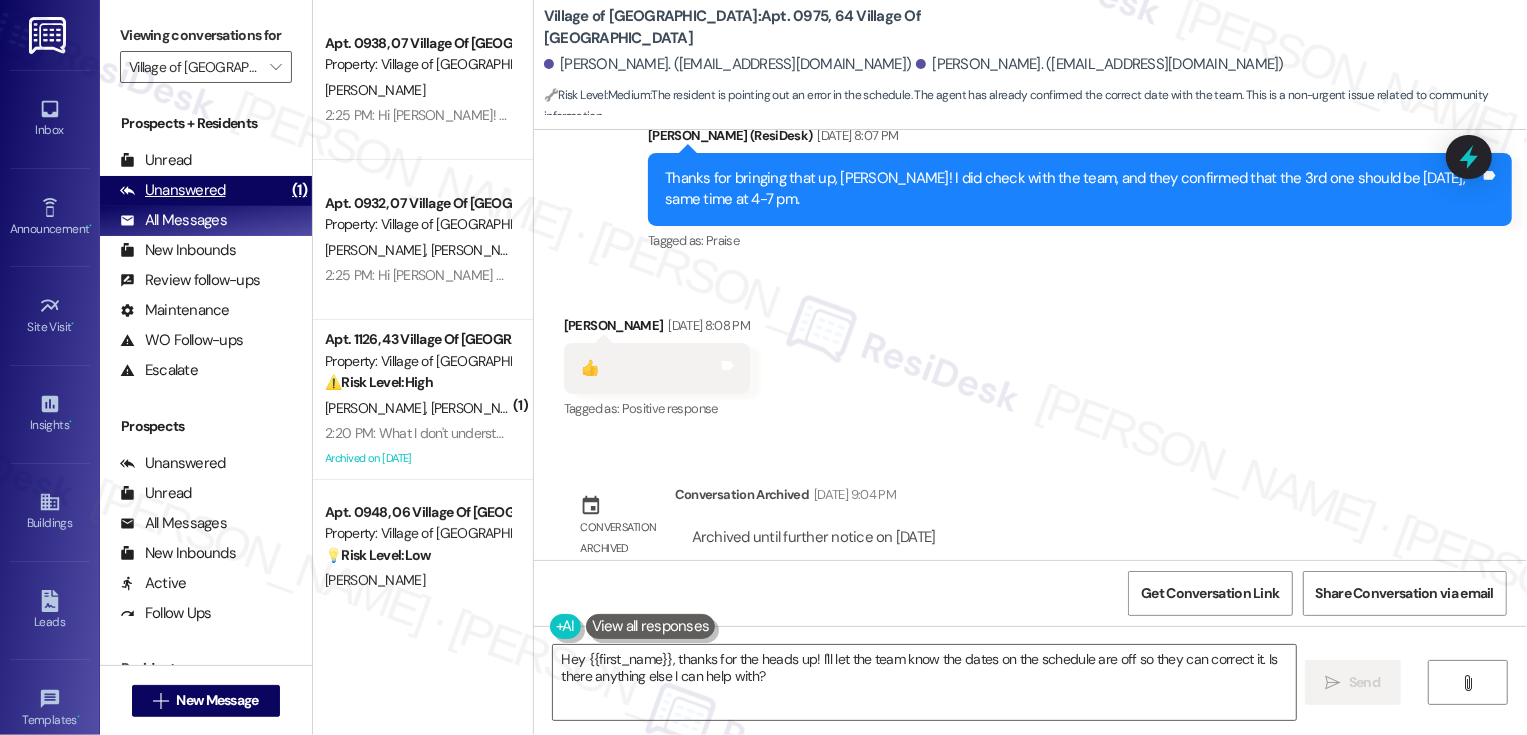 click on "Unanswered (1)" at bounding box center [206, 191] 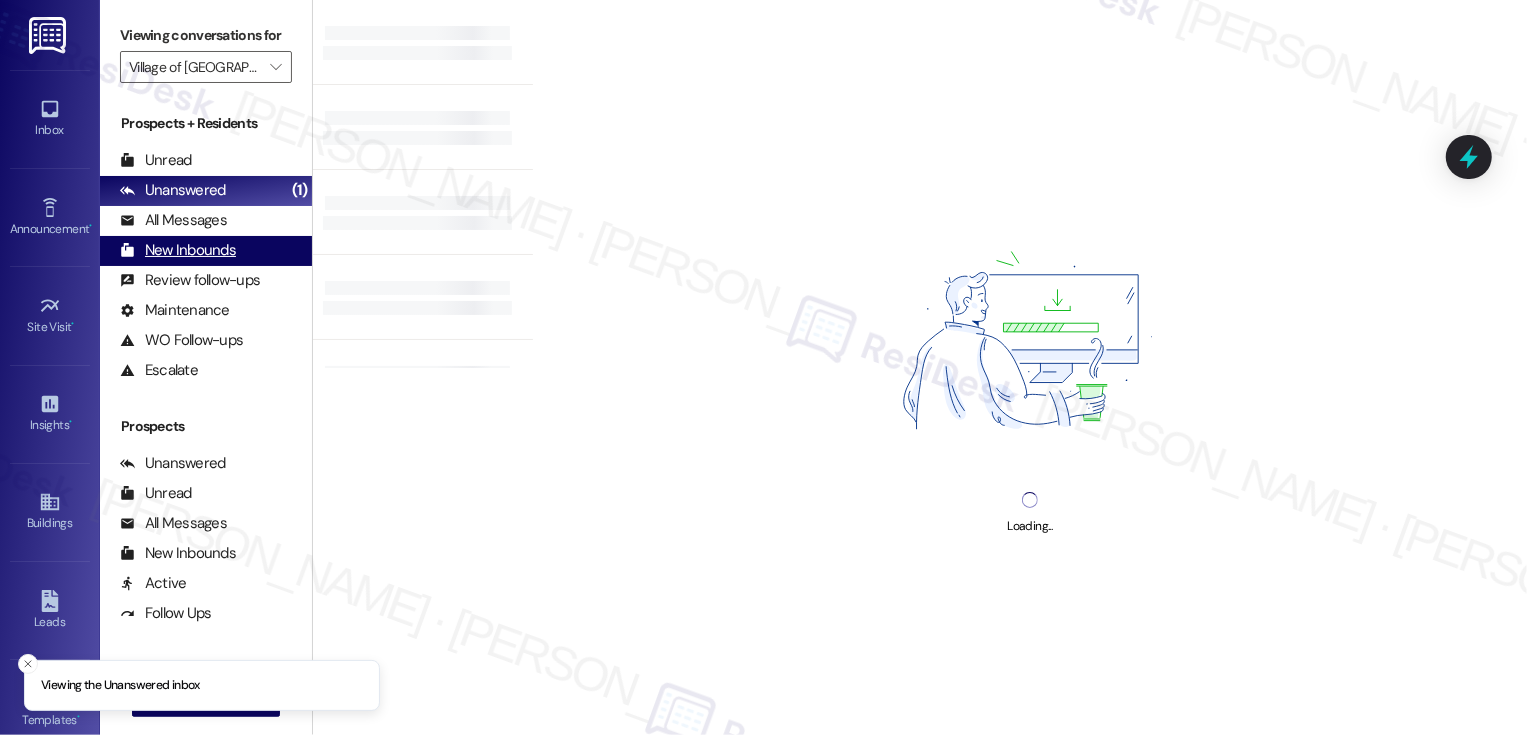 click on "New Inbounds (0)" at bounding box center (206, 251) 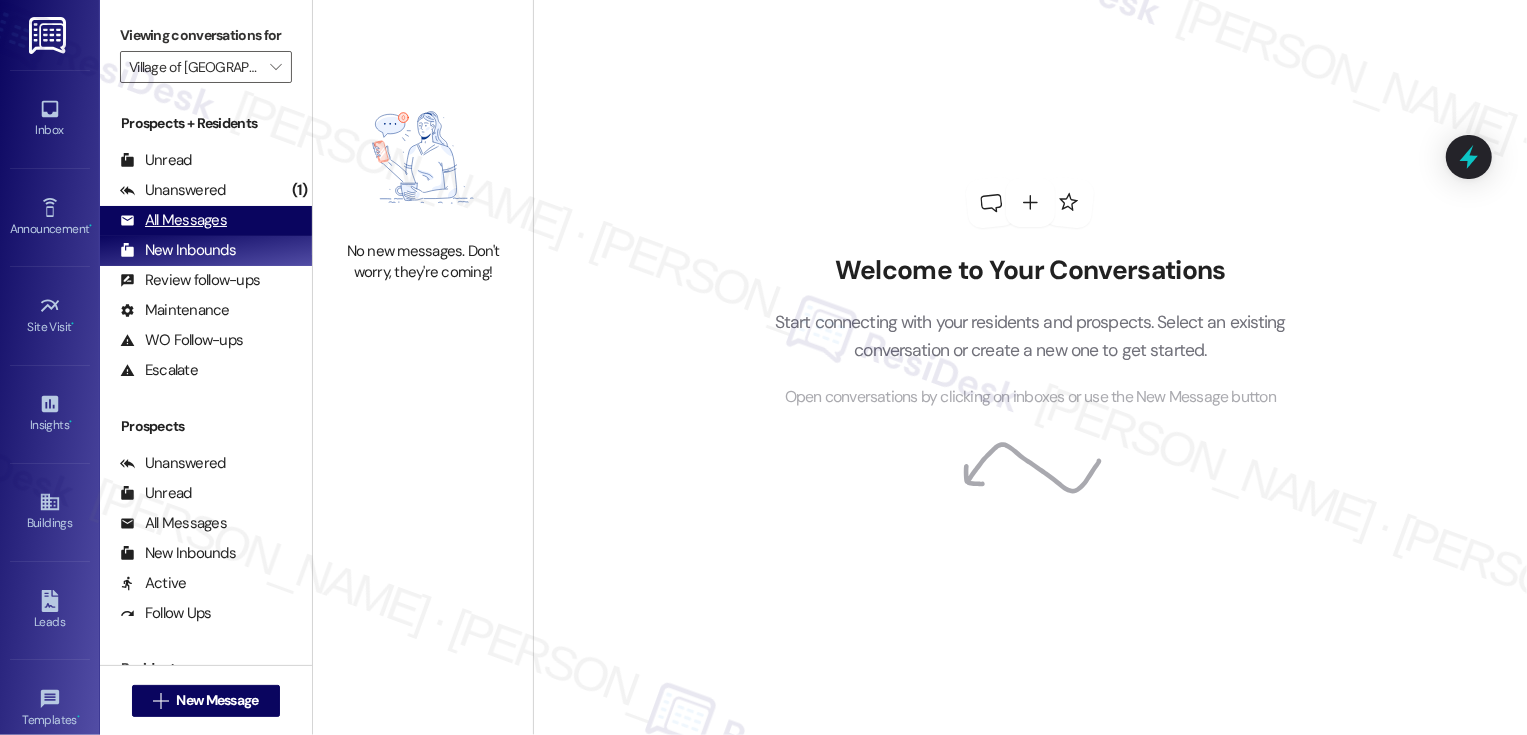 click on "All Messages (undefined)" at bounding box center [206, 221] 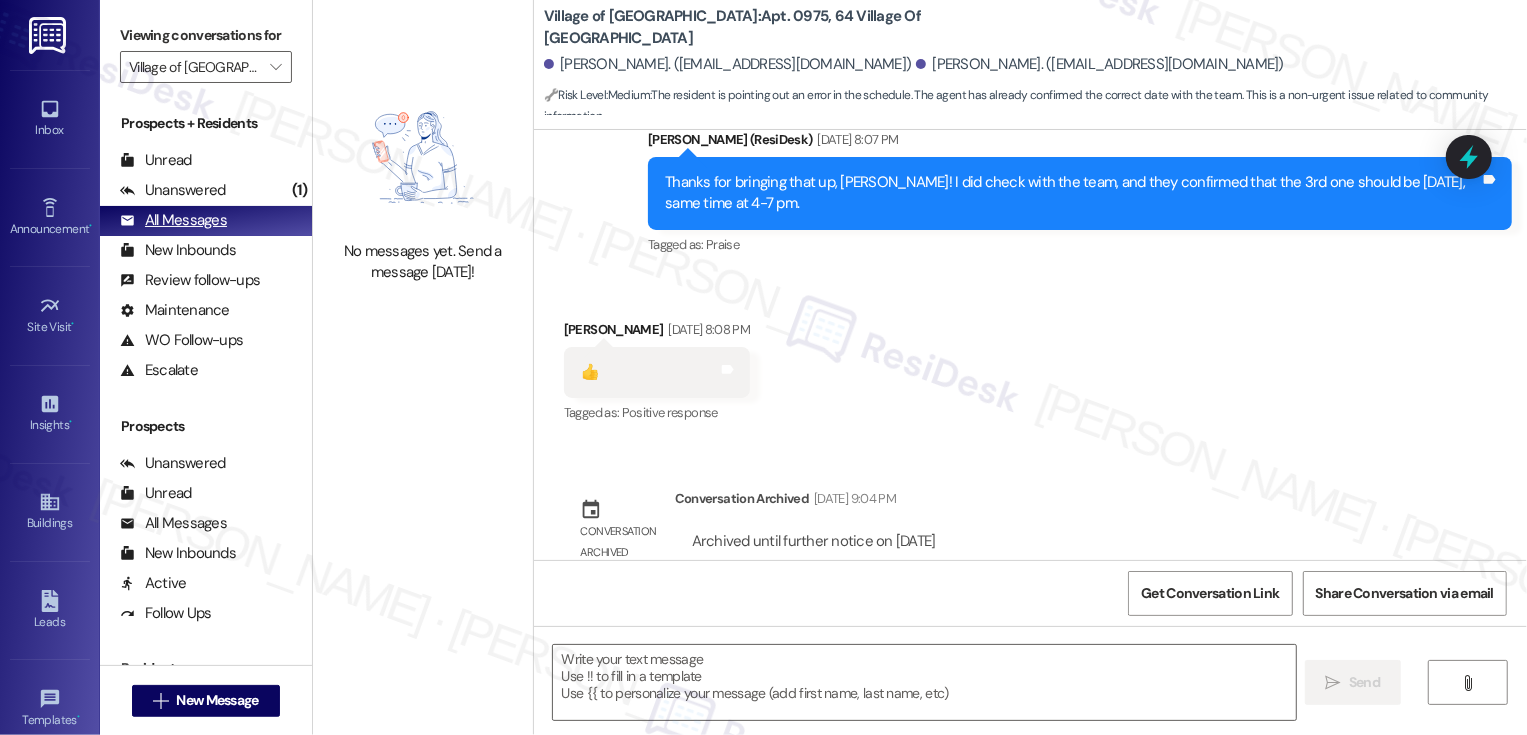 scroll, scrollTop: 0, scrollLeft: 0, axis: both 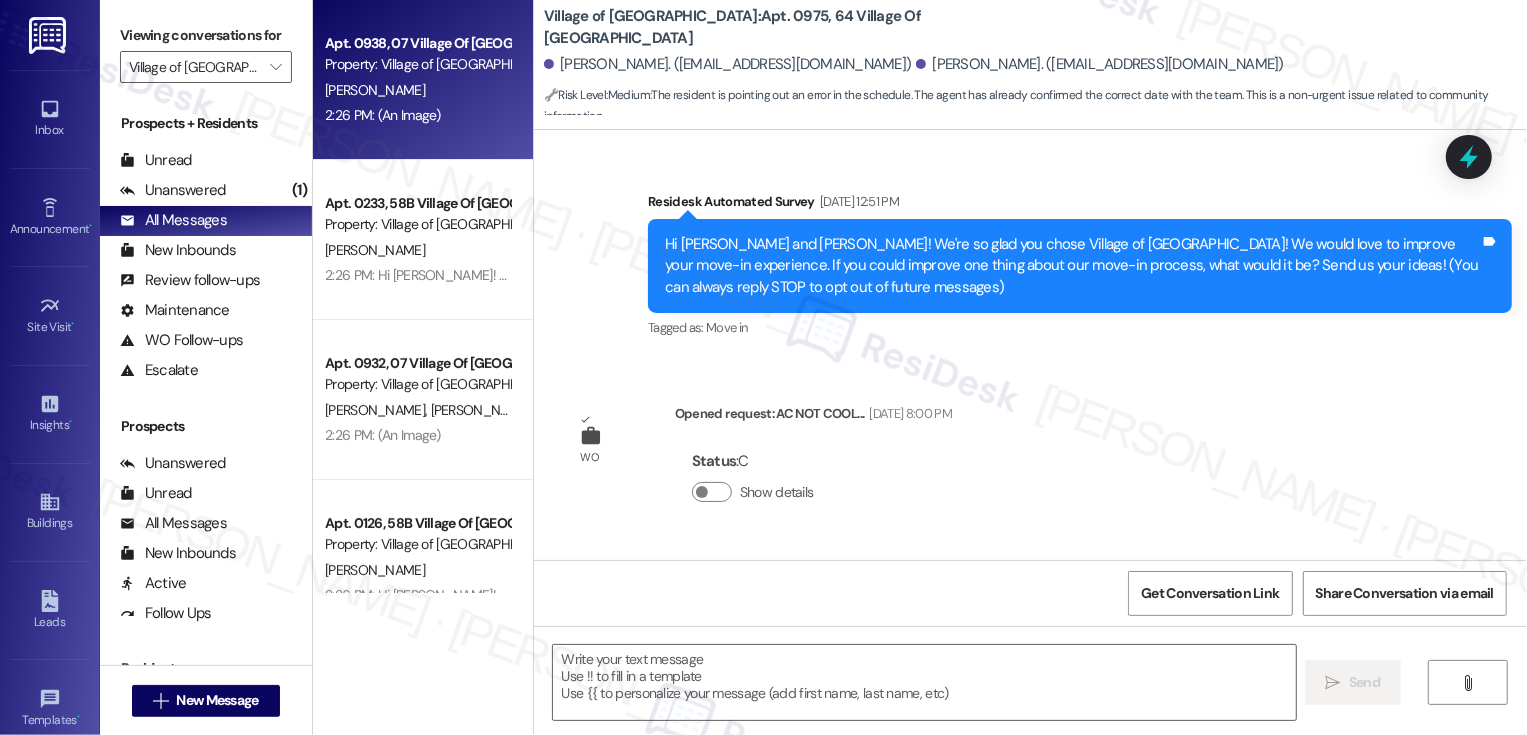 click on "2:26 PM: (An Image) 2:26 PM: (An Image)" at bounding box center [383, 115] 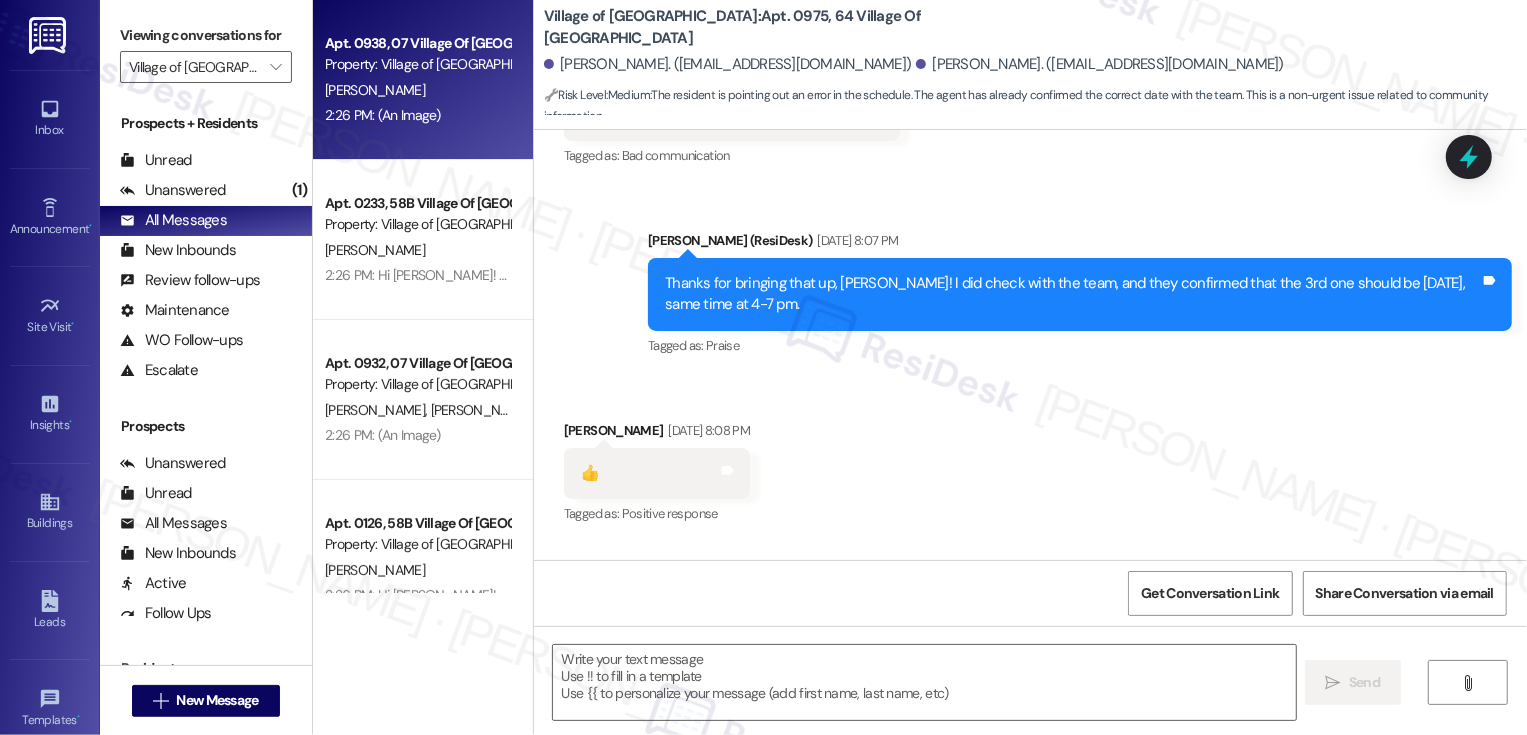 scroll, scrollTop: 11576, scrollLeft: 0, axis: vertical 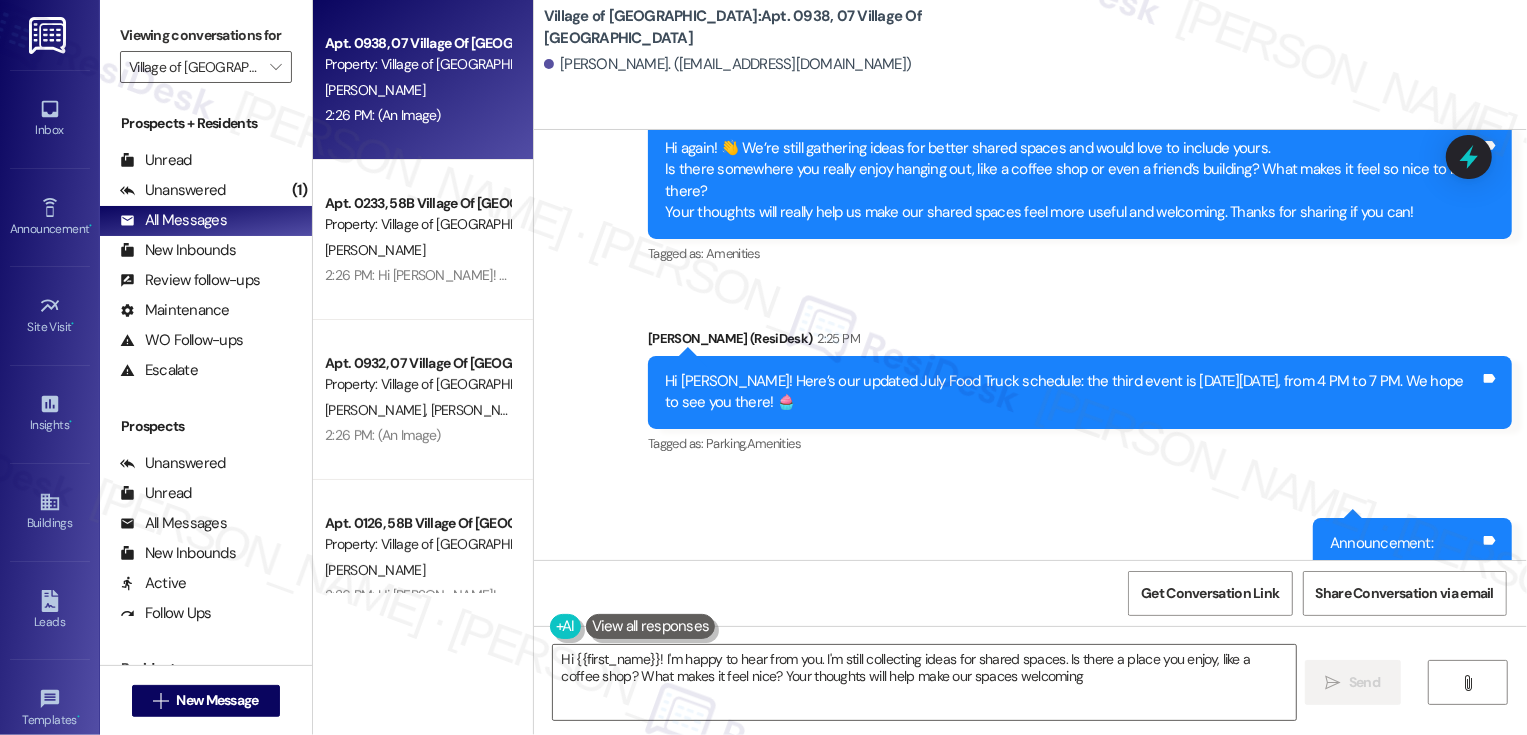 type on "Hi {{first_name}}! I'm happy to hear from you. I'm still collecting ideas for shared spaces. Is there a place you enjoy, like a coffee shop? What makes it feel nice? Your thoughts will help make our spaces welcoming!" 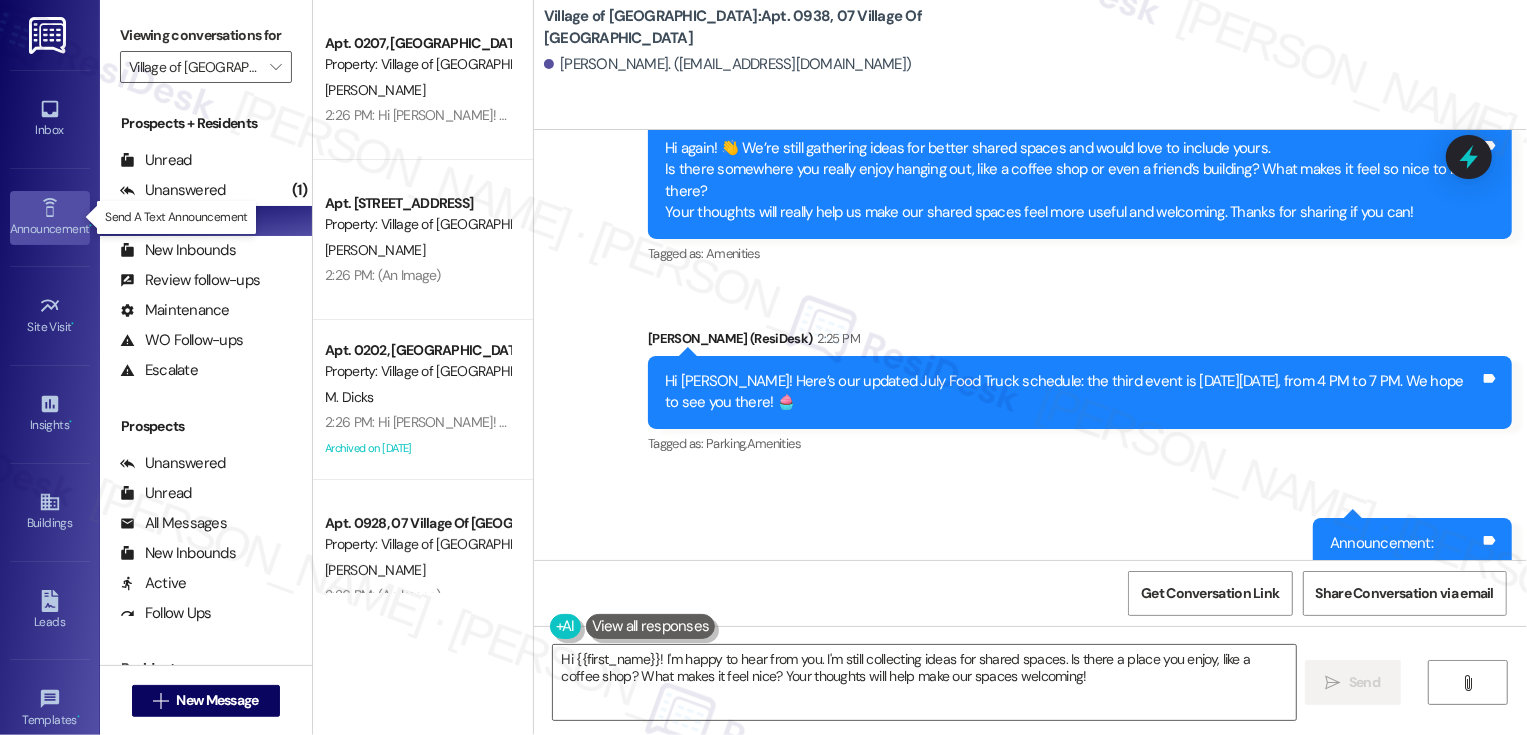 click 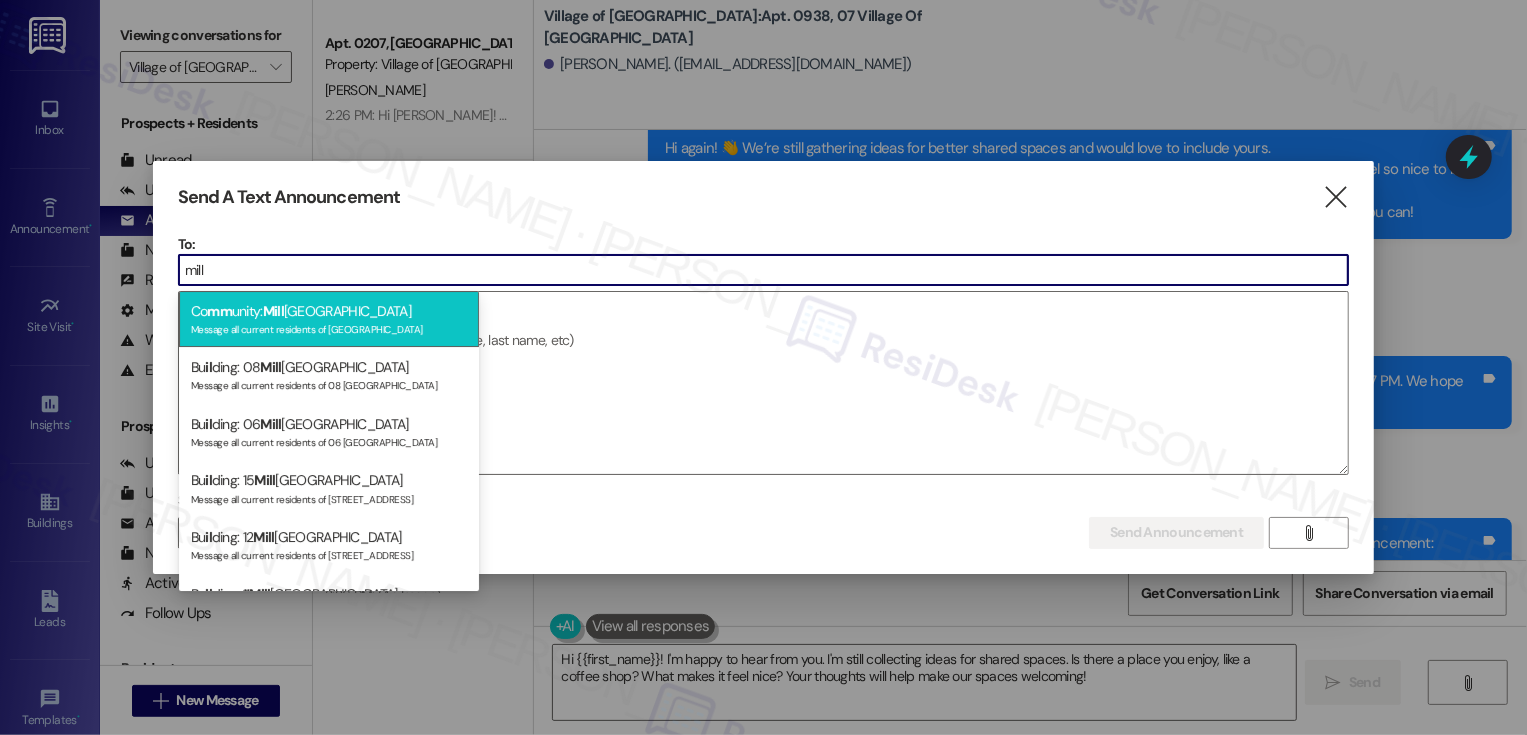 type on "mill" 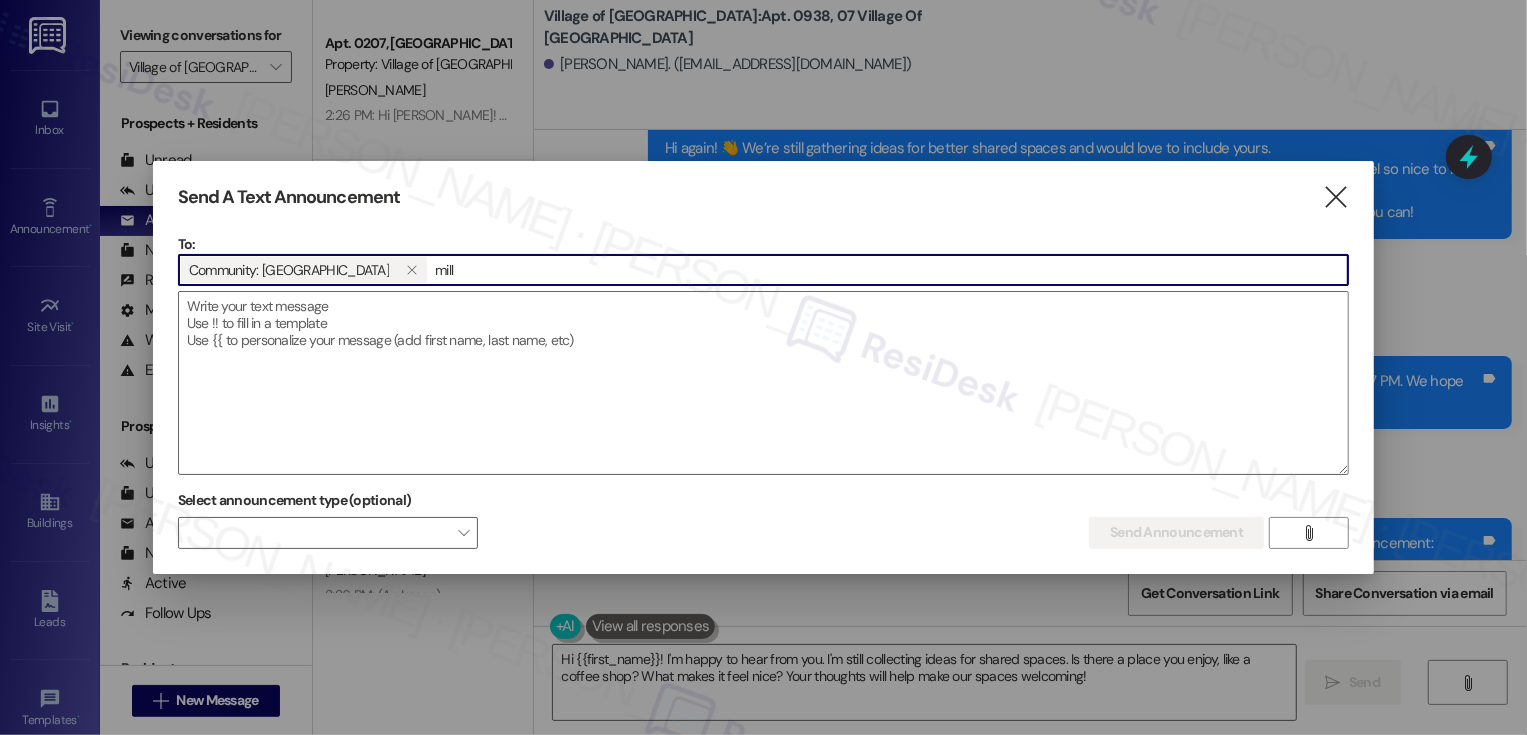 type 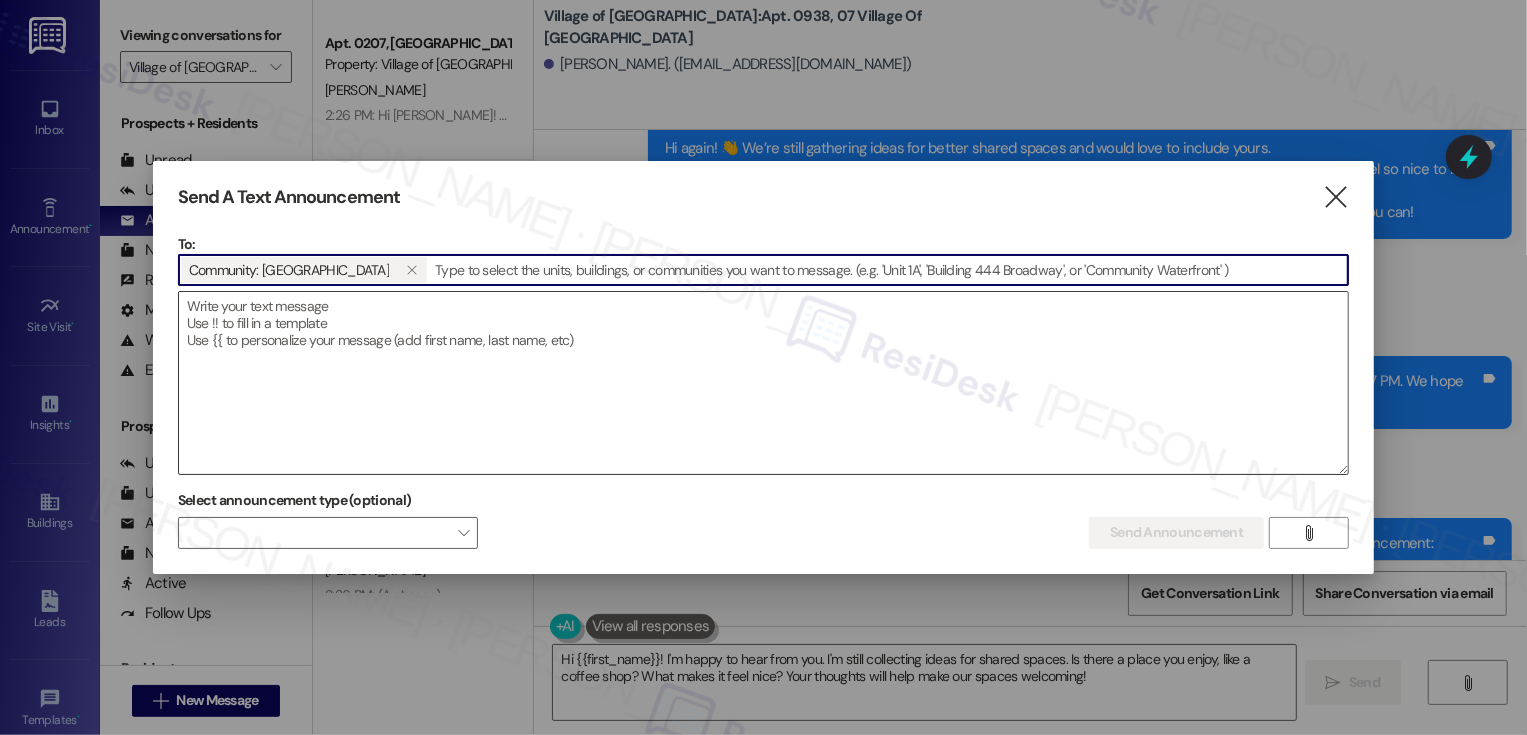 click at bounding box center [764, 383] 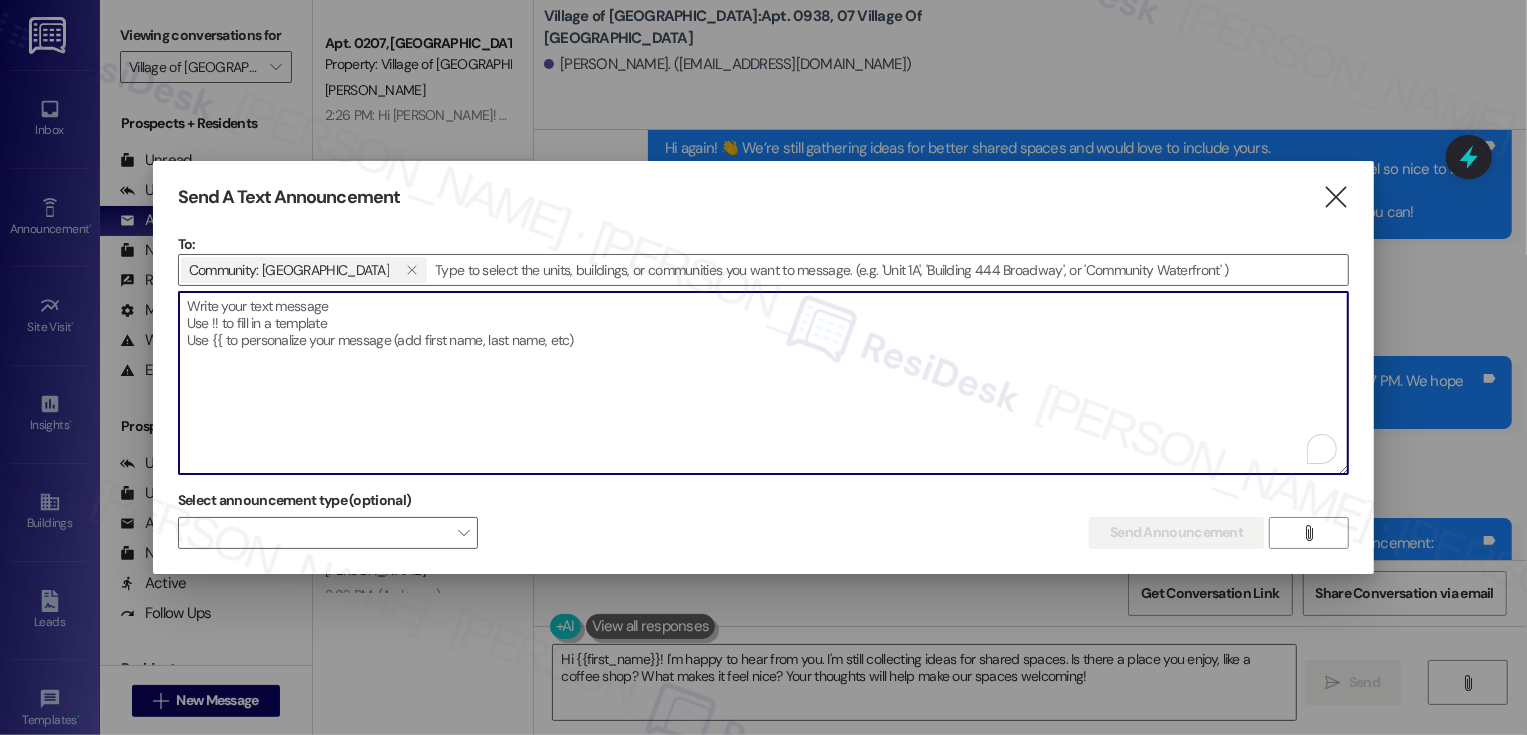 paste on "Hi {{first_name}}!
Just a sweet reminder!
Our Mill Creek Manor Ice Cream Sundaes event is TOMORROW! Join us in The Clubhouse on July 22nd from 4:00-5:00 PM for a party full of sprinkles, smiles, and sugary fun! See you there!" 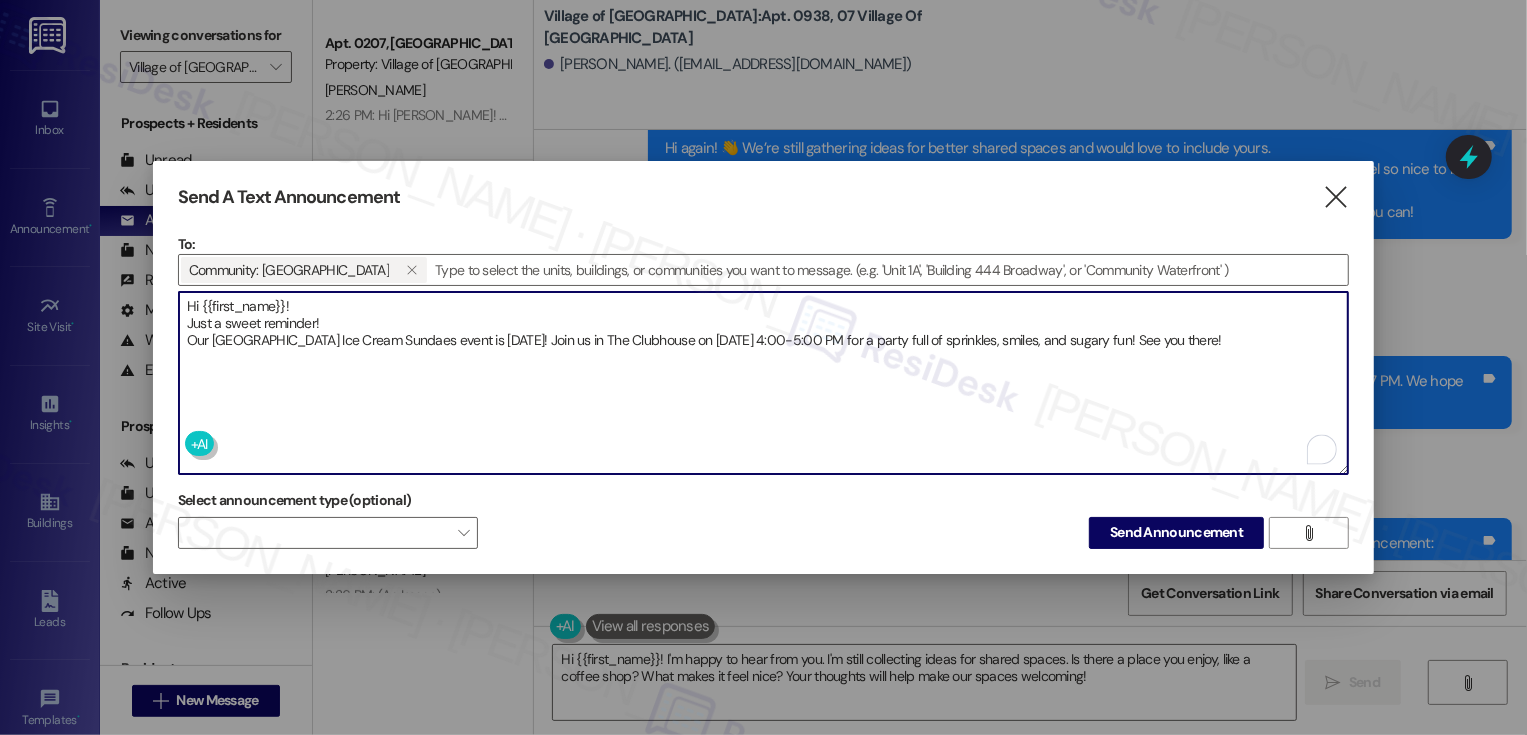 click on "Hi {{first_name}}!
Just a sweet reminder!
Our Mill Creek Manor Ice Cream Sundaes event is TOMORROW! Join us in The Clubhouse on July 22nd from 4:00-5:00 PM for a party full of sprinkles, smiles, and sugary fun! See you there!" at bounding box center (764, 383) 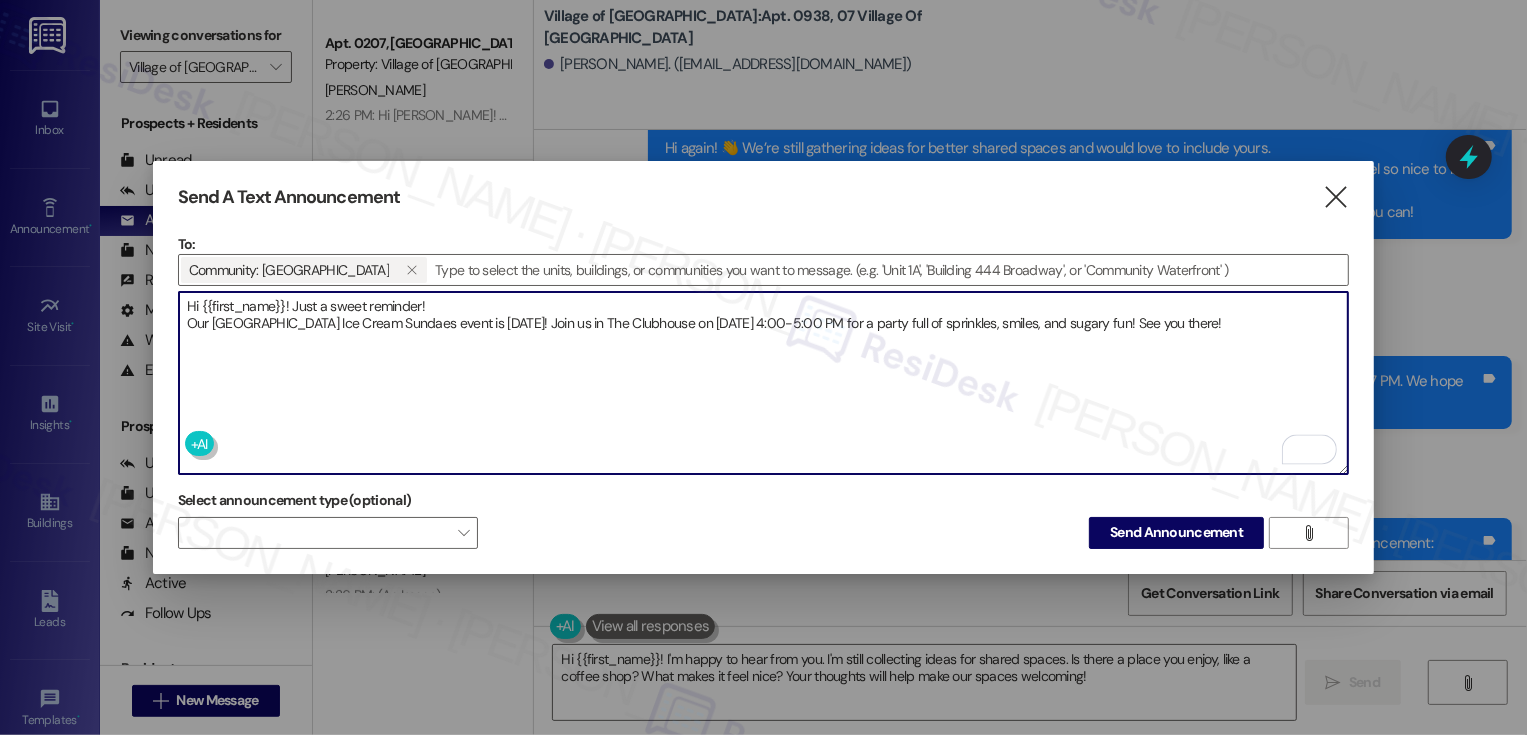 click on "Hi {{first_name}}! Just a sweet reminder!
Our Mill Creek Manor Ice Cream Sundaes event is TOMORROW! Join us in The Clubhouse on July 22nd from 4:00-5:00 PM for a party full of sprinkles, smiles, and sugary fun! See you there!" at bounding box center [764, 383] 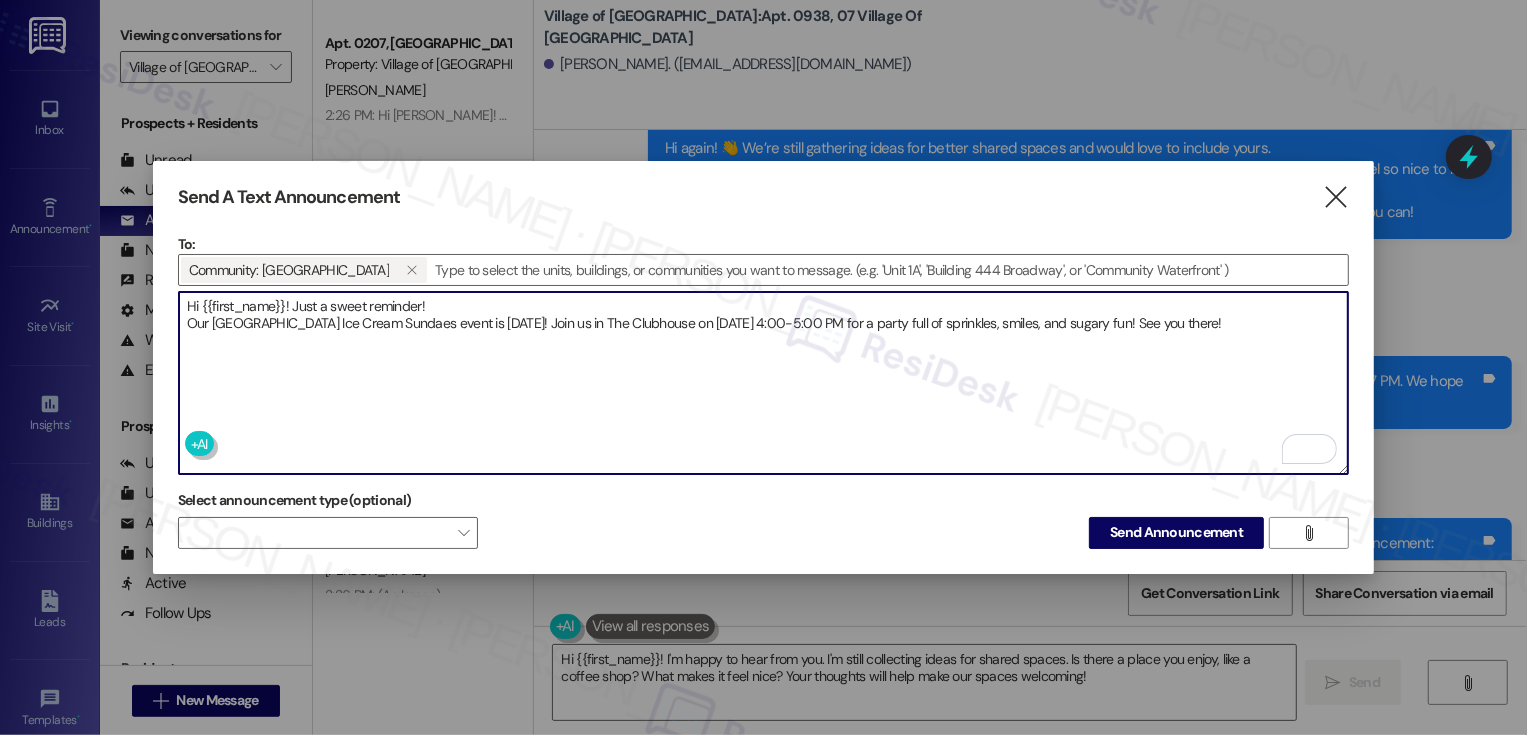 click on "Hi {{first_name}}! Just a sweet reminder!
Our Mill Creek Manor Ice Cream Sundaes event is TOMORROW! Join us in The Clubhouse on July 22nd from 4:00-5:00 PM for a party full of sprinkles, smiles, and sugary fun! See you there!" at bounding box center (764, 383) 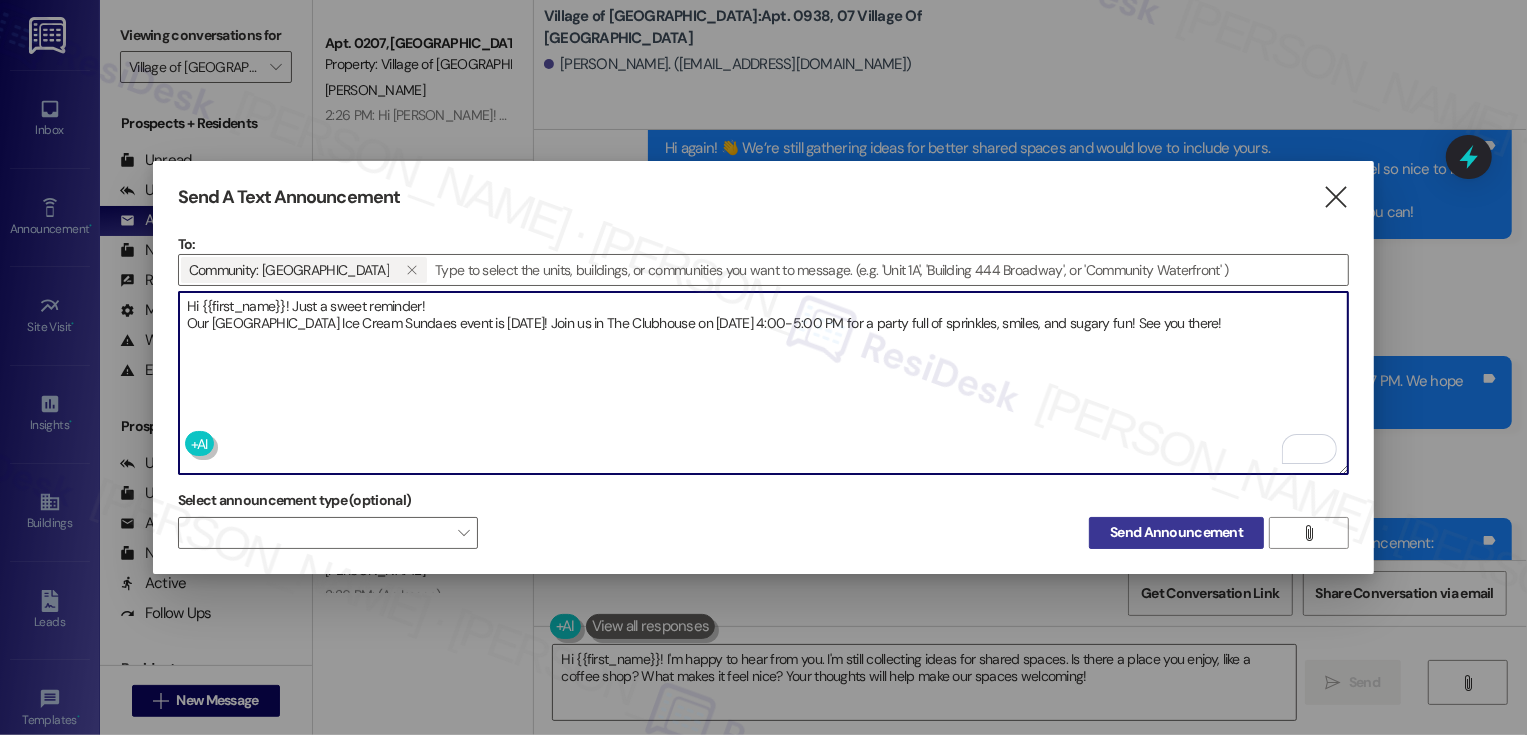 type on "Hi {{first_name}}! Just a sweet reminder!
Our Mill Creek Manor Ice Cream Sundaes event is TOMORROW! Join us in The Clubhouse on July 22nd from 4:00-5:00 PM for a party full of sprinkles, smiles, and sugary fun! See you there!" 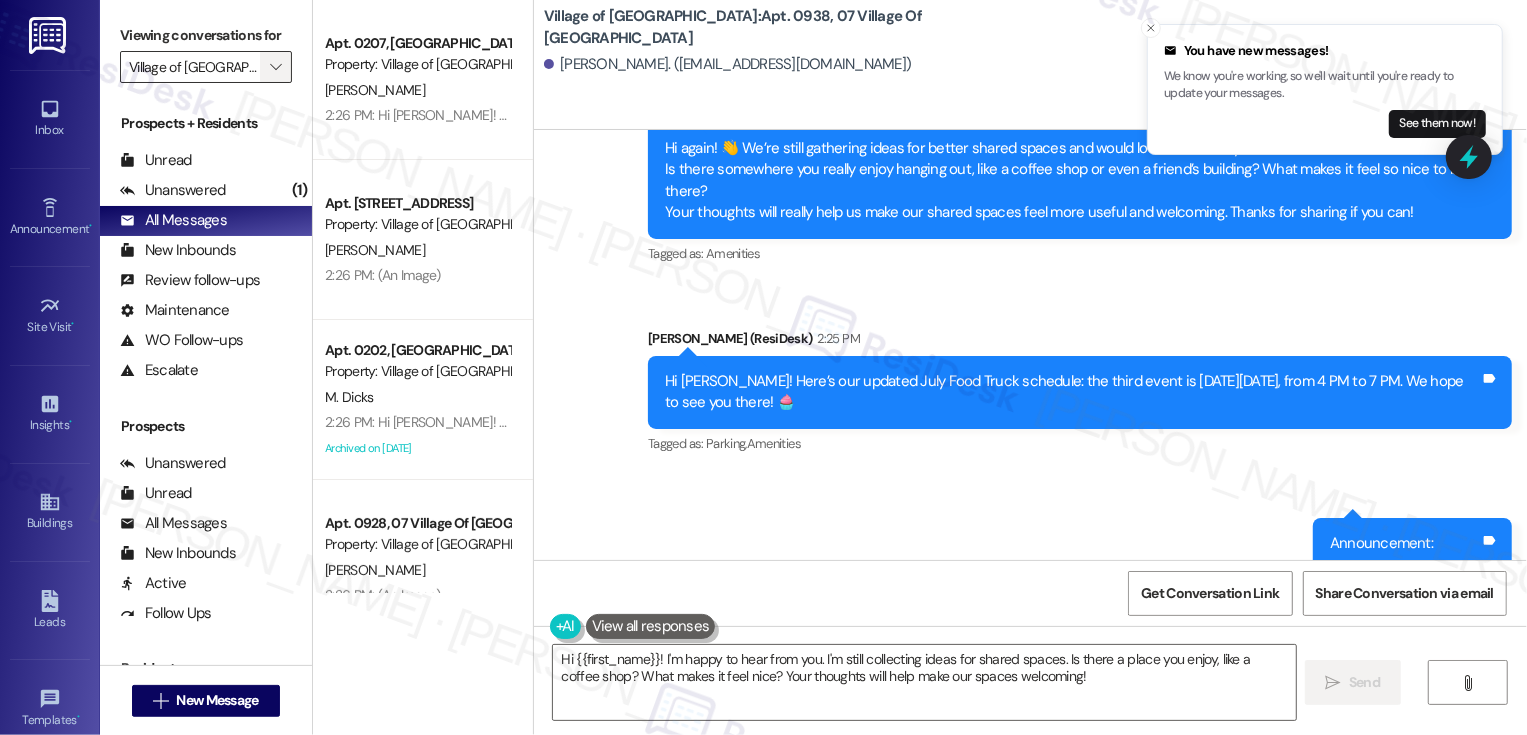 click on "" at bounding box center [275, 67] 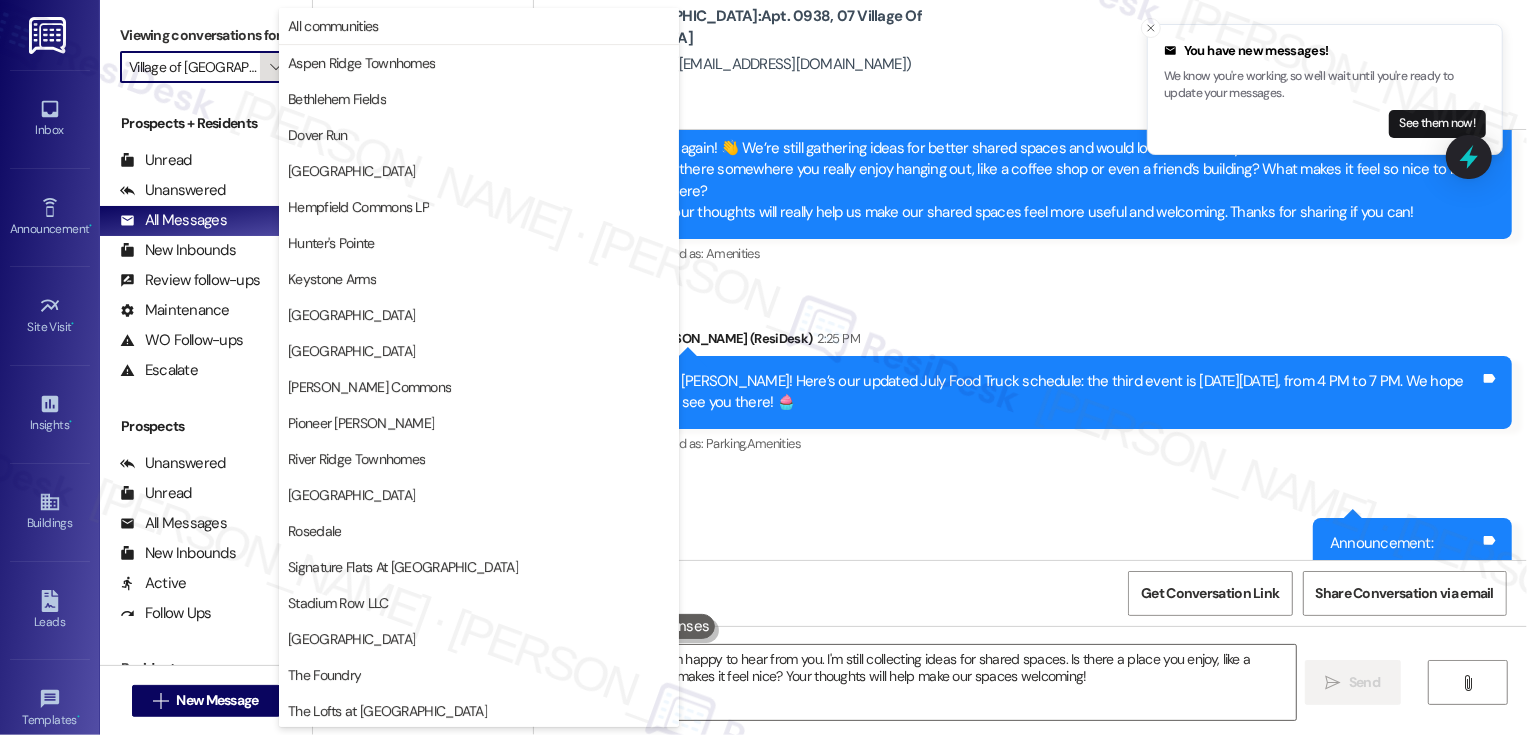 scroll, scrollTop: 0, scrollLeft: 11, axis: horizontal 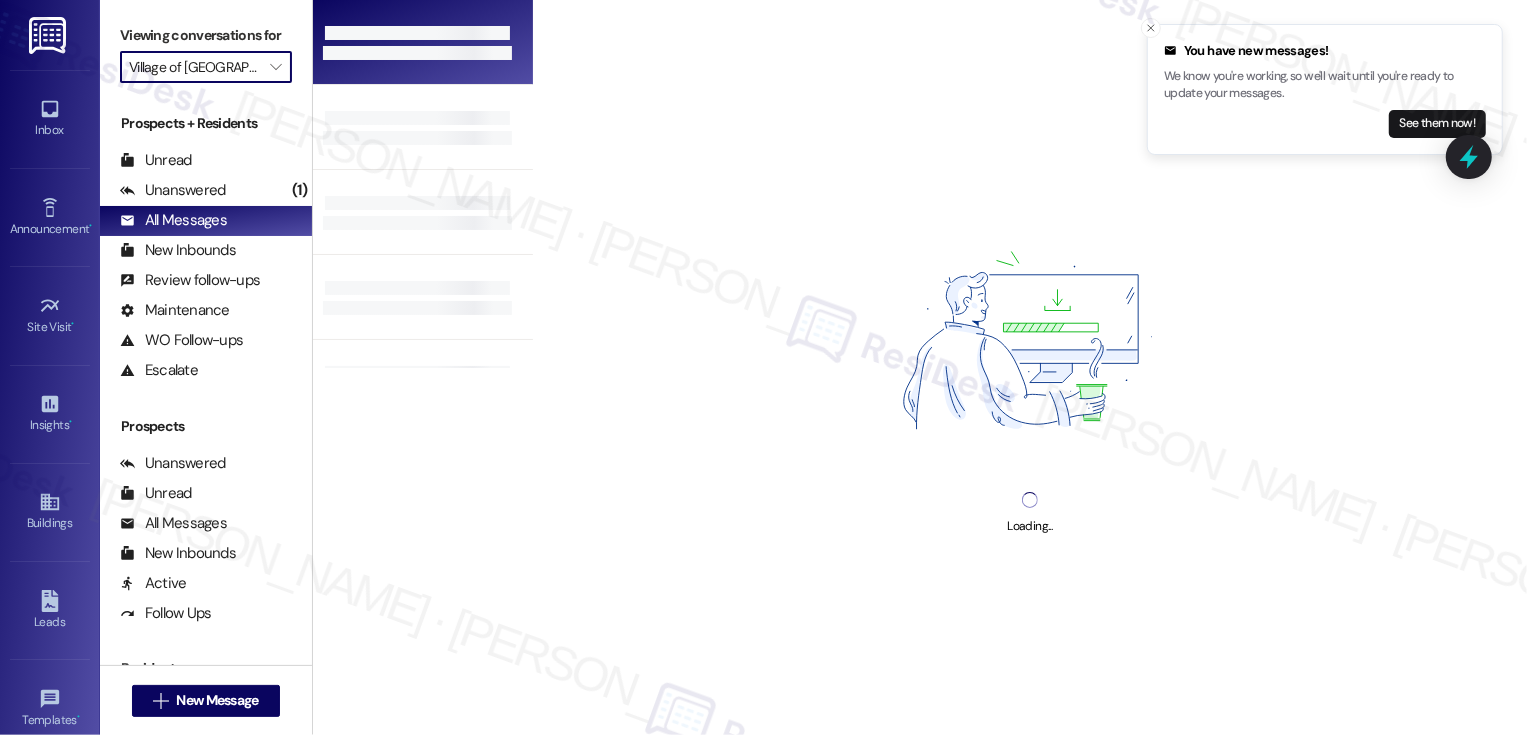 type on "[GEOGRAPHIC_DATA]" 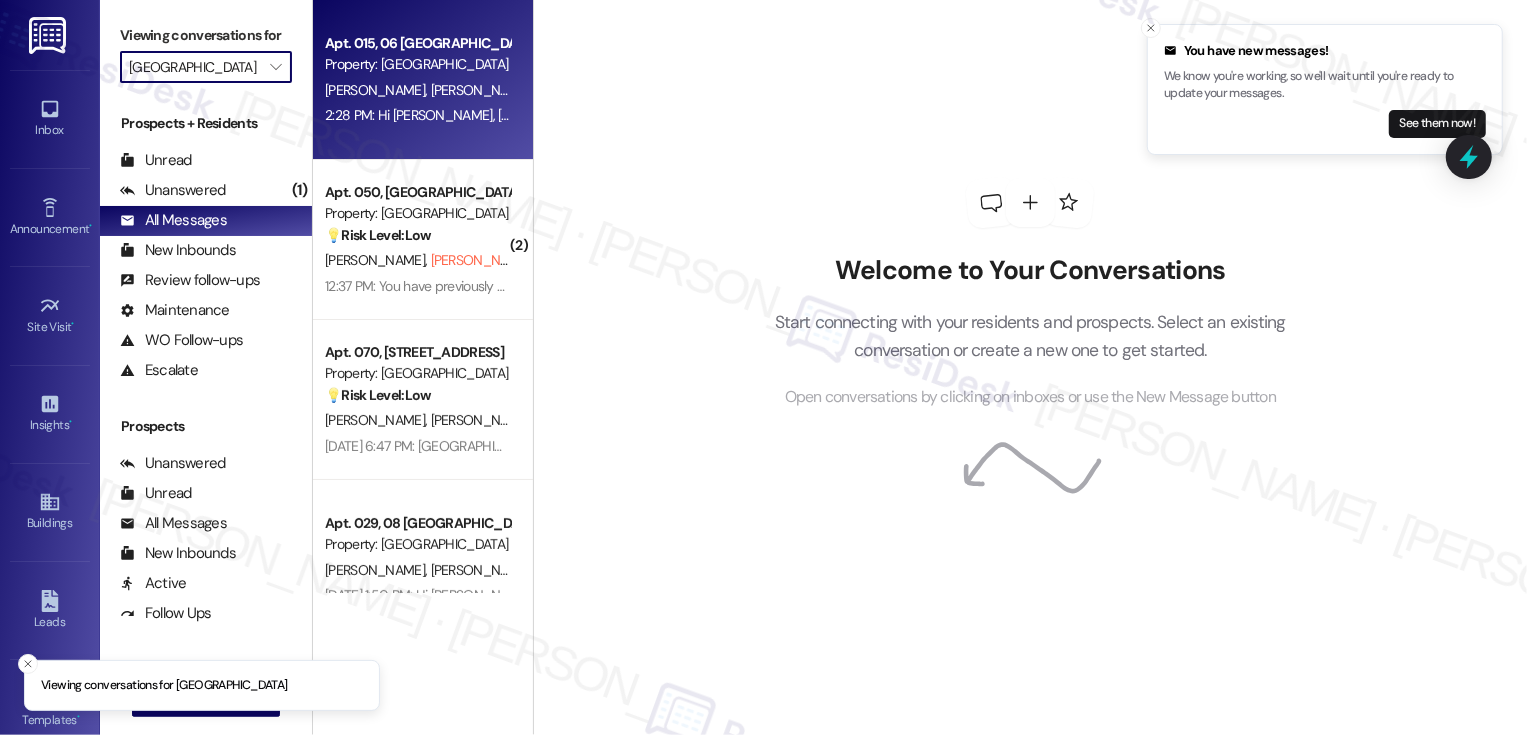 click on "Apt. 015, 06 Mill Creek Manor Property: Mill Creek Manor E. Rodriguez P. Rodriguez D. Sepulveda 2:28 PM: Hi Pedro, Dovier and Emerson! Just a sweet reminder!
Our Mill Creek Manor Ice Cream Sundaes event is TOMORROW! Join us in The Clubhouse on July 22nd from 4:00-5:00 PM for a party full of sprinkles, smiles, and sugary fun! See you there! 2:28 PM: Hi Pedro, Dovier and Emerson! Just a sweet reminder!
Our Mill Creek Manor Ice Cream Sundaes event is TOMORROW! Join us in The Clubhouse on July 22nd from 4:00-5:00 PM for a party full of sprinkles, smiles, and sugary fun! See you there!" at bounding box center (423, 80) 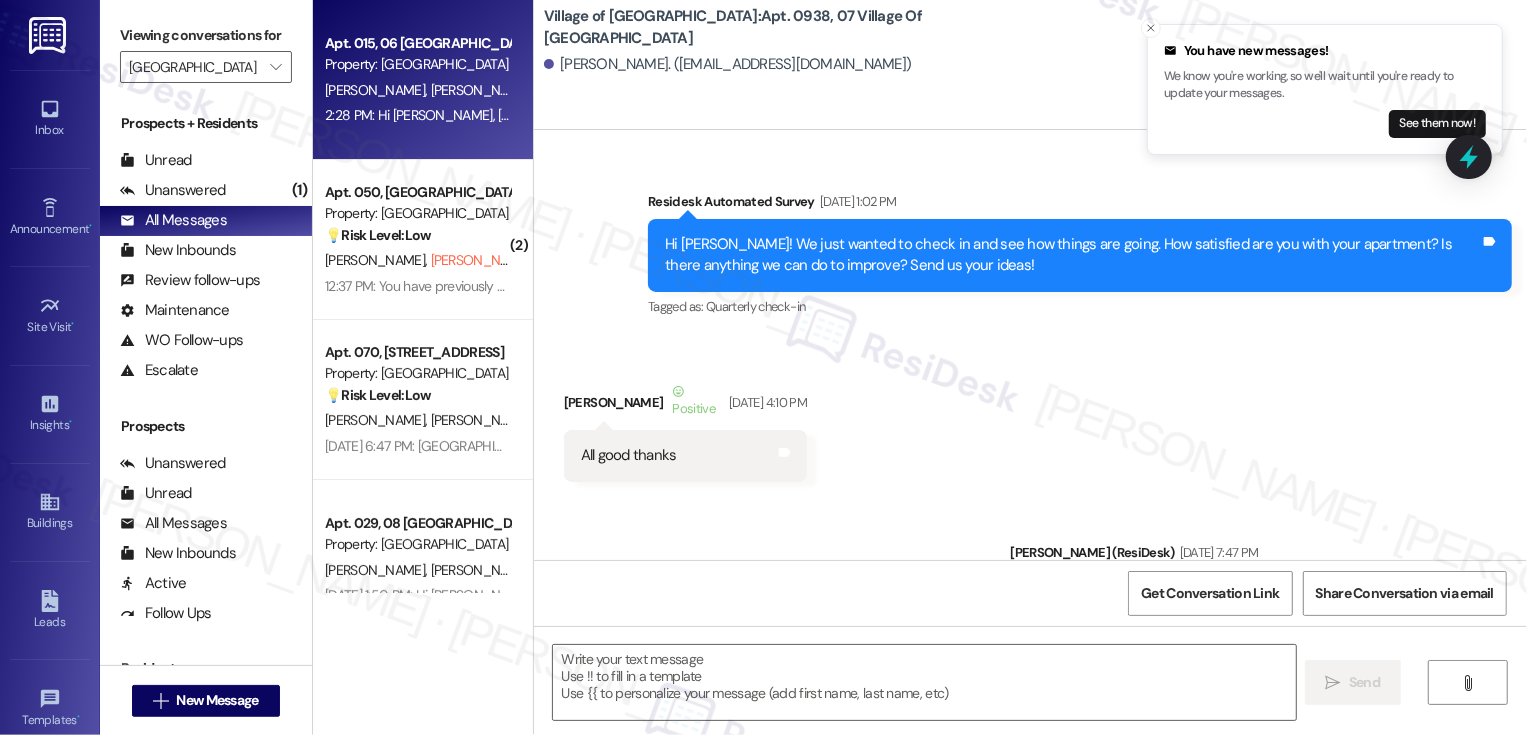 scroll, scrollTop: 19191, scrollLeft: 0, axis: vertical 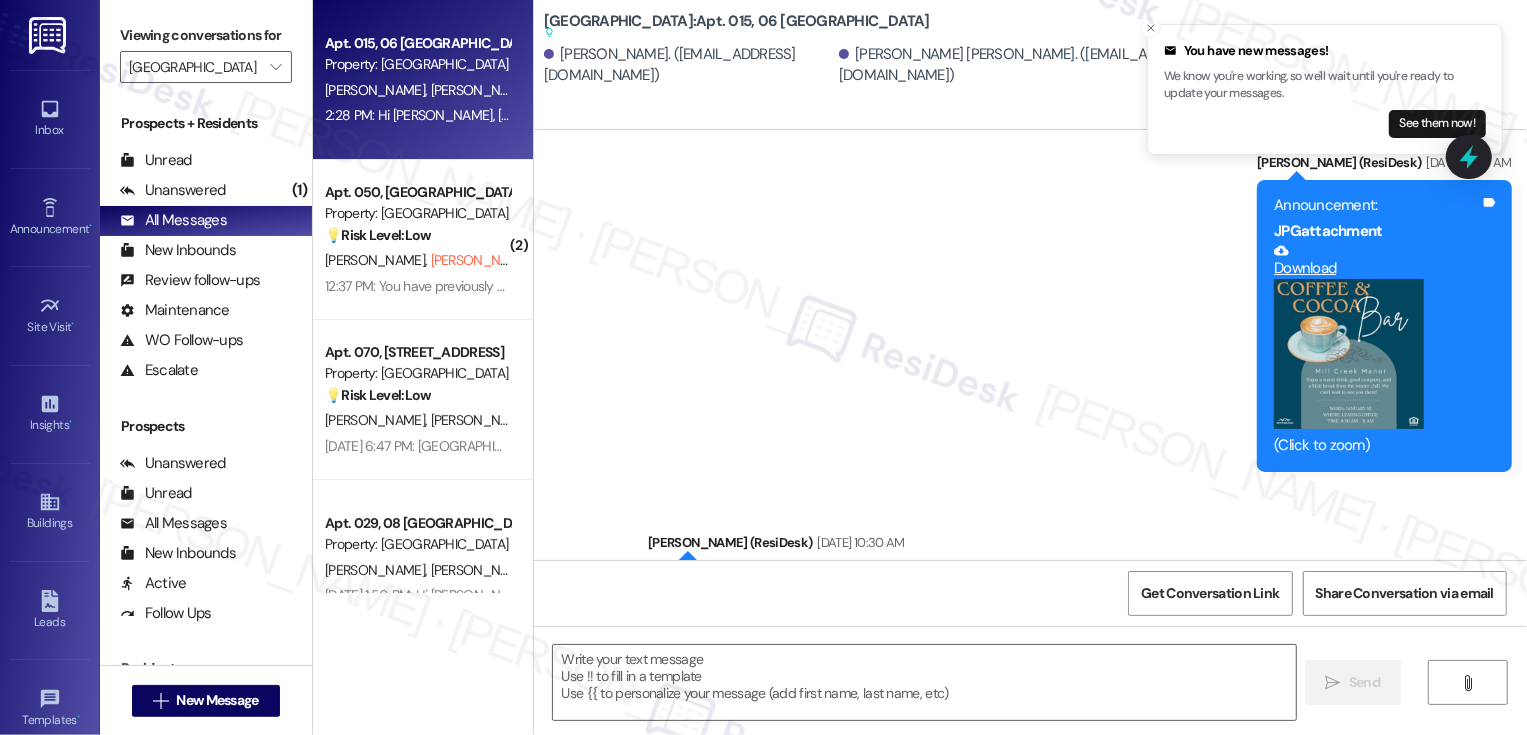 type on "Fetching suggested responses. Please feel free to read through the conversation in the meantime." 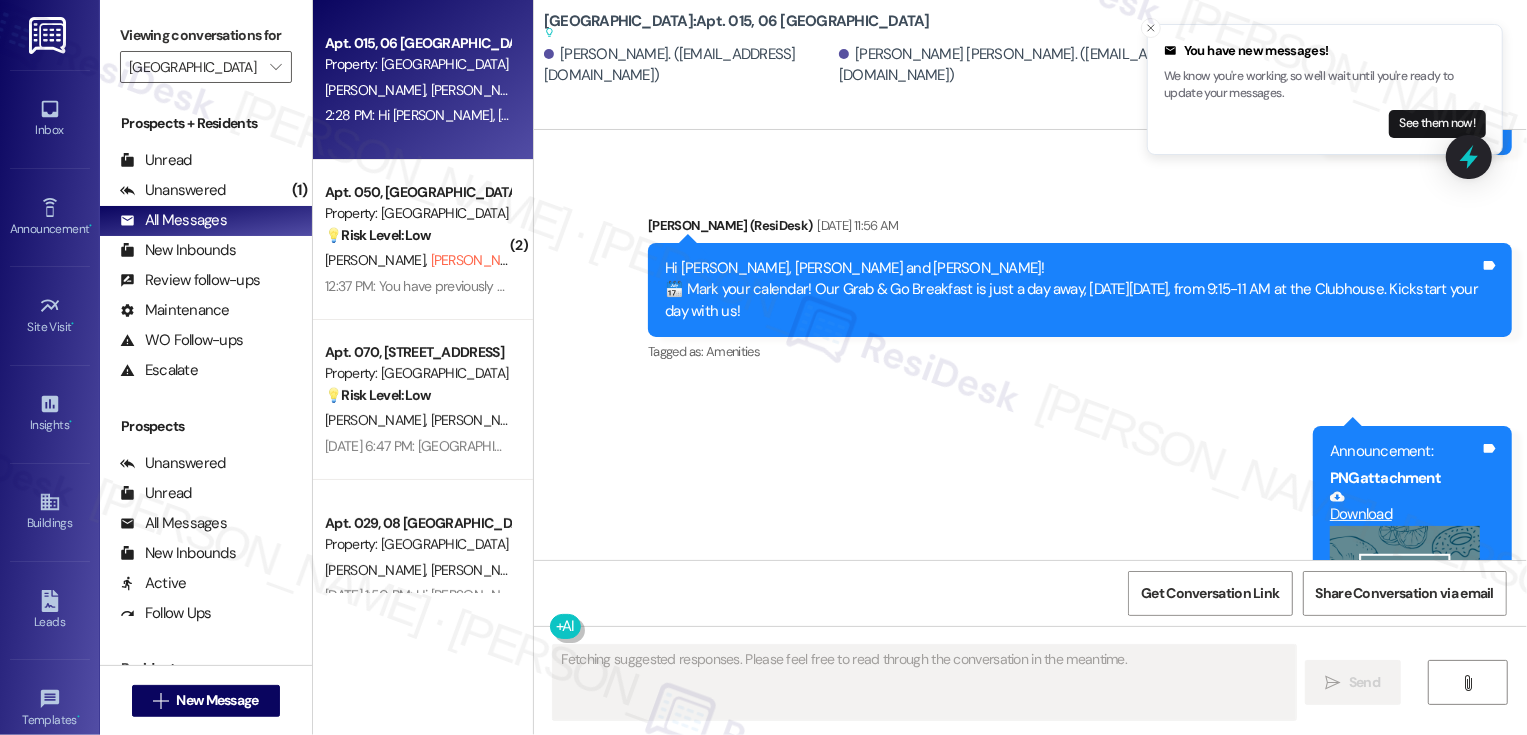 scroll, scrollTop: 11709, scrollLeft: 0, axis: vertical 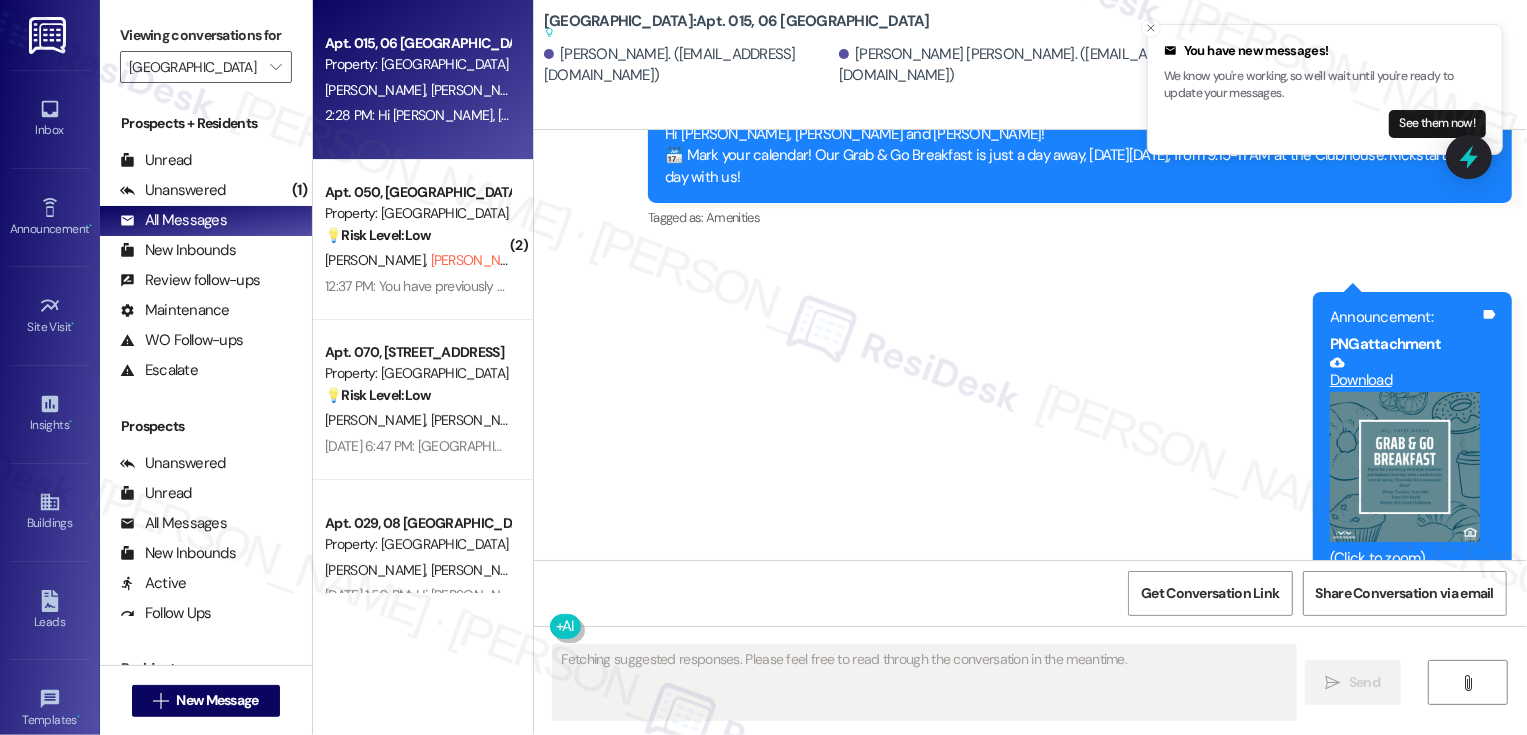 type 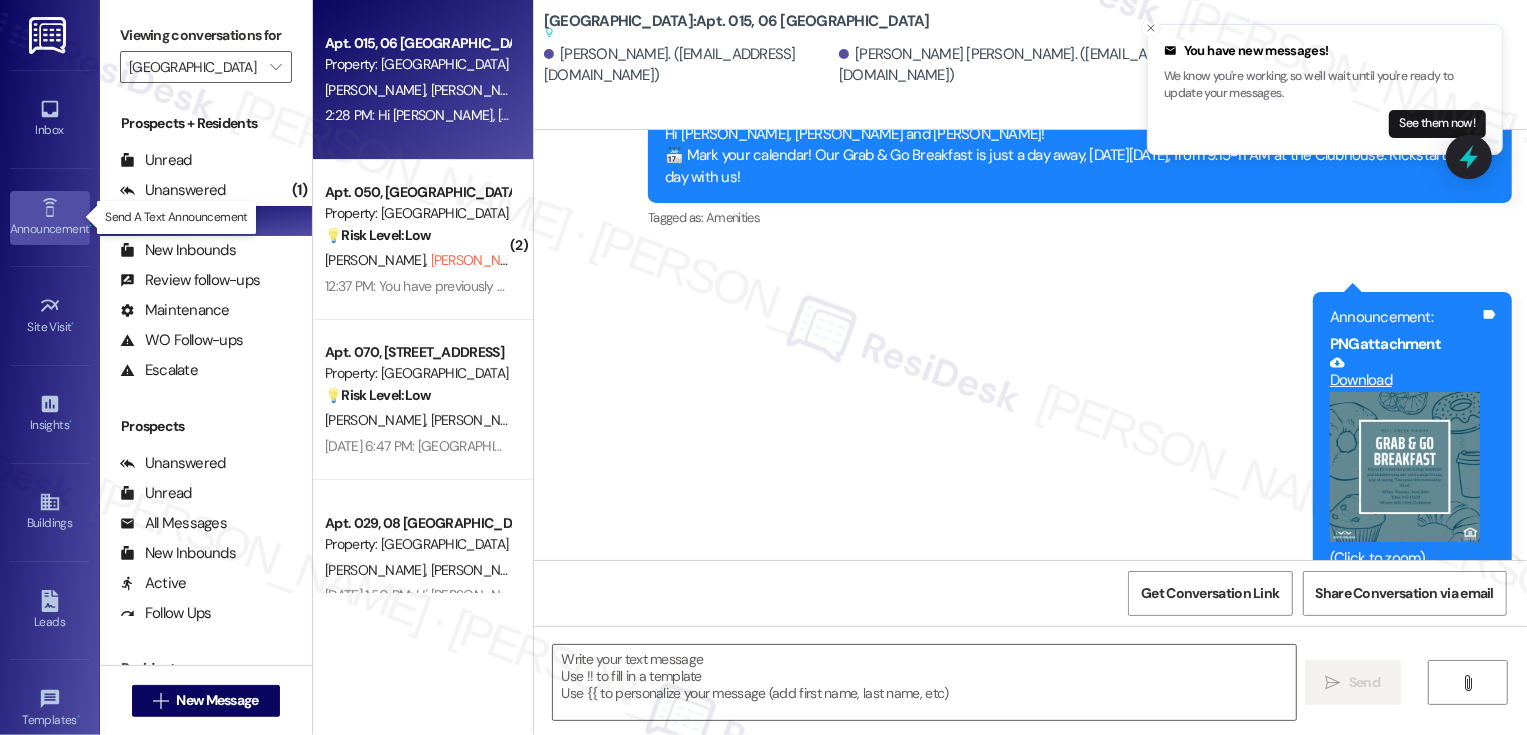 click 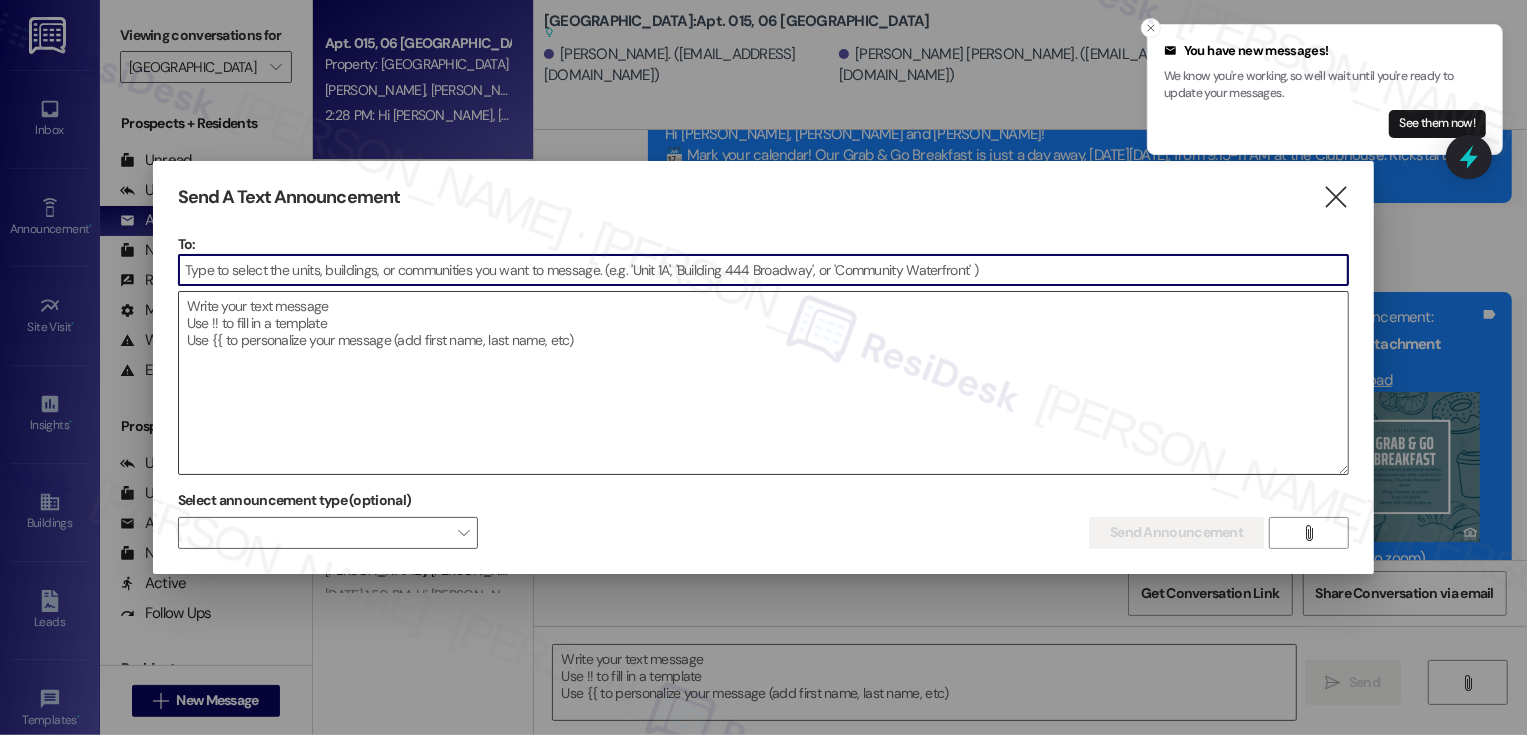 click at bounding box center (764, 383) 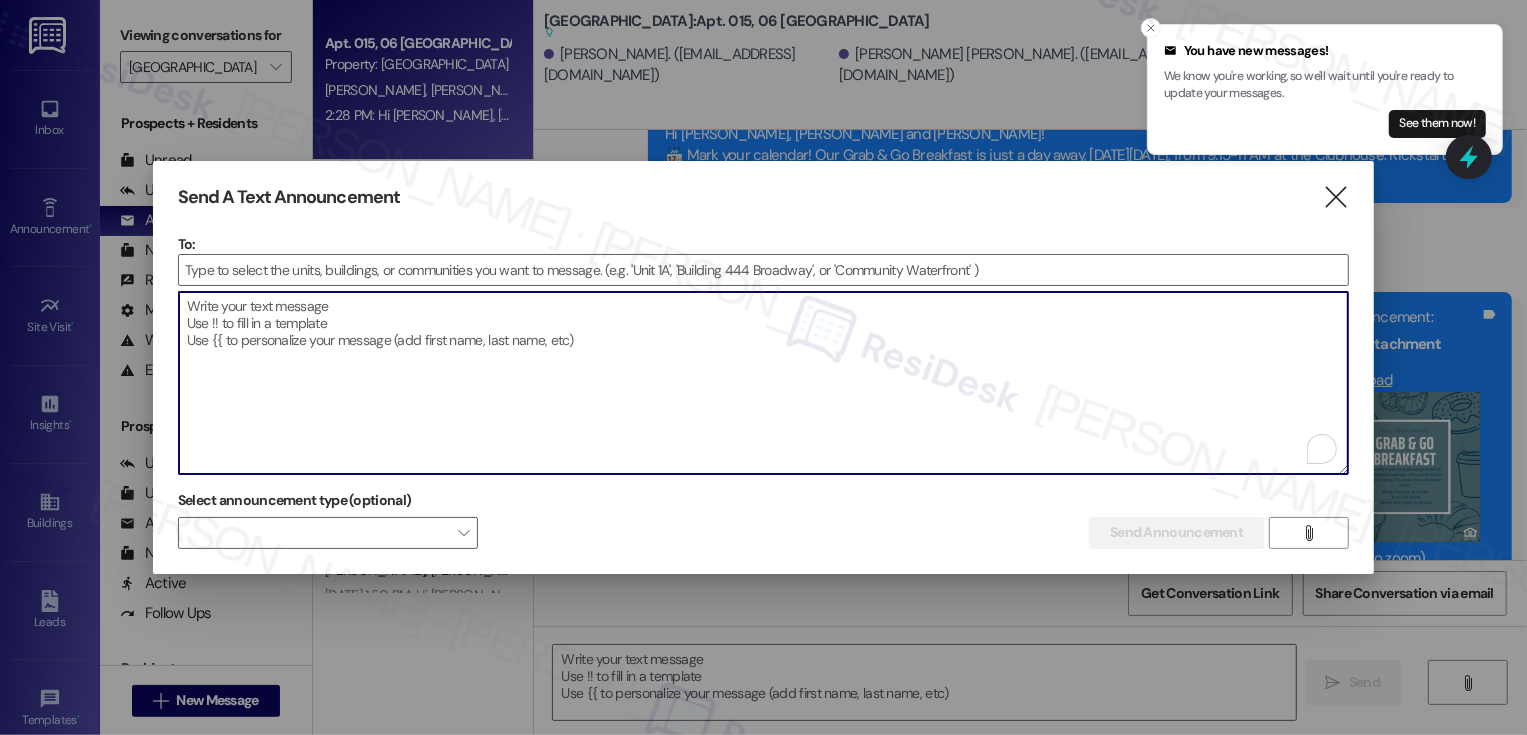 scroll, scrollTop: 11843, scrollLeft: 0, axis: vertical 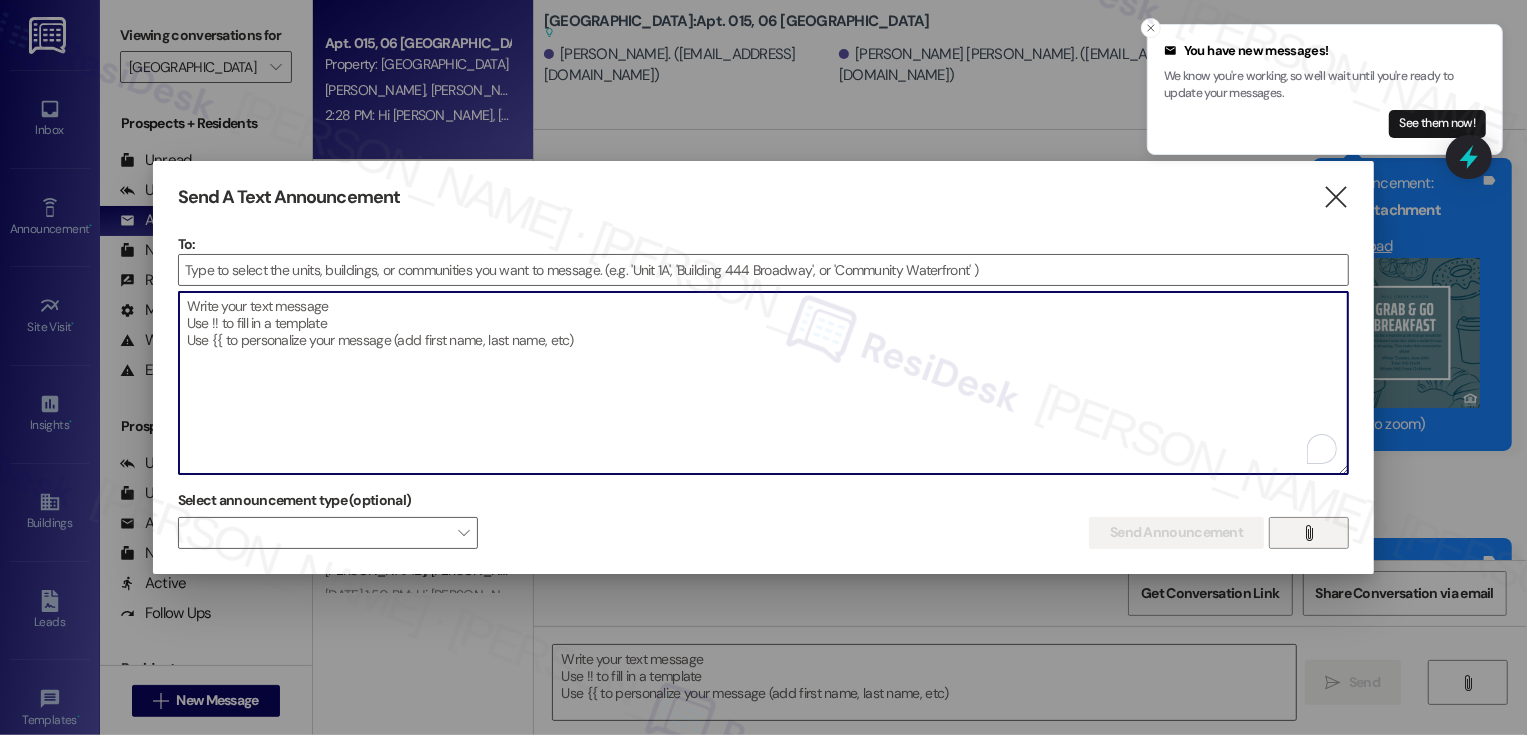 click on "" at bounding box center (1309, 533) 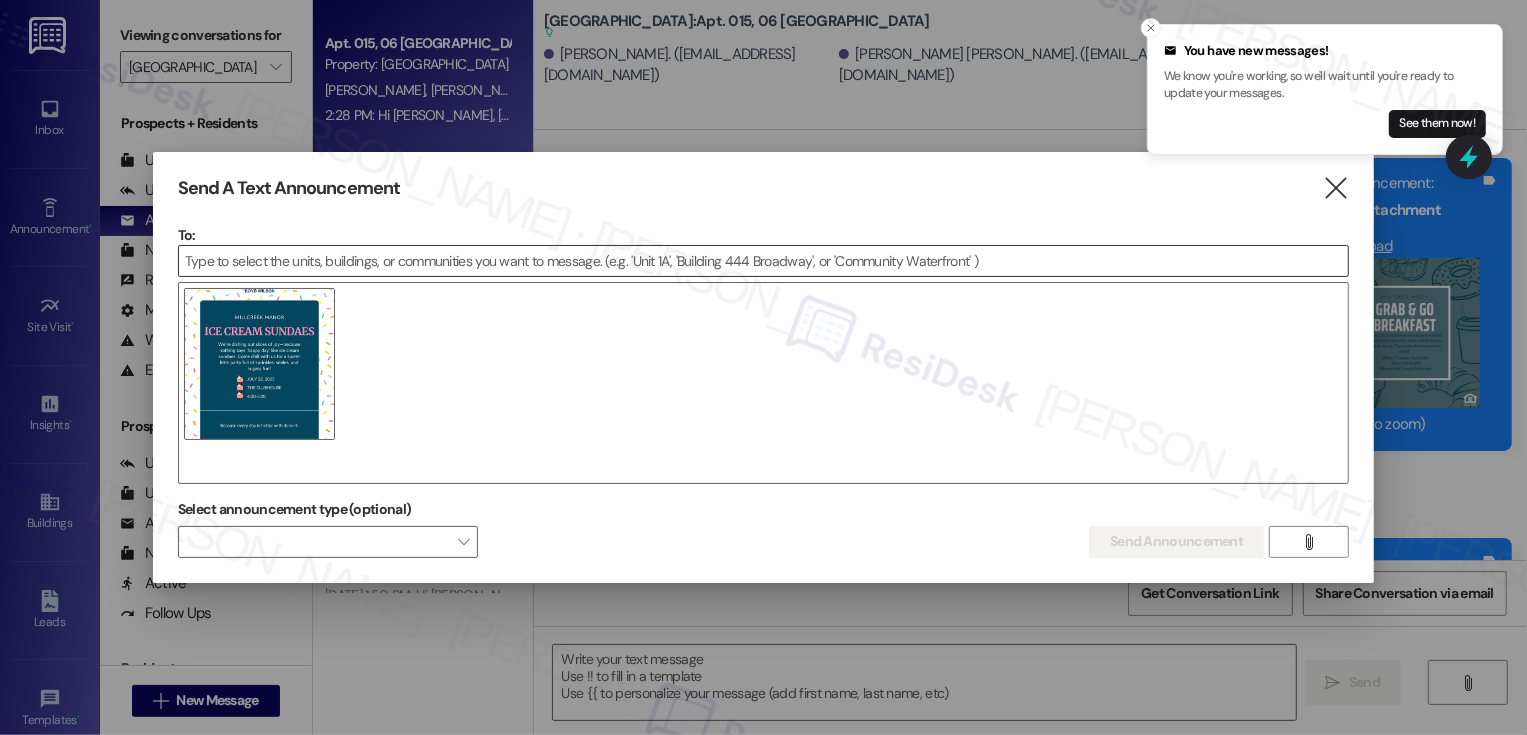 click at bounding box center [764, 261] 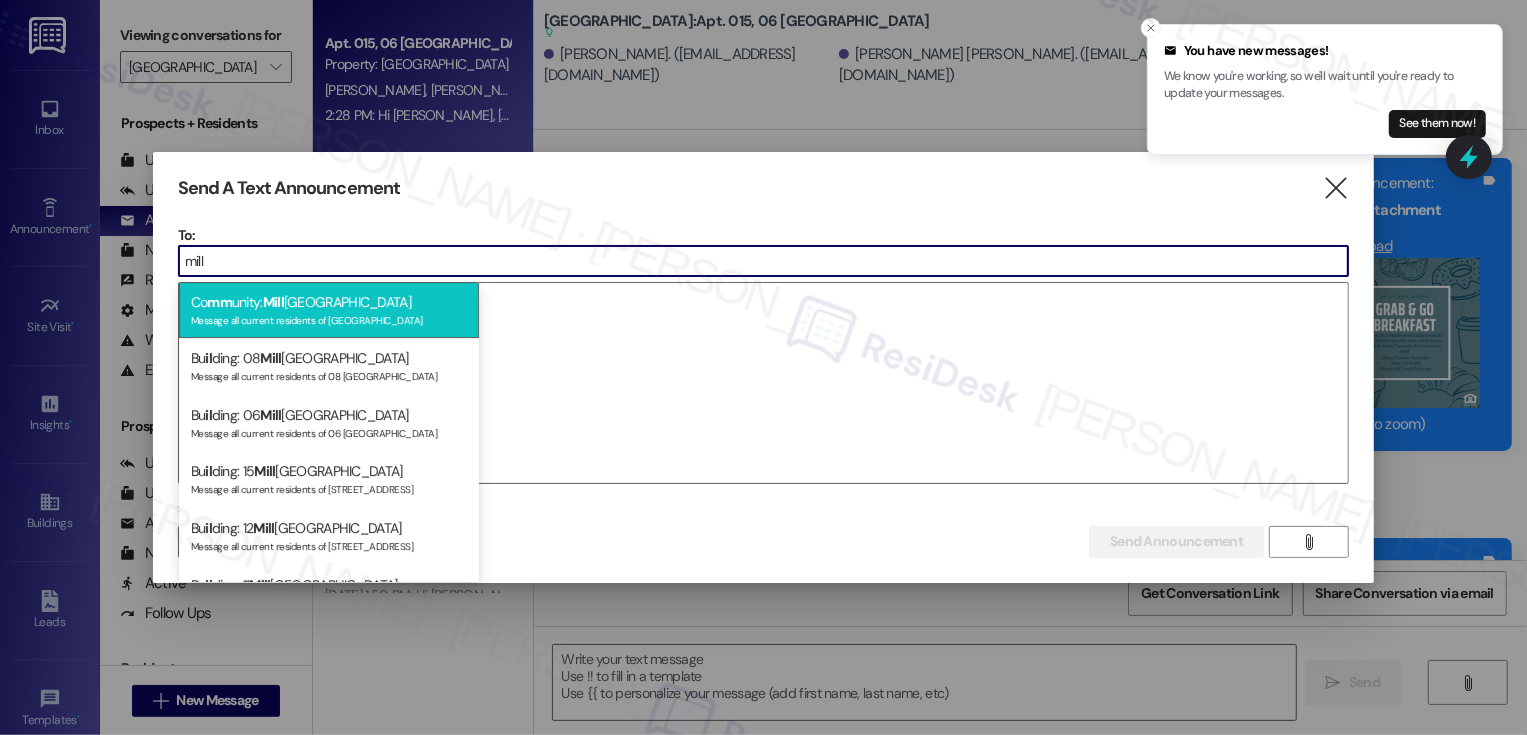 type on "mill" 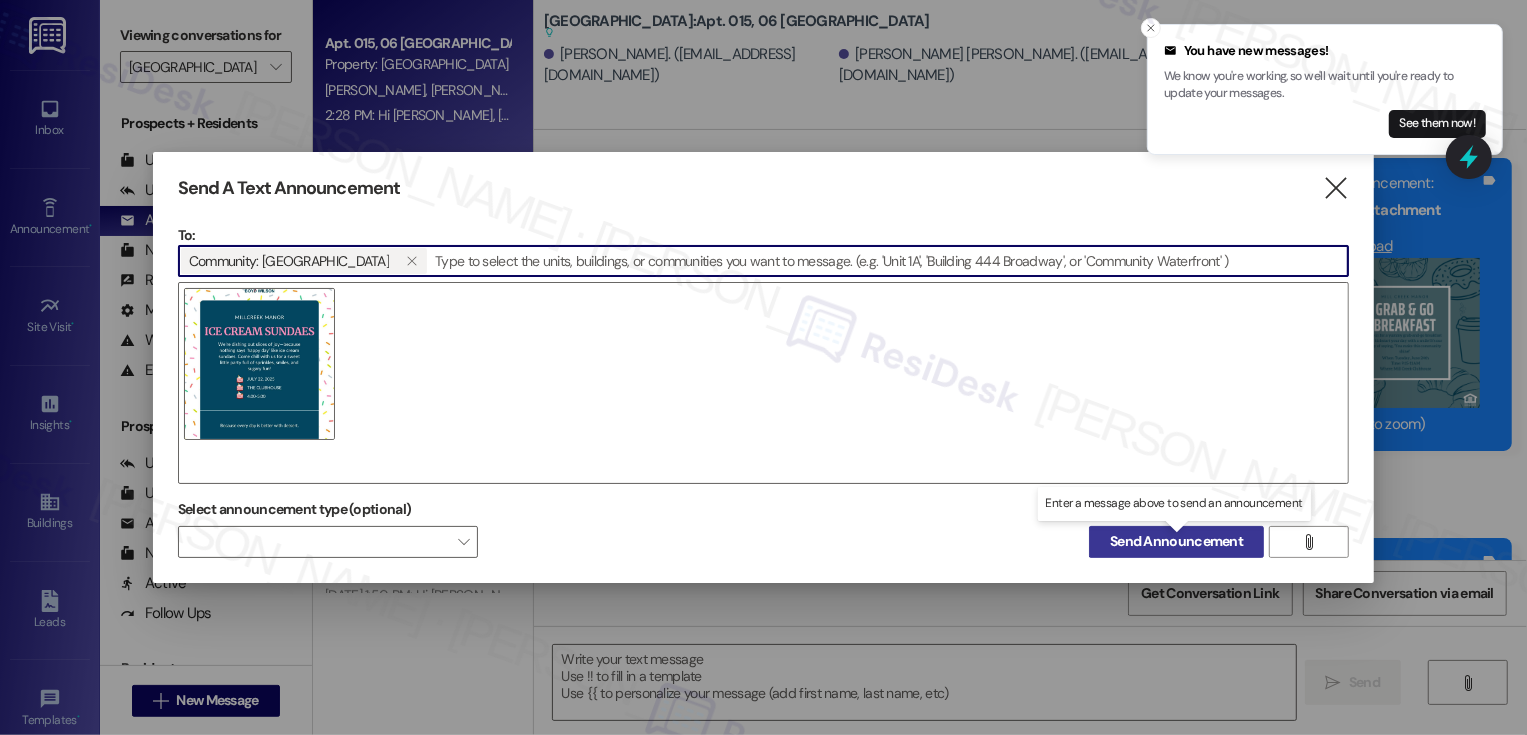 click on "Send Announcement" at bounding box center (1176, 541) 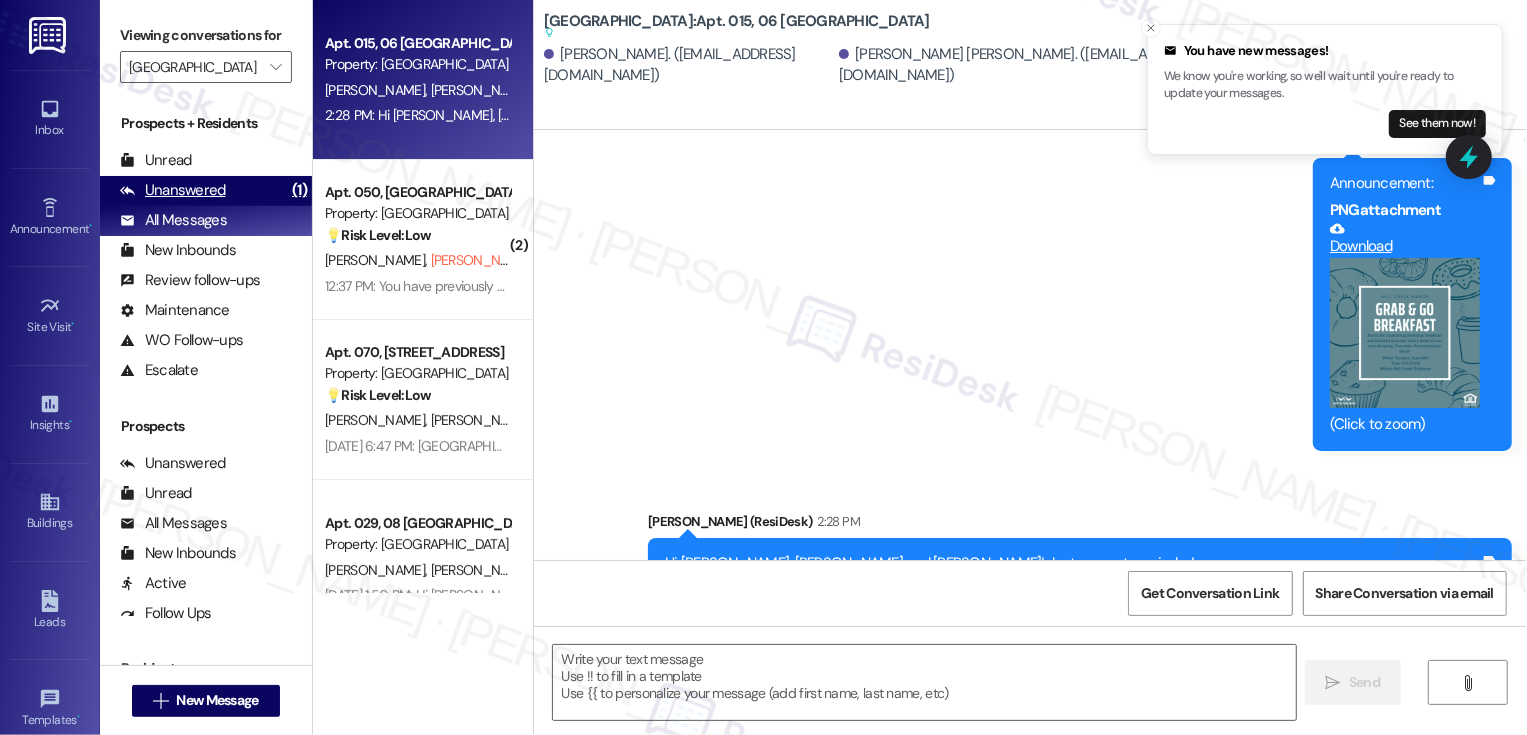click on "Unanswered (1)" at bounding box center [206, 191] 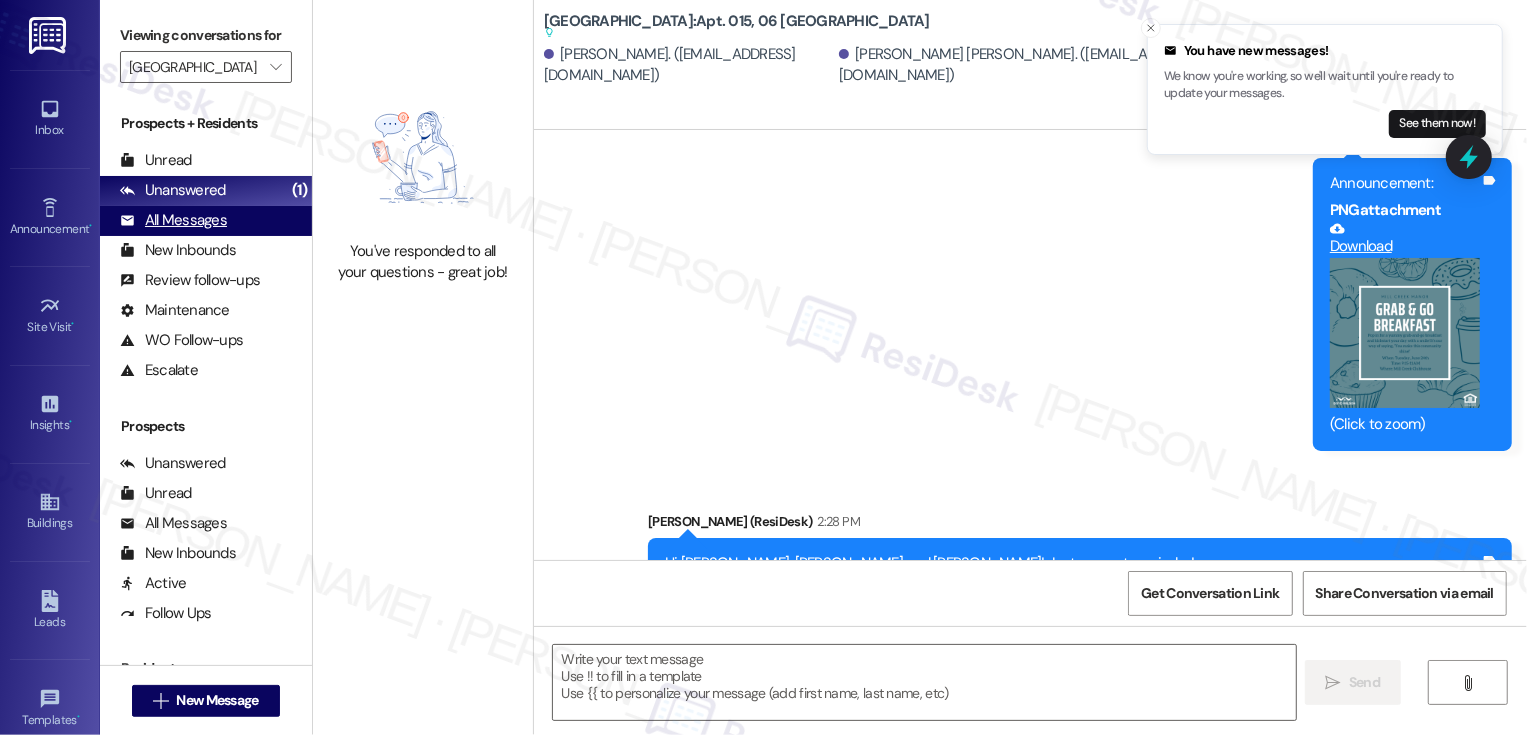 click on "All Messages (undefined)" at bounding box center (206, 221) 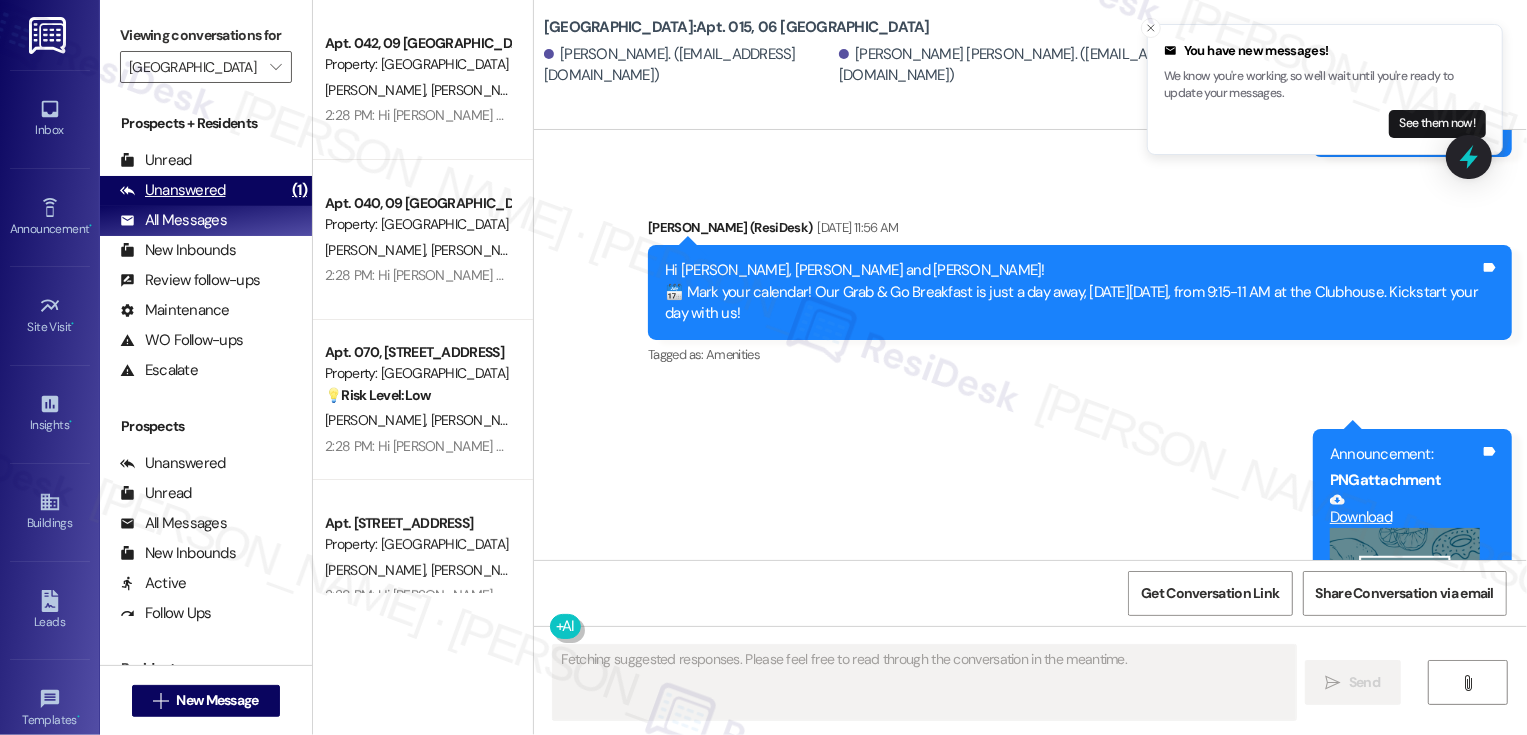 type on "Fetching suggested responses. Please feel free to read through the conversation in the meantime." 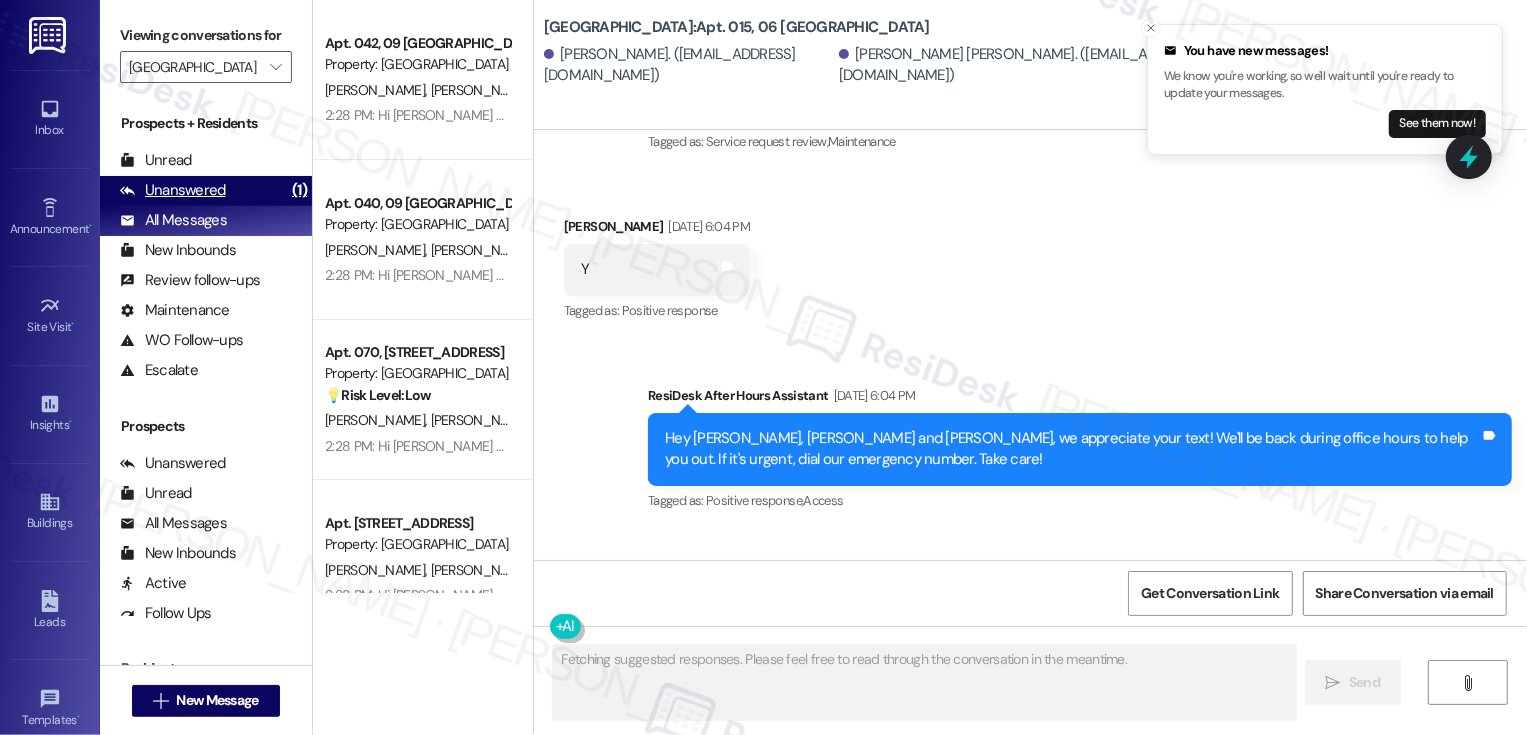 type 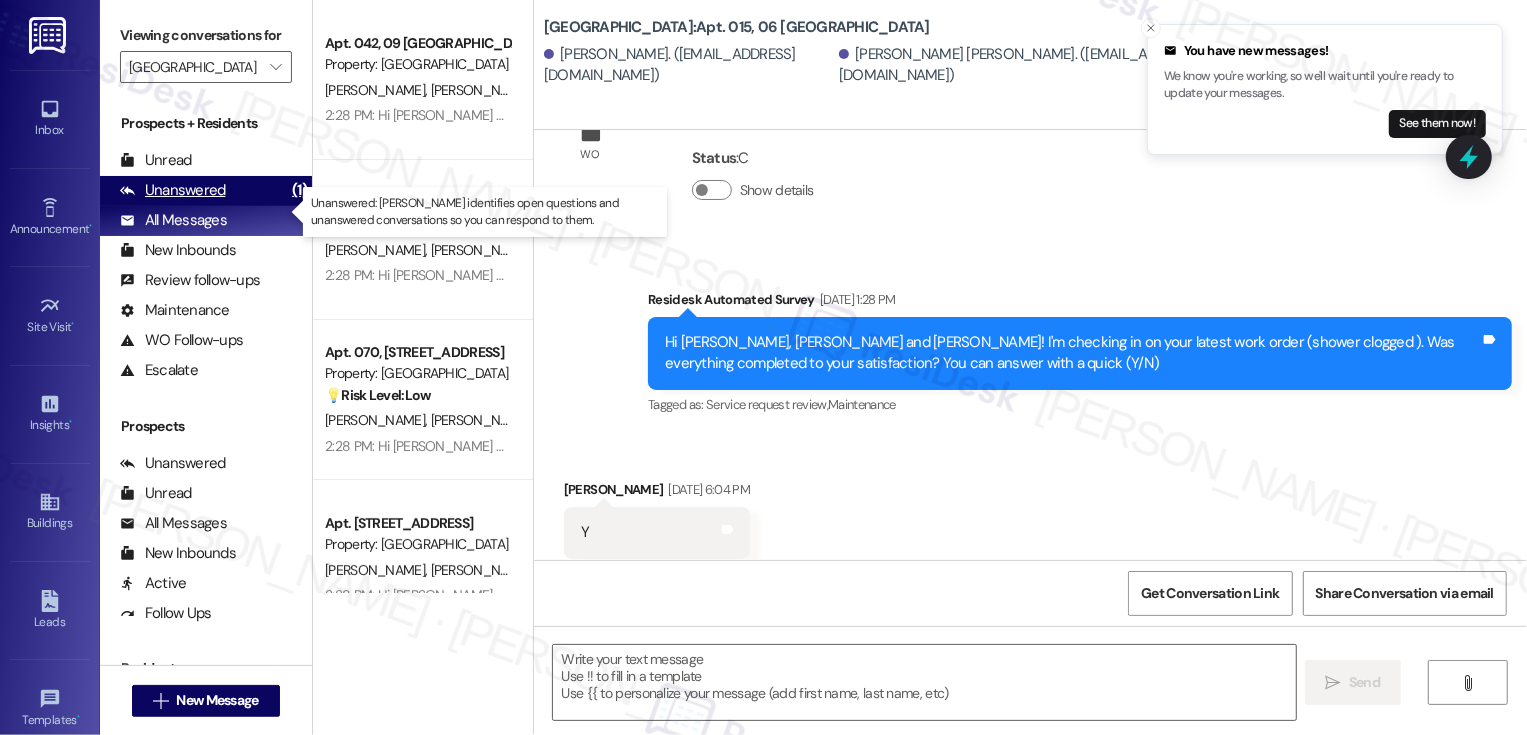 scroll, scrollTop: 12200, scrollLeft: 0, axis: vertical 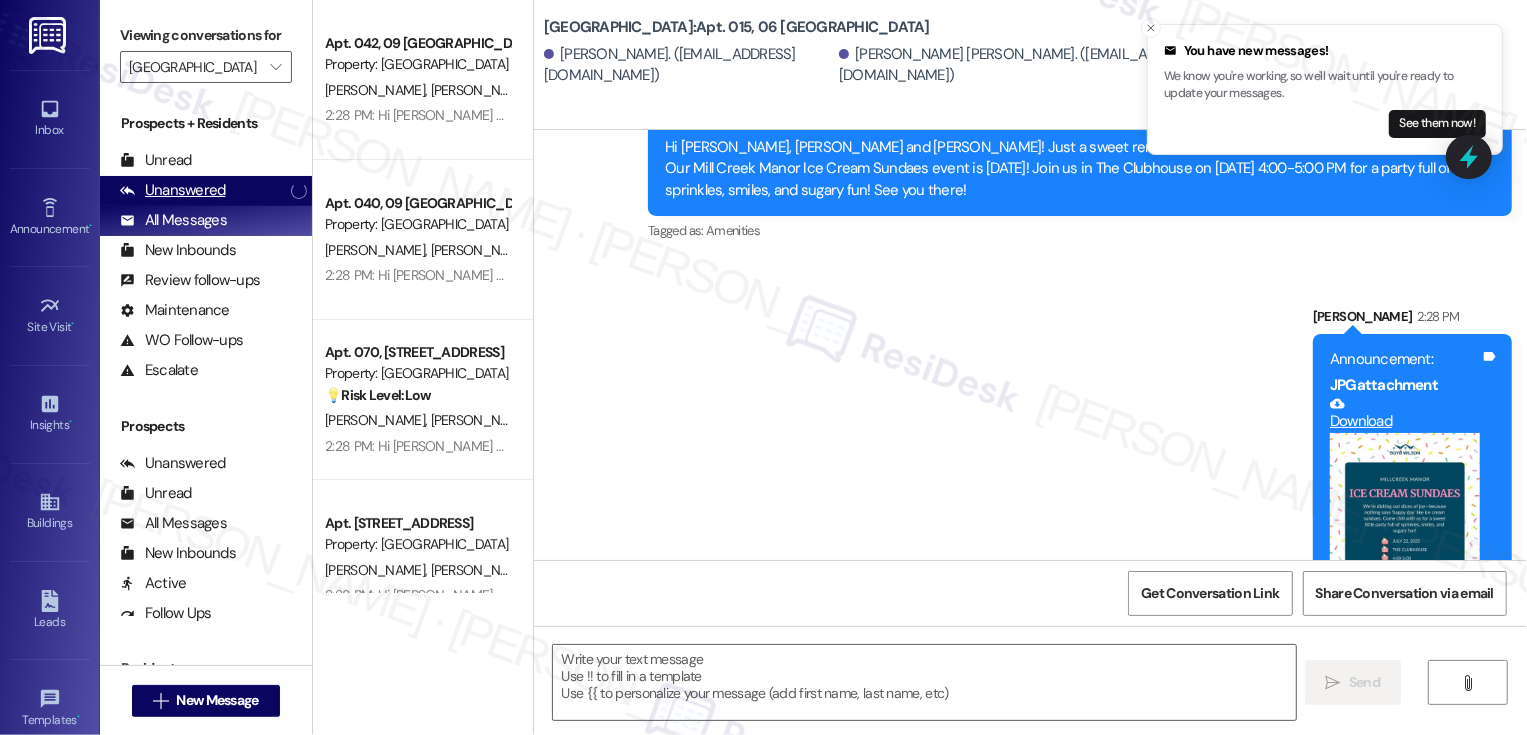 click on "Unanswered" at bounding box center (206, 191) 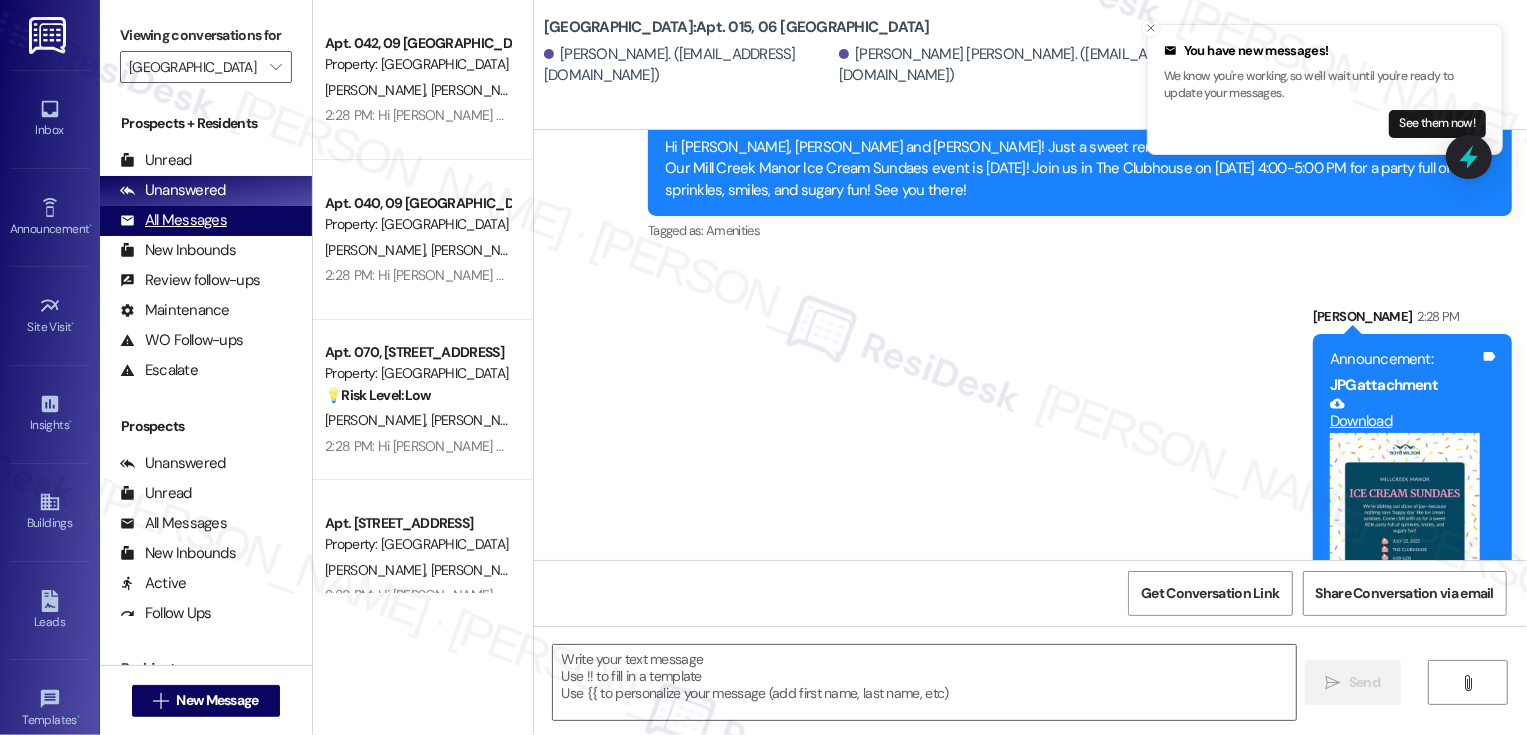 click on "All Messages (undefined)" at bounding box center [206, 221] 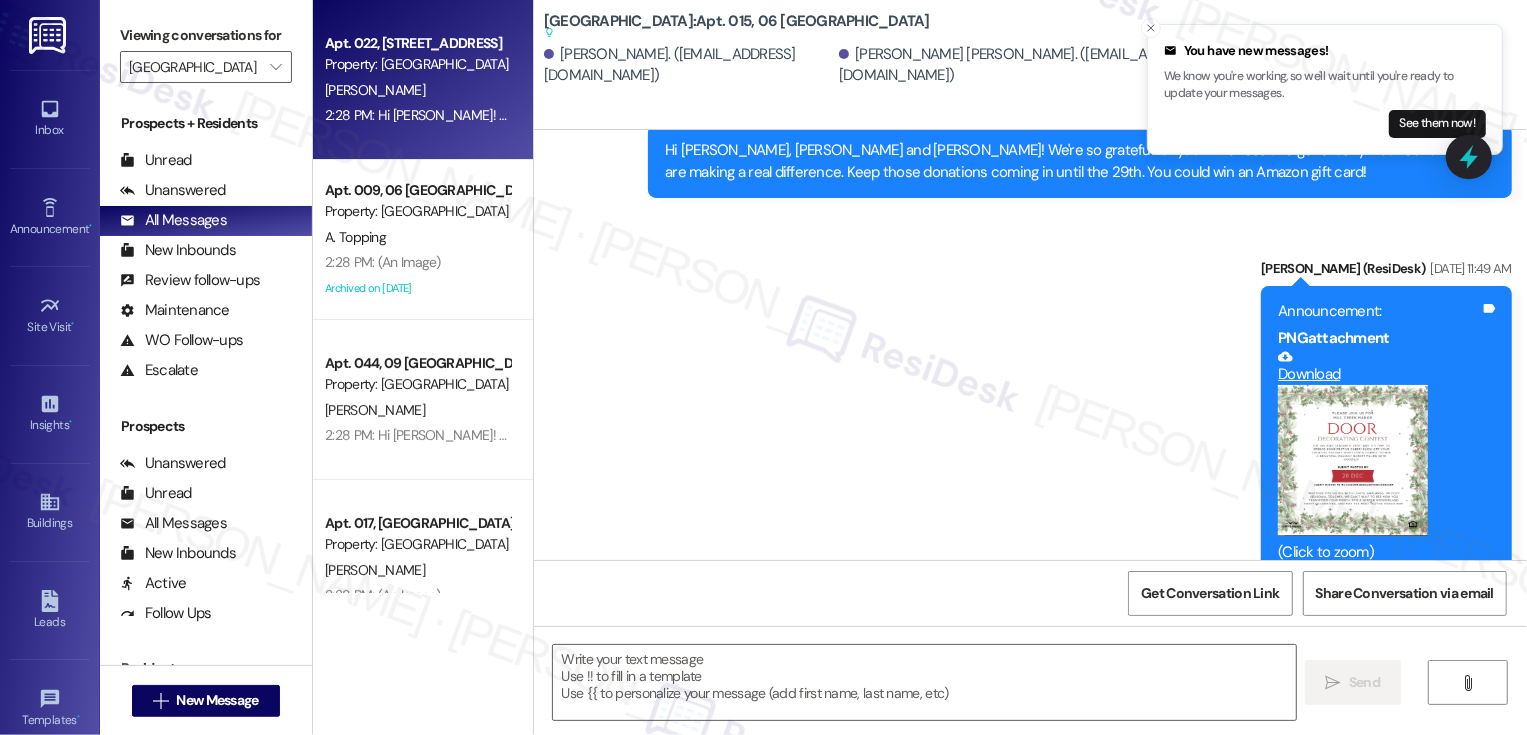 type on "Fetching suggested responses. Please feel free to read through the conversation in the meantime." 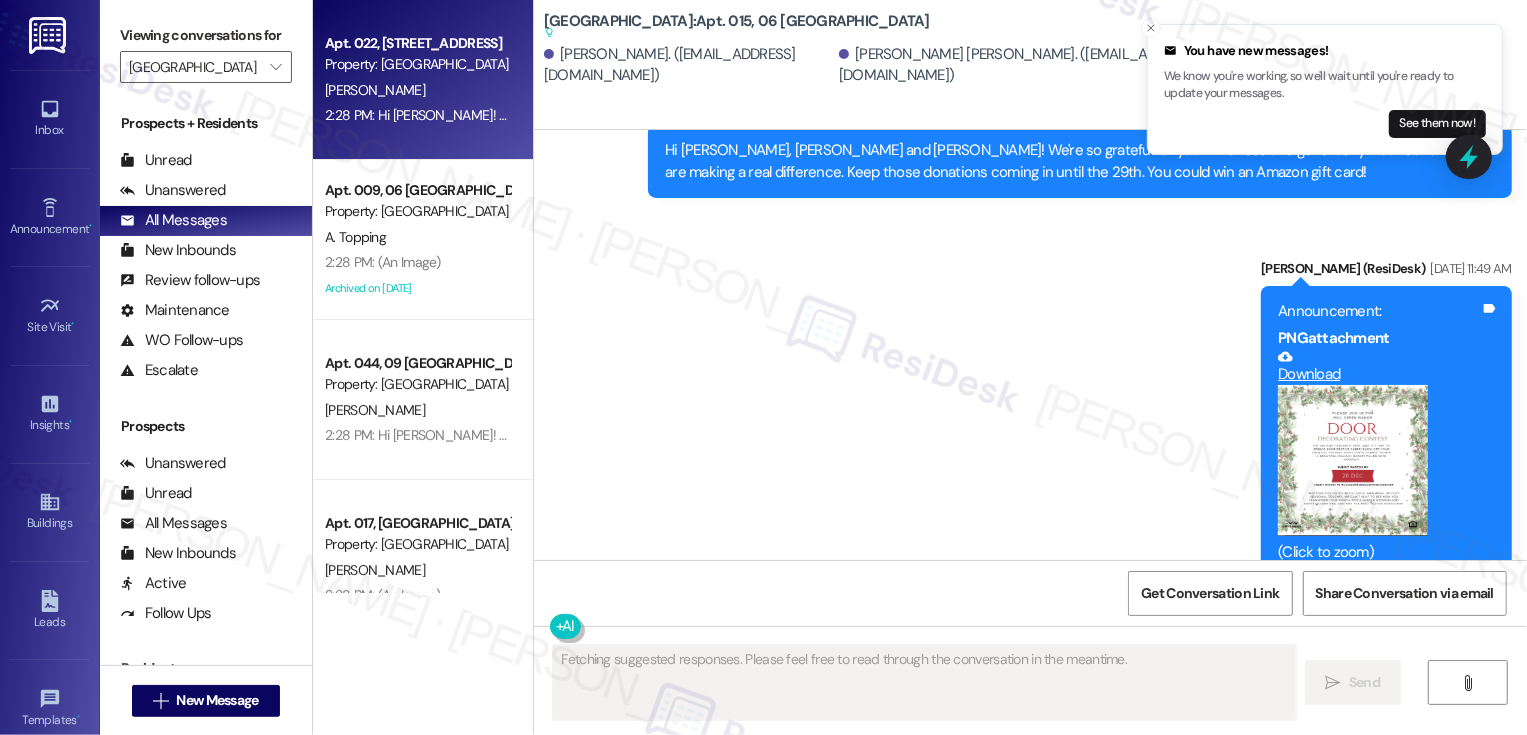 scroll, scrollTop: 1988, scrollLeft: 0, axis: vertical 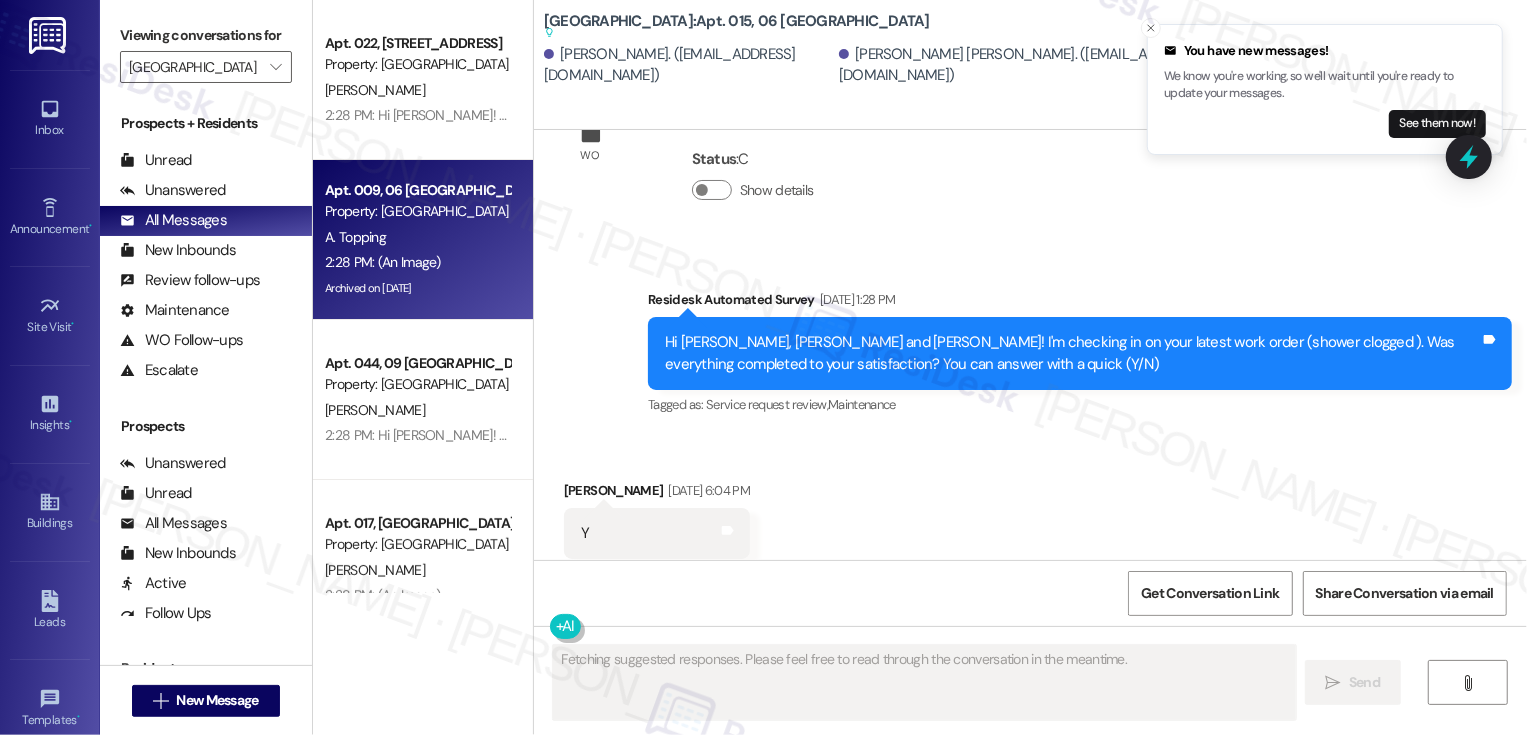 type 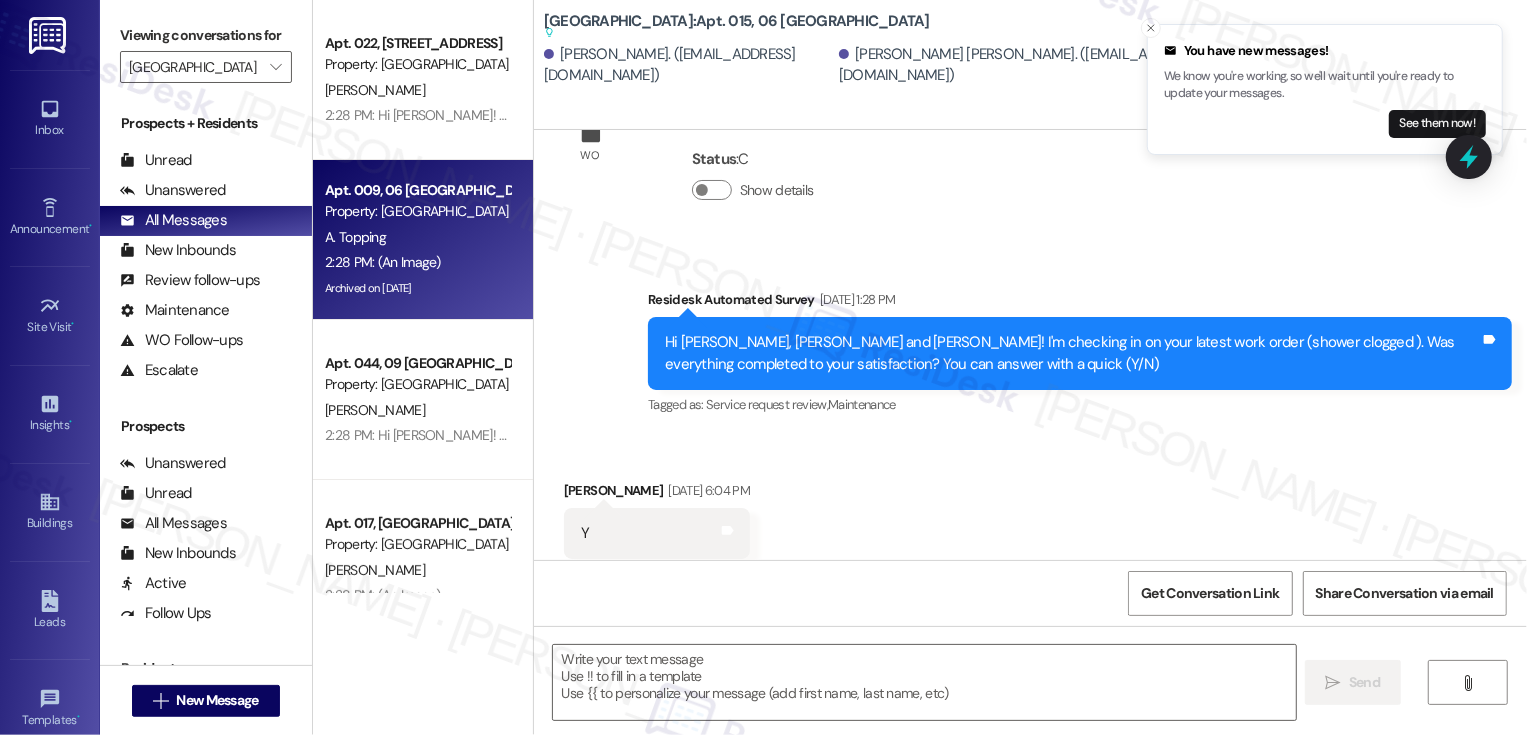 click on "A. Topping" at bounding box center [417, 237] 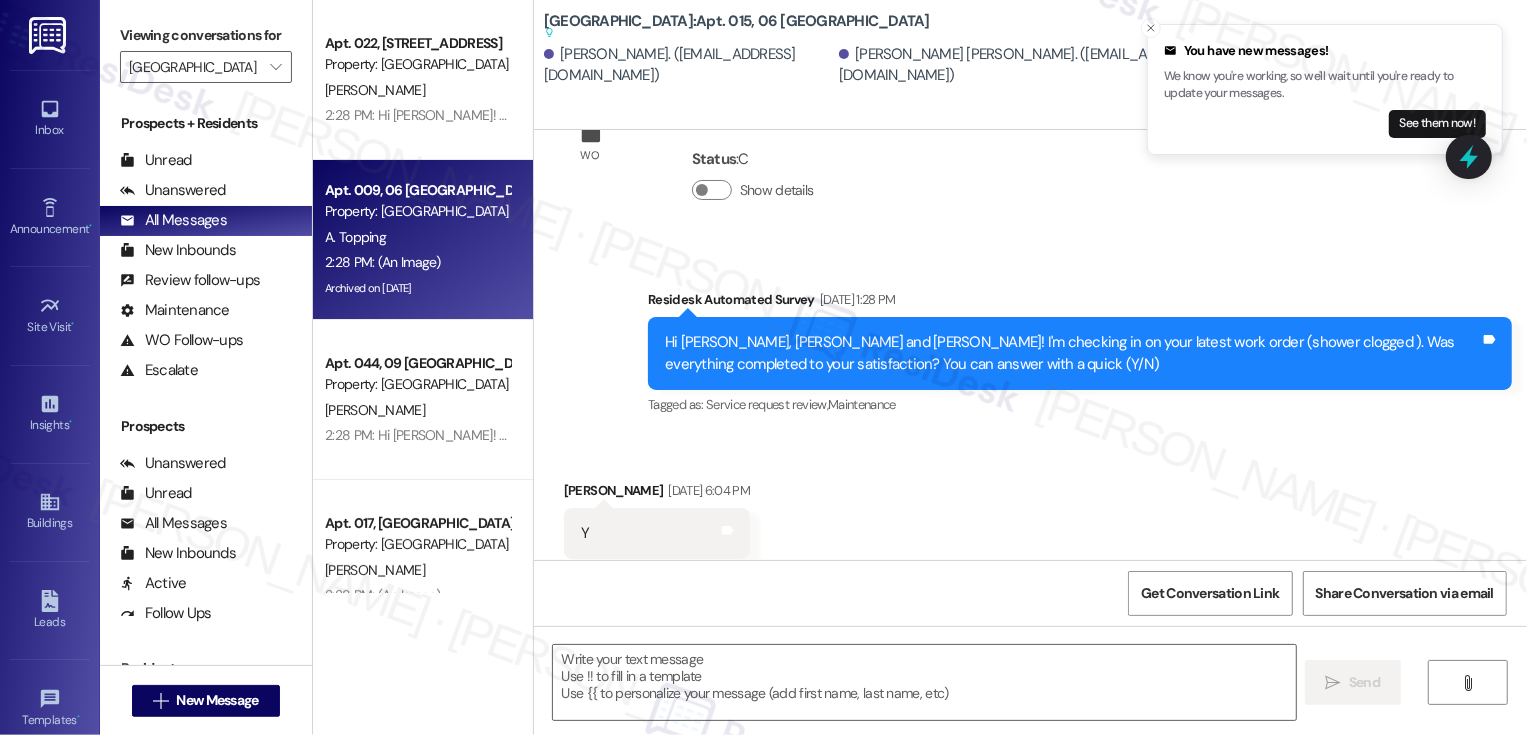 type on "Fetching suggested responses. Please feel free to read through the conversation in the meantime." 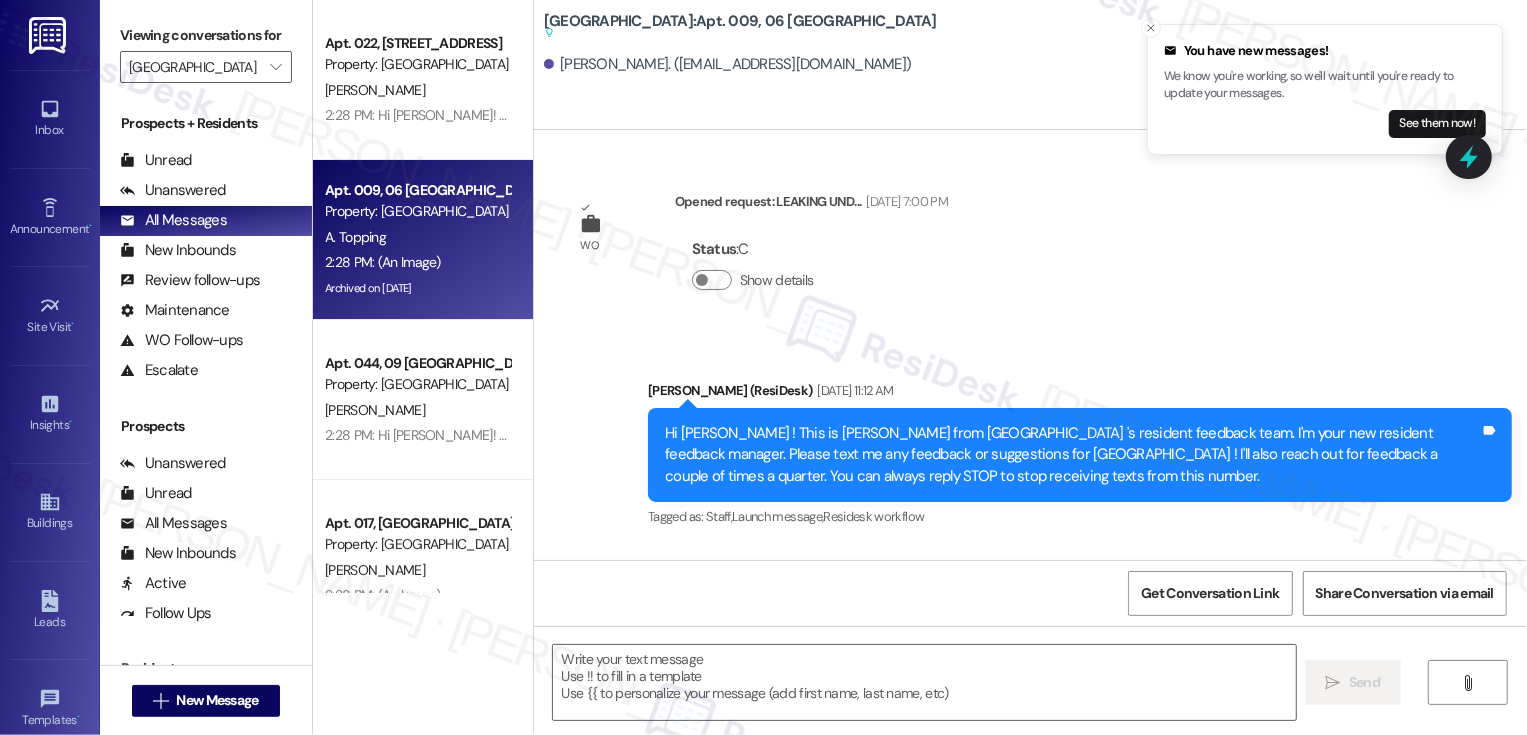type on "Fetching suggested responses. Please feel free to read through the conversation in the meantime." 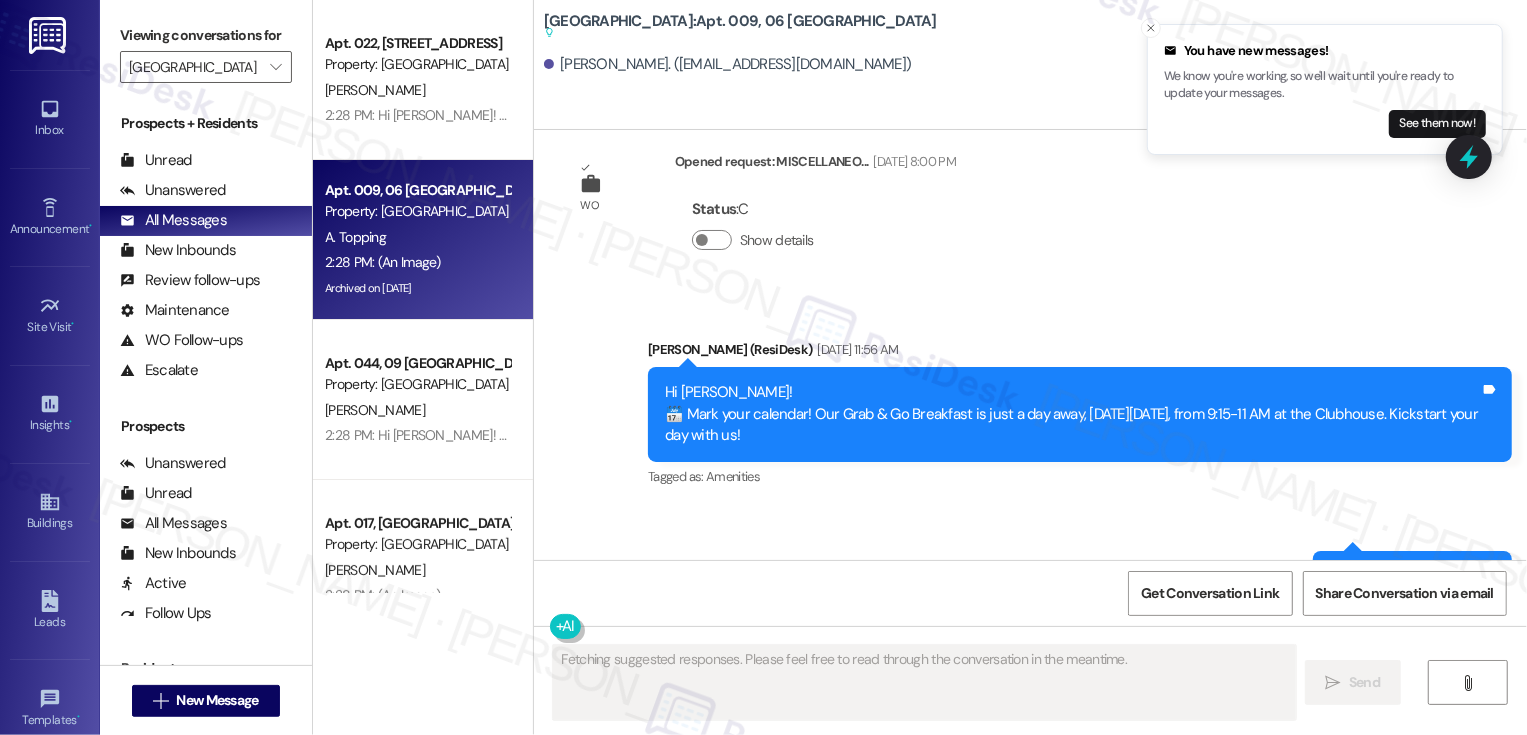 type 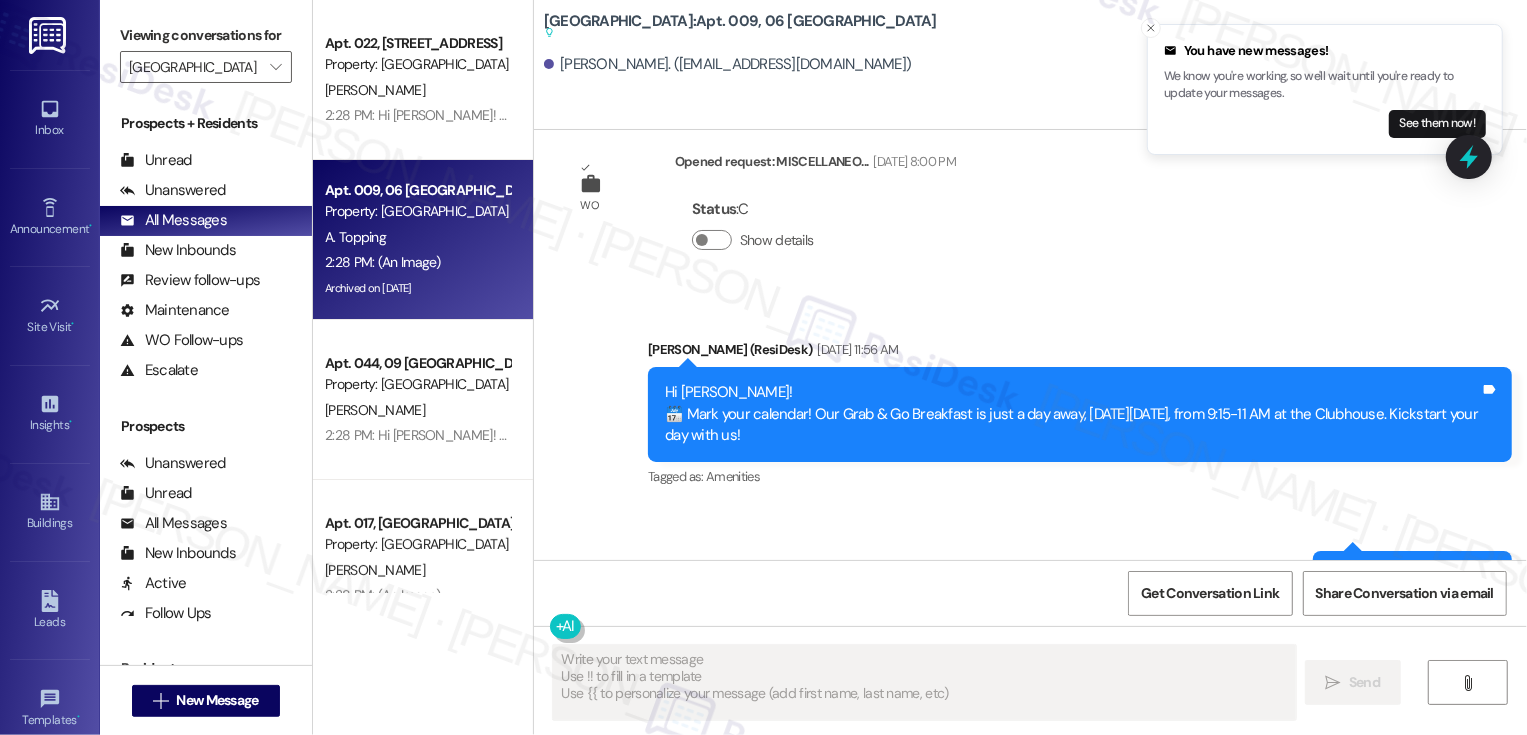 scroll, scrollTop: 29174, scrollLeft: 0, axis: vertical 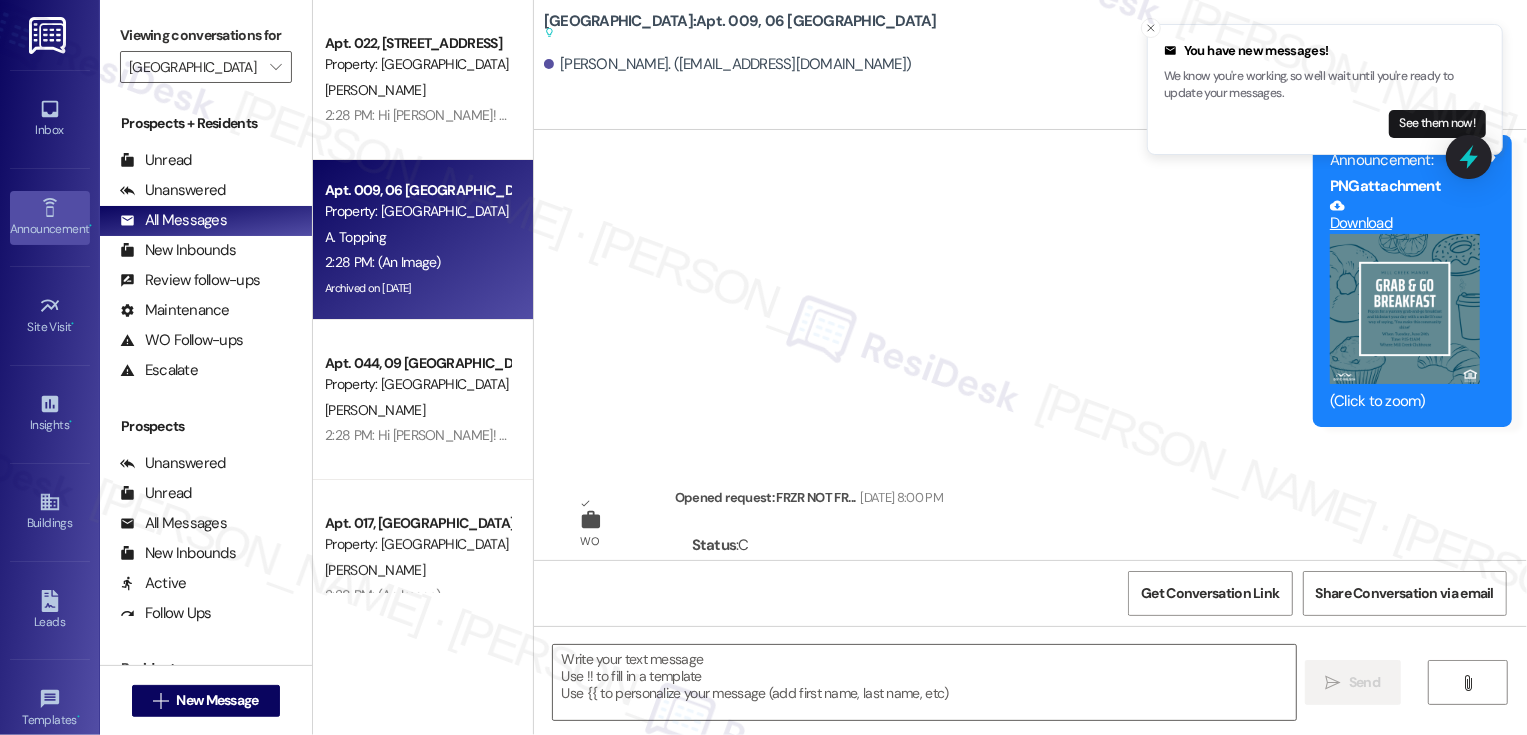 click on "Announcement   •" at bounding box center (50, 218) 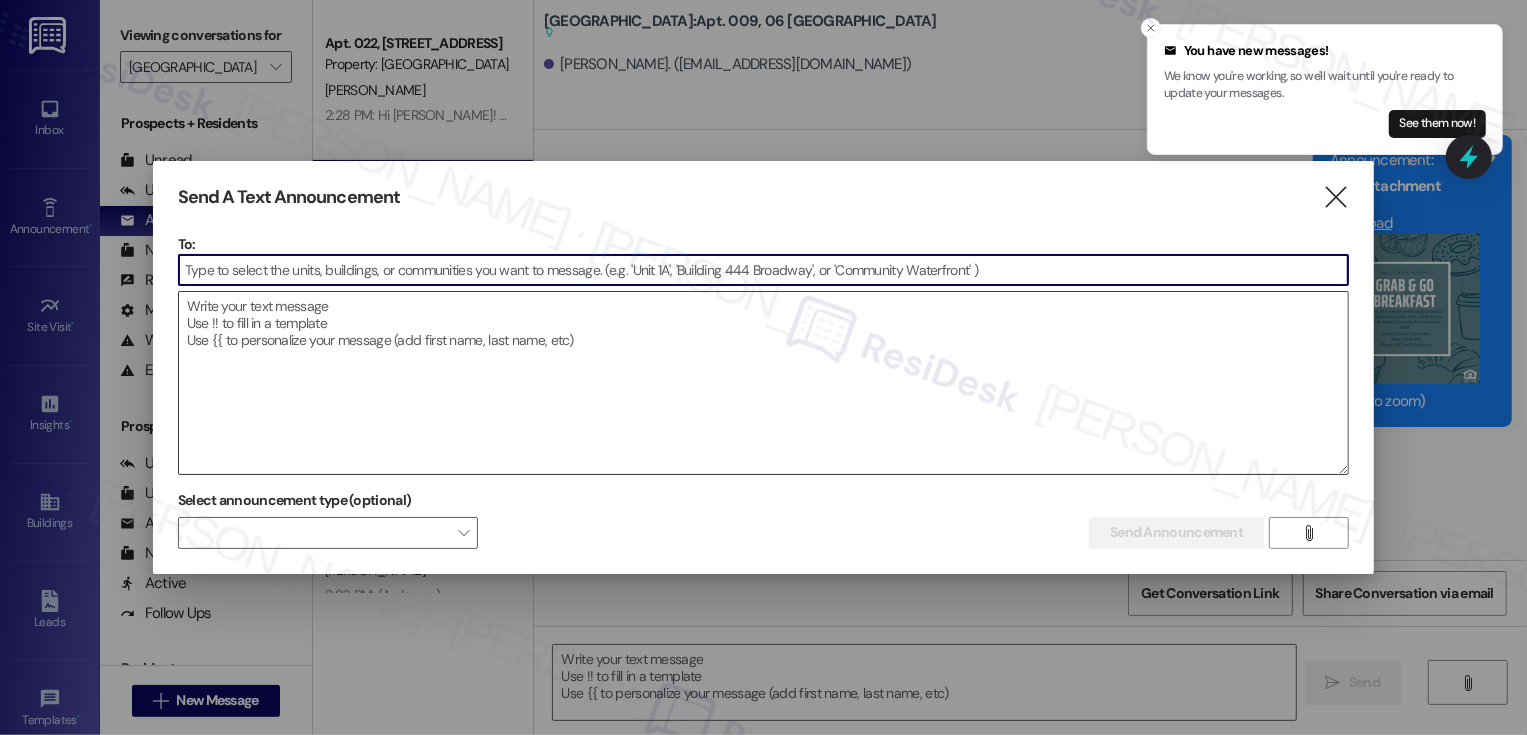 click at bounding box center [764, 383] 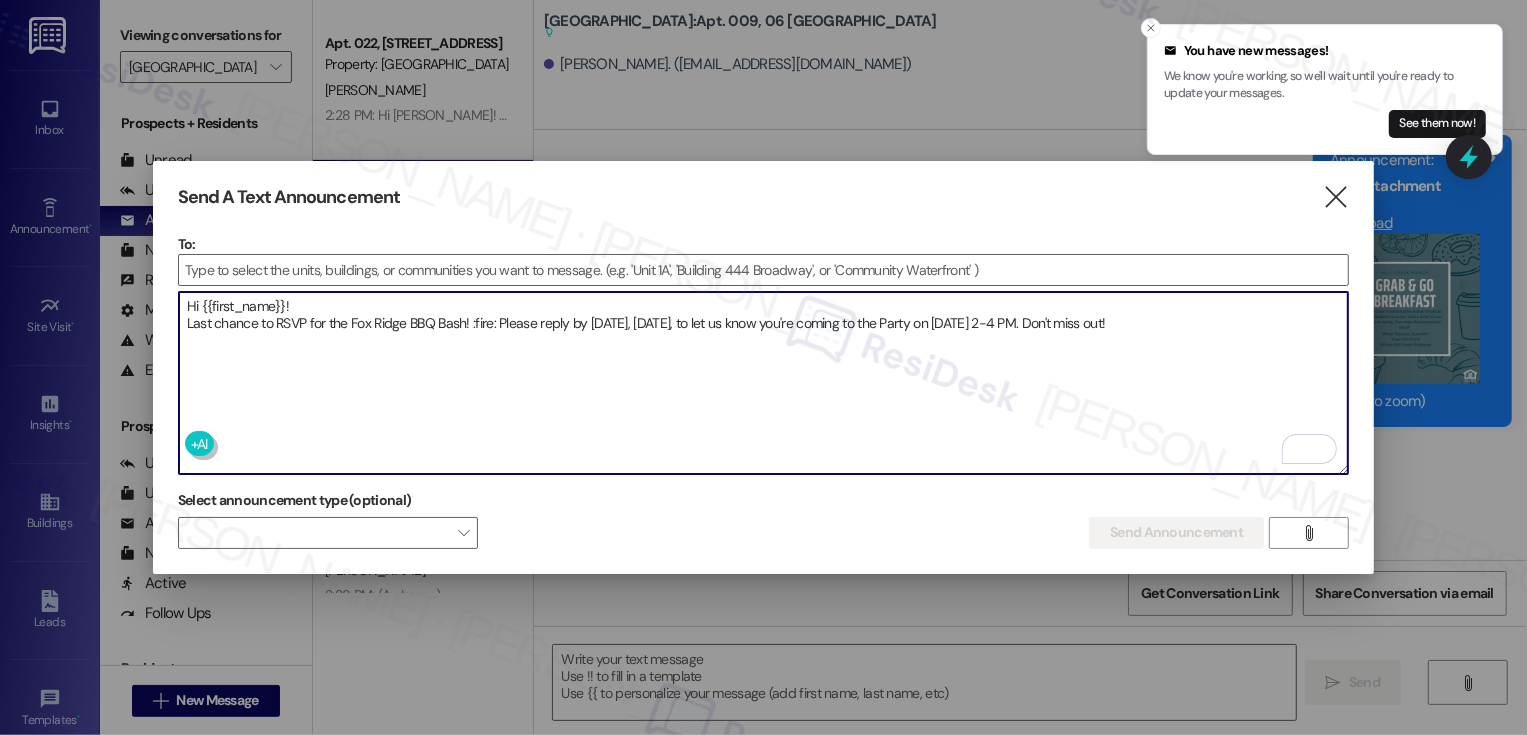 drag, startPoint x: 498, startPoint y: 321, endPoint x: 530, endPoint y: 369, distance: 57.68882 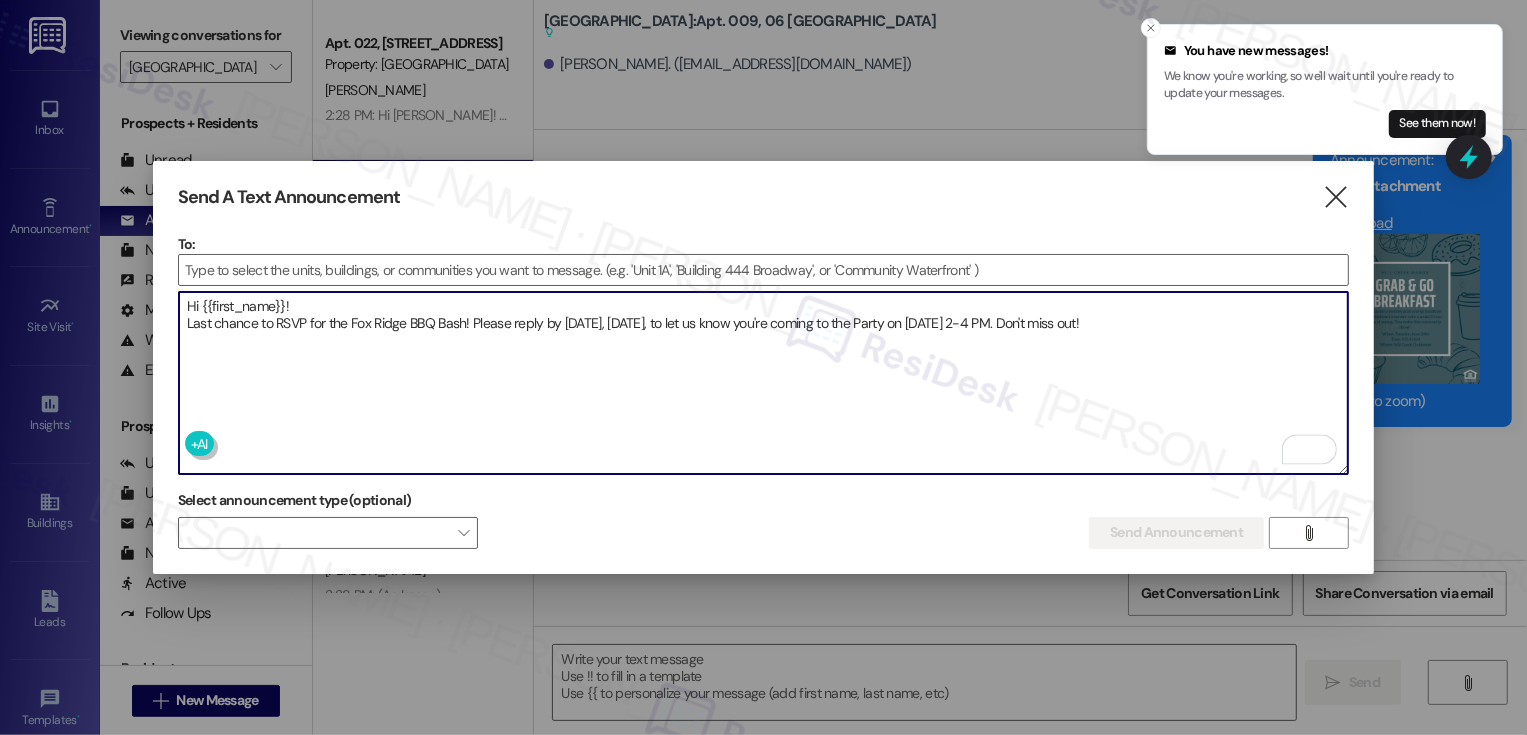paste on "🔥" 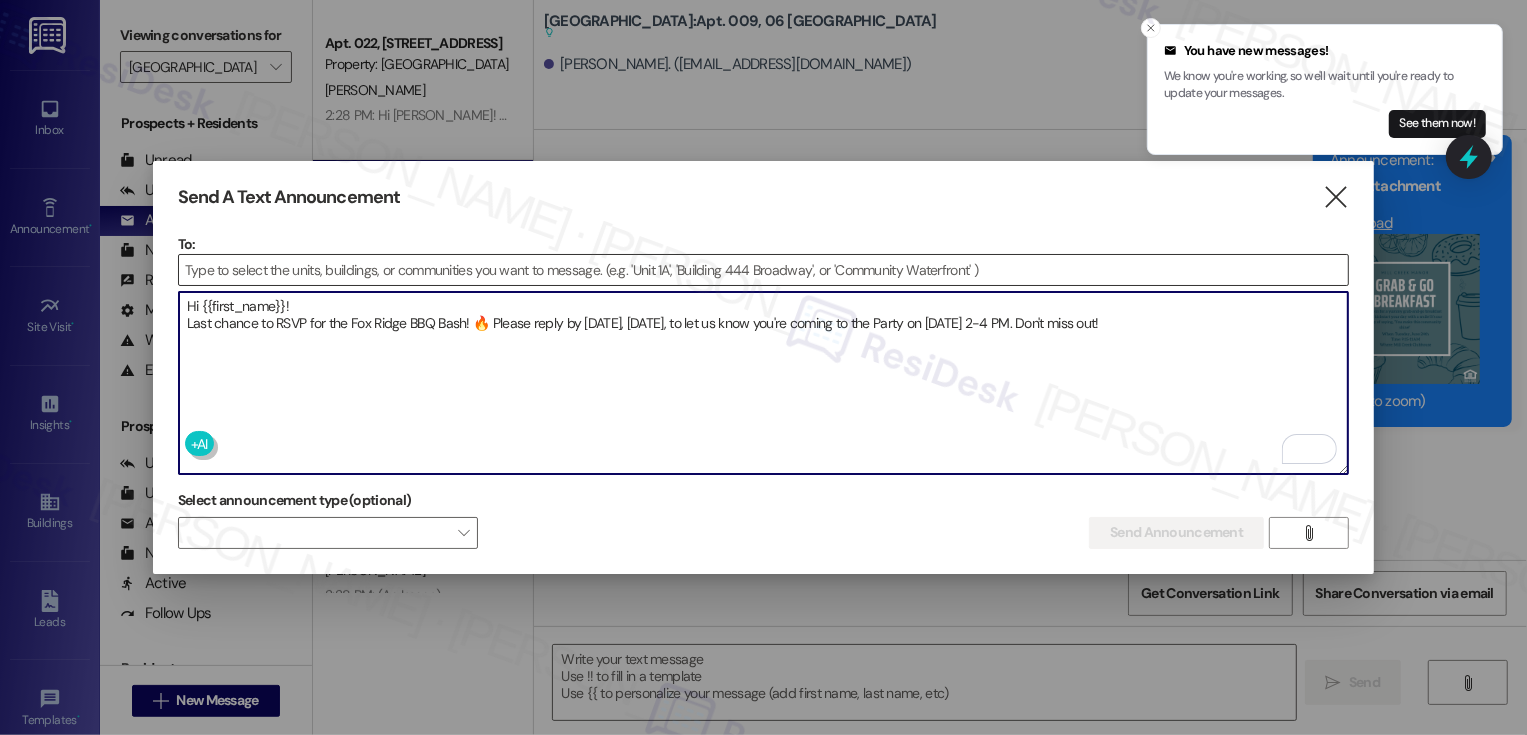 type on "Hi {{first_name}}!
Last chance to RSVP for the Fox Ridge BBQ Bash! 🔥 Please reply by [DATE], [DATE], to let us know you're coming to the Party on [DATE] 2-4 PM. Don't miss out!" 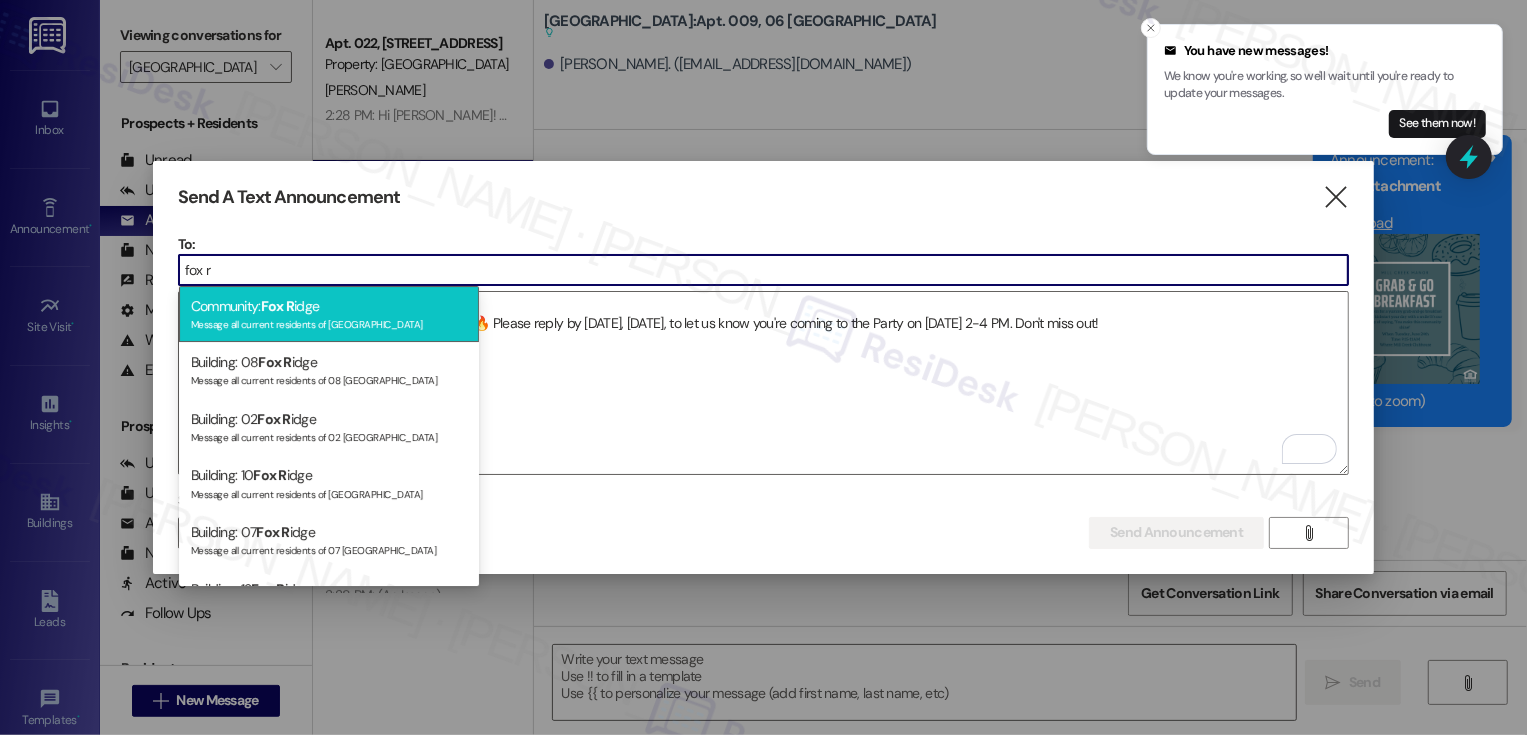 type on "fox r" 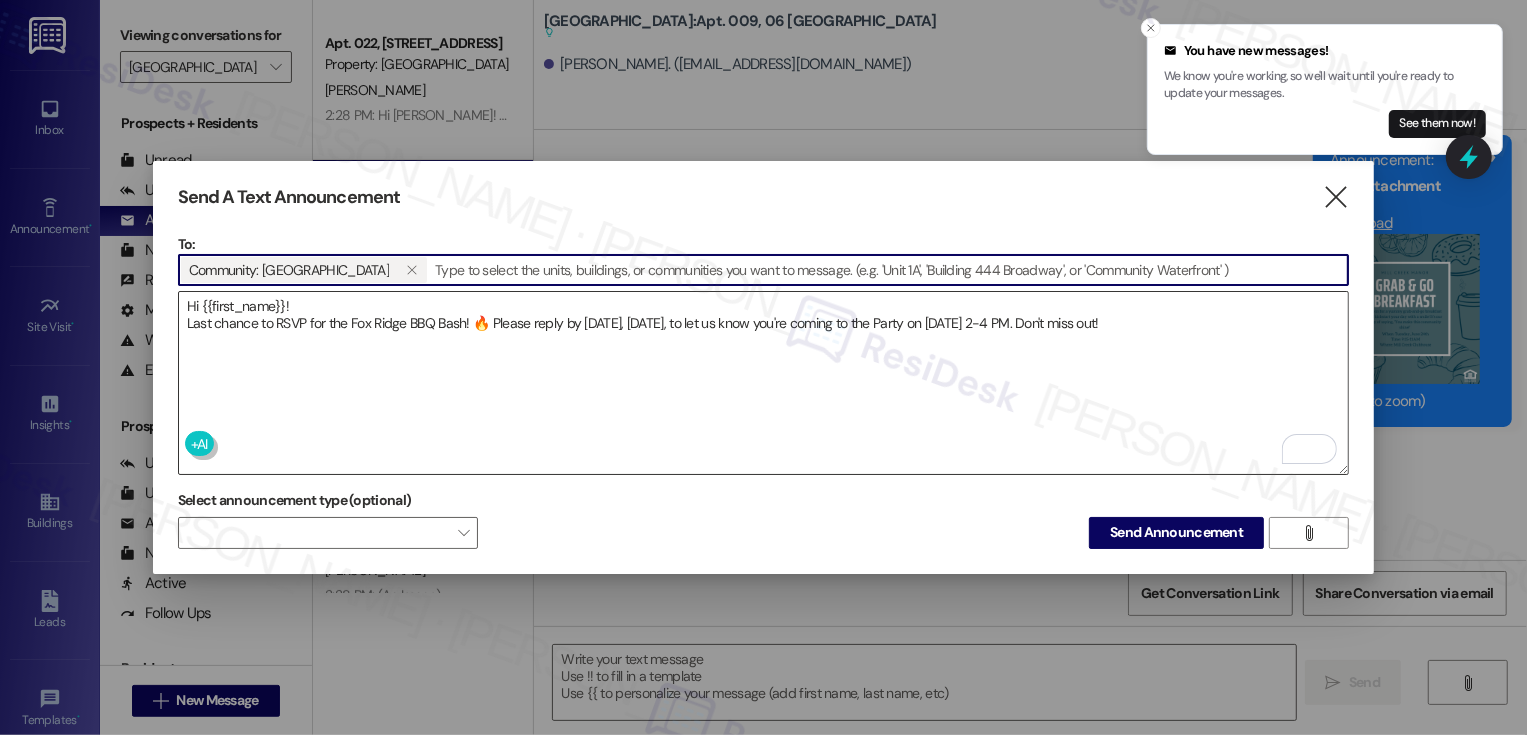 click on "Hi {{first_name}}!
Last chance to RSVP for the Fox Ridge BBQ Bash! 🔥 Please reply by [DATE], [DATE], to let us know you're coming to the Party on [DATE] 2-4 PM. Don't miss out!" at bounding box center [764, 383] 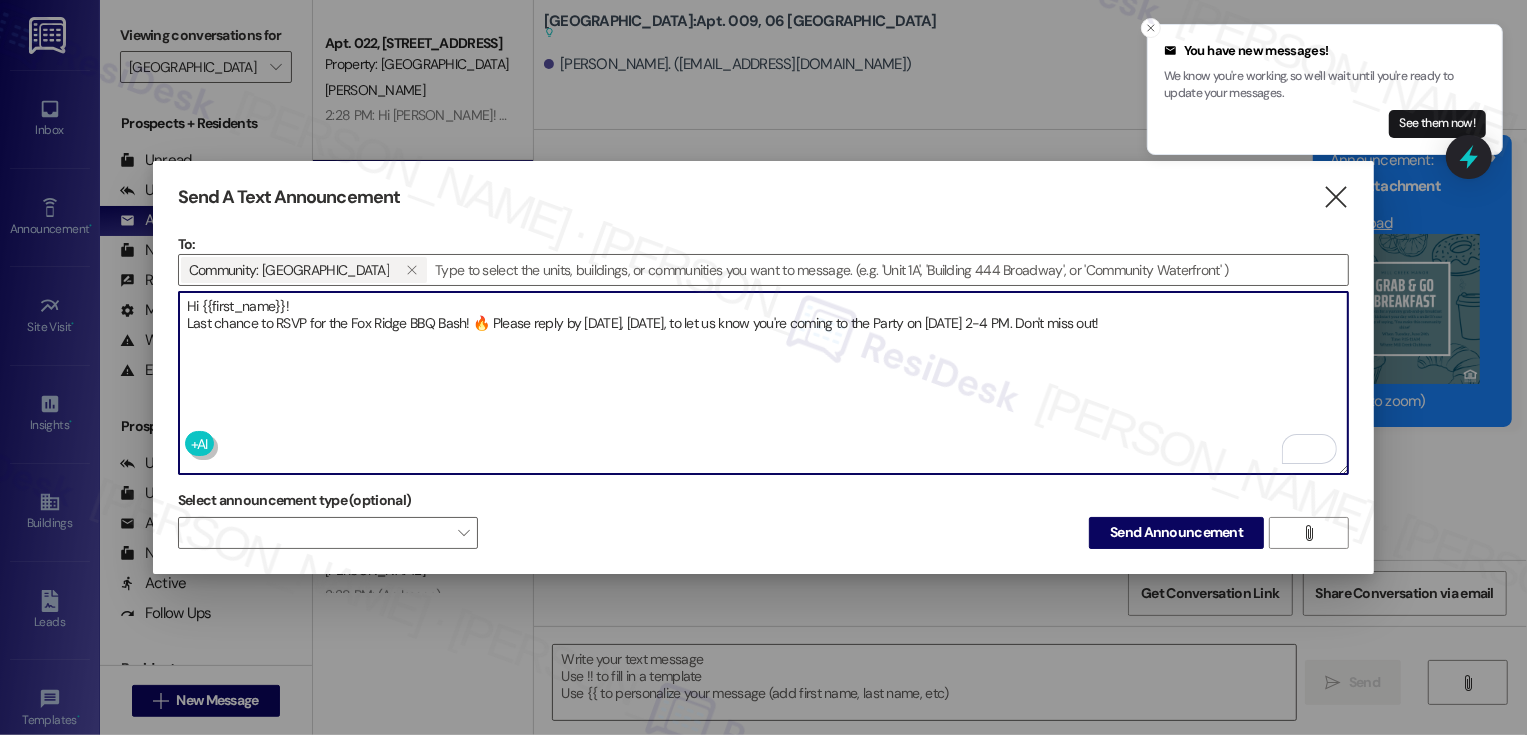 click on "Hi {{first_name}}!
Last chance to RSVP for the Fox Ridge BBQ Bash! 🔥 Please reply by [DATE], [DATE], to let us know you're coming to the Party on [DATE] 2-4 PM. Don't miss out!" at bounding box center [764, 383] 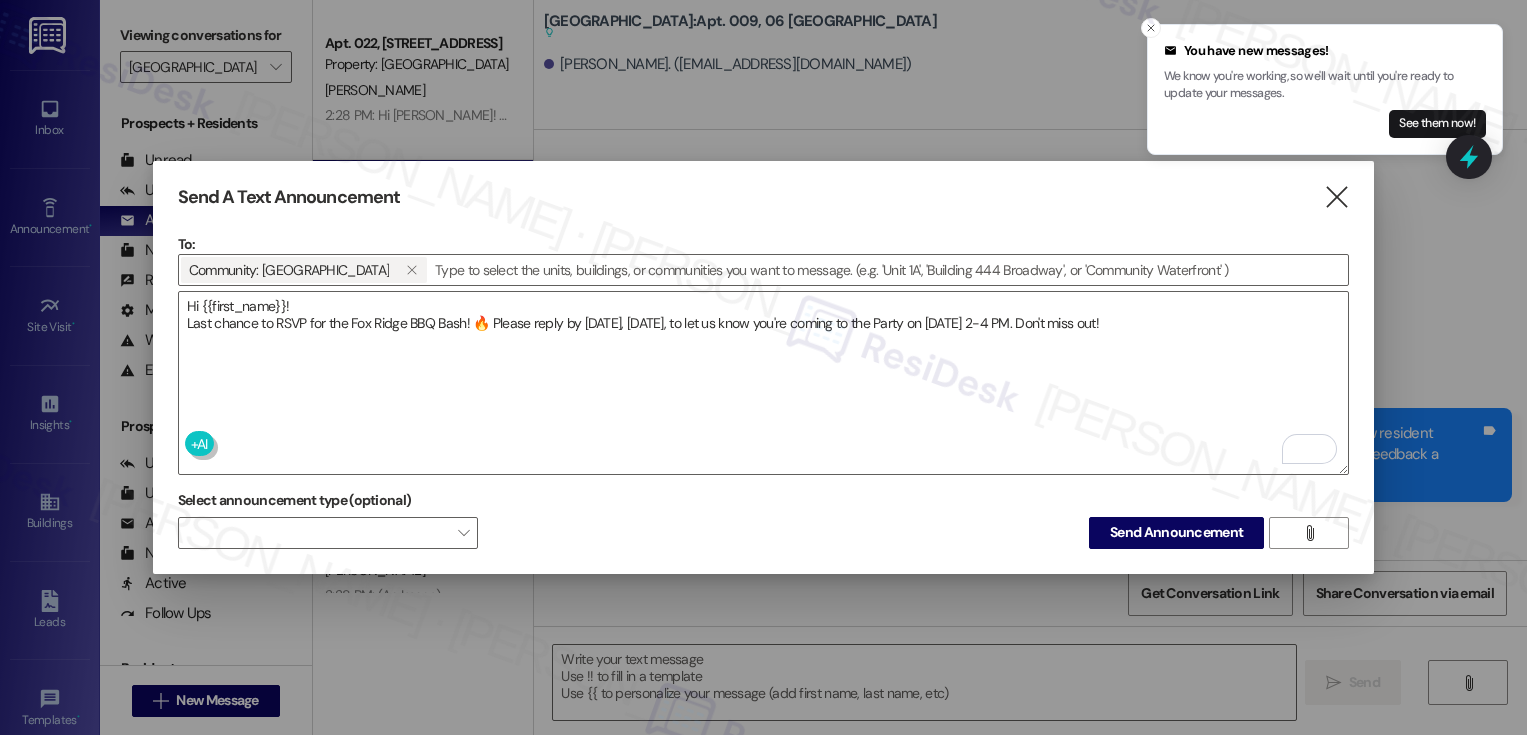 scroll, scrollTop: 0, scrollLeft: 0, axis: both 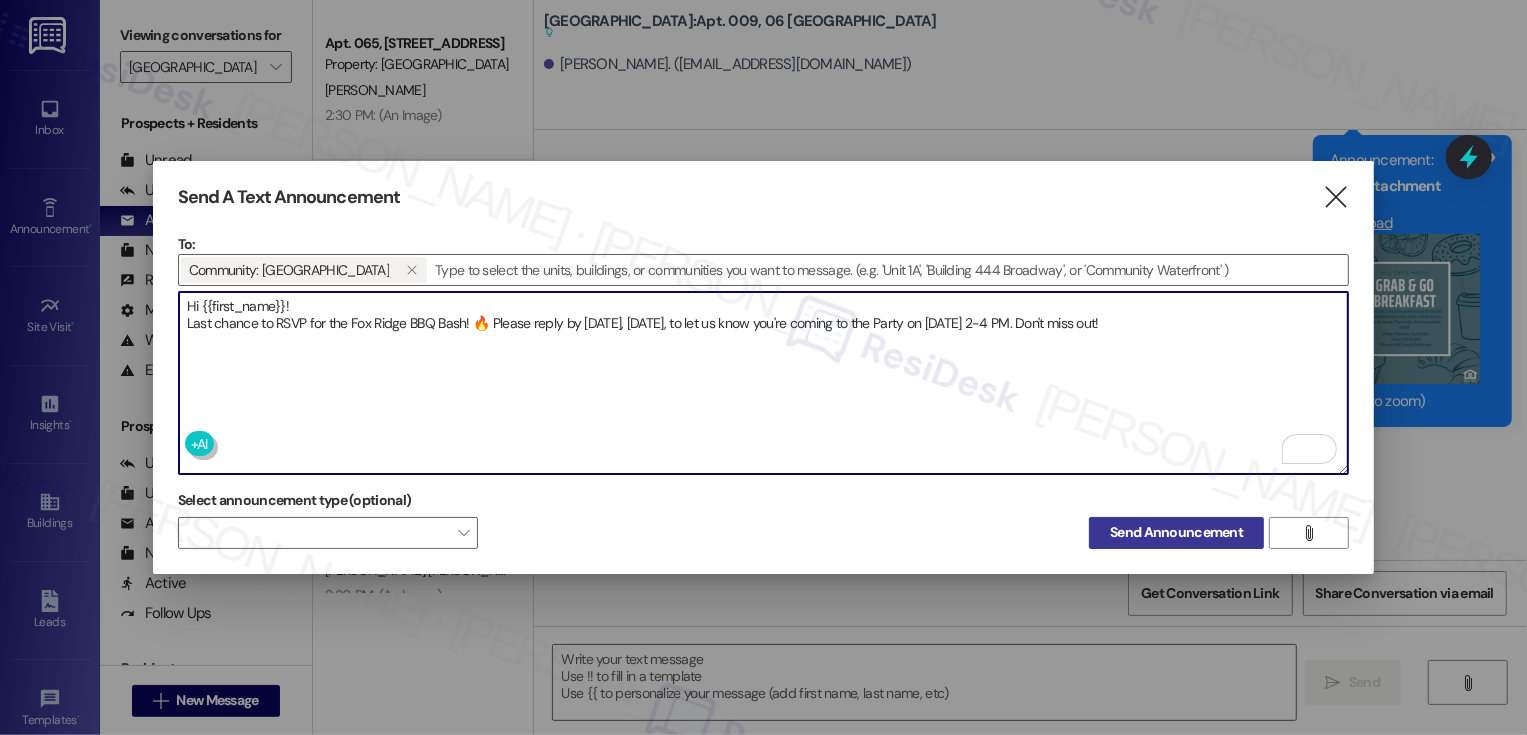 click on "Send Announcement" at bounding box center (1176, 532) 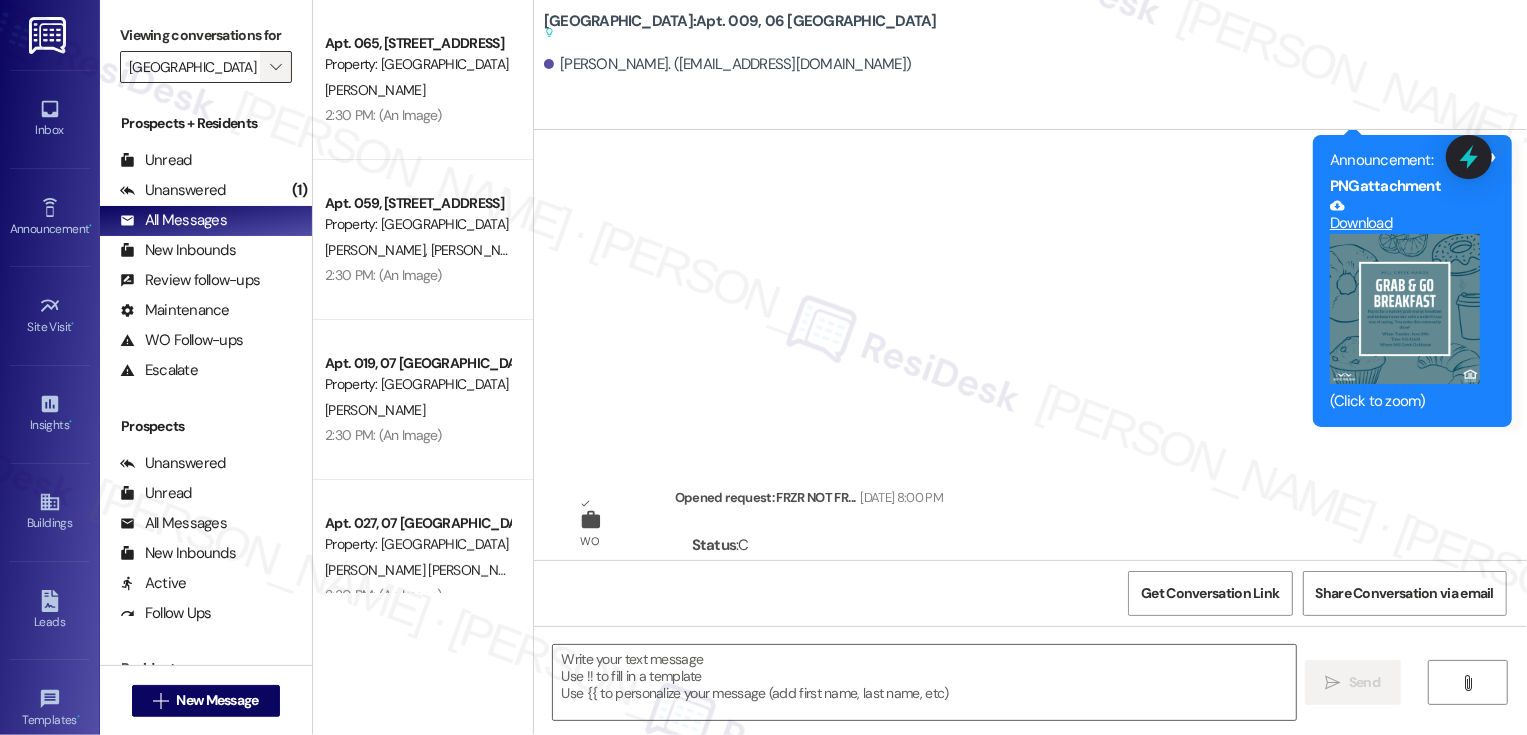 click on "" at bounding box center [275, 67] 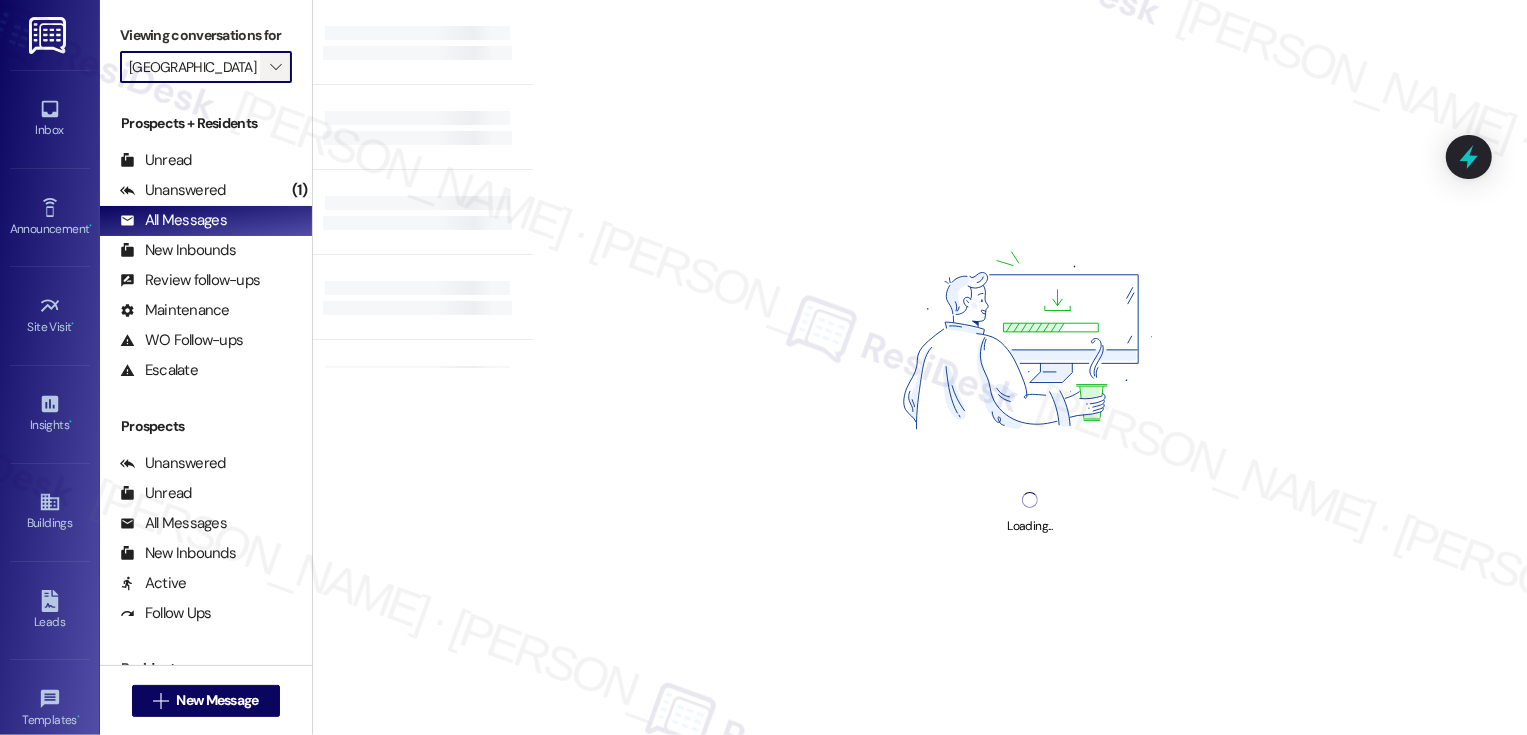 type on "[GEOGRAPHIC_DATA]" 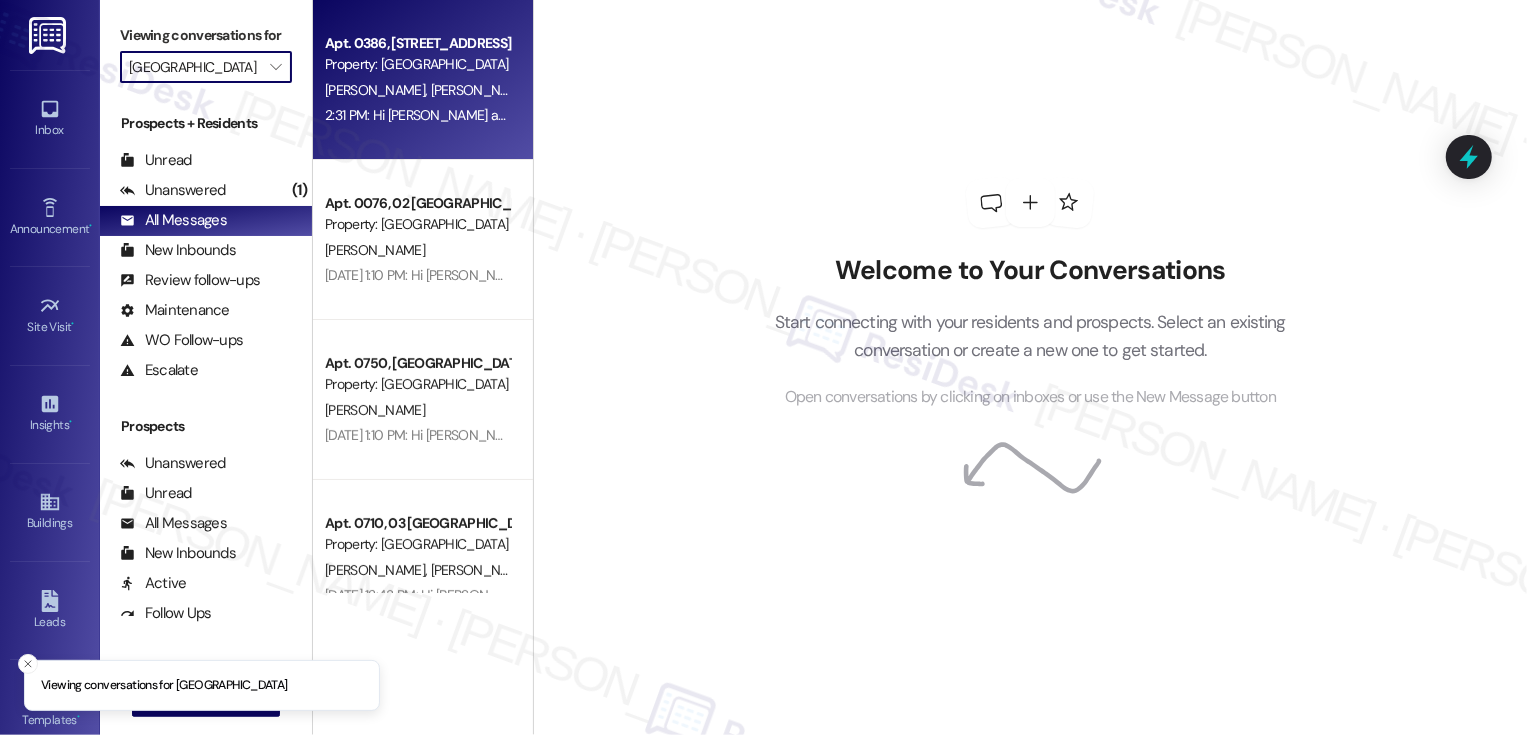 click on "Apt. 0386, [GEOGRAPHIC_DATA] Property: Fox Ridge [PERSON_NAME] [PERSON_NAME] 2:31 PM: Hi [PERSON_NAME] and [PERSON_NAME]!
Last chance to RSVP for the Fox Ridge BBQ Bash! 🔥 Please reply by [DATE], [DATE], to let us know you're coming to the Party on [DATE] 2-4 PM. Don't miss out! 2:31 PM: Hi [PERSON_NAME] and [PERSON_NAME]!
Last chance to RSVP for the Fox Ridge BBQ Bash! 🔥 Please reply by [DATE], [DATE], to let us know you're coming to the Party on [DATE] 2-4 PM. Don't miss out!" at bounding box center (423, 80) 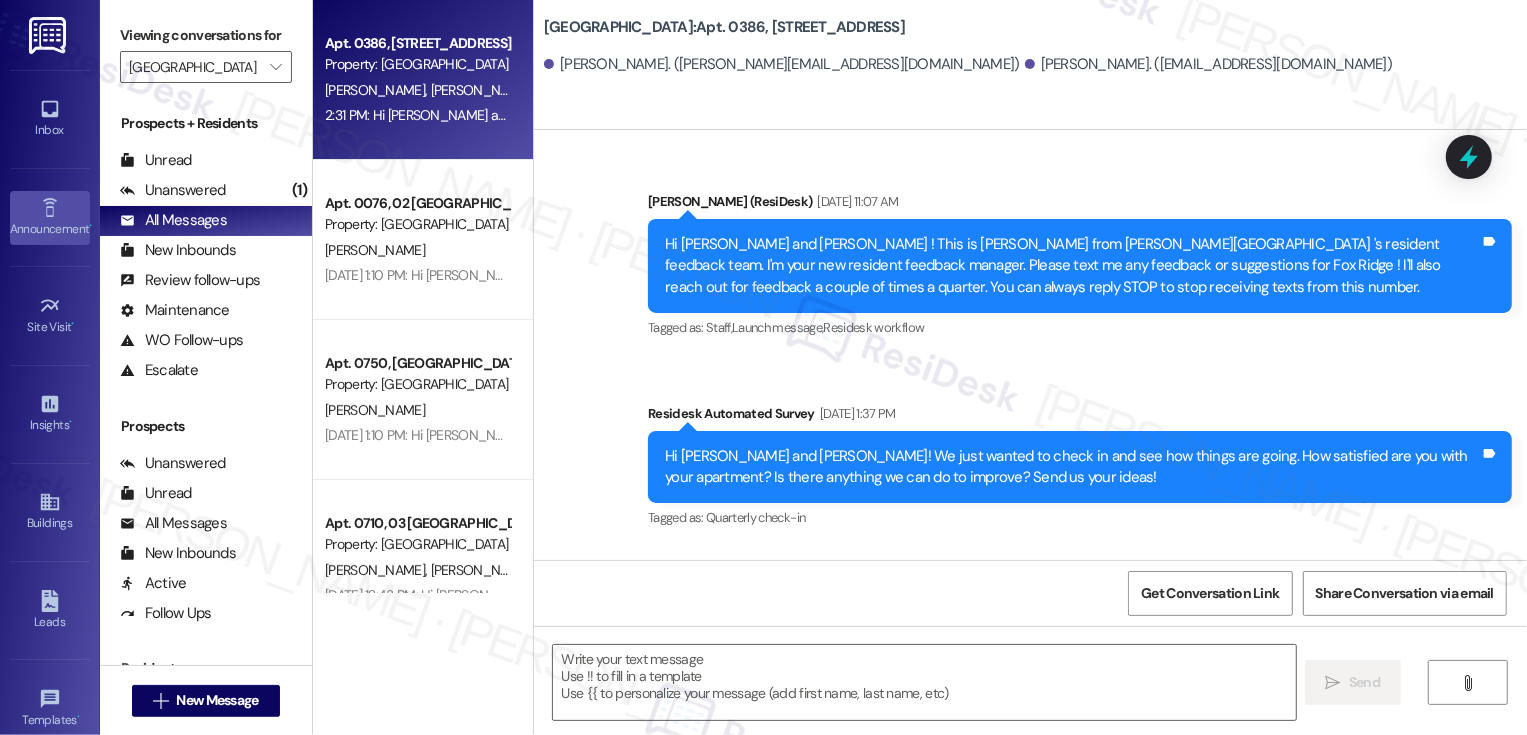 type on "Fetching suggested responses. Please feel free to read through the conversation in the meantime." 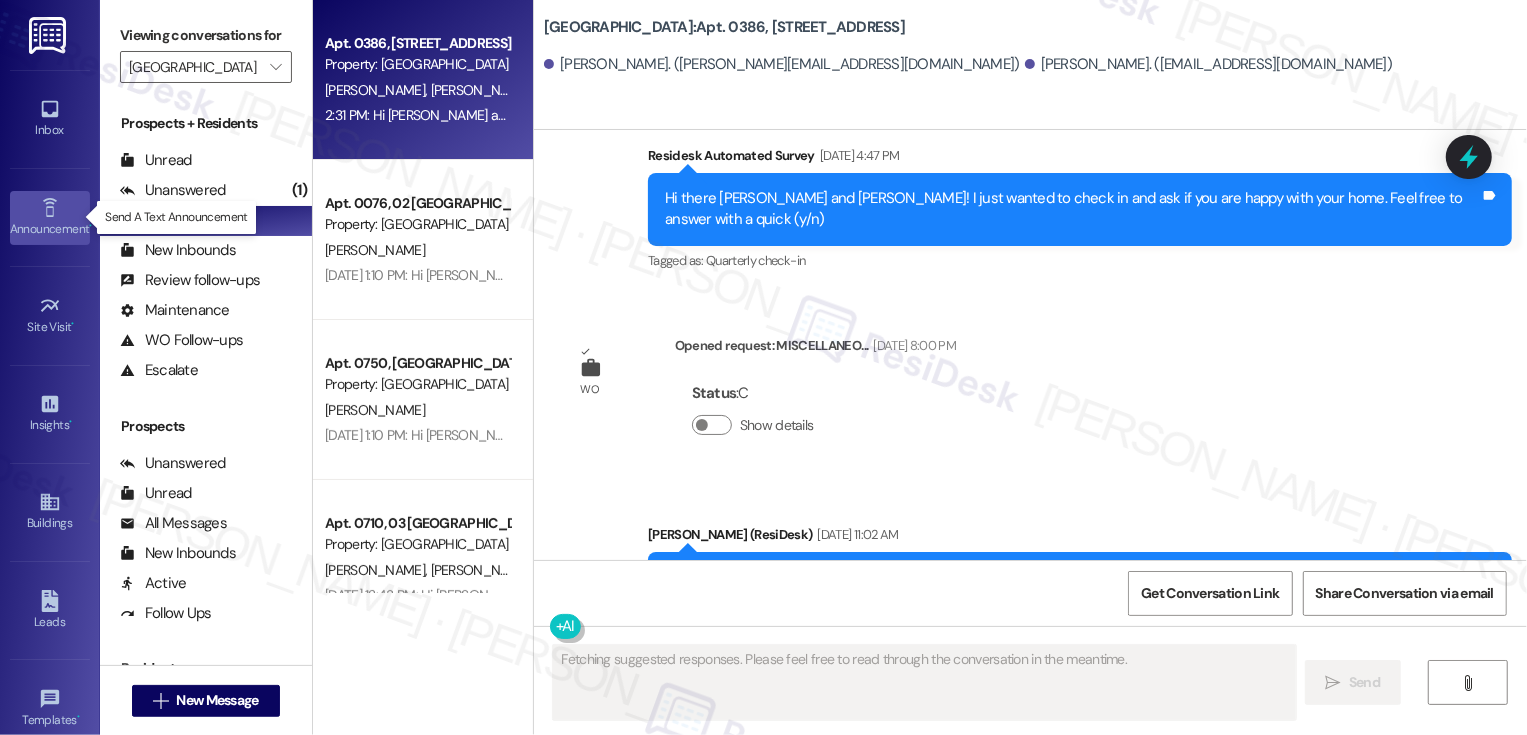 type 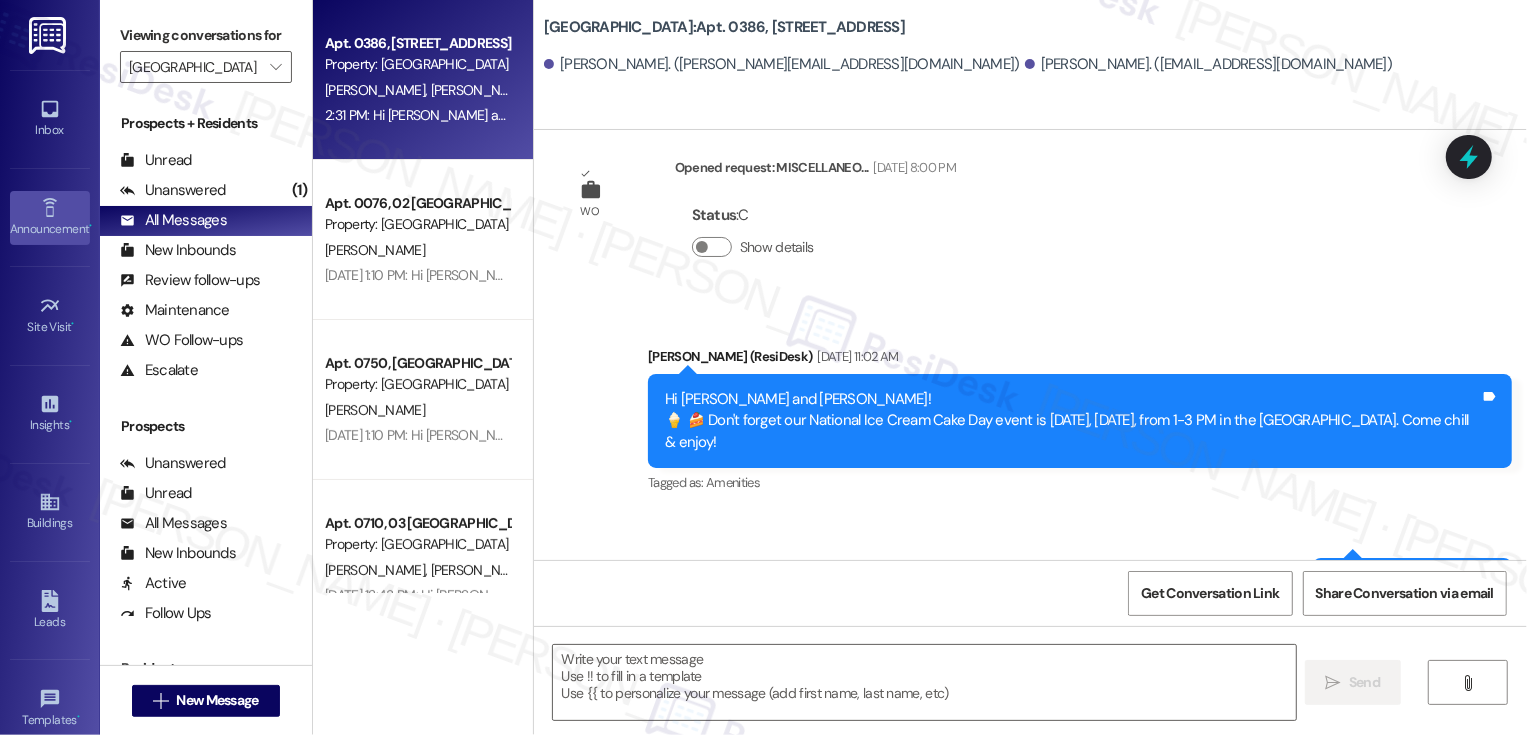 scroll, scrollTop: 13622, scrollLeft: 0, axis: vertical 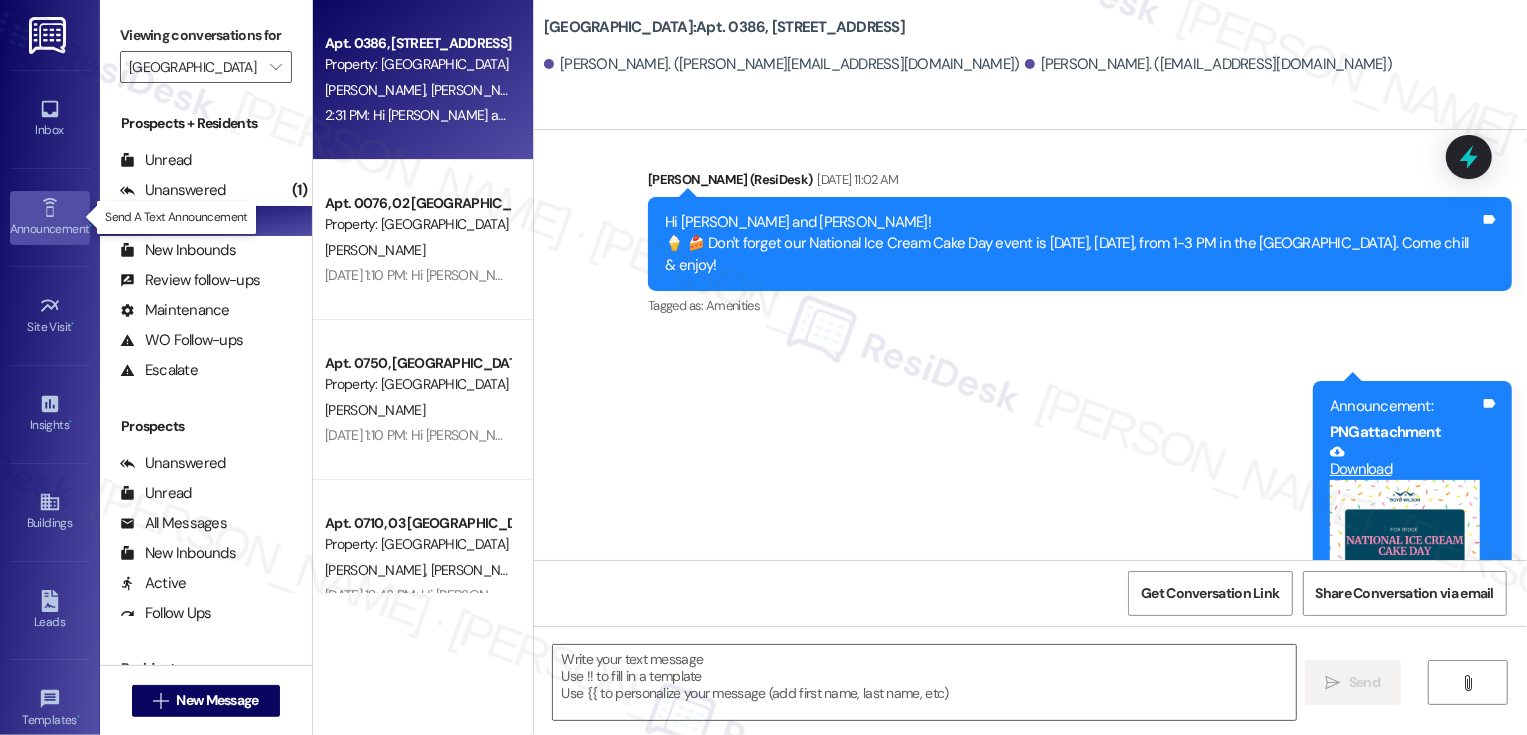click 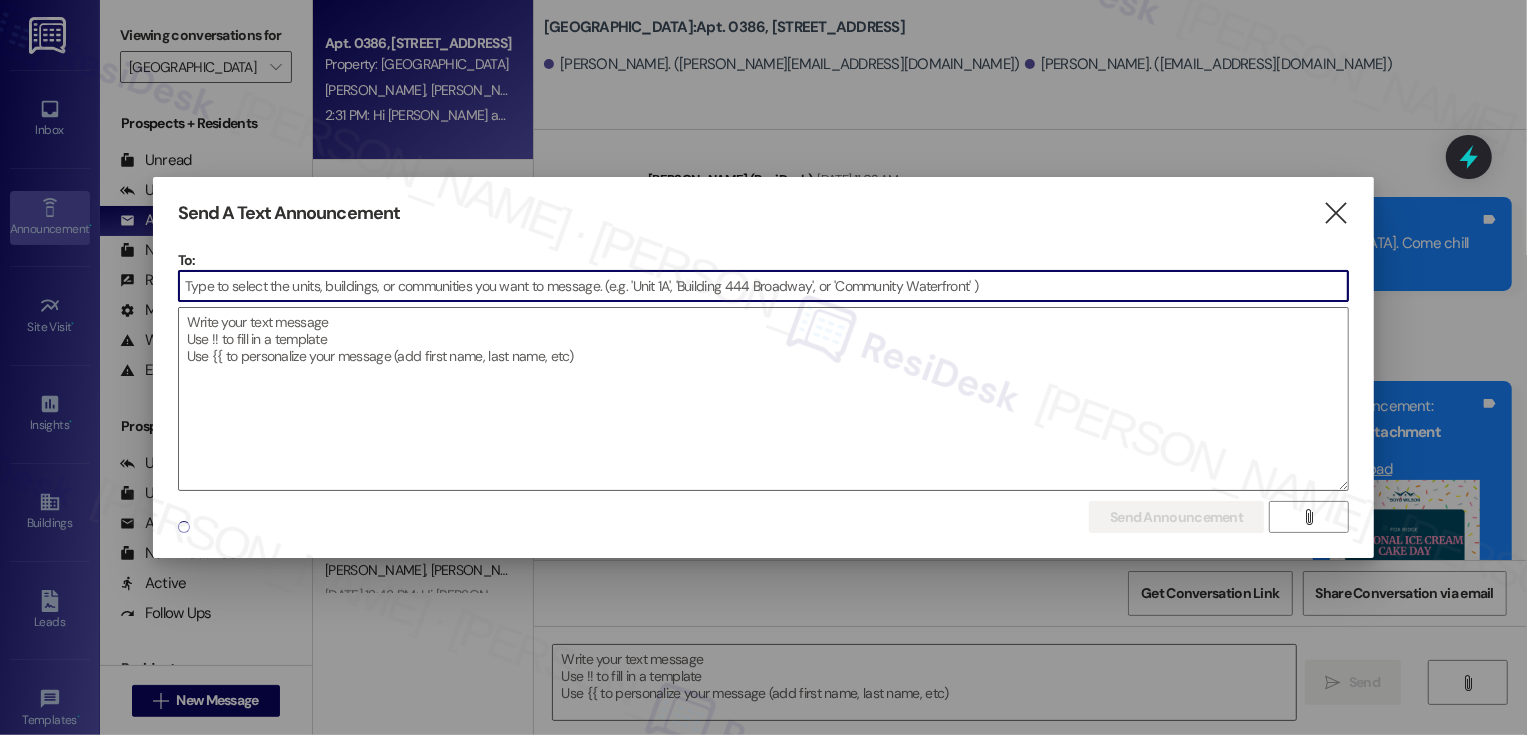 scroll, scrollTop: 13800, scrollLeft: 0, axis: vertical 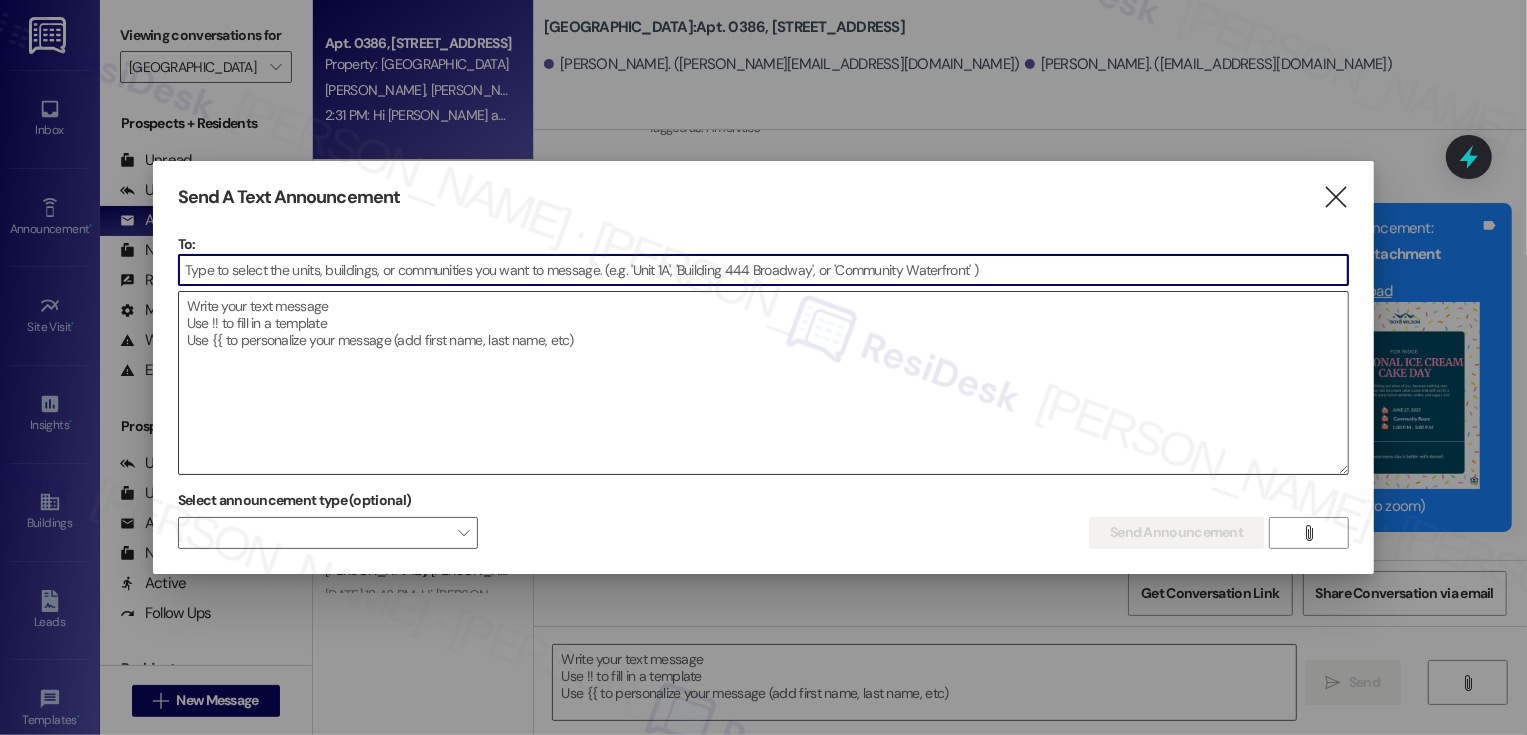 click at bounding box center [764, 383] 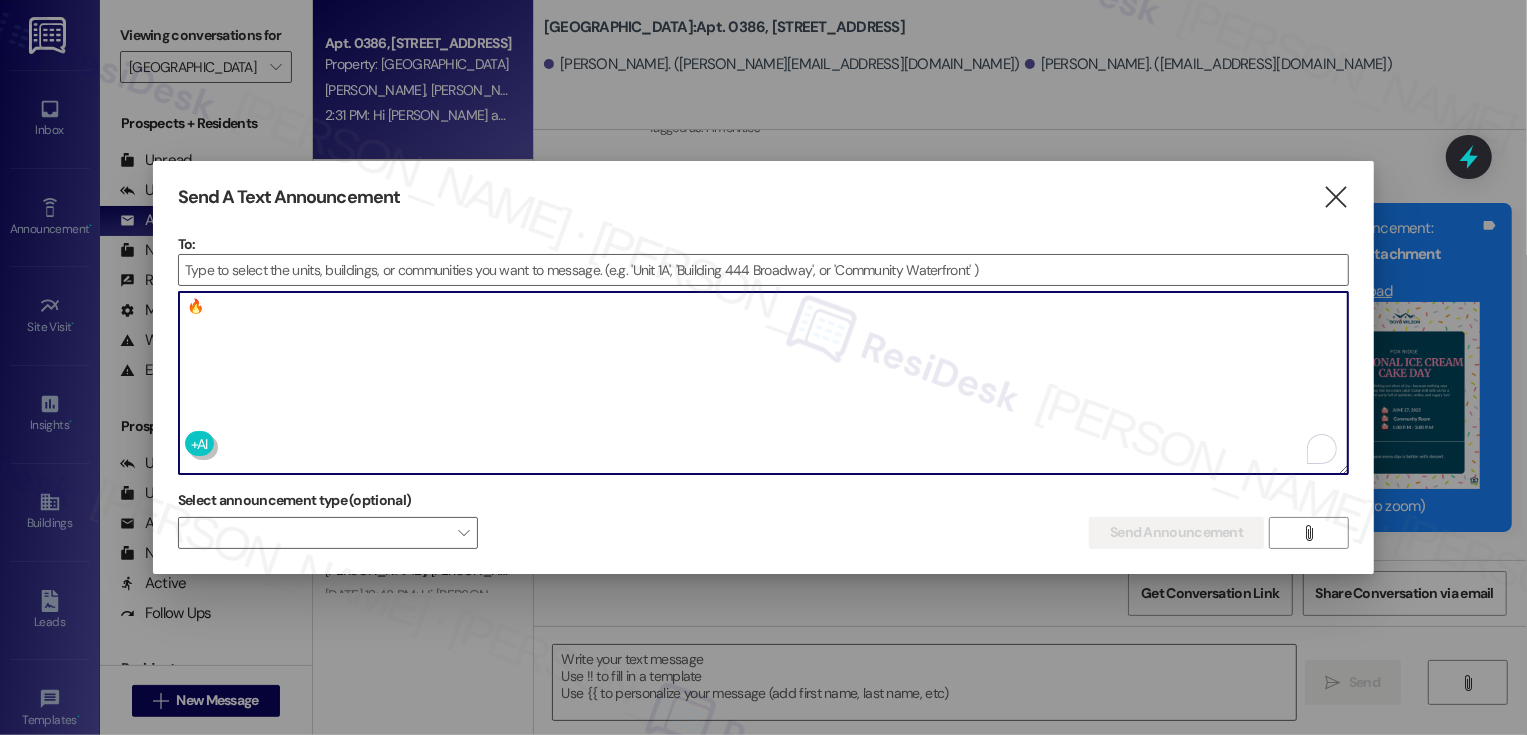 type on "🔥" 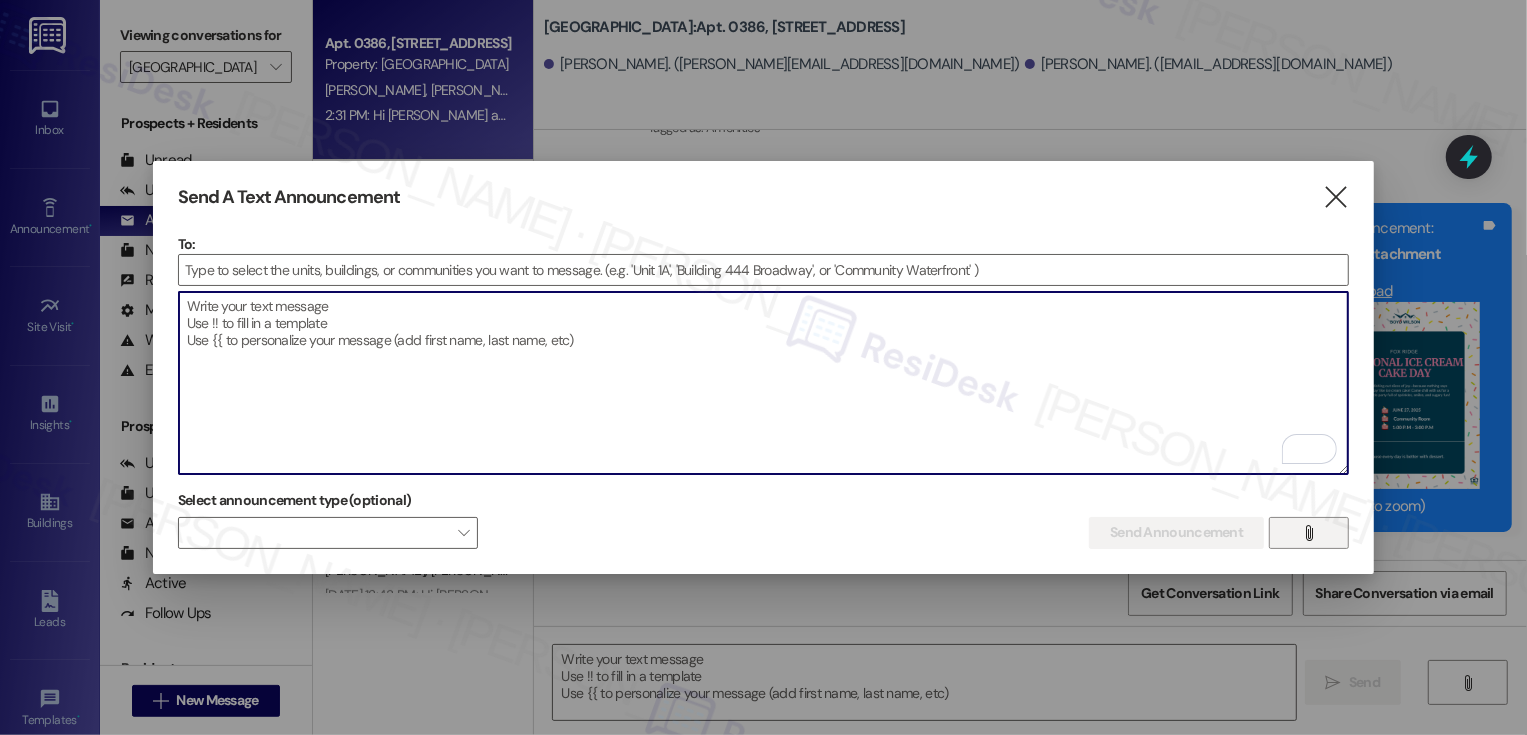 click on "" at bounding box center [1309, 533] 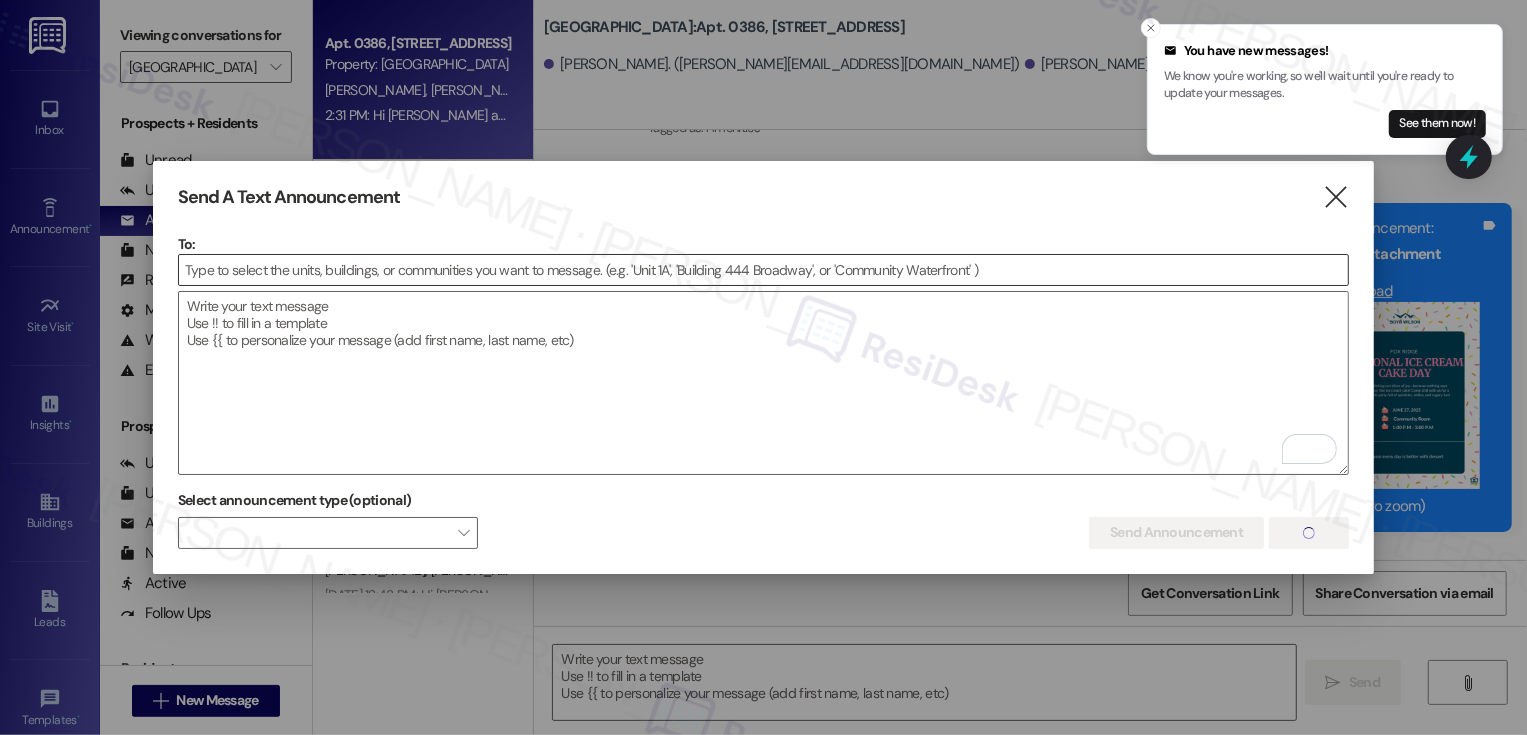 click at bounding box center [764, 270] 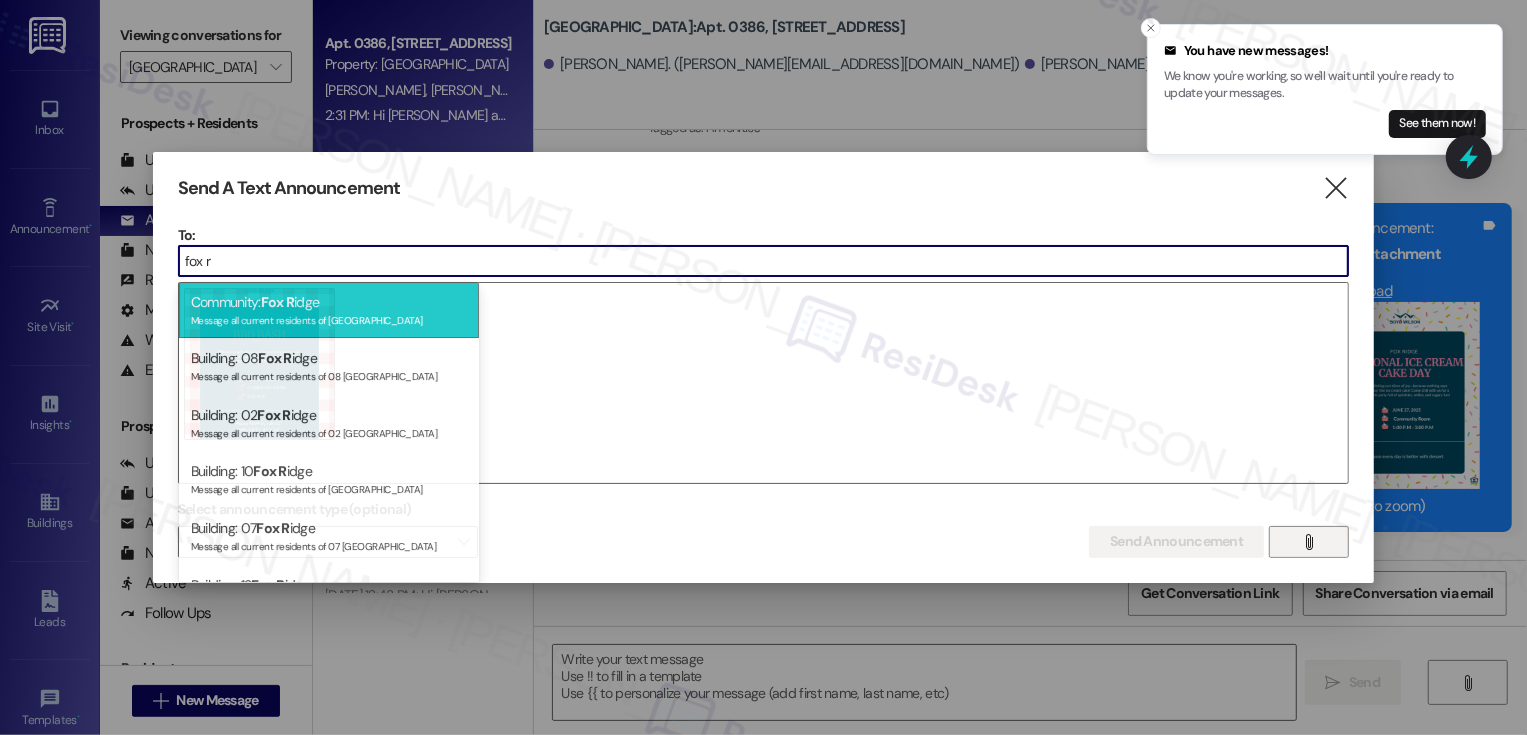 type on "fox r" 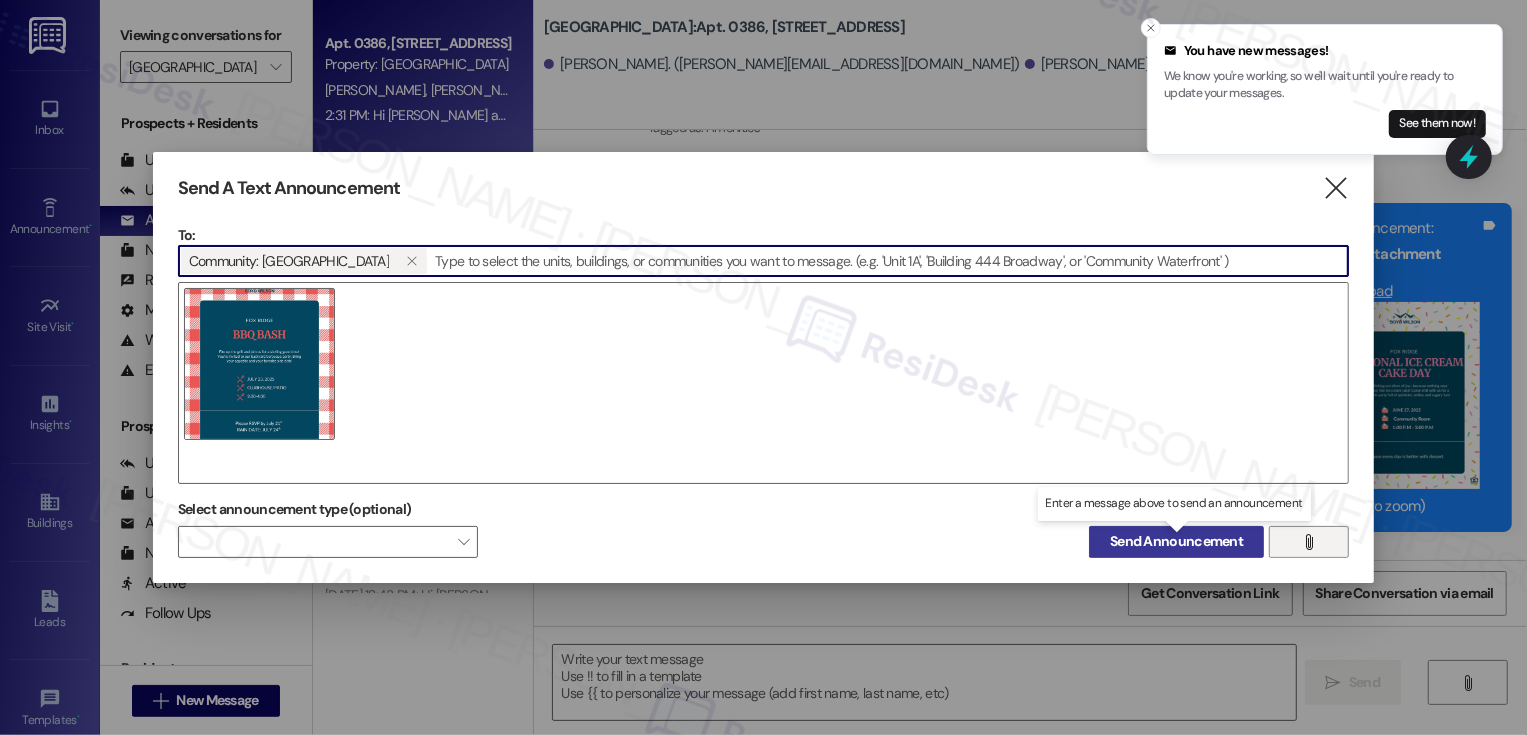 click on "Send Announcement" at bounding box center (1176, 541) 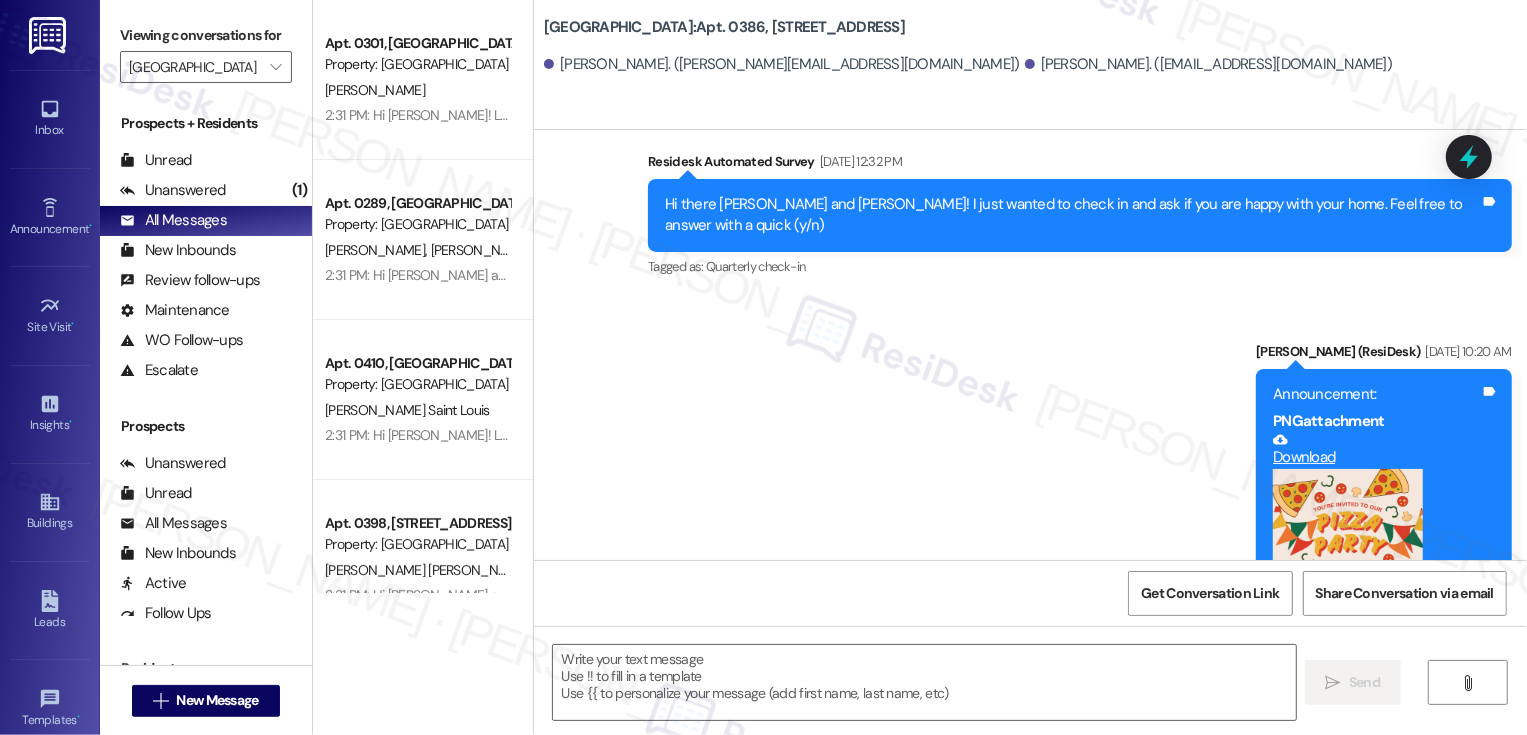 scroll, scrollTop: 14057, scrollLeft: 0, axis: vertical 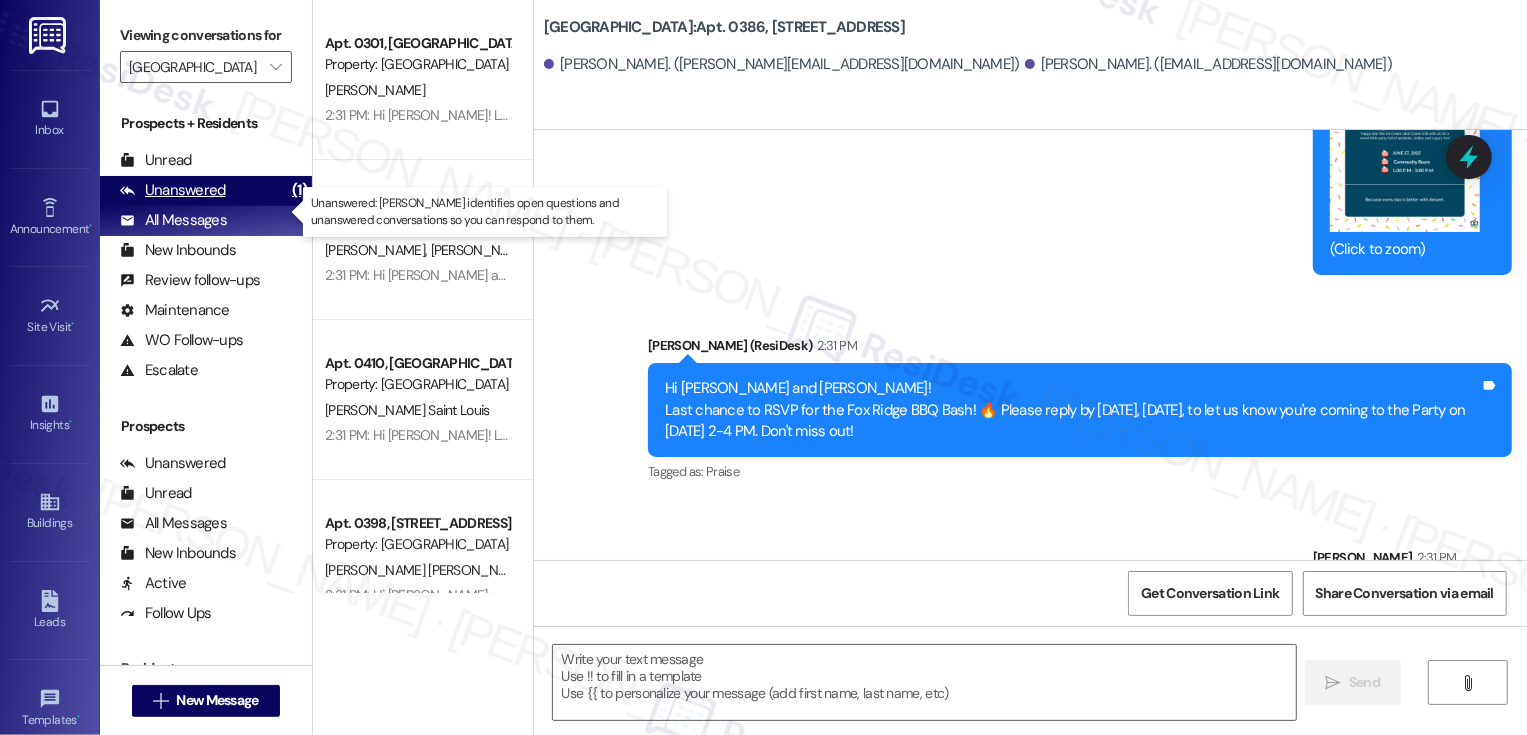 click on "Unanswered (1)" at bounding box center [206, 191] 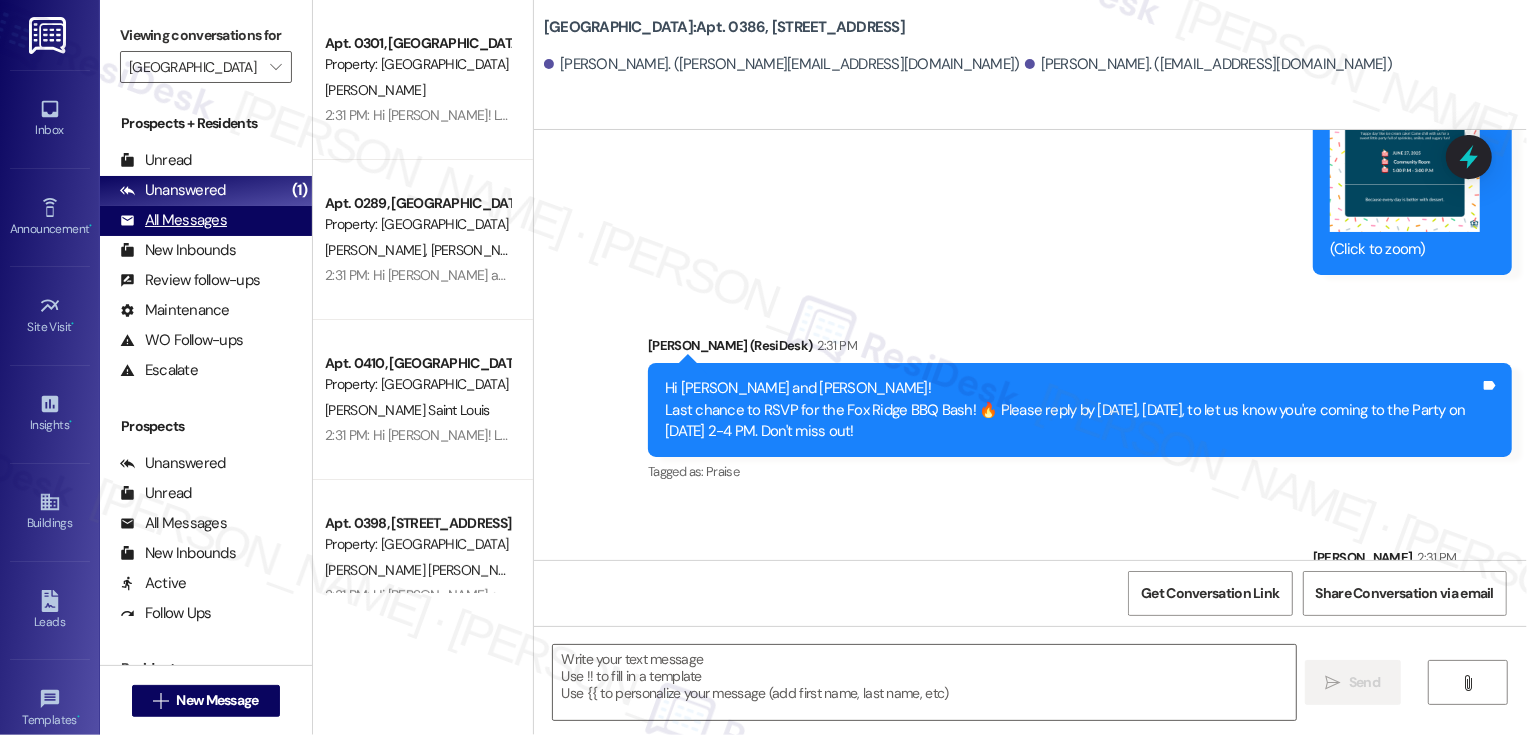 click on "All Messages (undefined)" at bounding box center [206, 221] 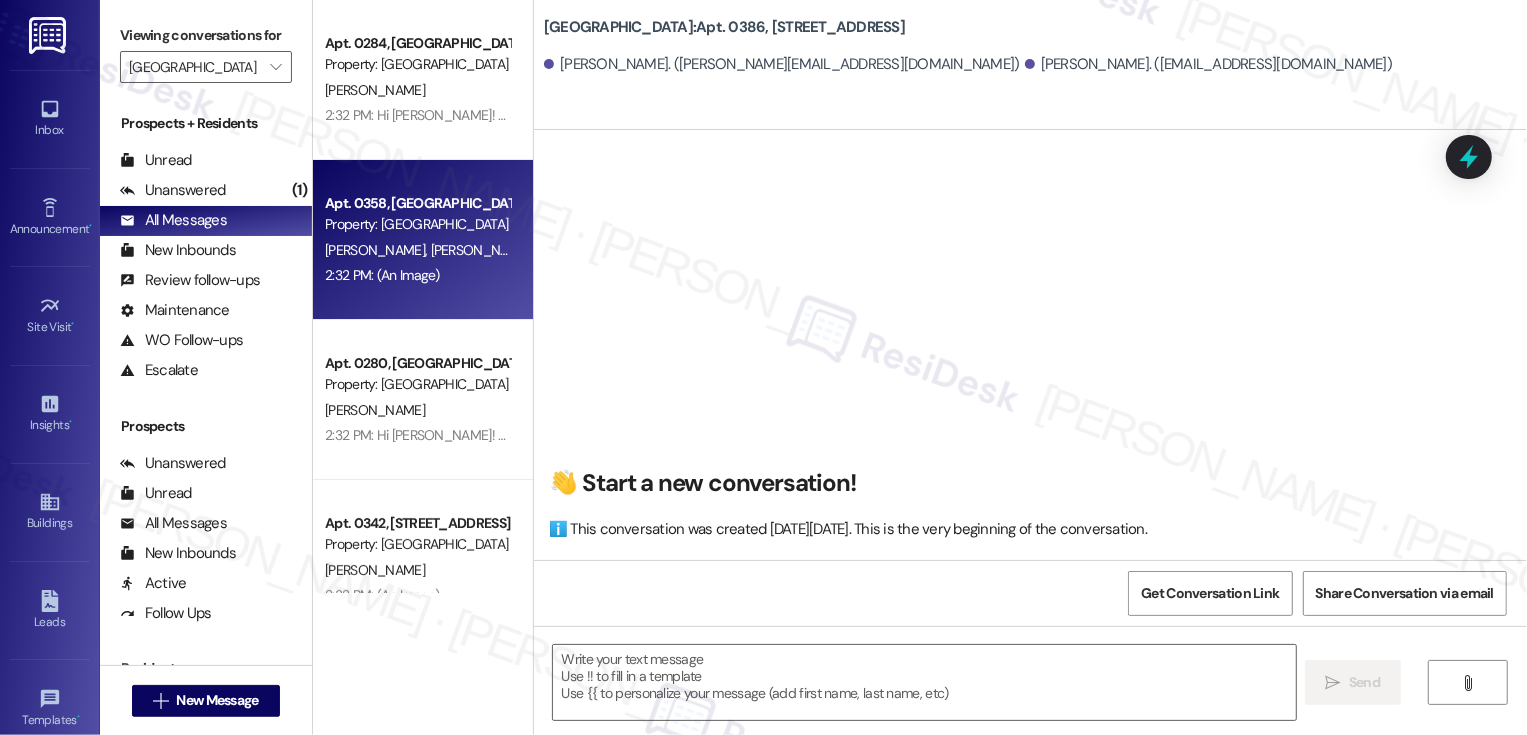 click on "[PERSON_NAME] [PERSON_NAME]" at bounding box center [417, 250] 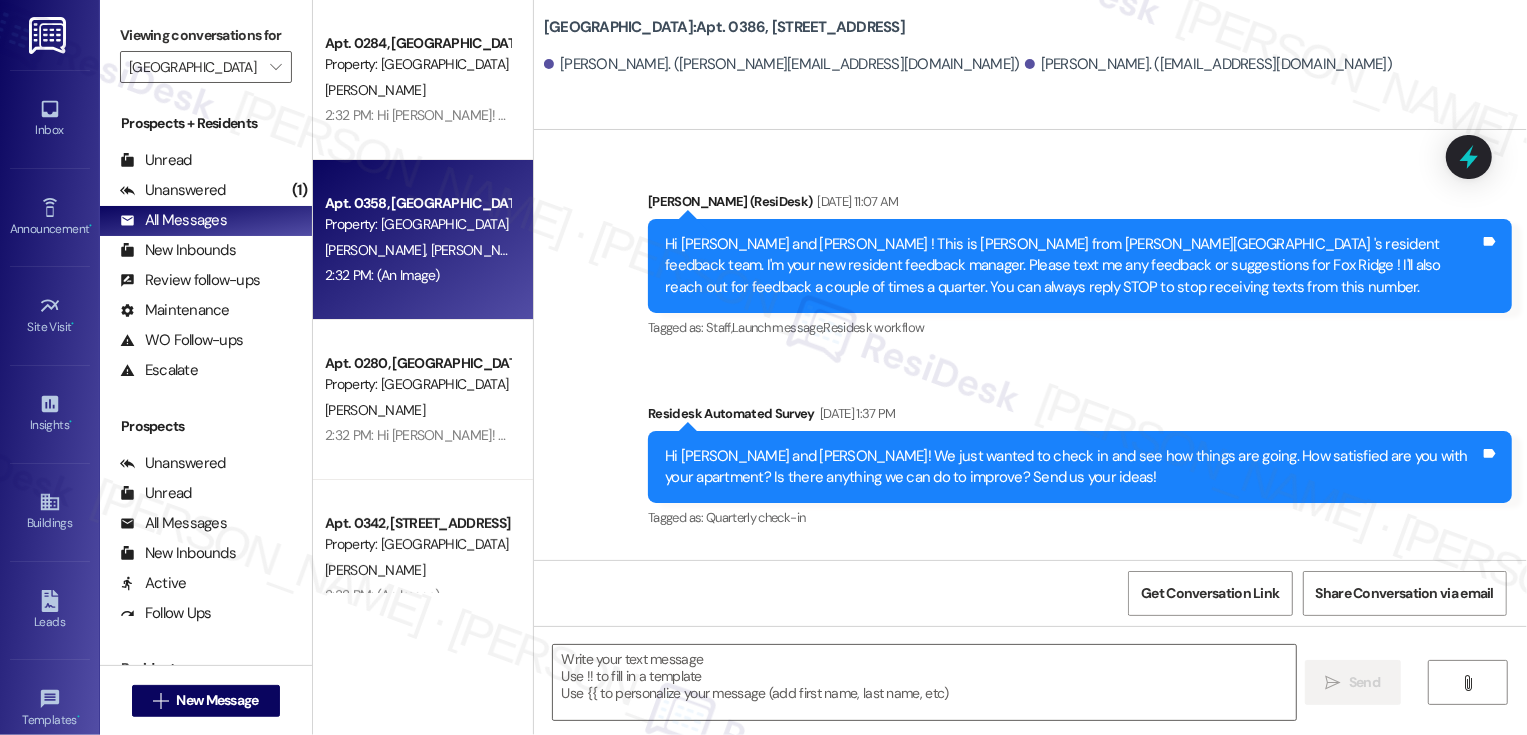 scroll, scrollTop: 14189, scrollLeft: 0, axis: vertical 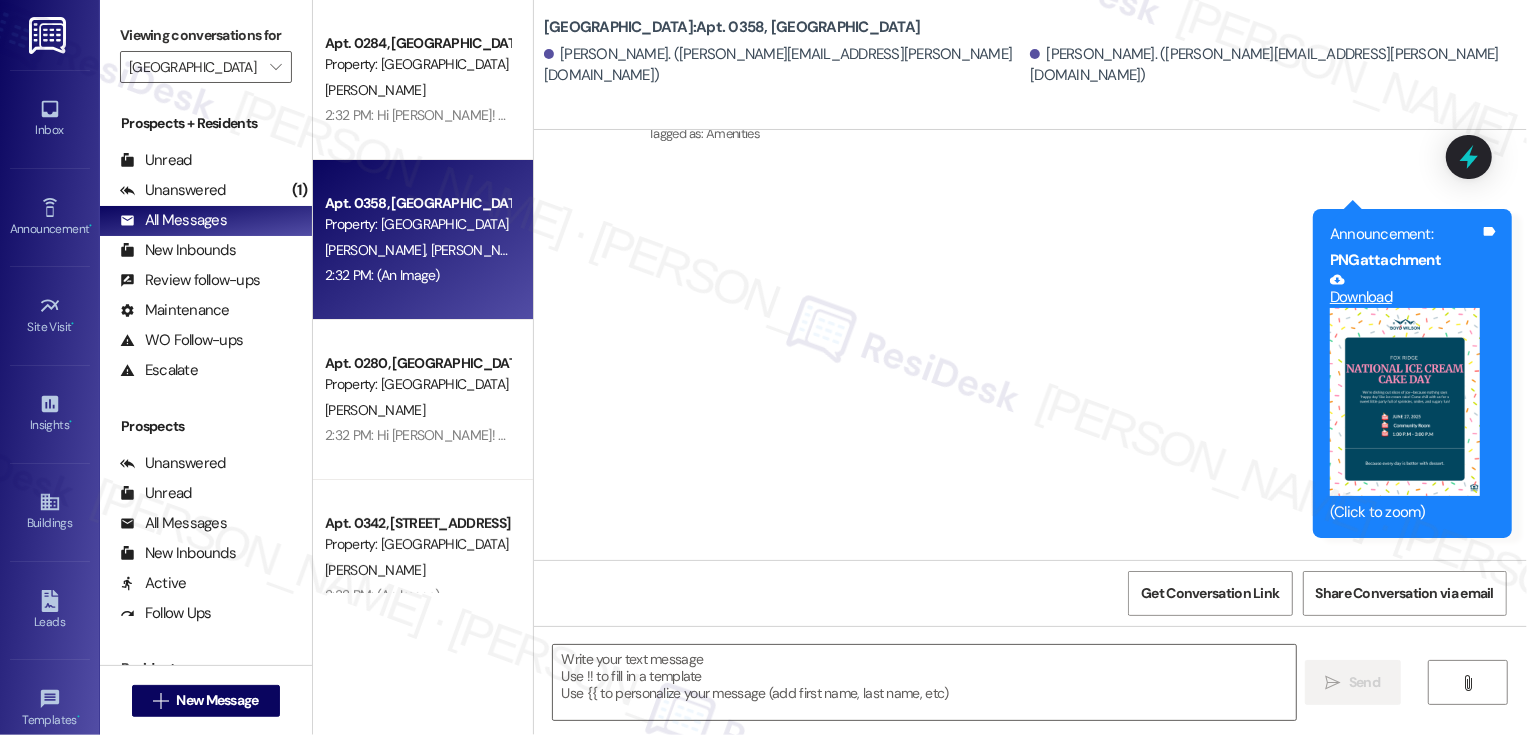 type on "Fetching suggested responses. Please feel free to read through the conversation in the meantime." 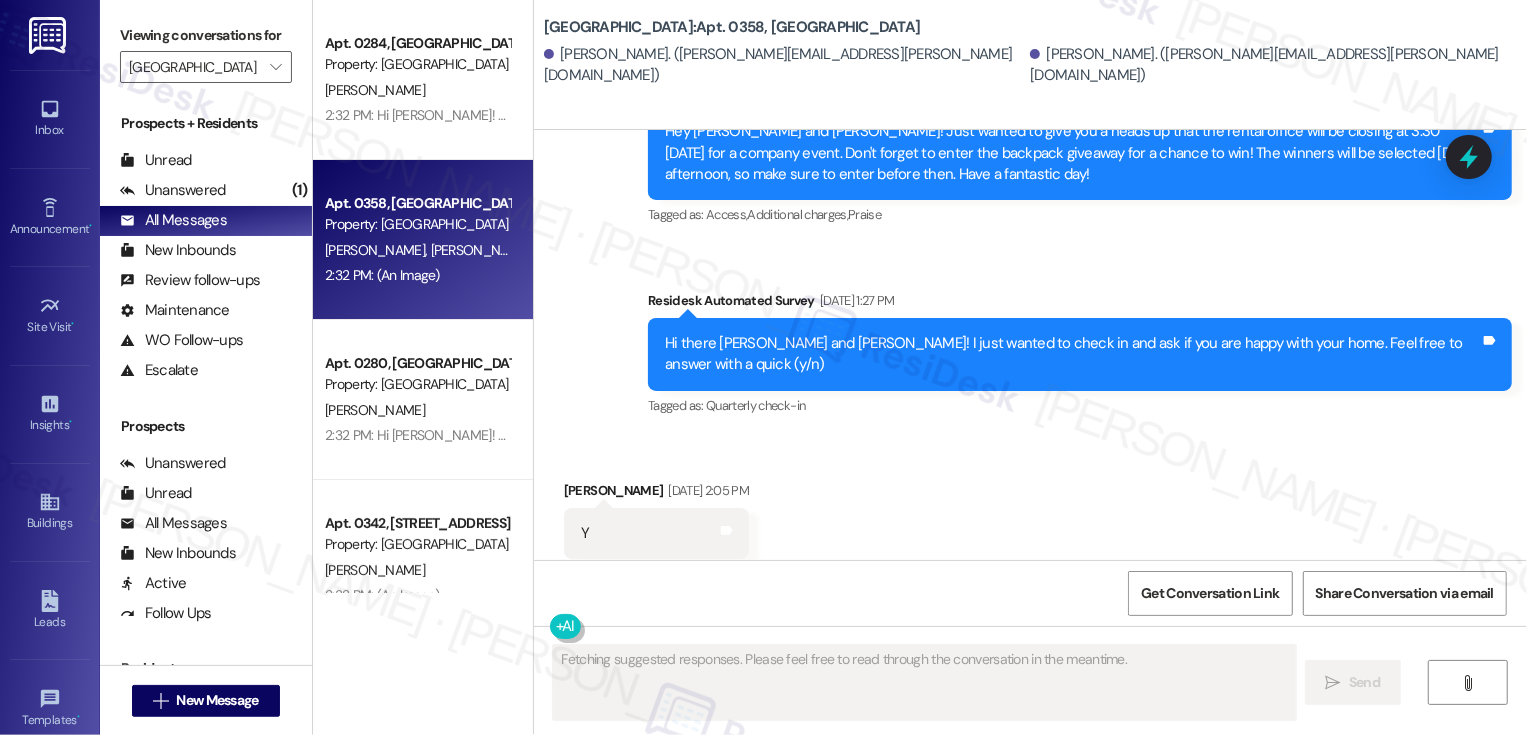type 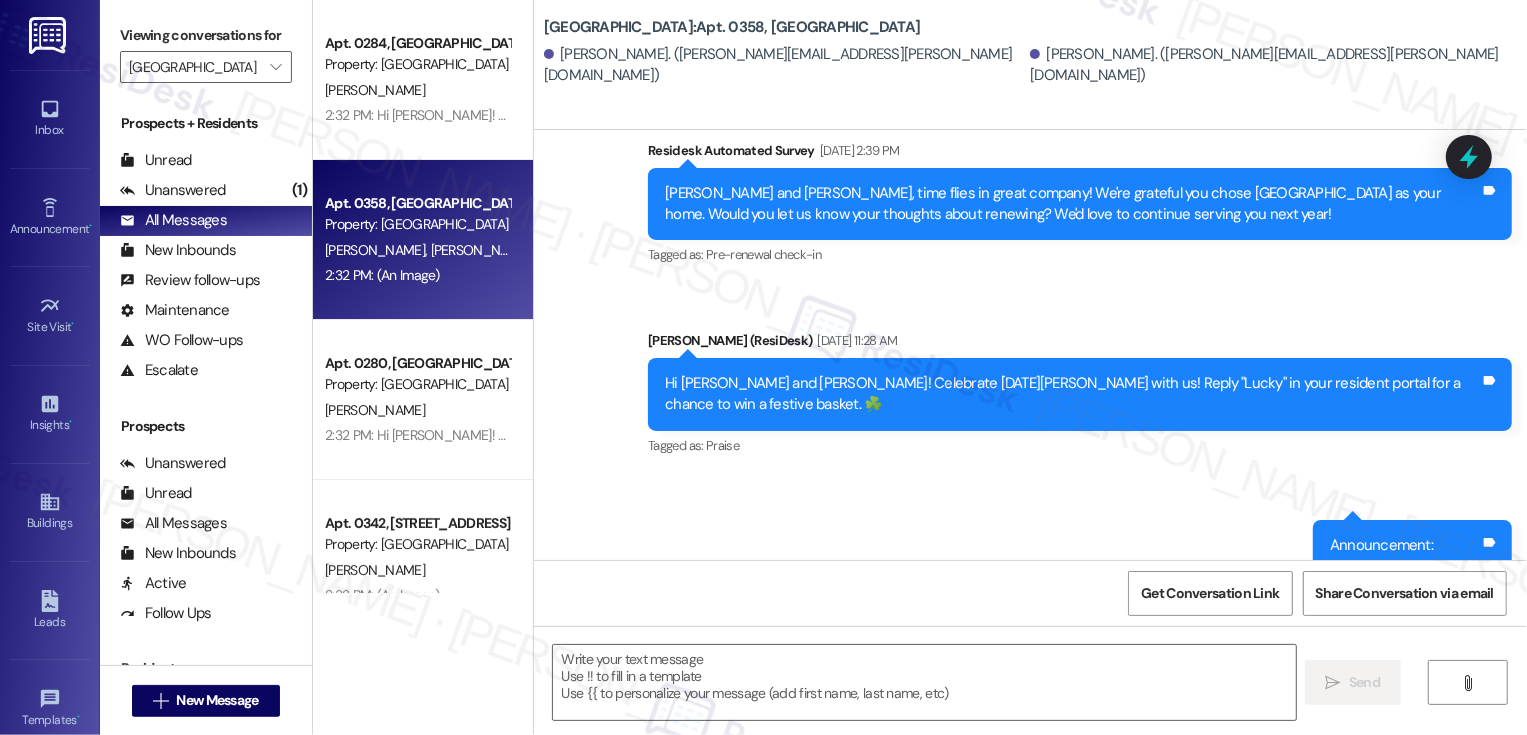 scroll, scrollTop: 9776, scrollLeft: 0, axis: vertical 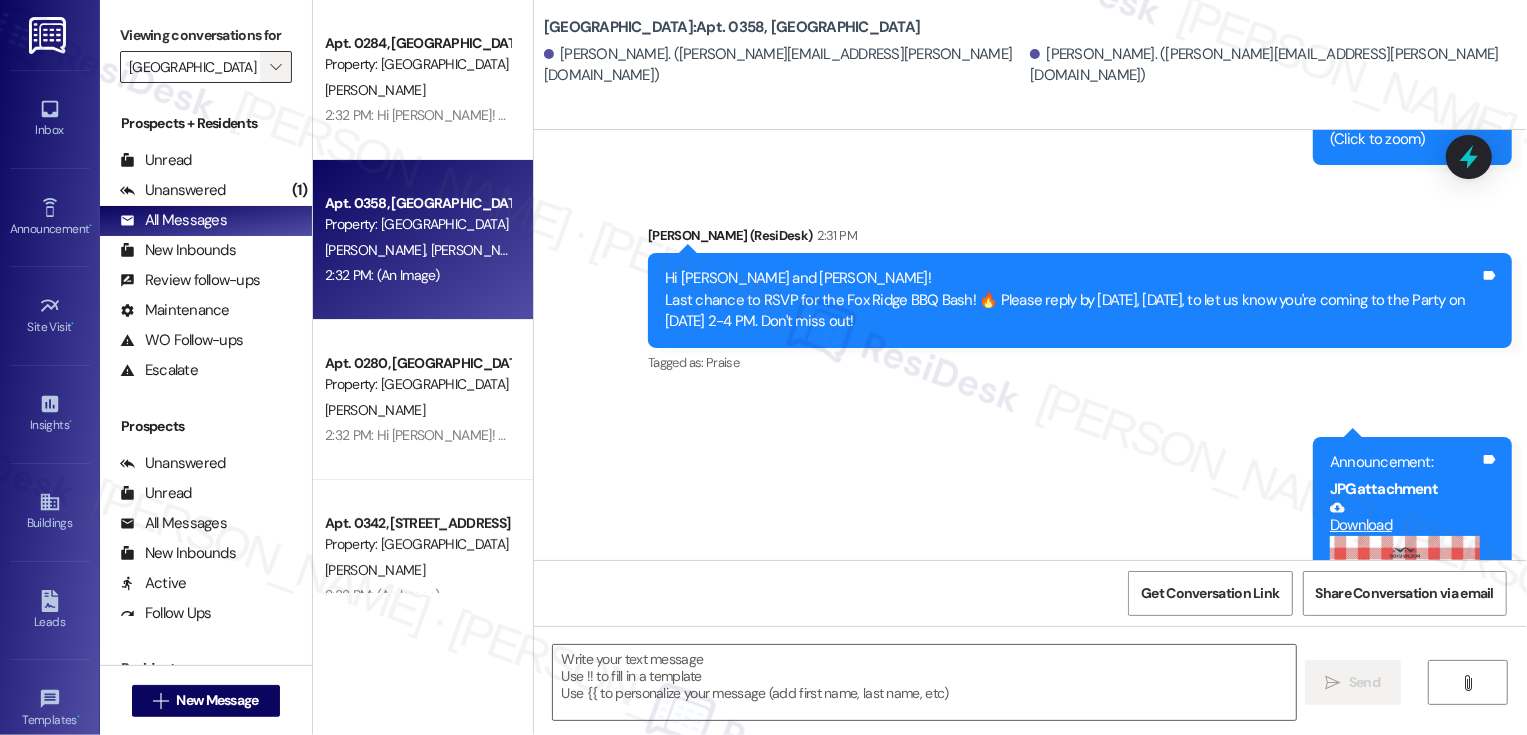 click on "" at bounding box center [275, 67] 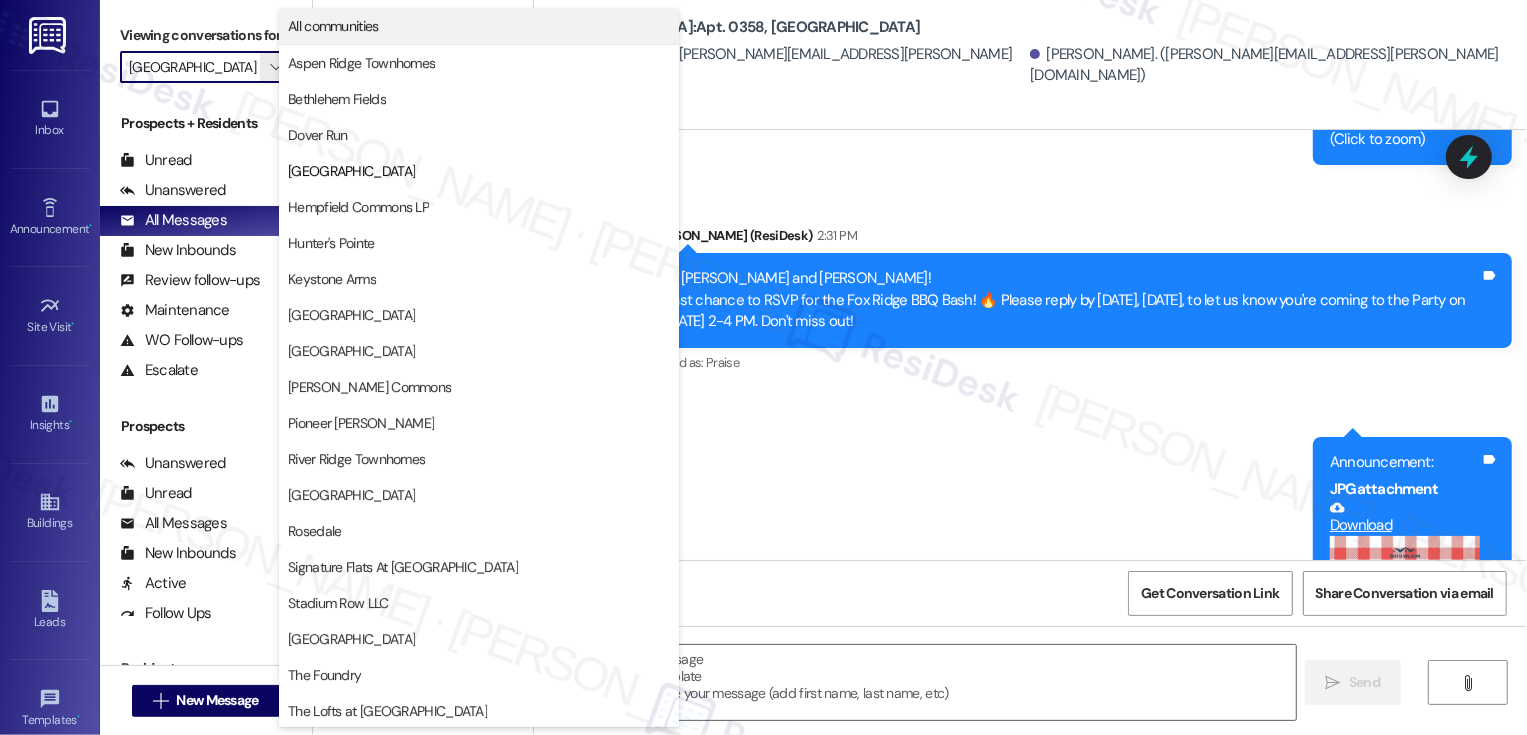 click on "All communities" at bounding box center (333, 26) 